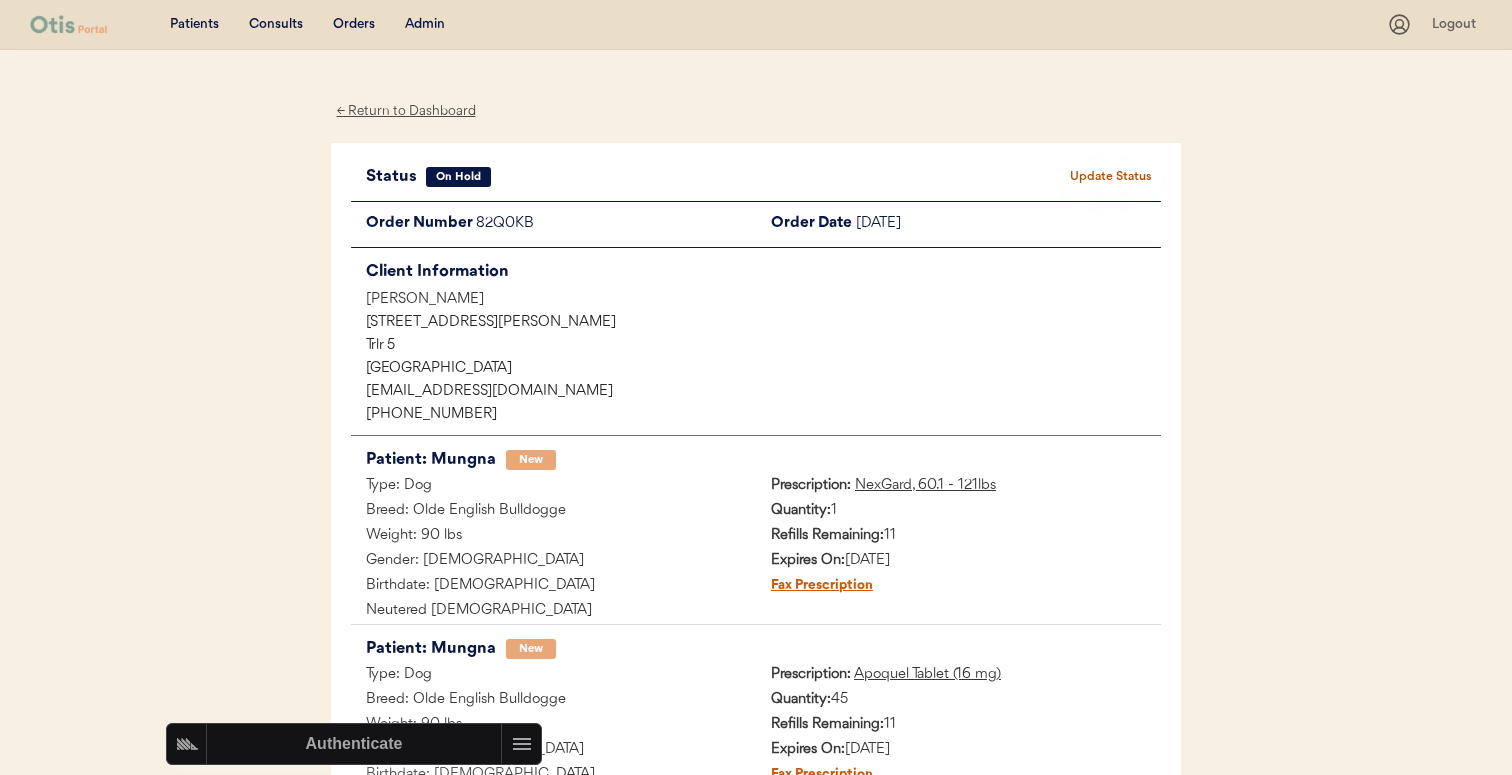 scroll, scrollTop: 432, scrollLeft: 0, axis: vertical 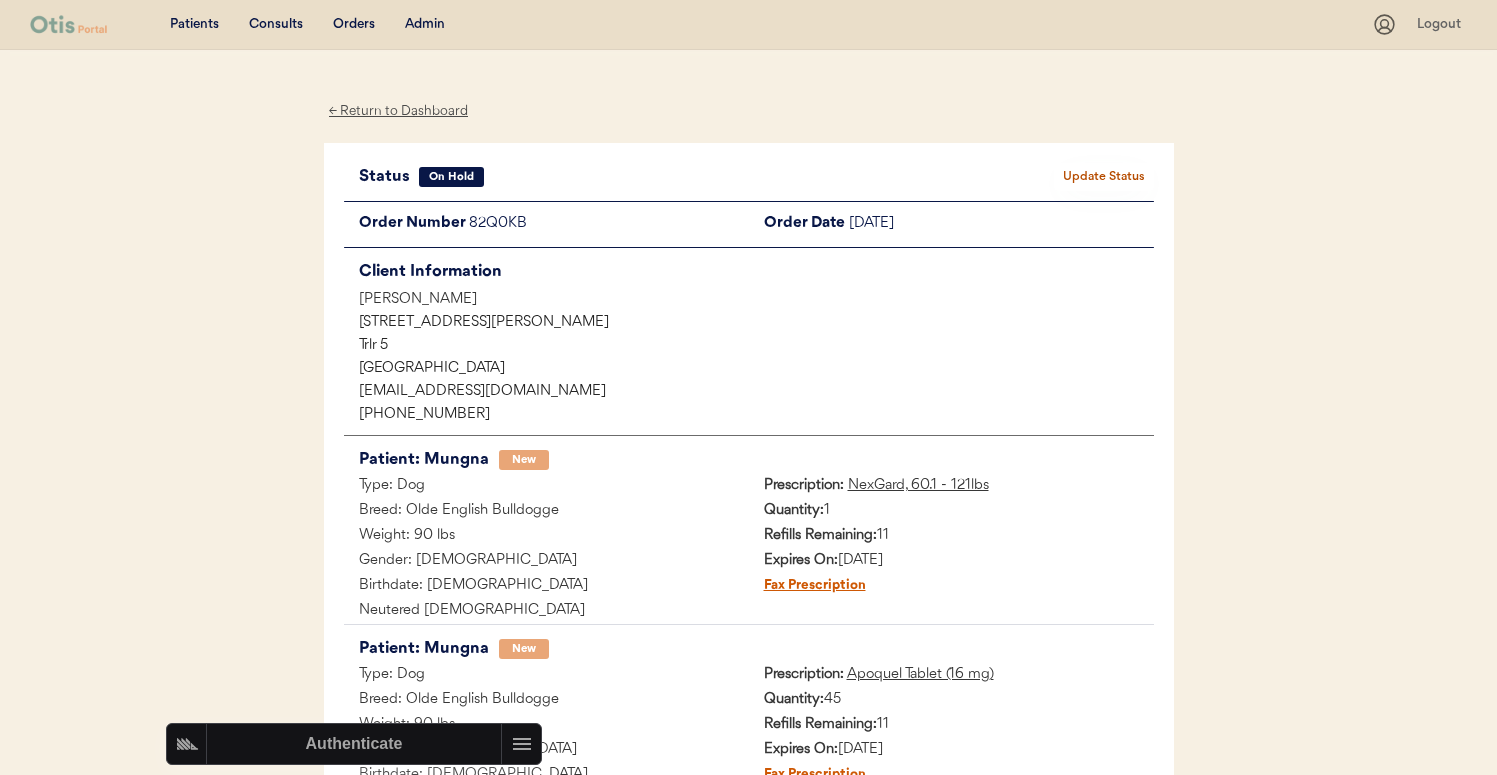 click on "Admin" at bounding box center [425, 25] 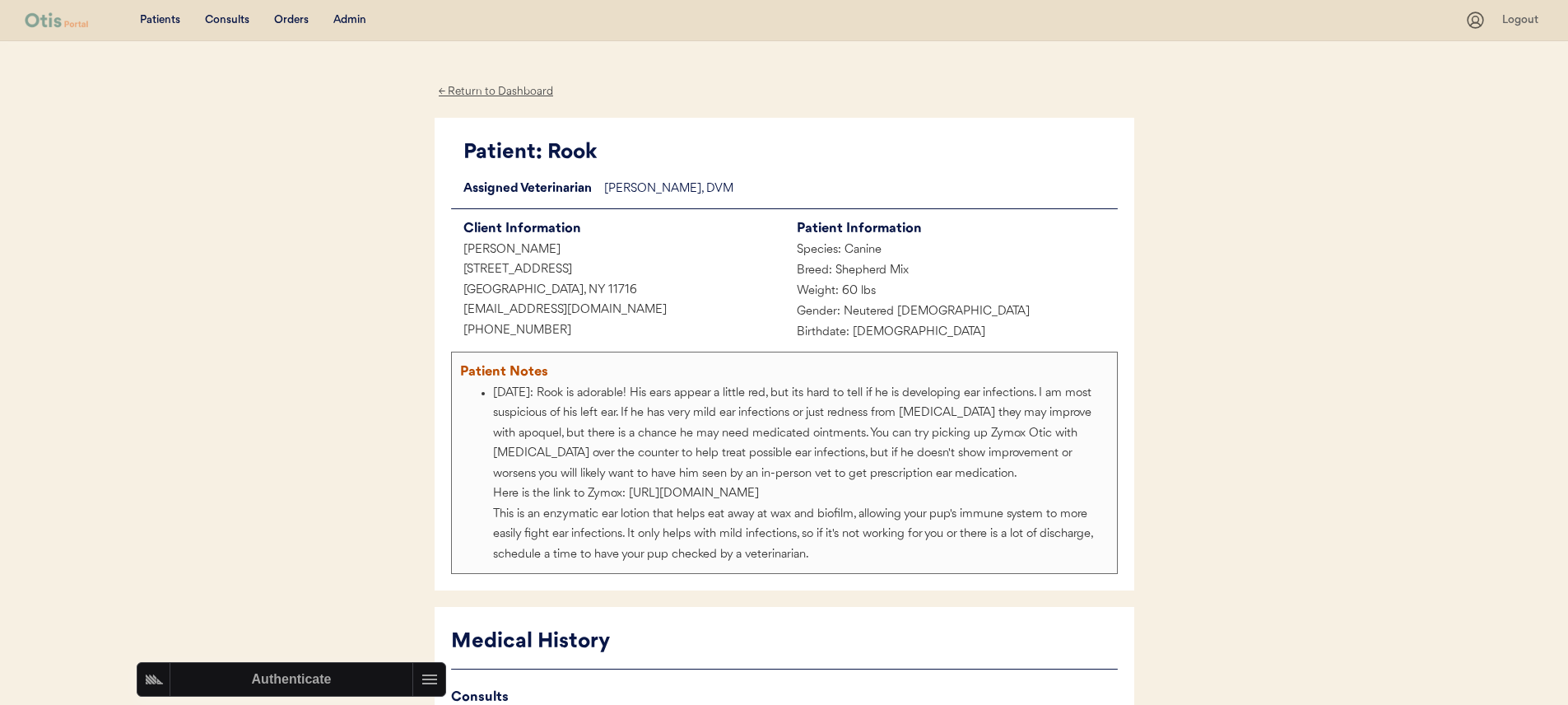 scroll, scrollTop: 0, scrollLeft: 0, axis: both 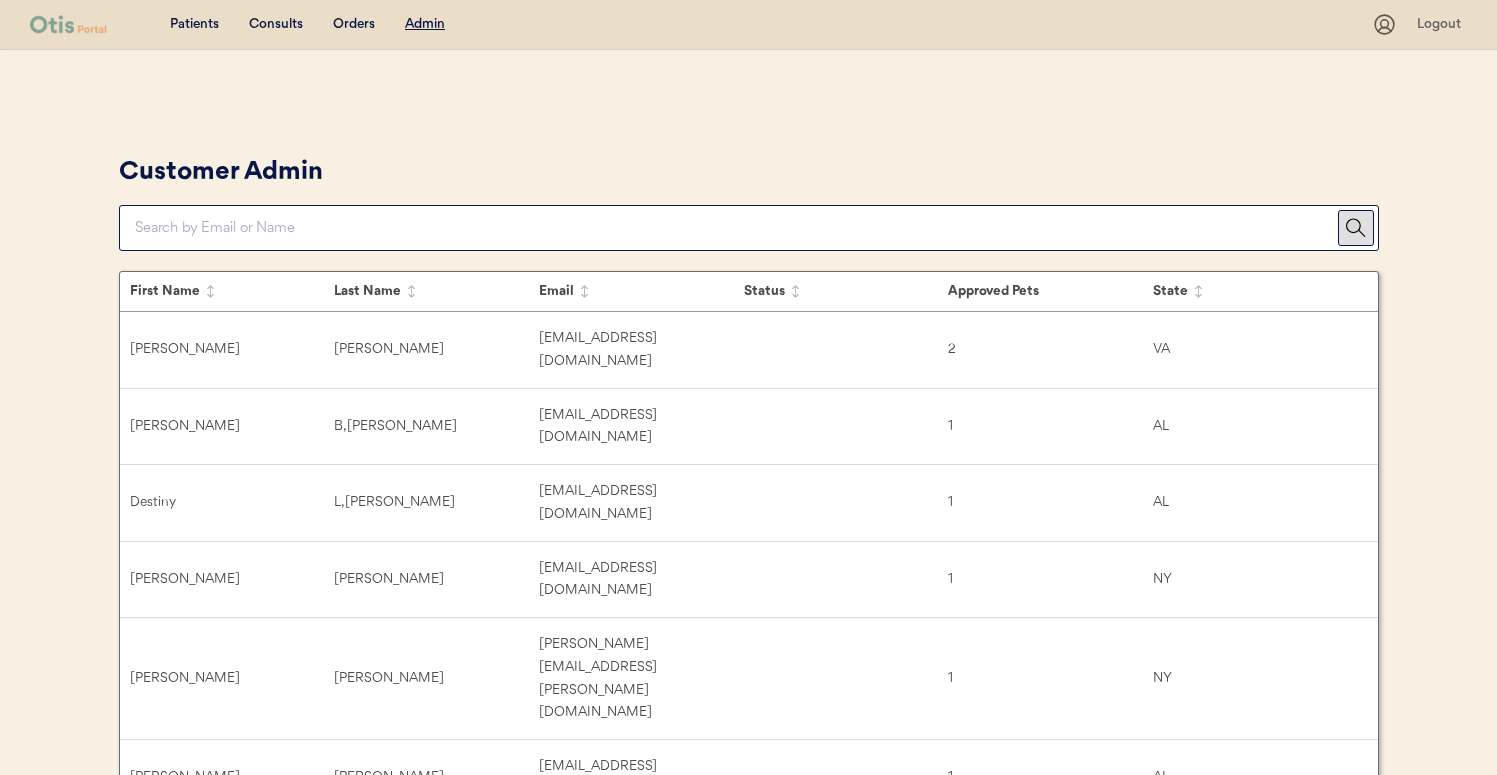 click at bounding box center (736, 228) 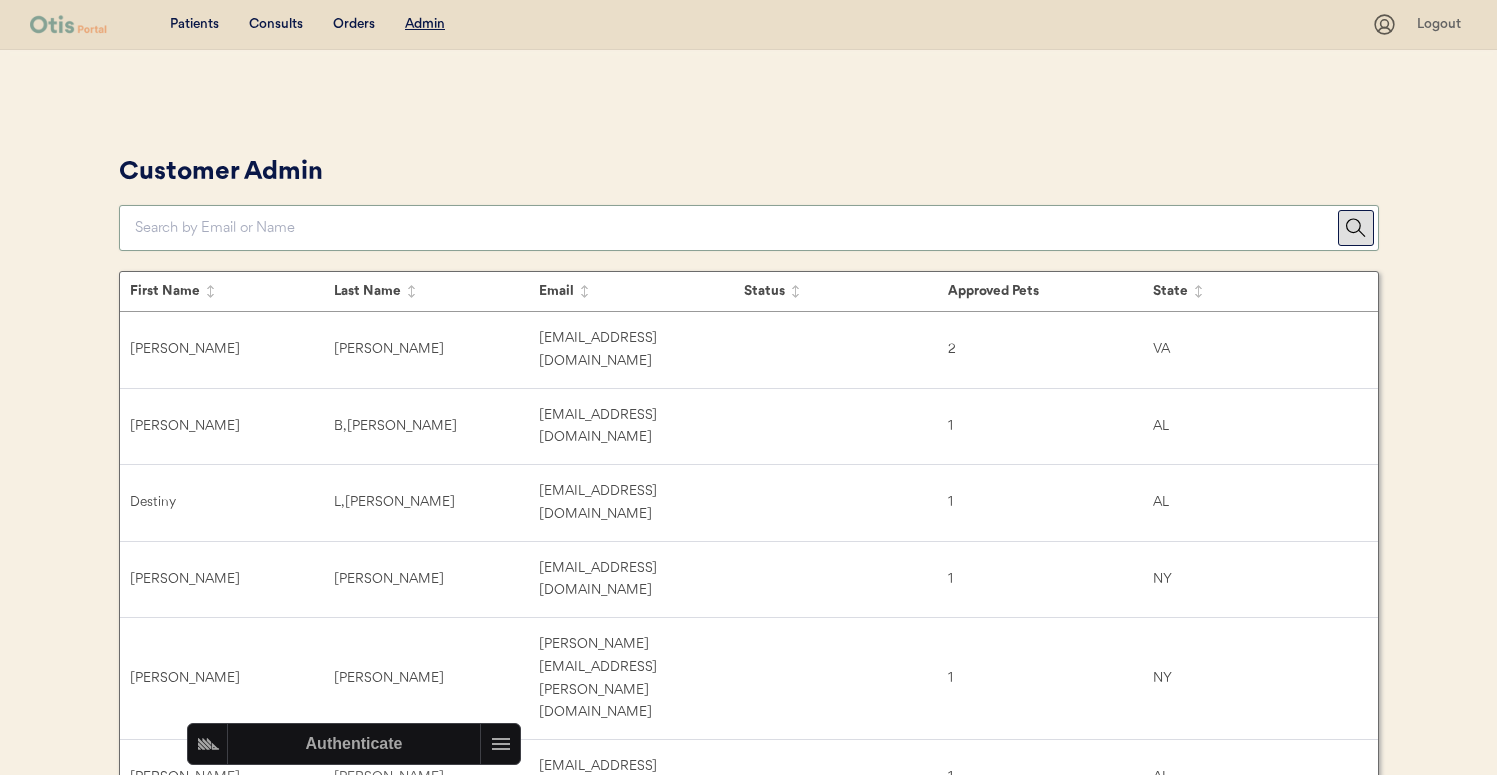 paste on "rebeccaortiz88@ymail.com" 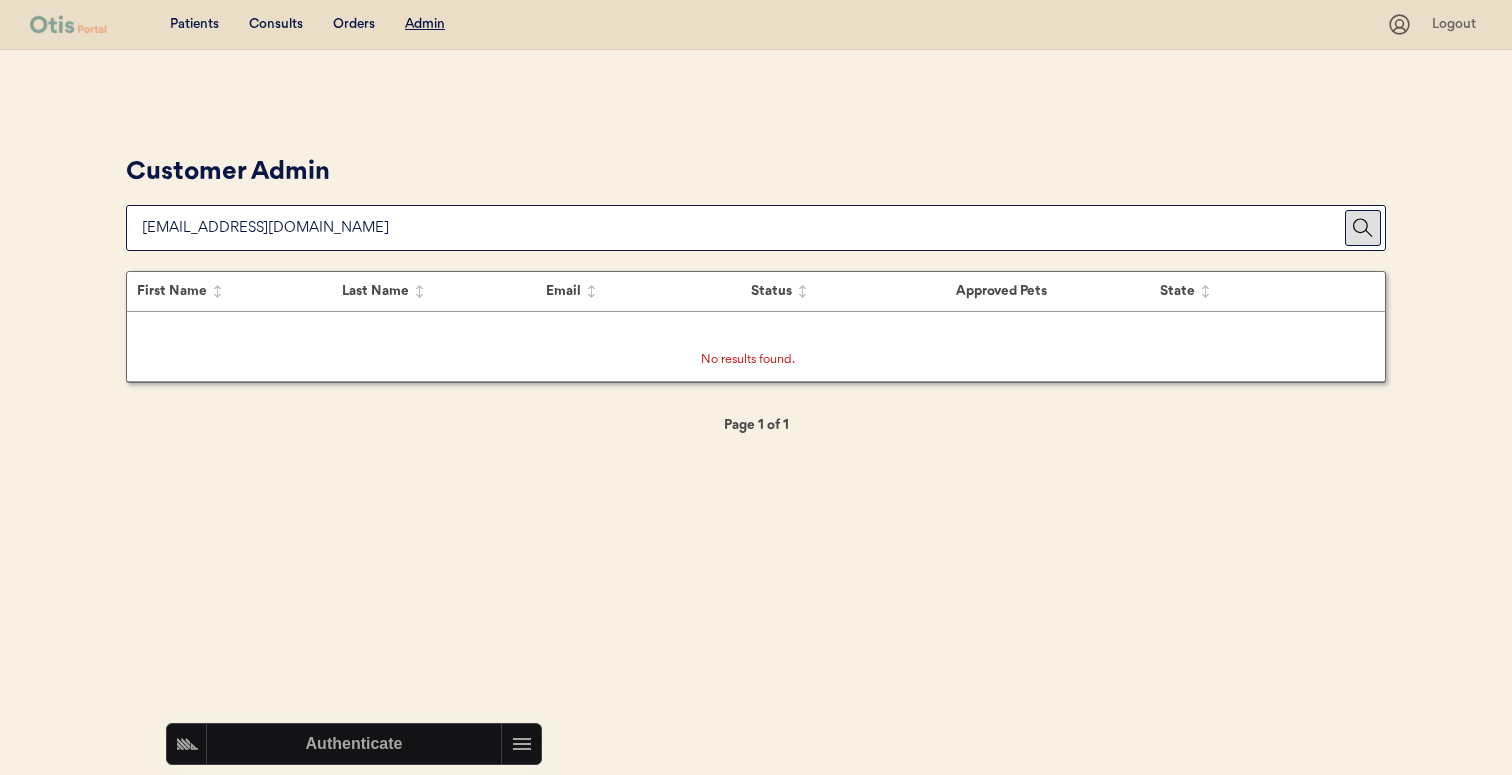 click on "Customer Admin" at bounding box center (756, 200) 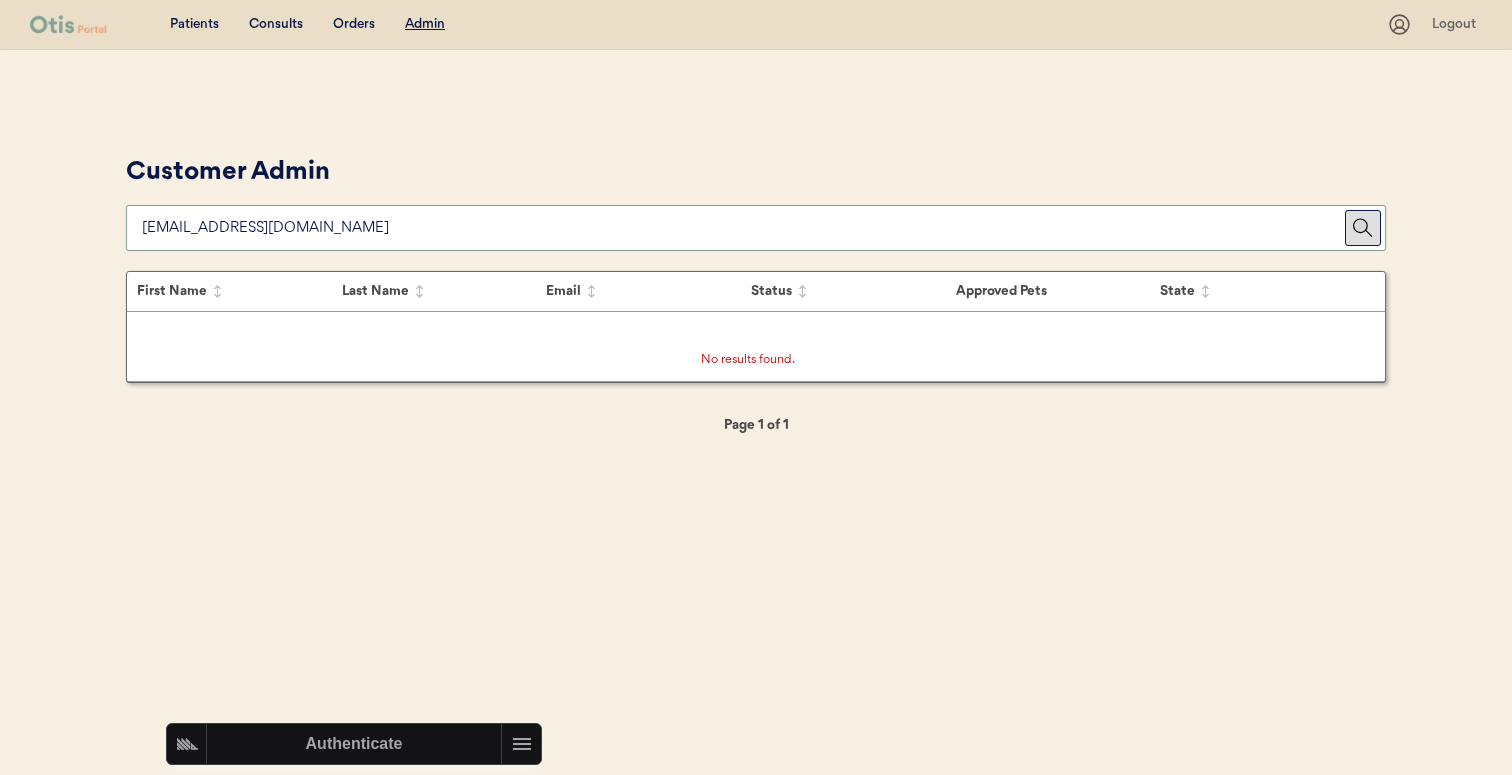 click at bounding box center [743, 228] 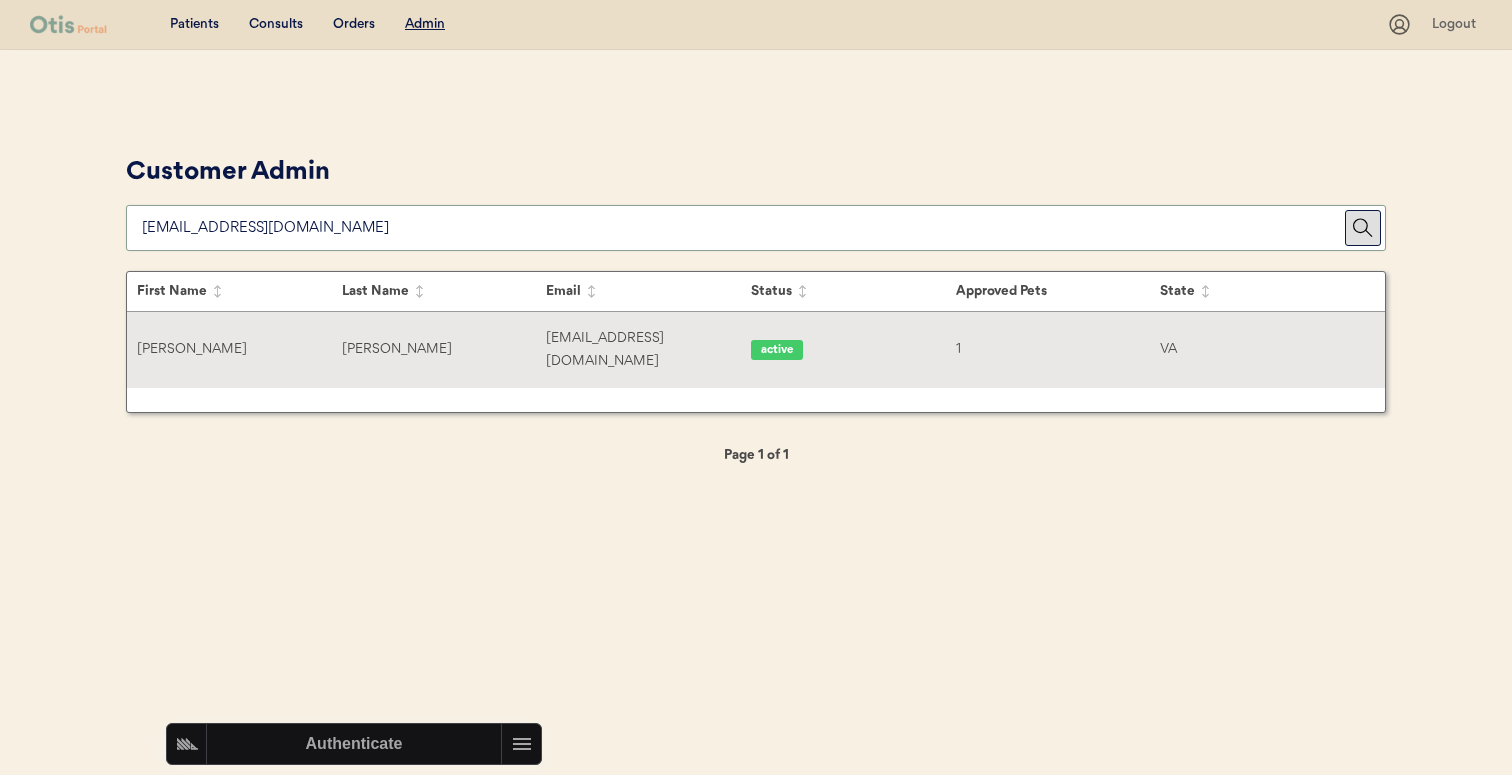 type on "rebeccaortiz88@ymail.co" 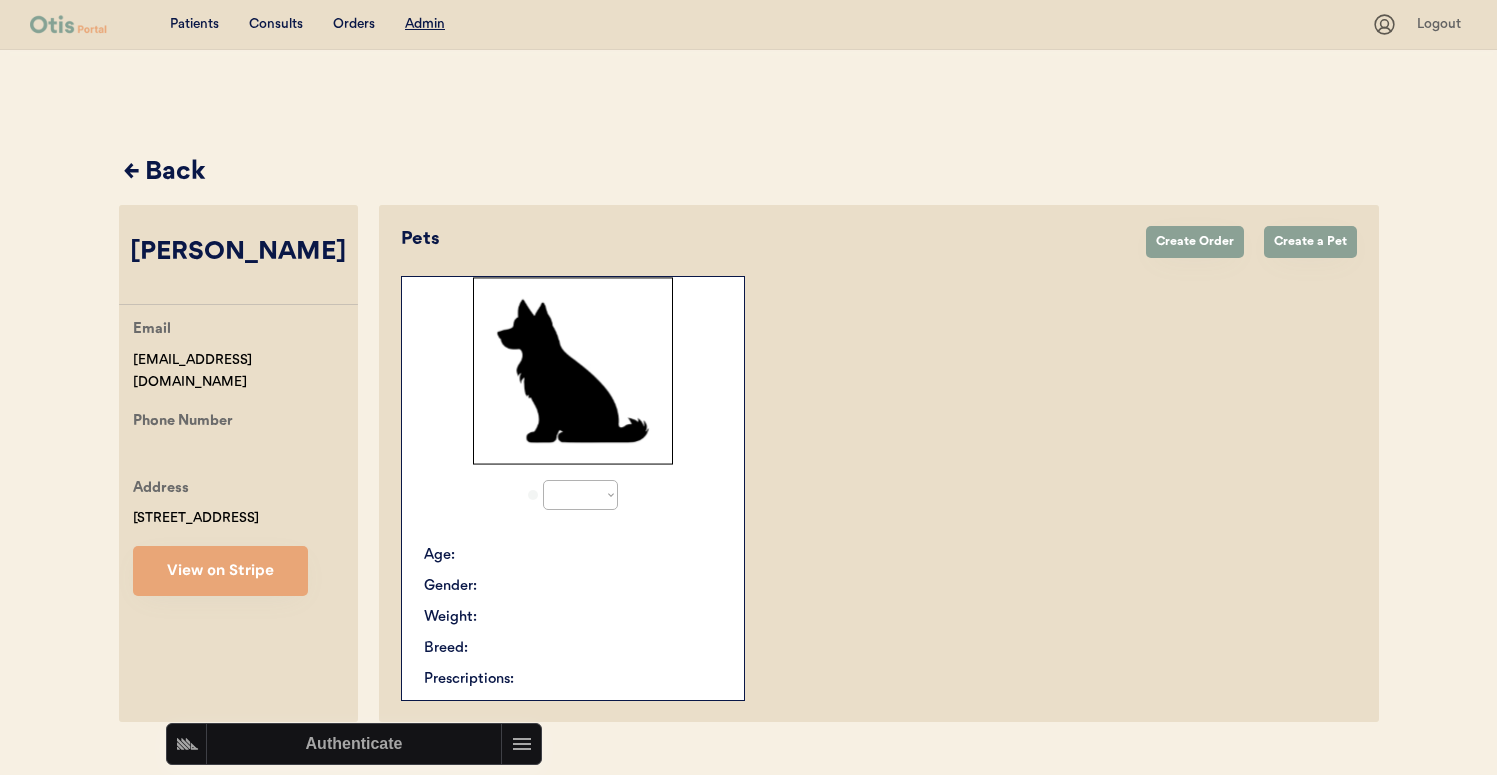 select on "true" 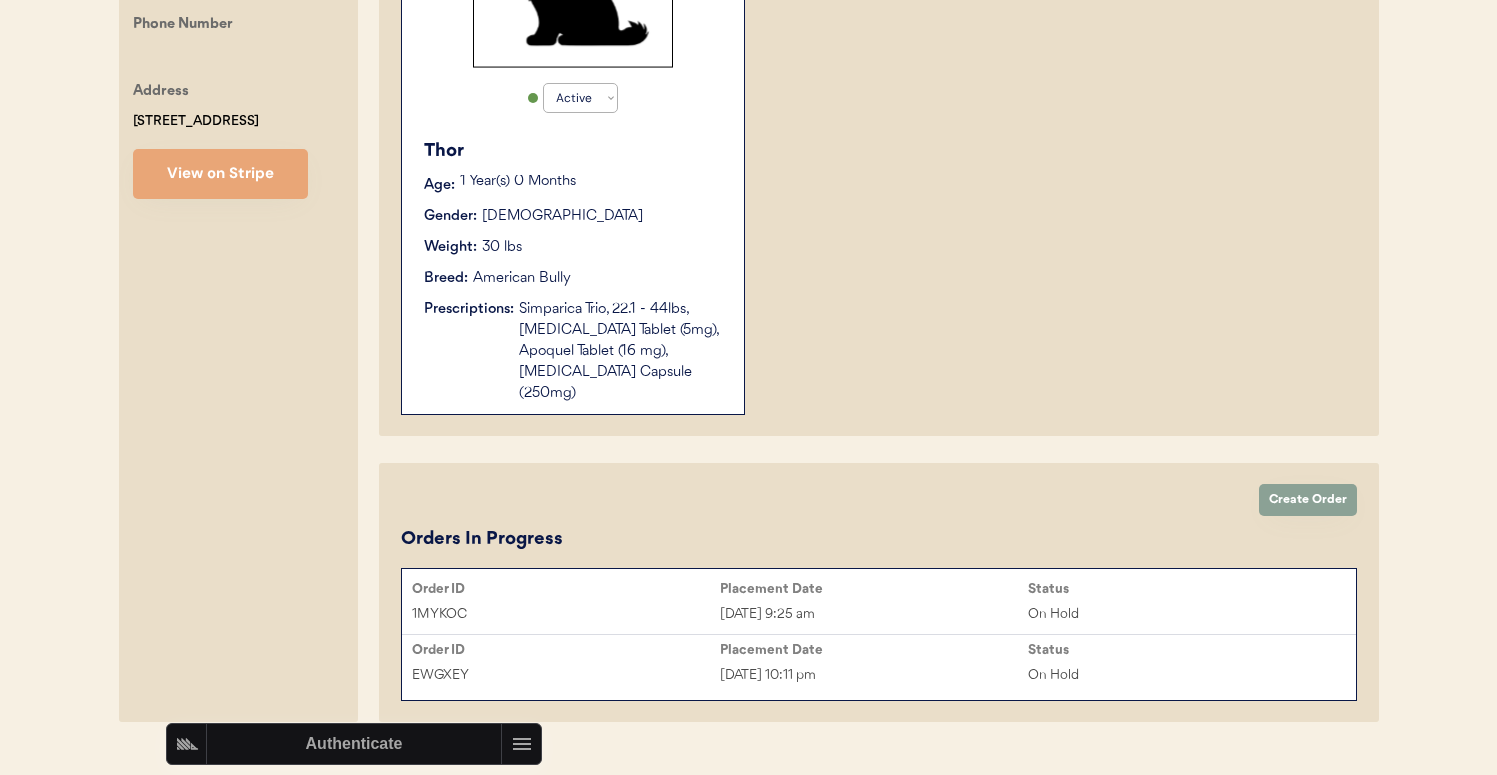 scroll, scrollTop: 415, scrollLeft: 0, axis: vertical 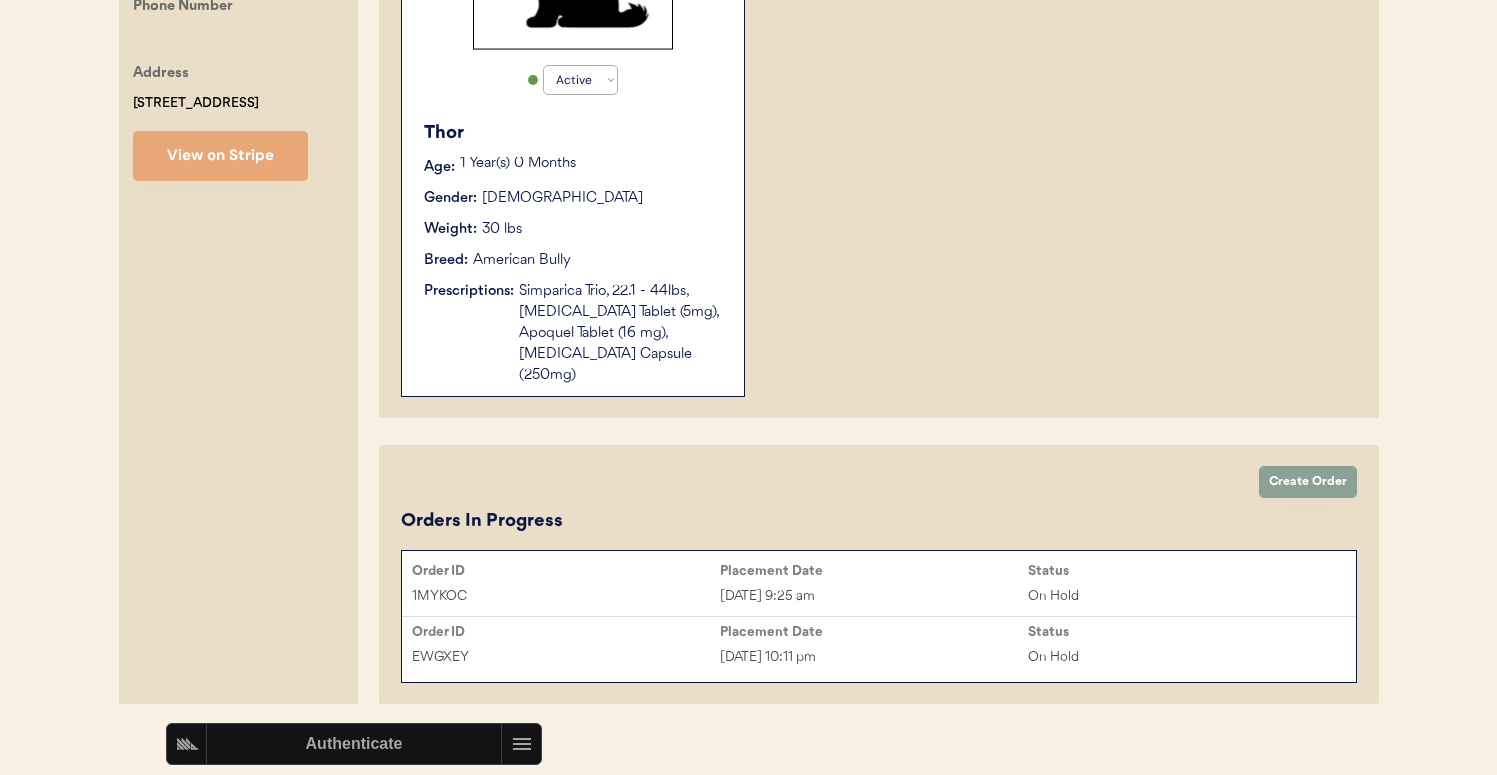 click on "May 20, 2025 10:11 pm" at bounding box center [874, 657] 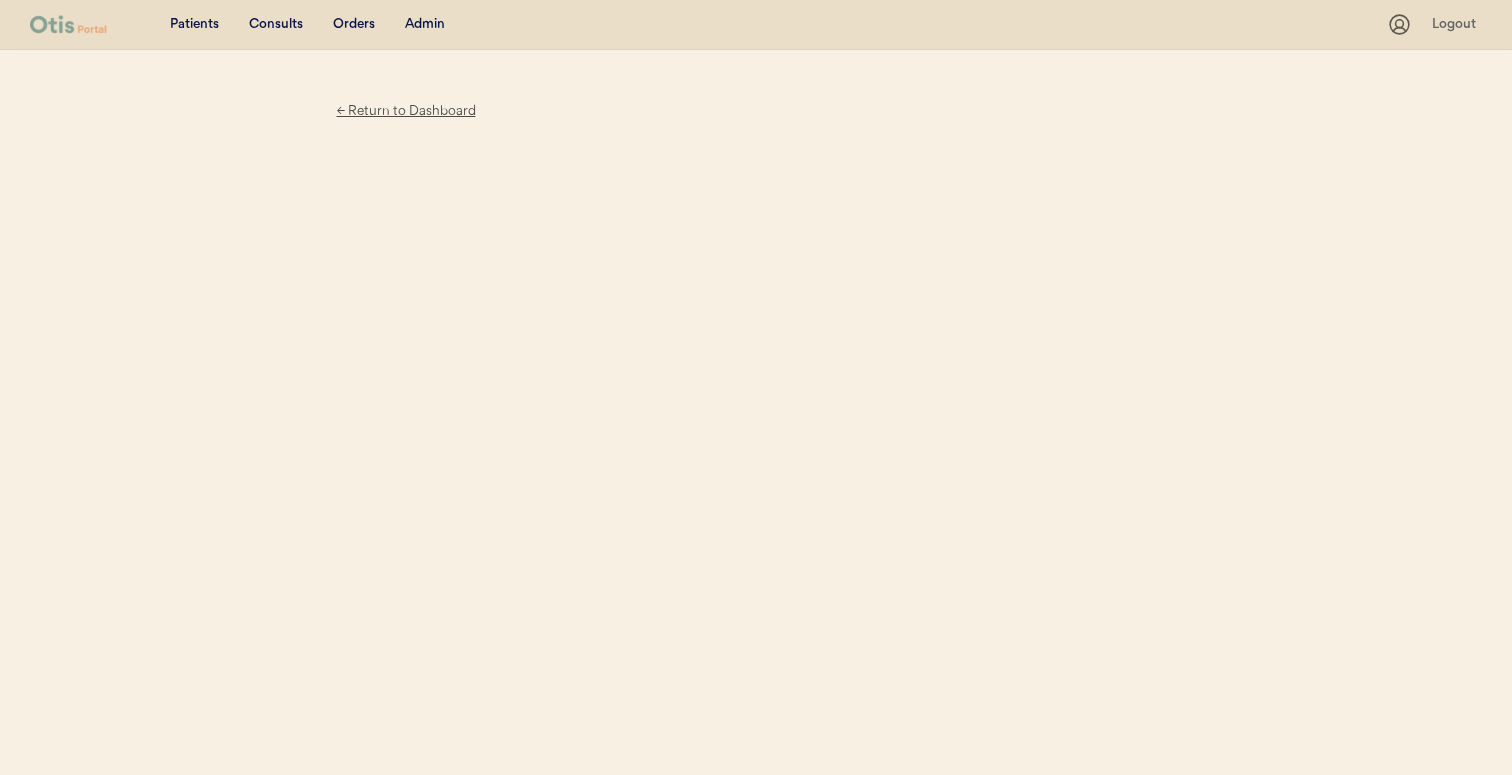 scroll, scrollTop: 0, scrollLeft: 0, axis: both 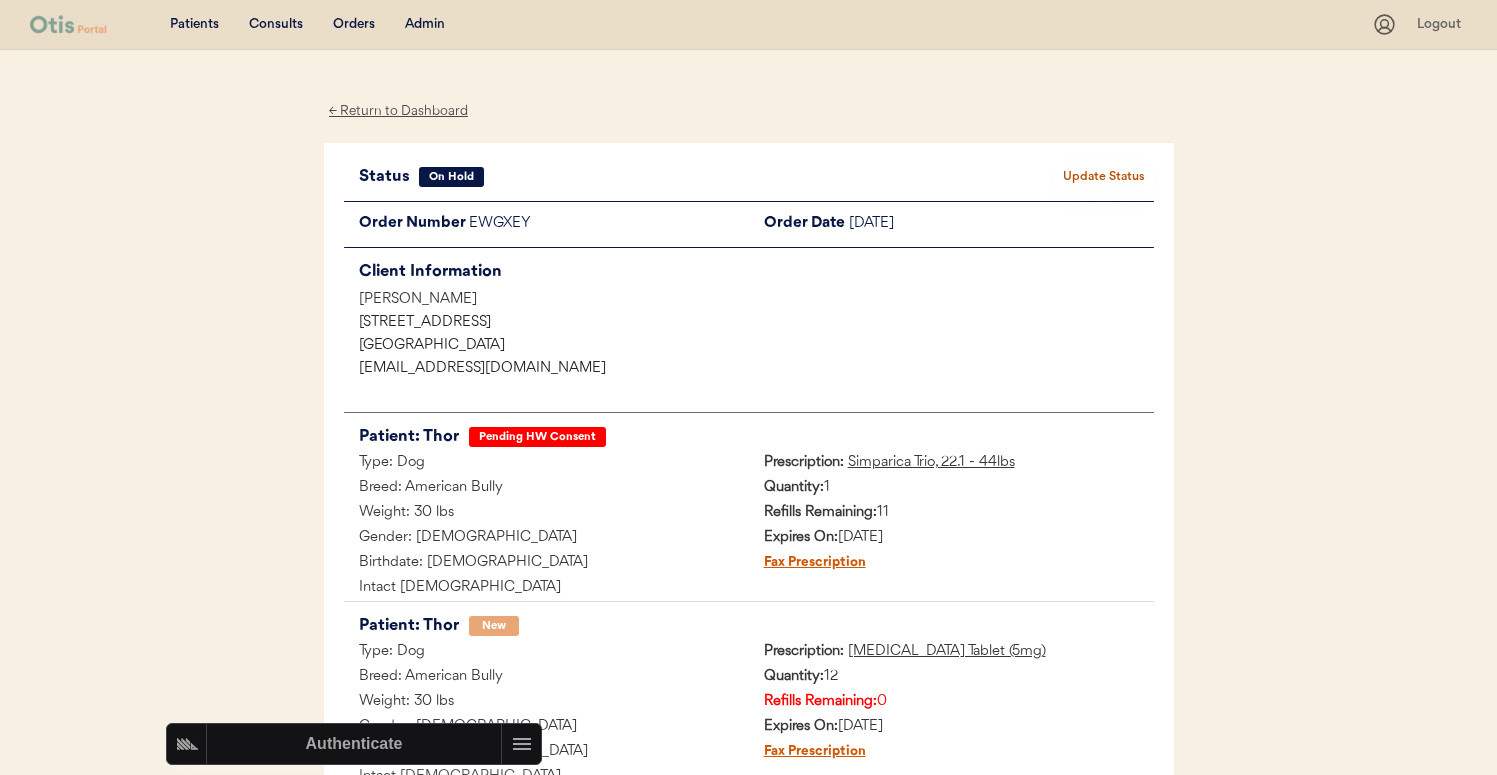 click on "Admin" at bounding box center [425, 25] 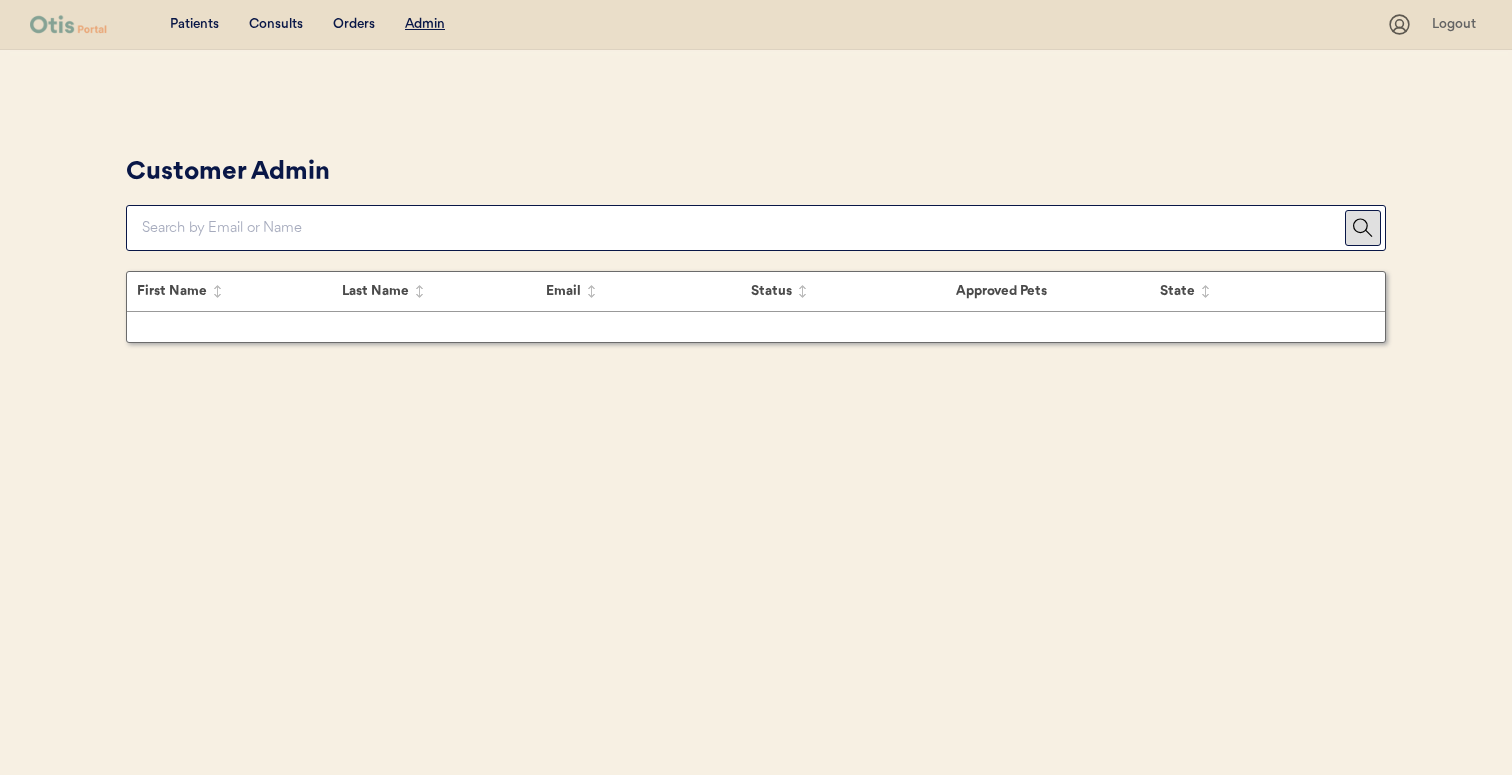 scroll, scrollTop: 0, scrollLeft: 0, axis: both 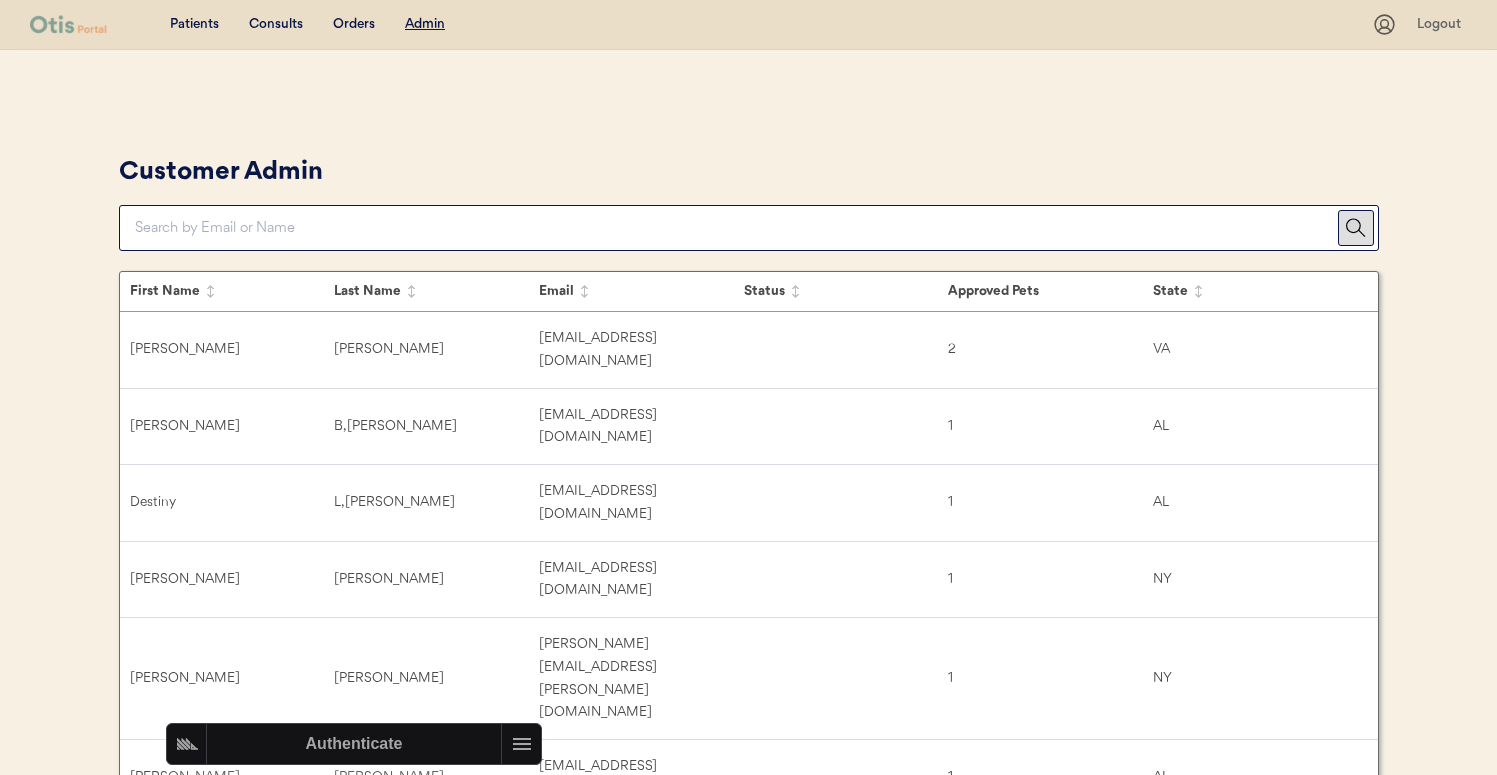 click at bounding box center (736, 228) 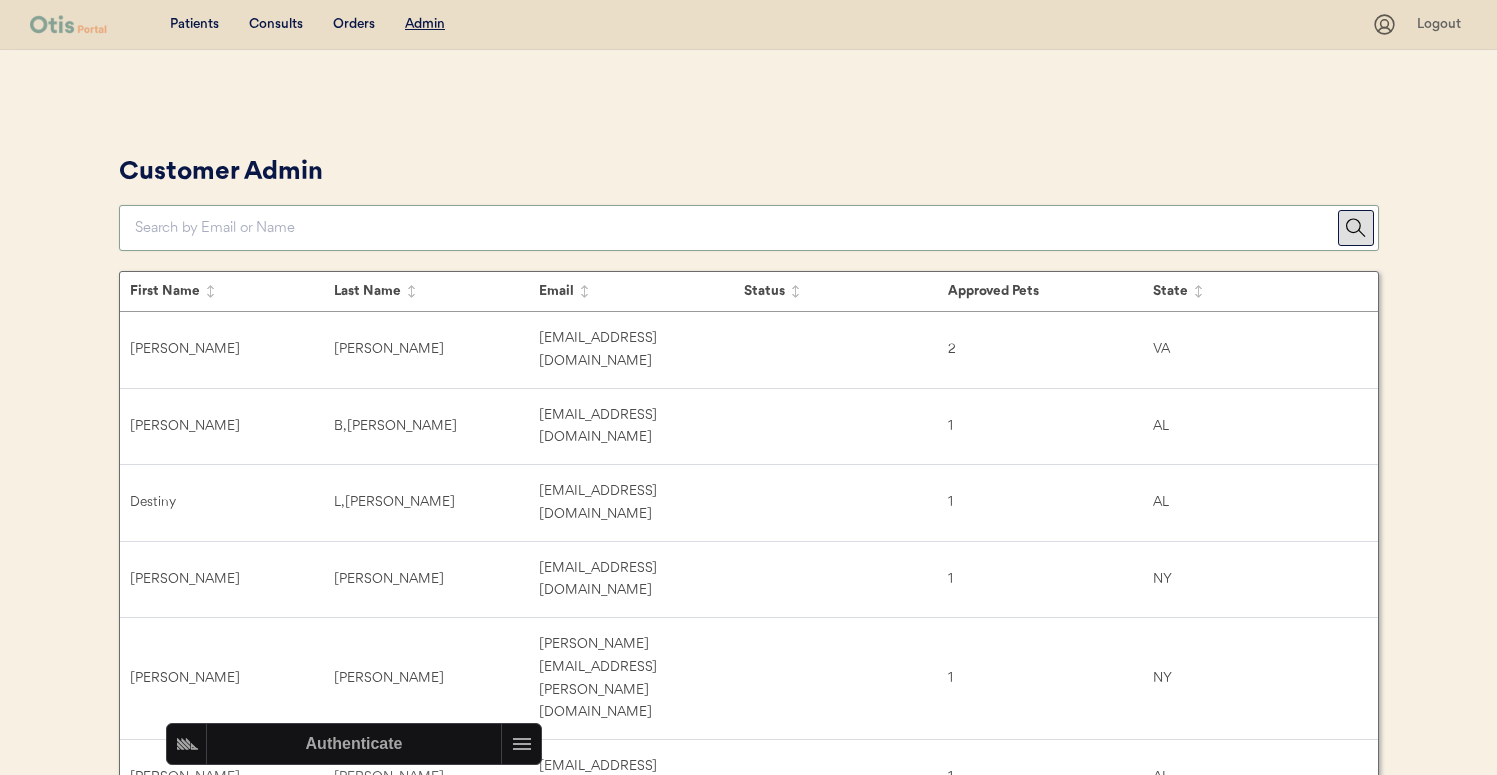 paste on "[PERSON_NAME][EMAIL_ADDRESS][PERSON_NAME][DOMAIN_NAME]" 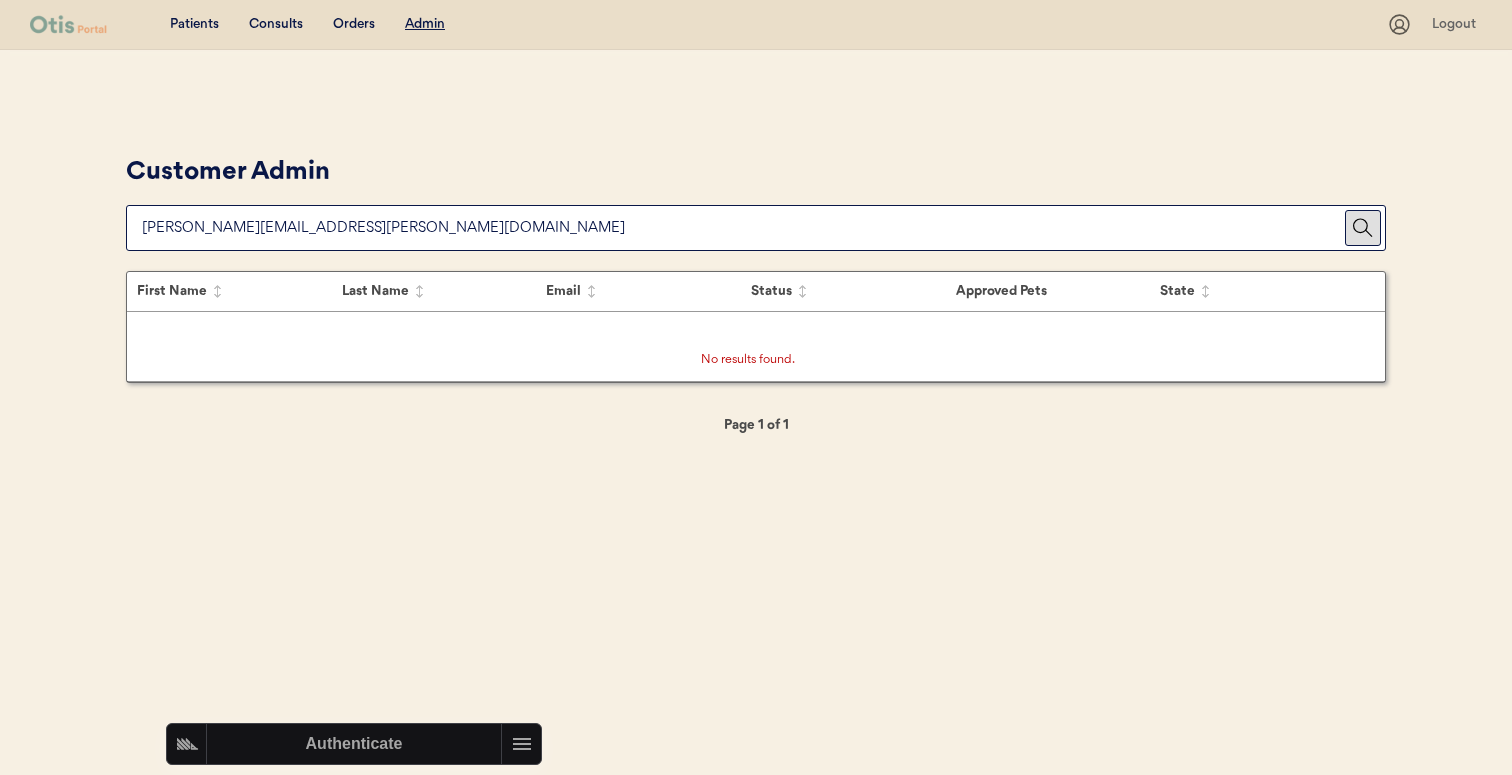 click on "Customer Admin" at bounding box center (756, 200) 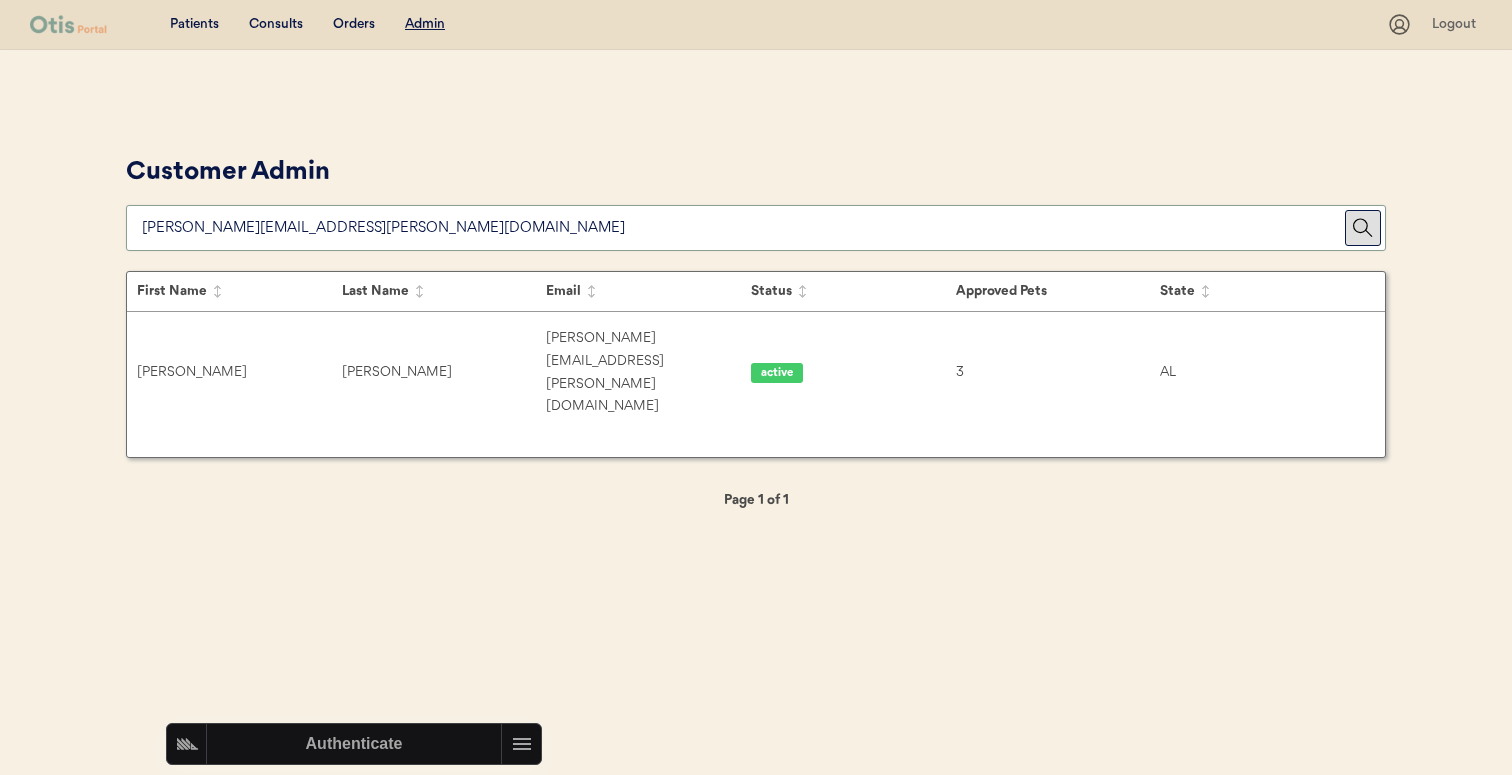 type on "amanda.ward@live.co" 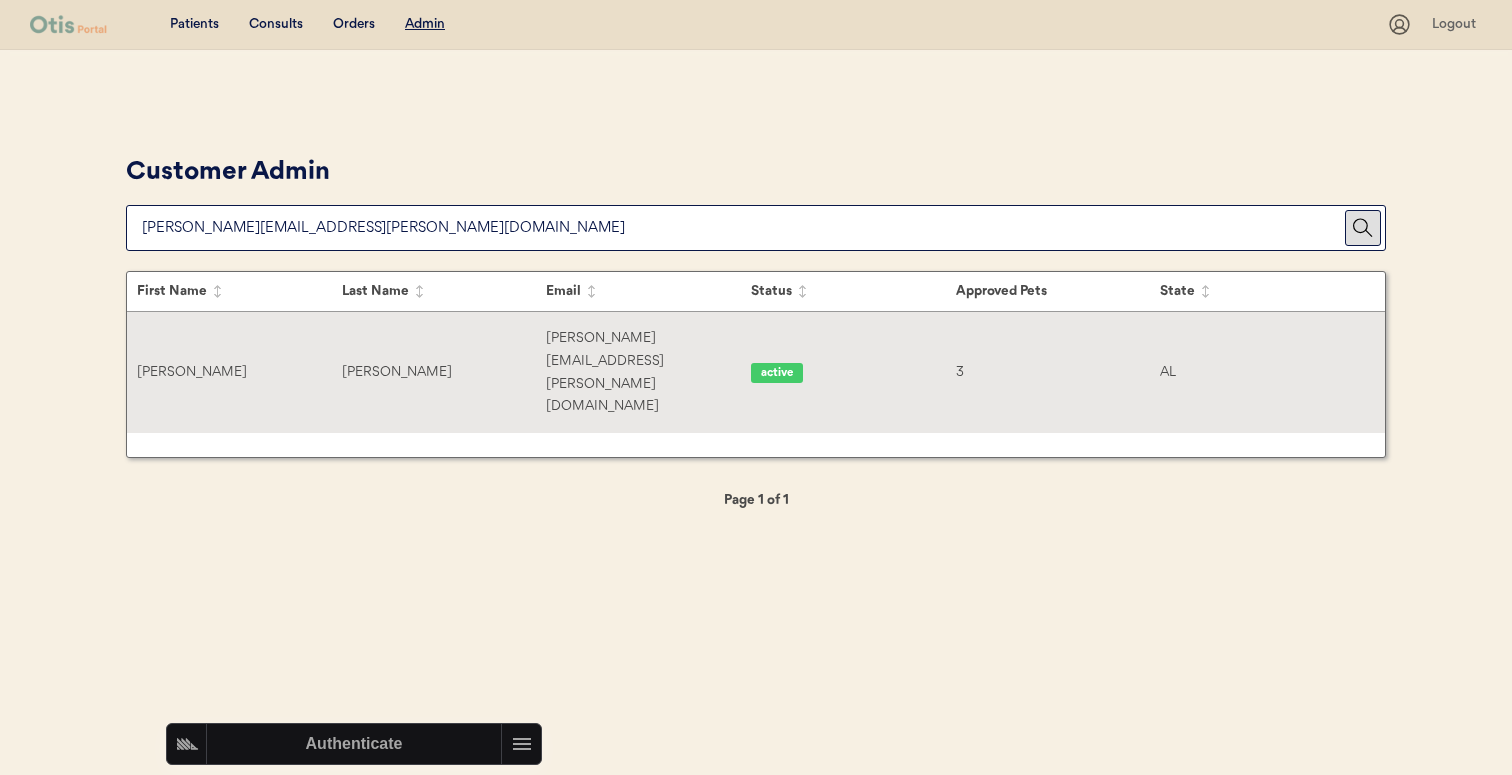 click on "Amanda Ward amanda.ward@live.com active 3 AL" at bounding box center (756, 372) 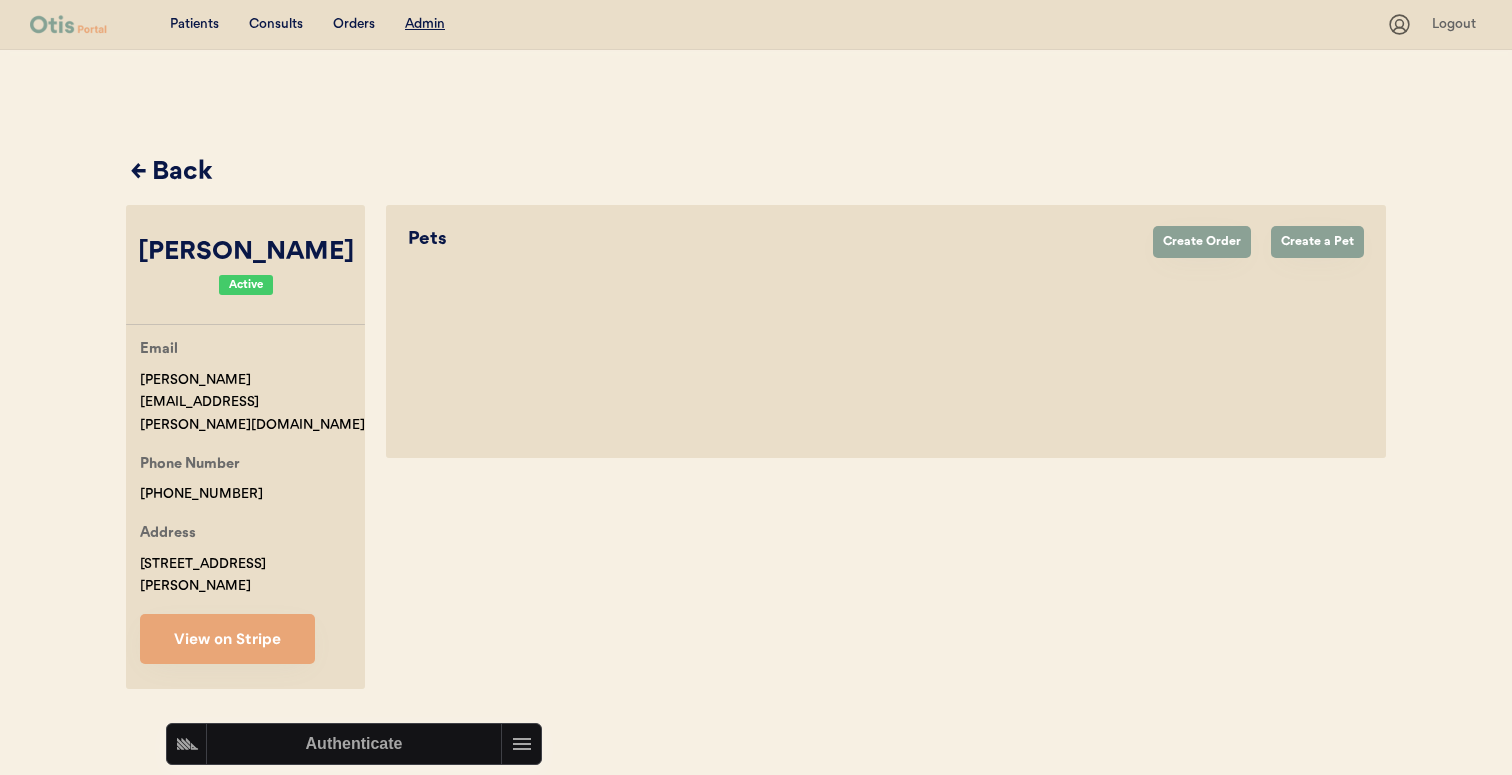 select on "true" 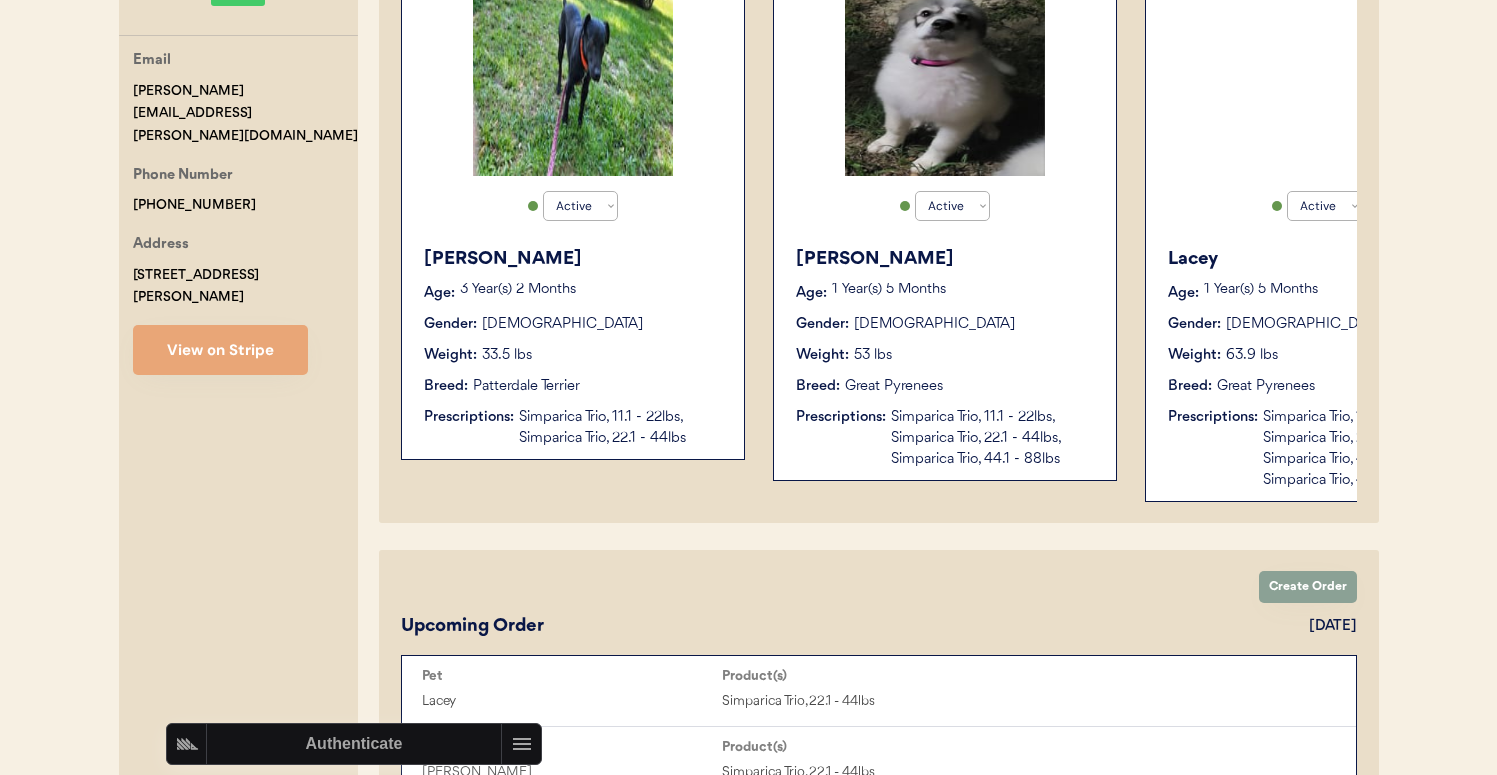 scroll, scrollTop: 367, scrollLeft: 0, axis: vertical 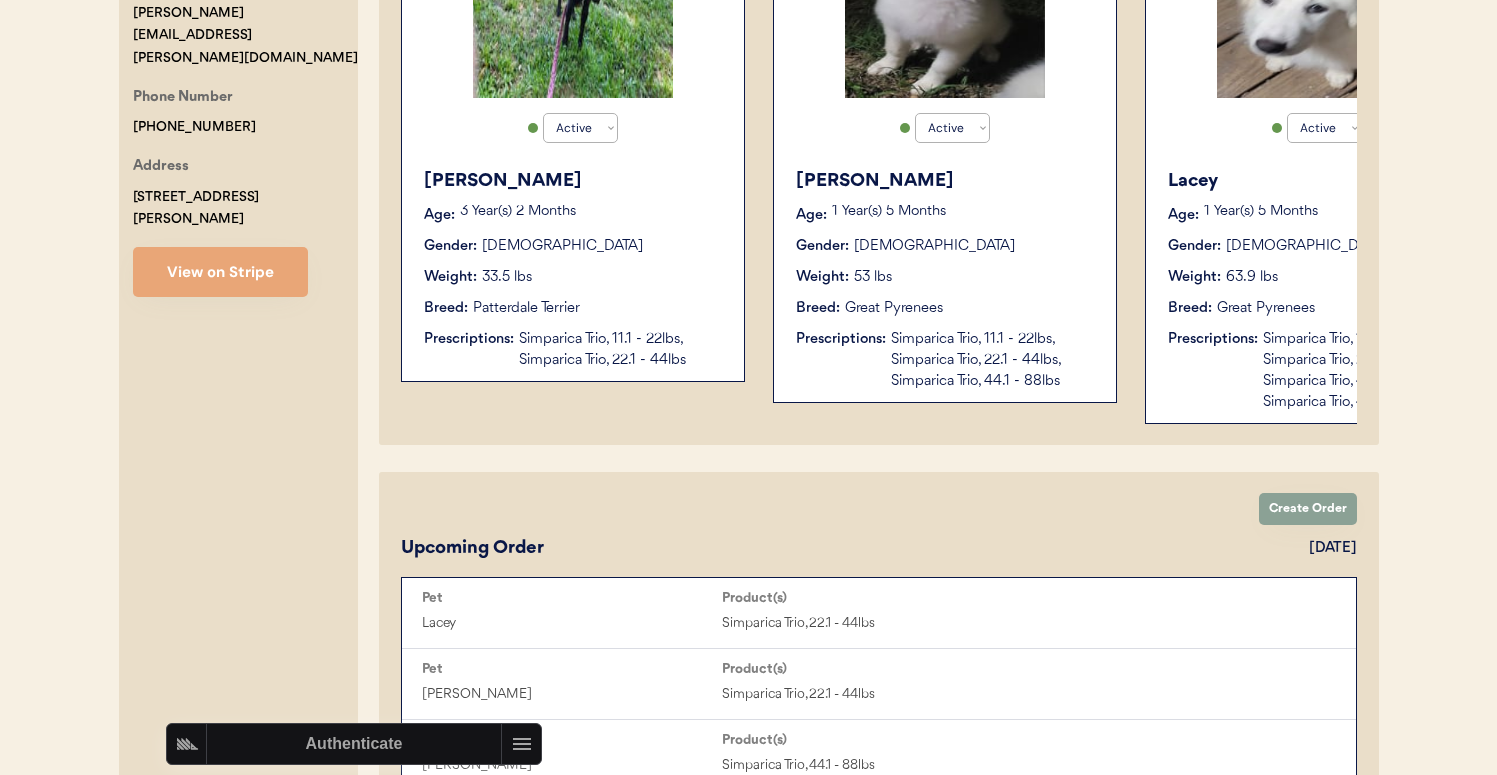 click on "Simparica Trio, 11.1 - 22lbs, Simparica Trio, 22.1 - 44lbs" at bounding box center [621, 350] 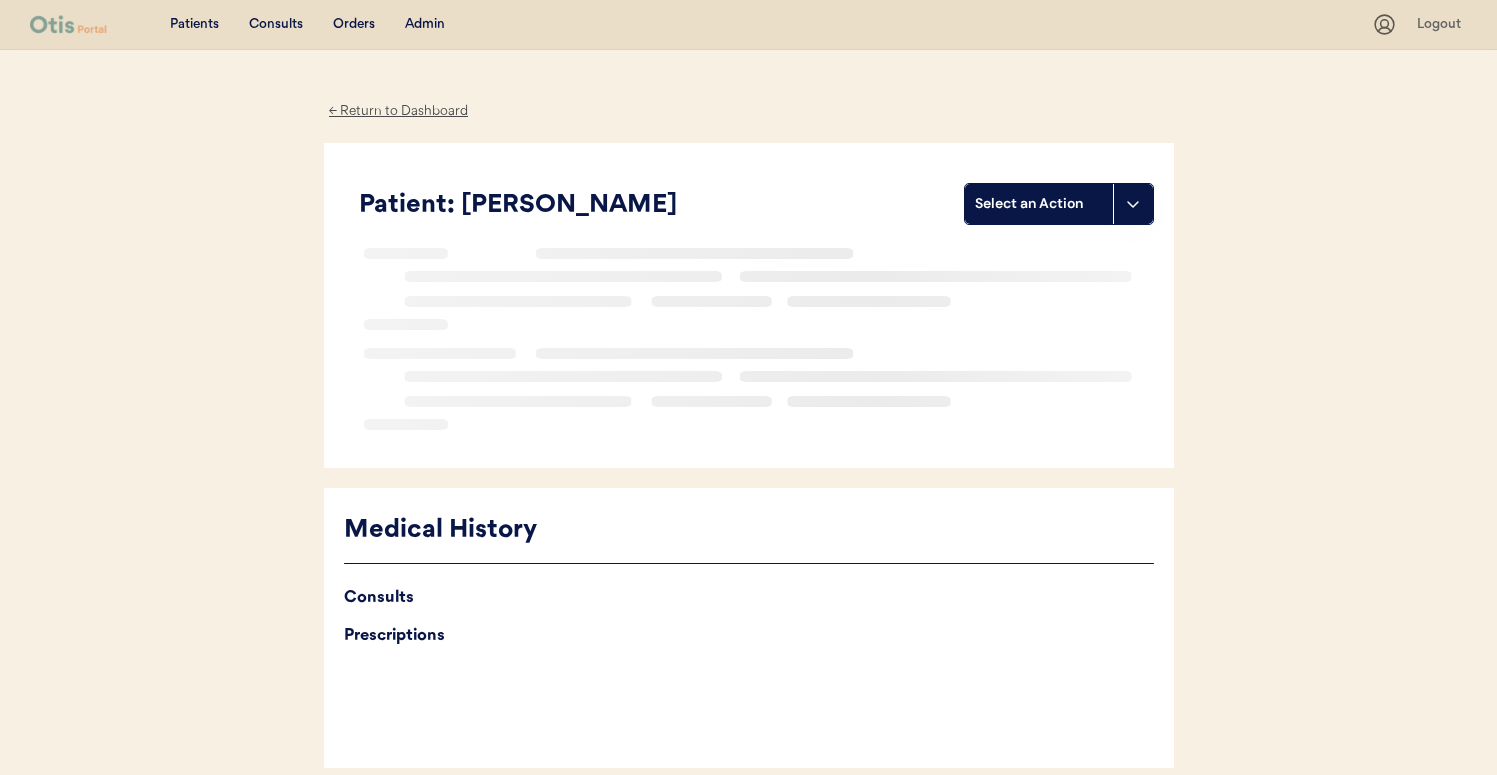scroll, scrollTop: 0, scrollLeft: 0, axis: both 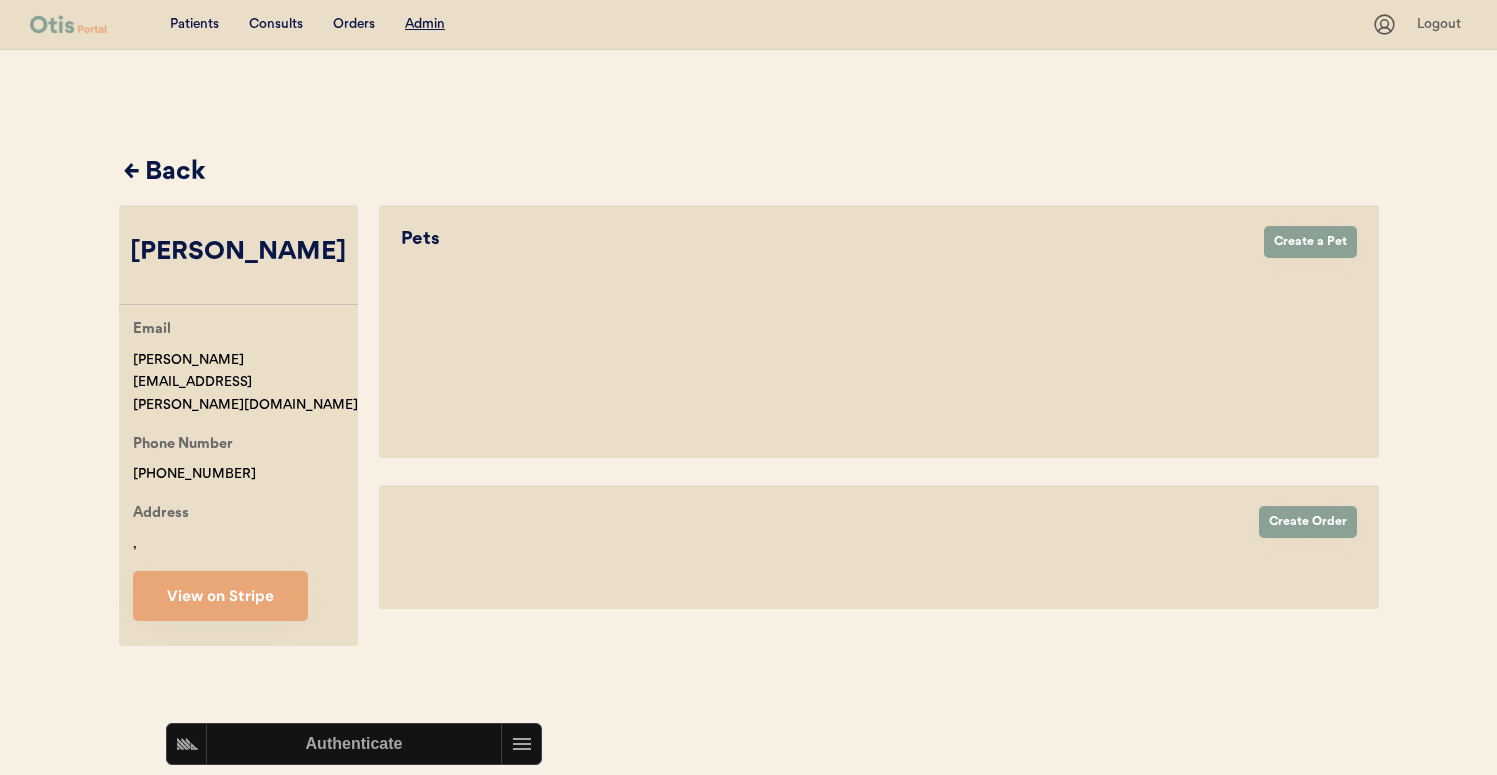 select on "true" 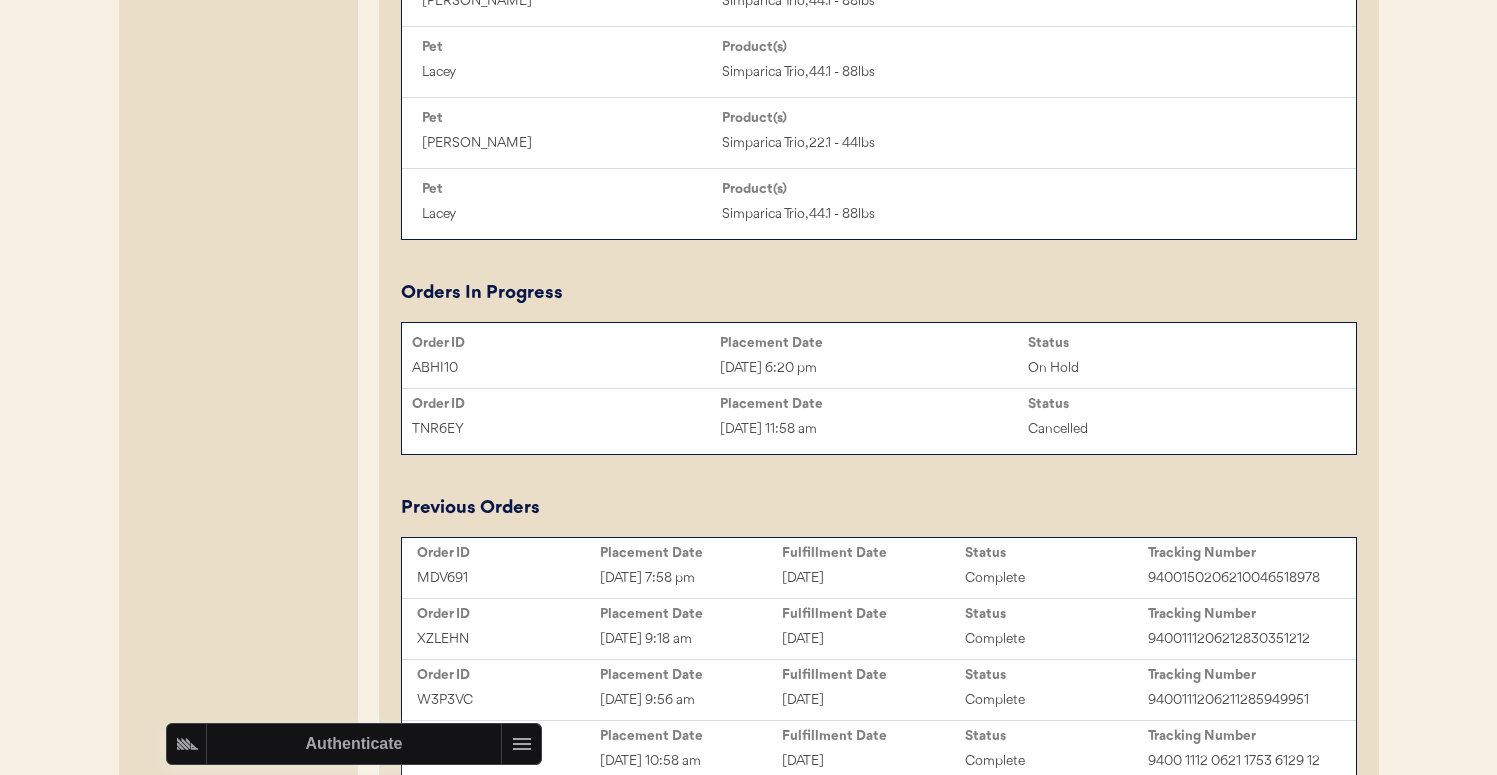 scroll, scrollTop: 1275, scrollLeft: 0, axis: vertical 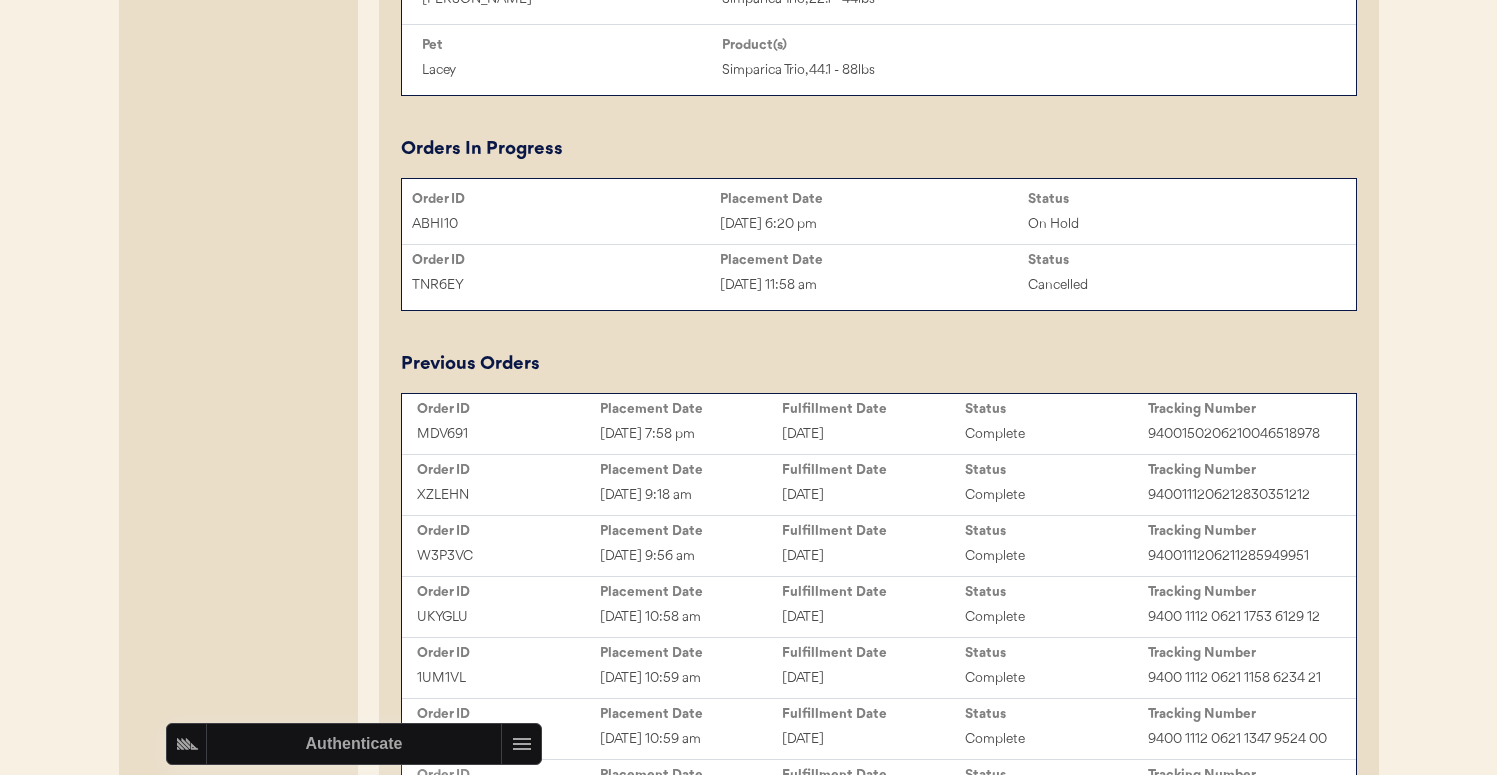 click on "Fulfillment Date" at bounding box center [873, 409] 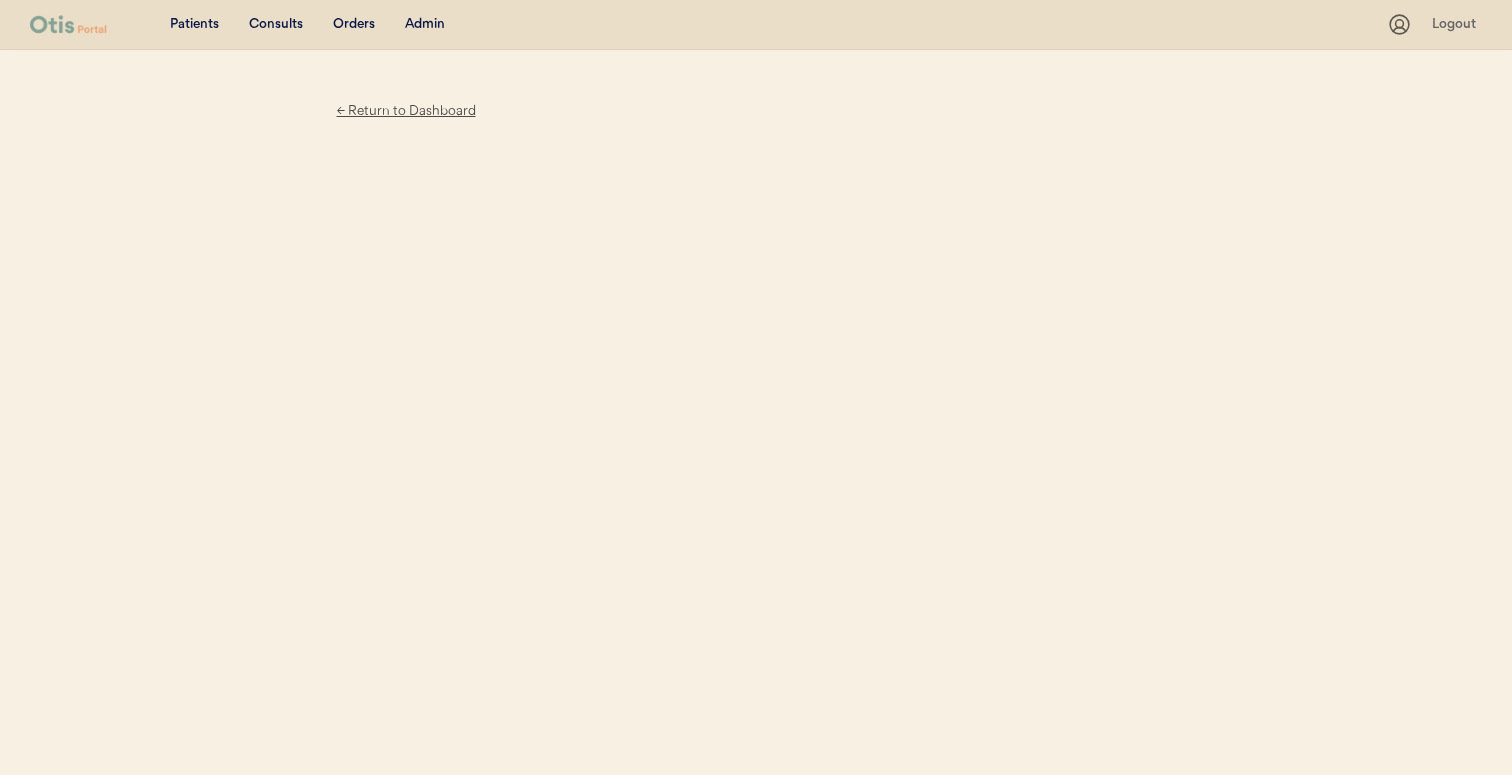 scroll, scrollTop: 0, scrollLeft: 0, axis: both 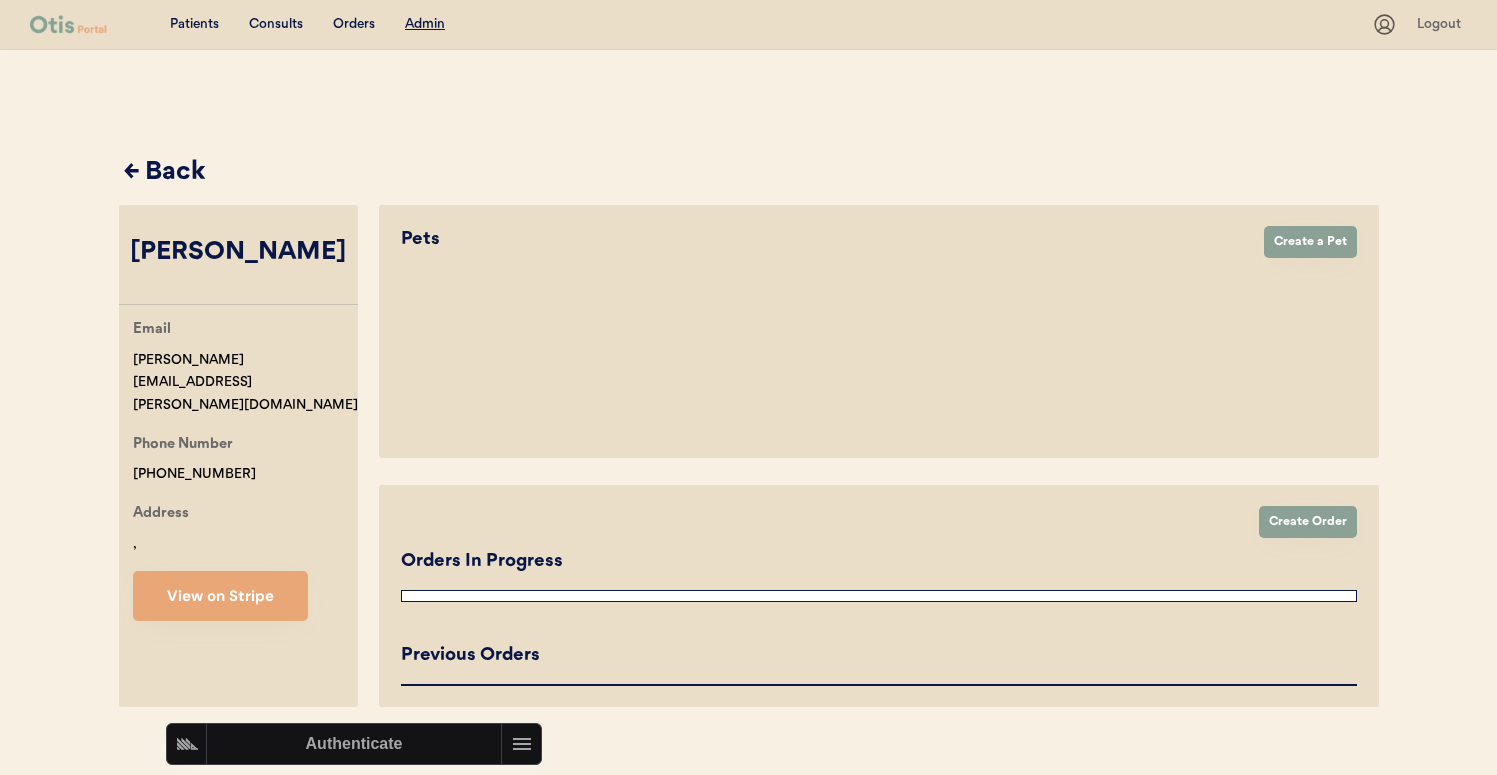 select on "true" 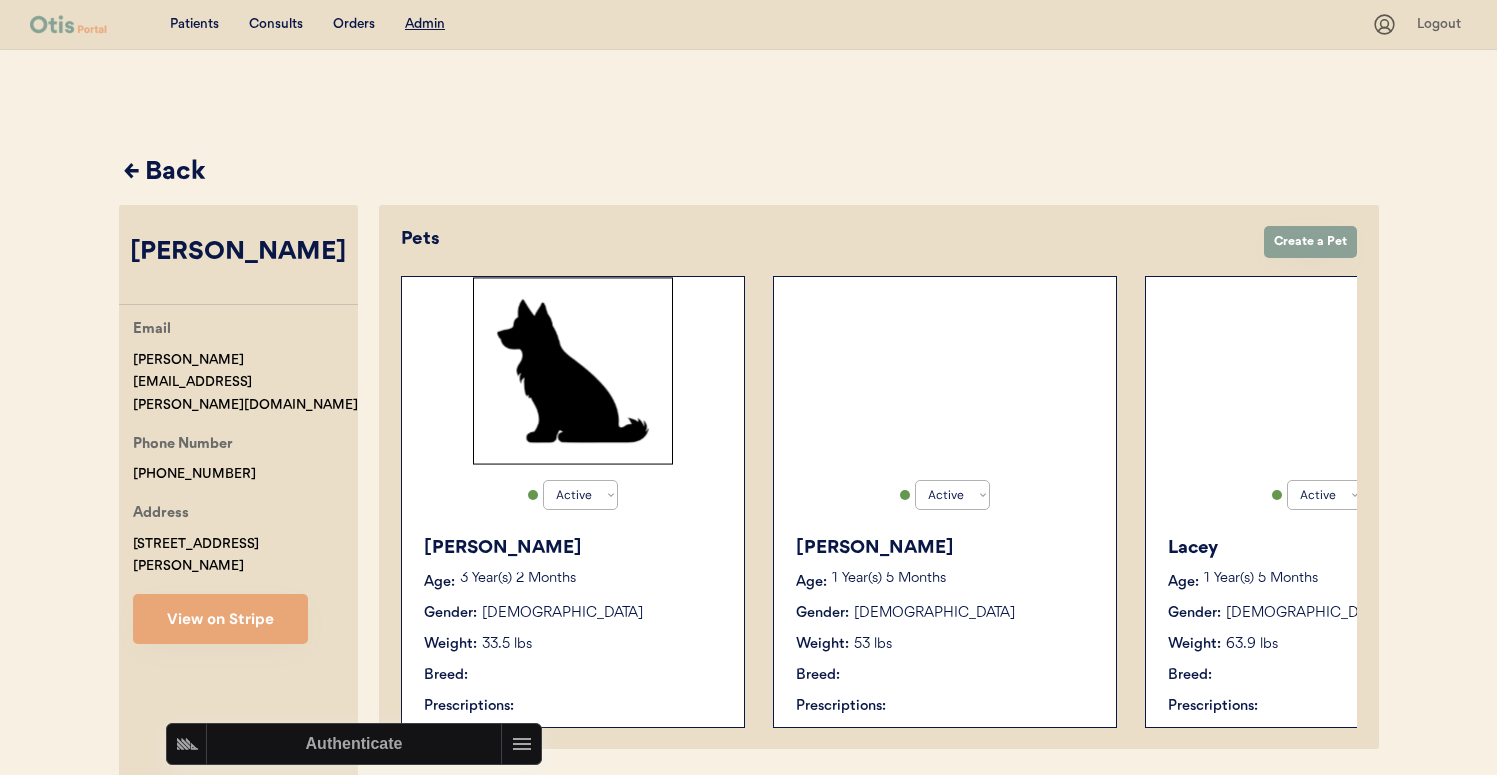 select on "true" 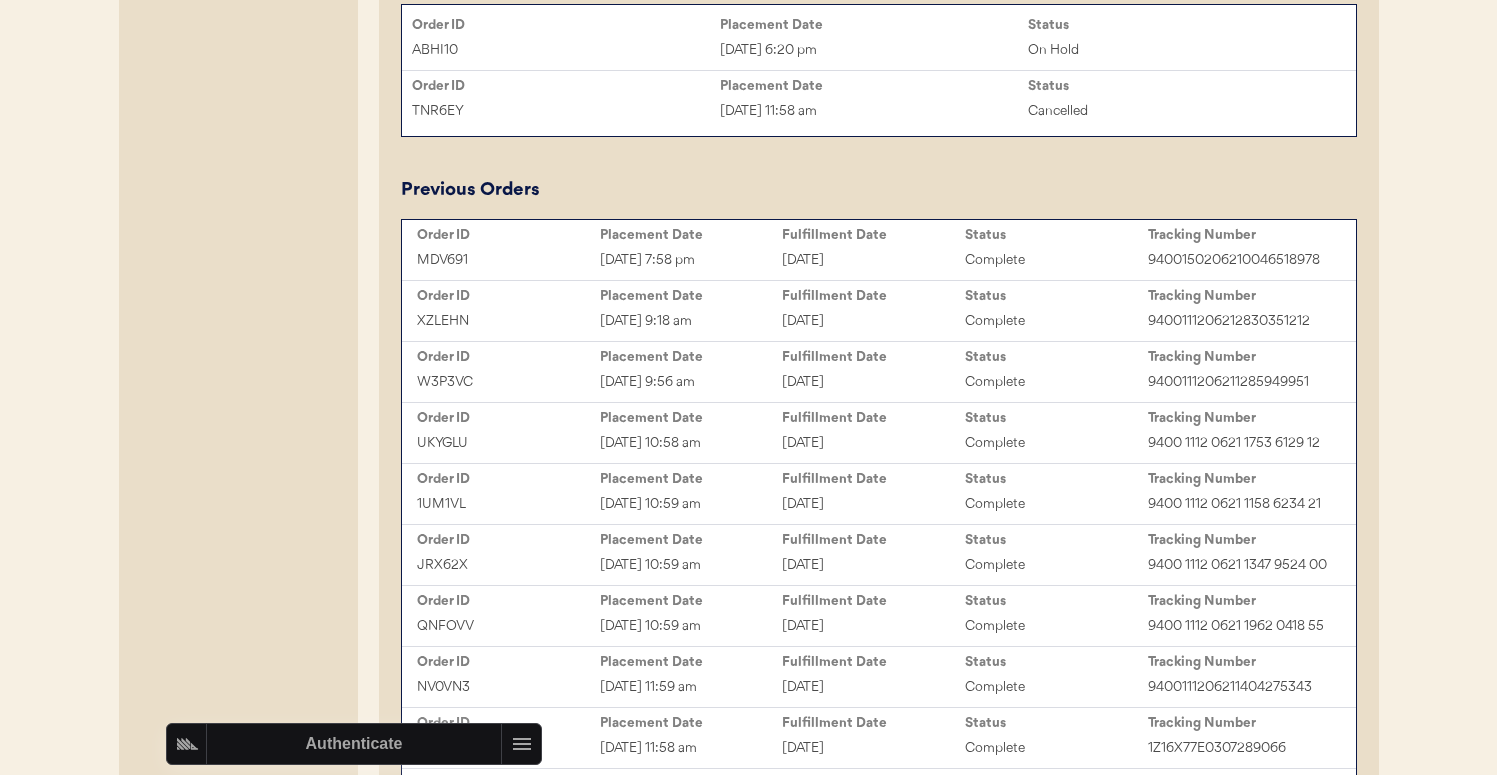 scroll, scrollTop: 1291, scrollLeft: 0, axis: vertical 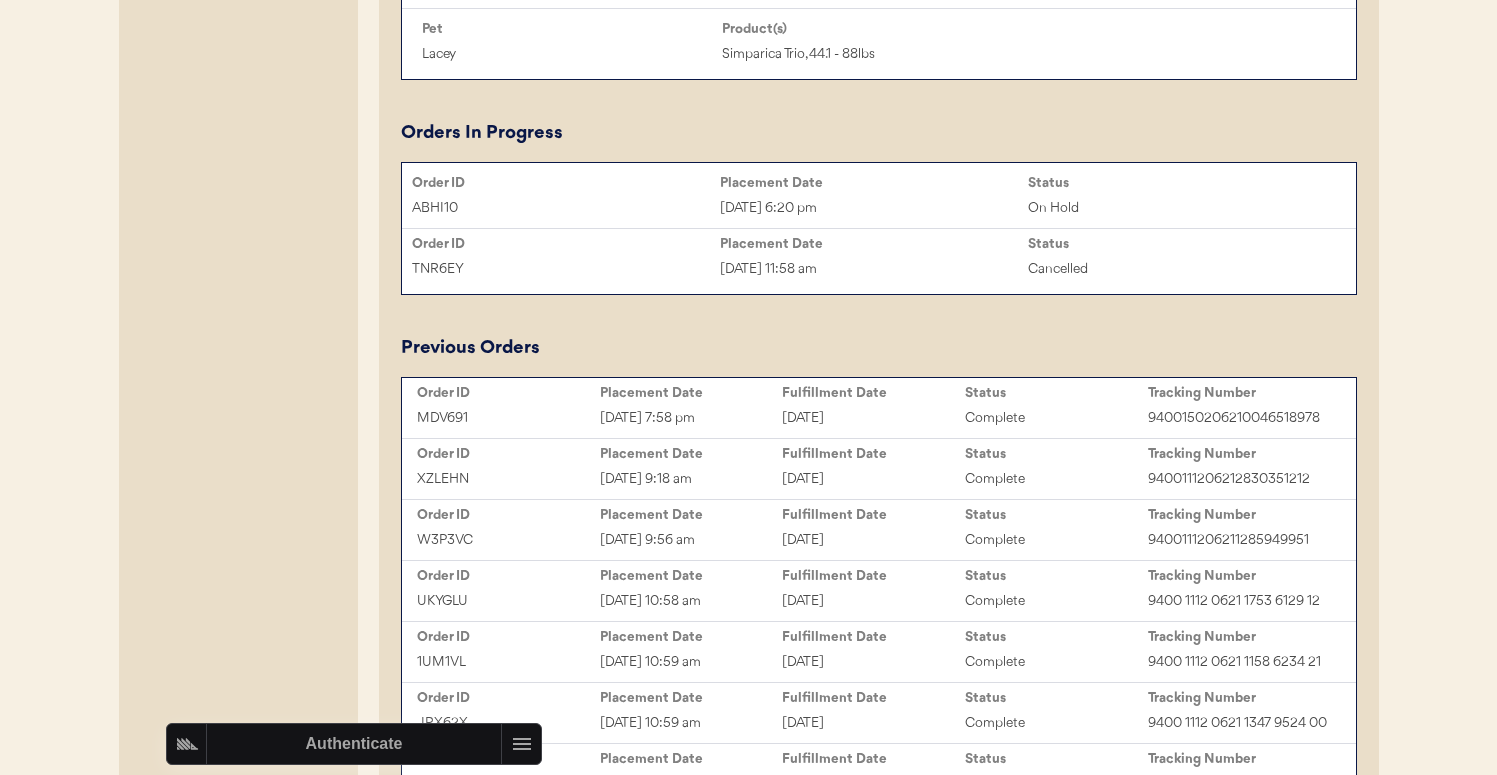 click on "ABHI10 Jul 1, 2025 6:20 pm On Hold" at bounding box center [879, 208] 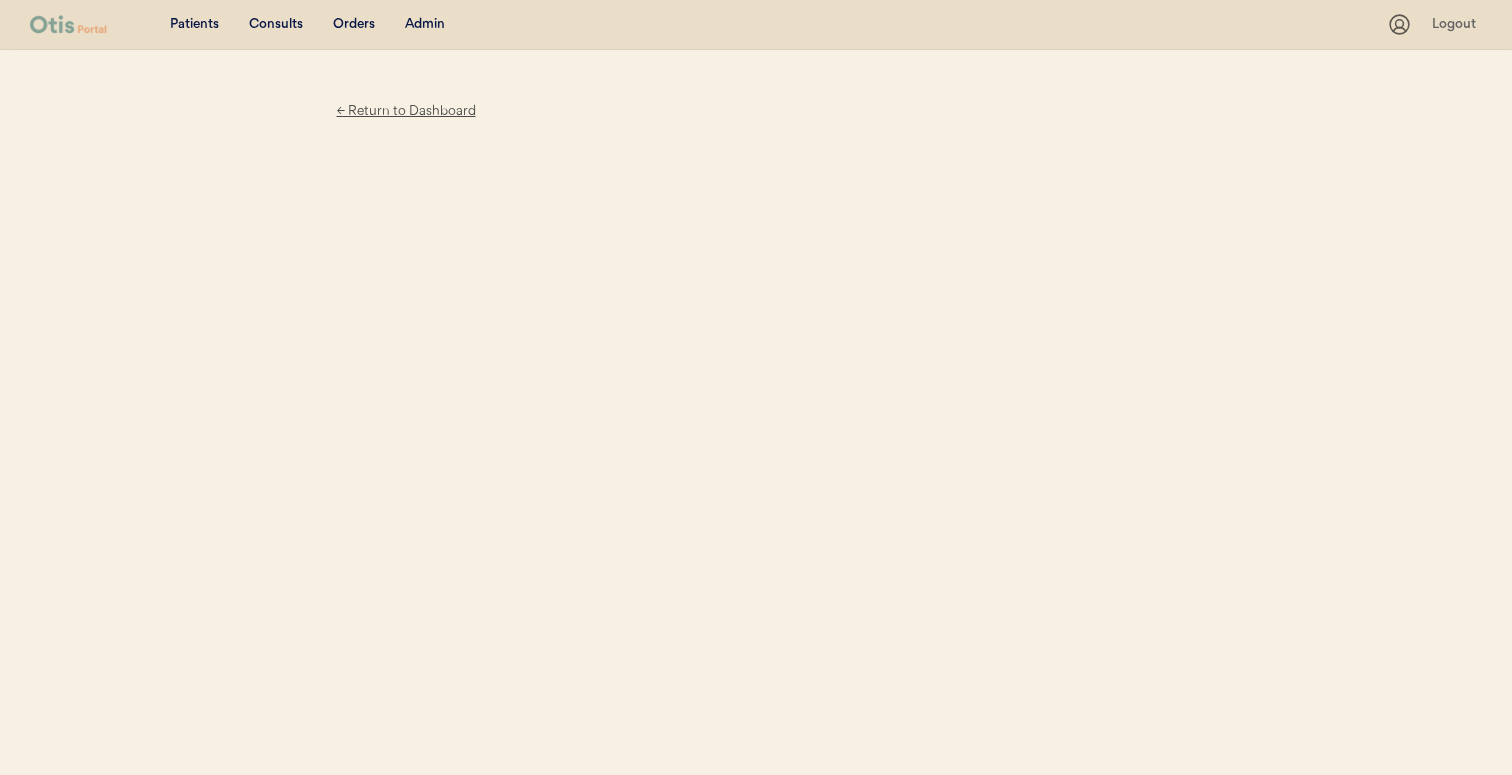 scroll, scrollTop: 0, scrollLeft: 0, axis: both 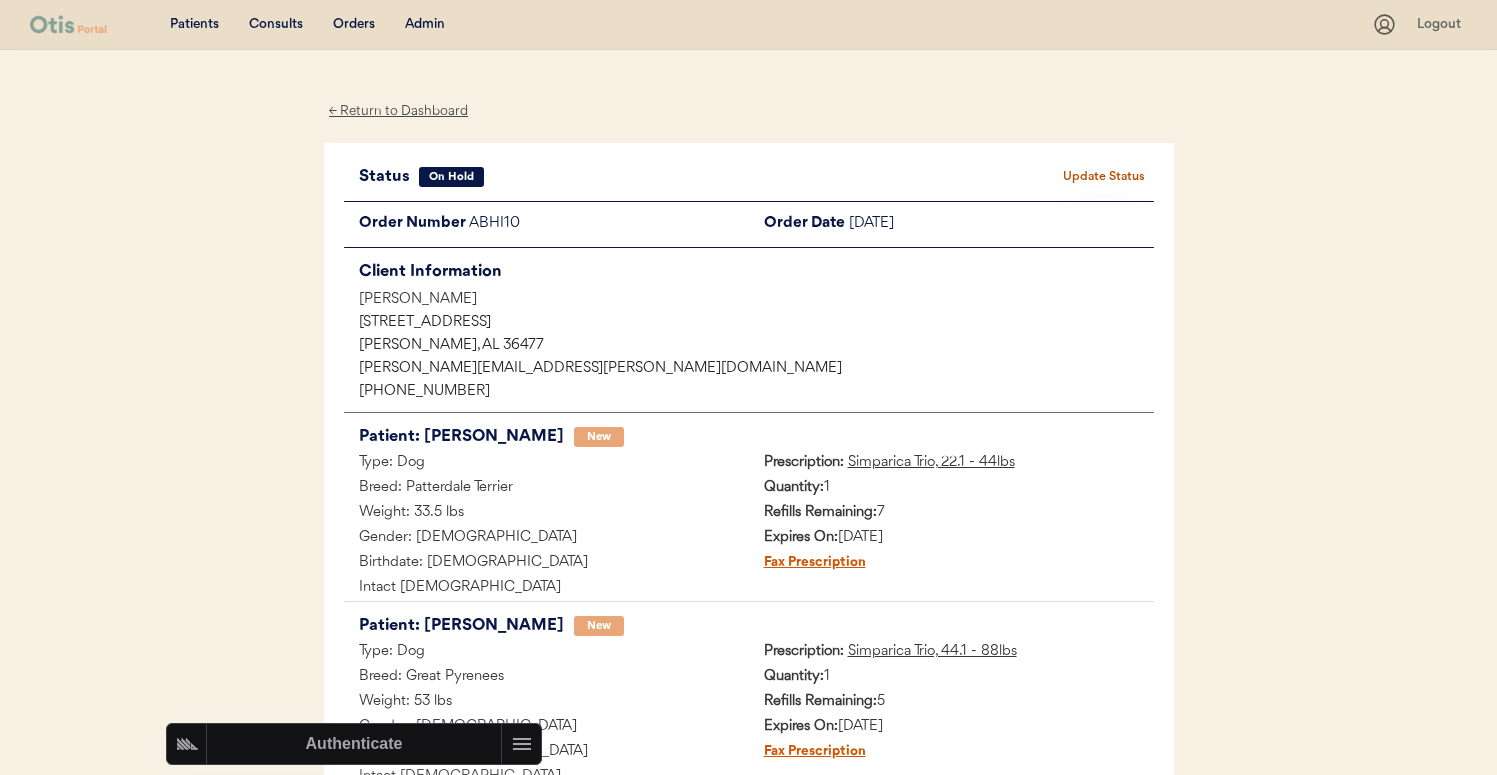 click on "Admin" at bounding box center (425, 25) 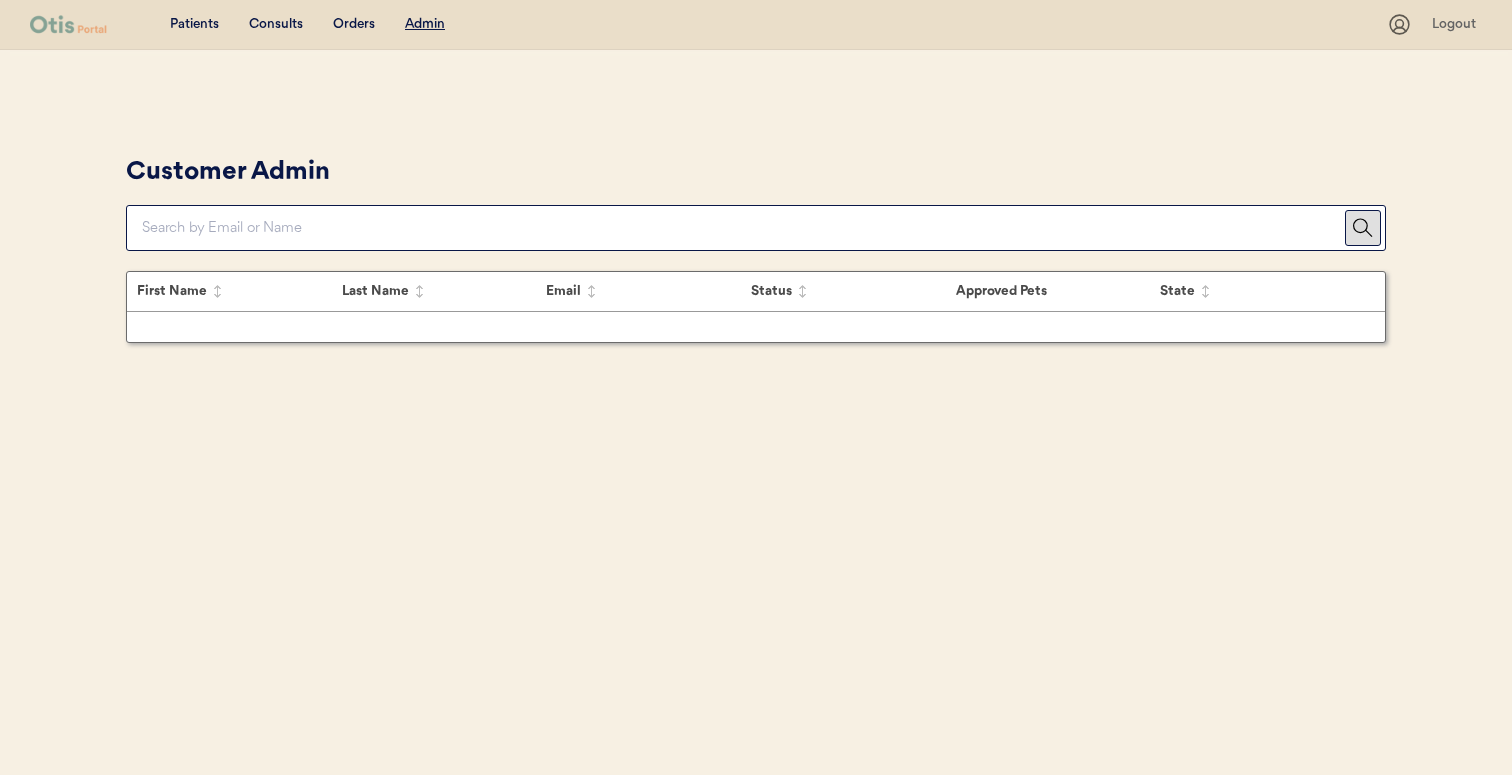 scroll, scrollTop: 0, scrollLeft: 0, axis: both 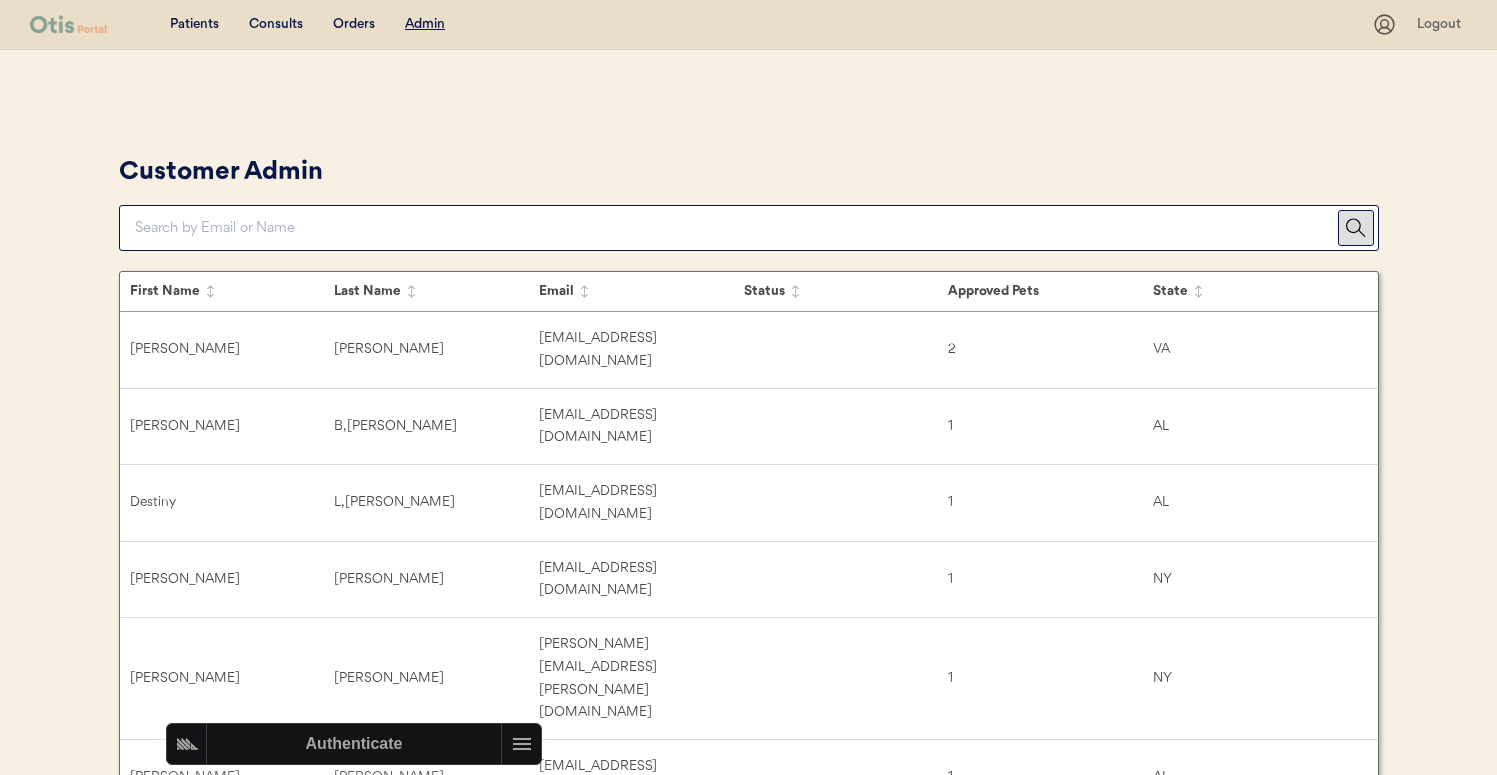 click on "Customer Admin" at bounding box center (749, 200) 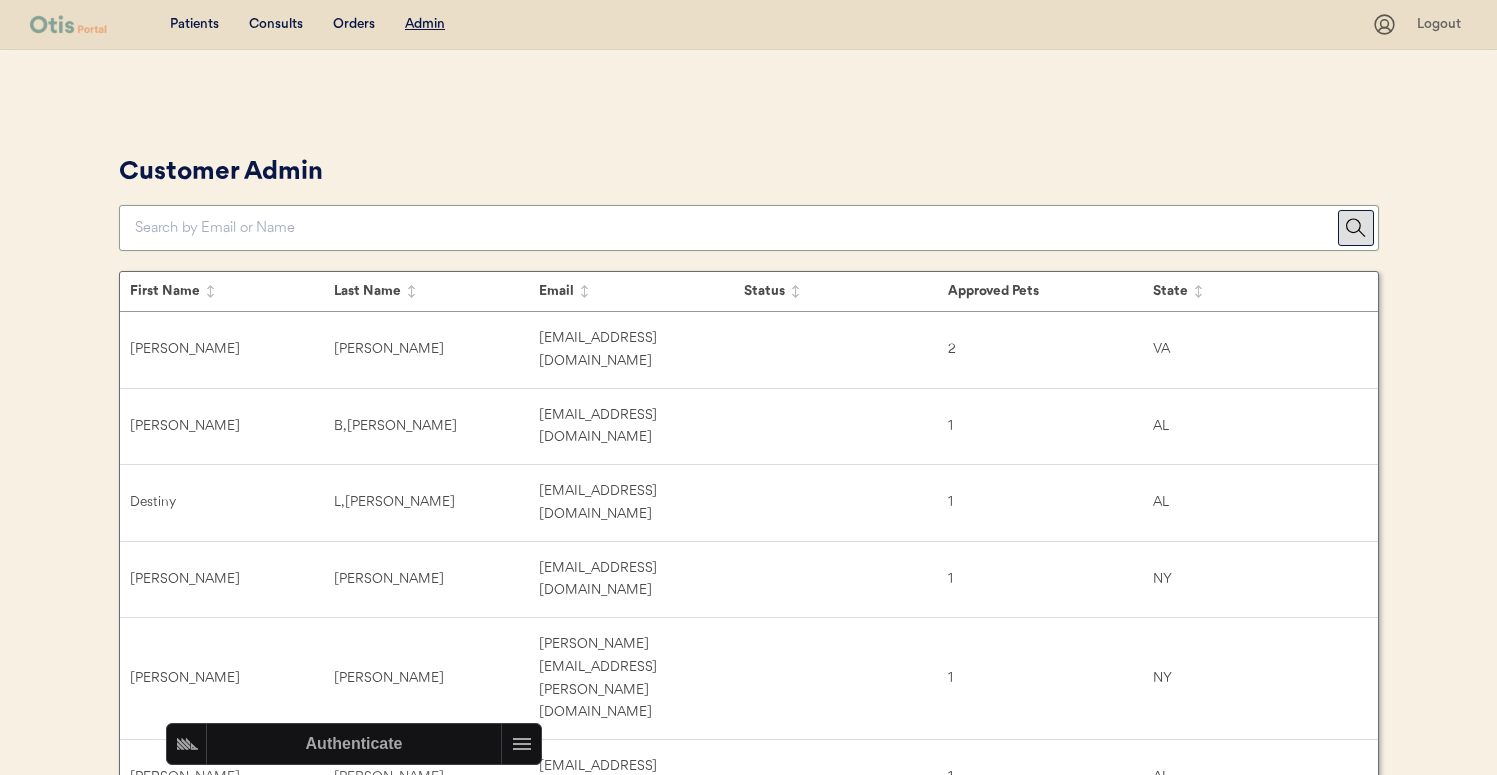 click at bounding box center (736, 228) 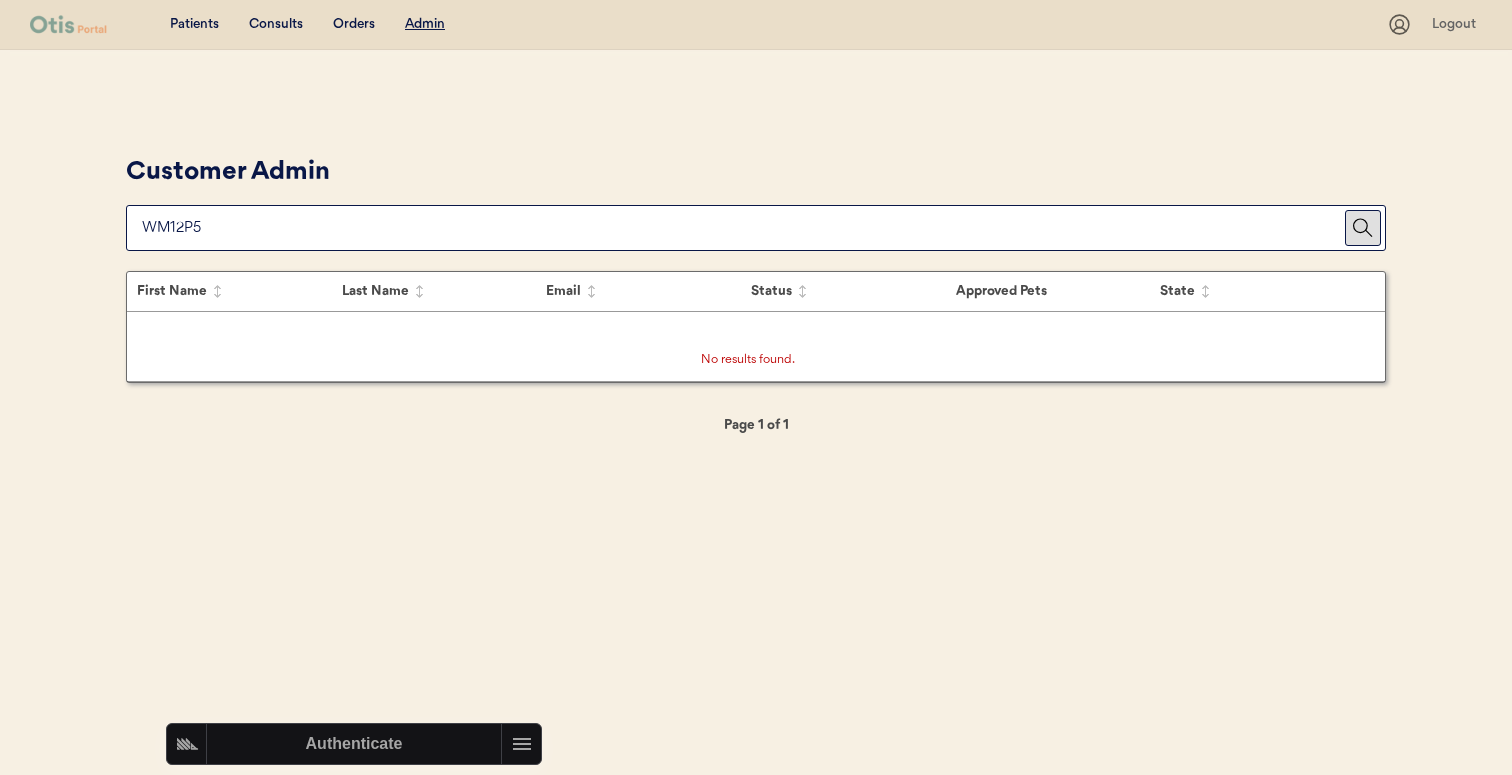 click on "Customer Admin" at bounding box center (756, 200) 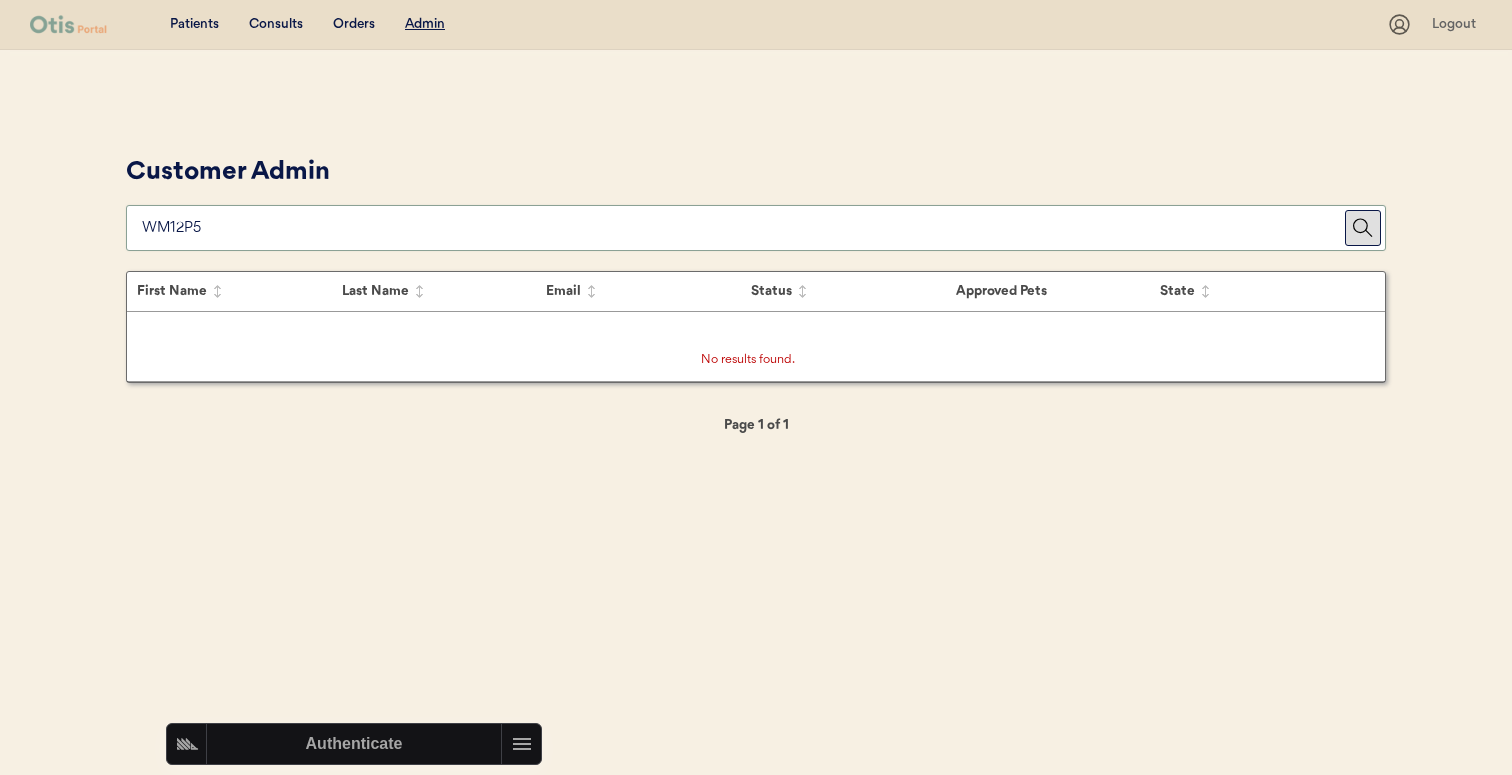 paste on "Ashley Gomez" 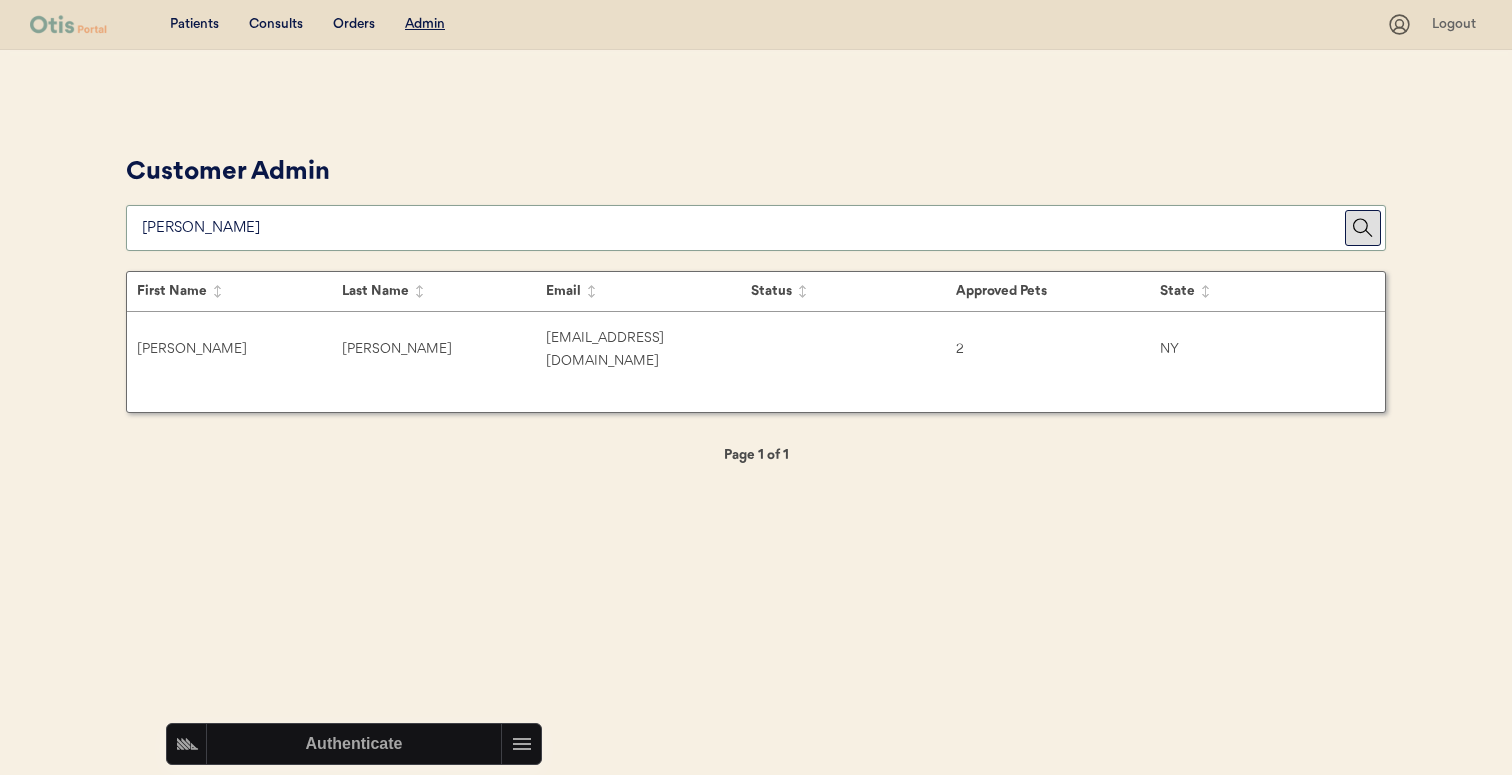 type on "Ashley gome" 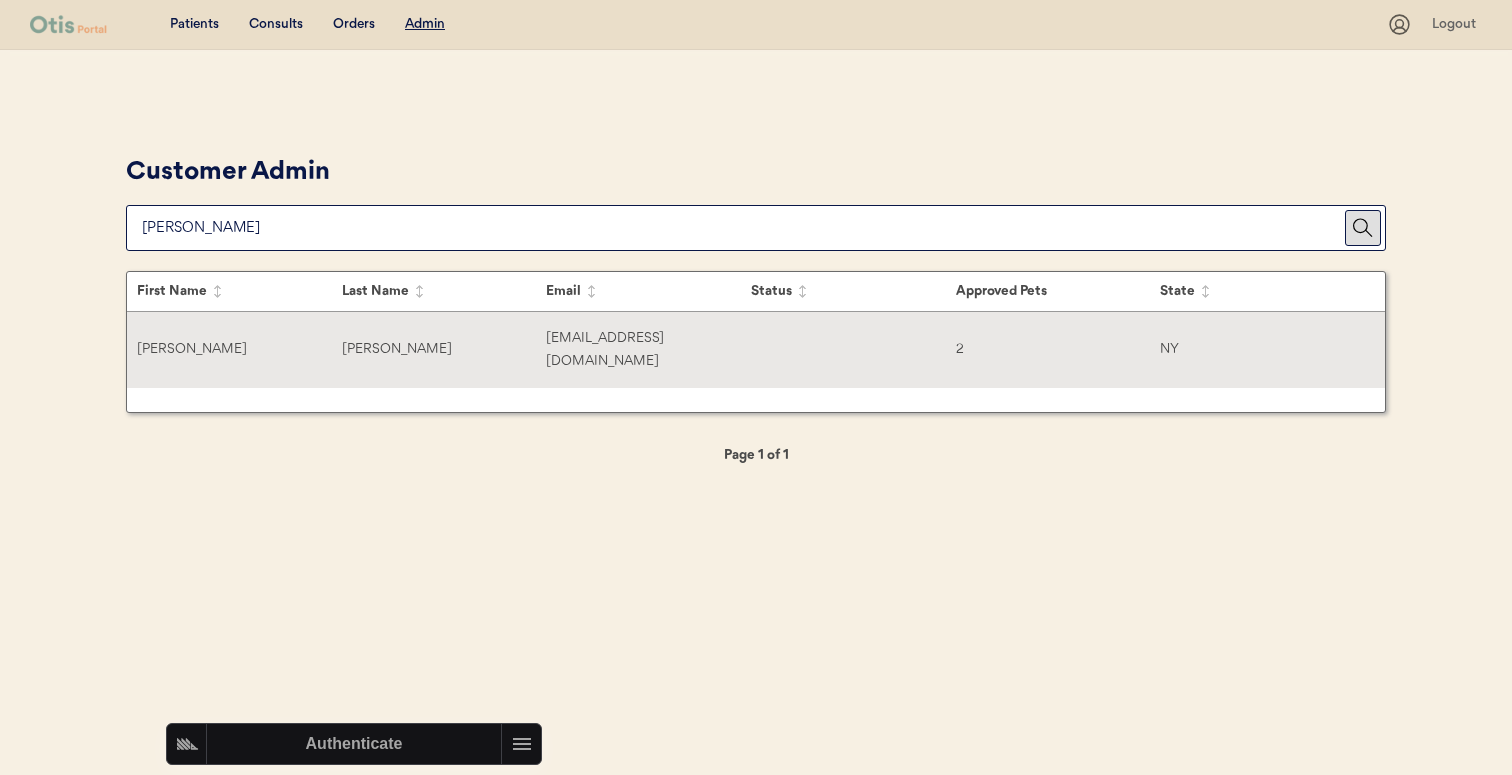 click on "apmorales10695@gmail.com" at bounding box center [648, 350] 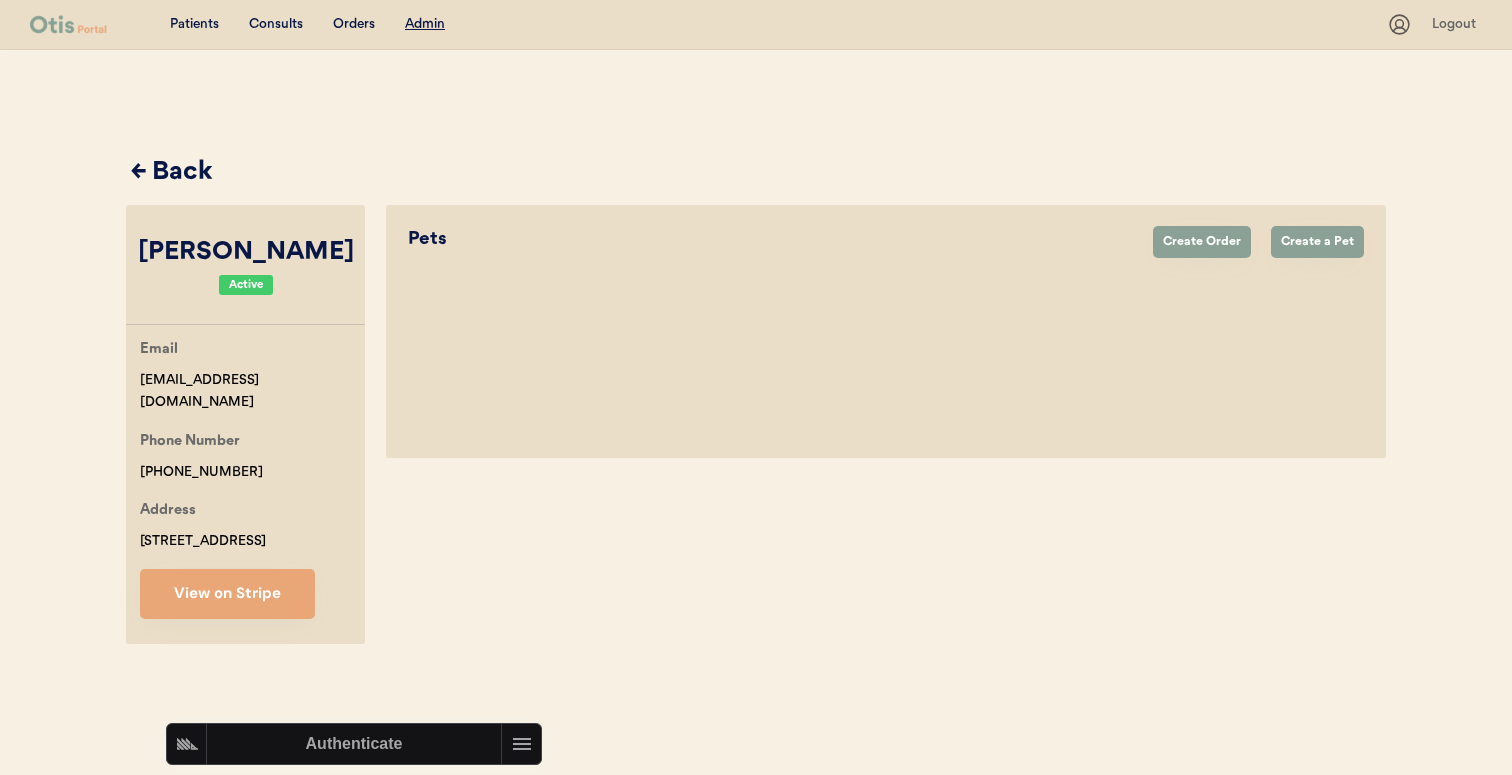 select on "true" 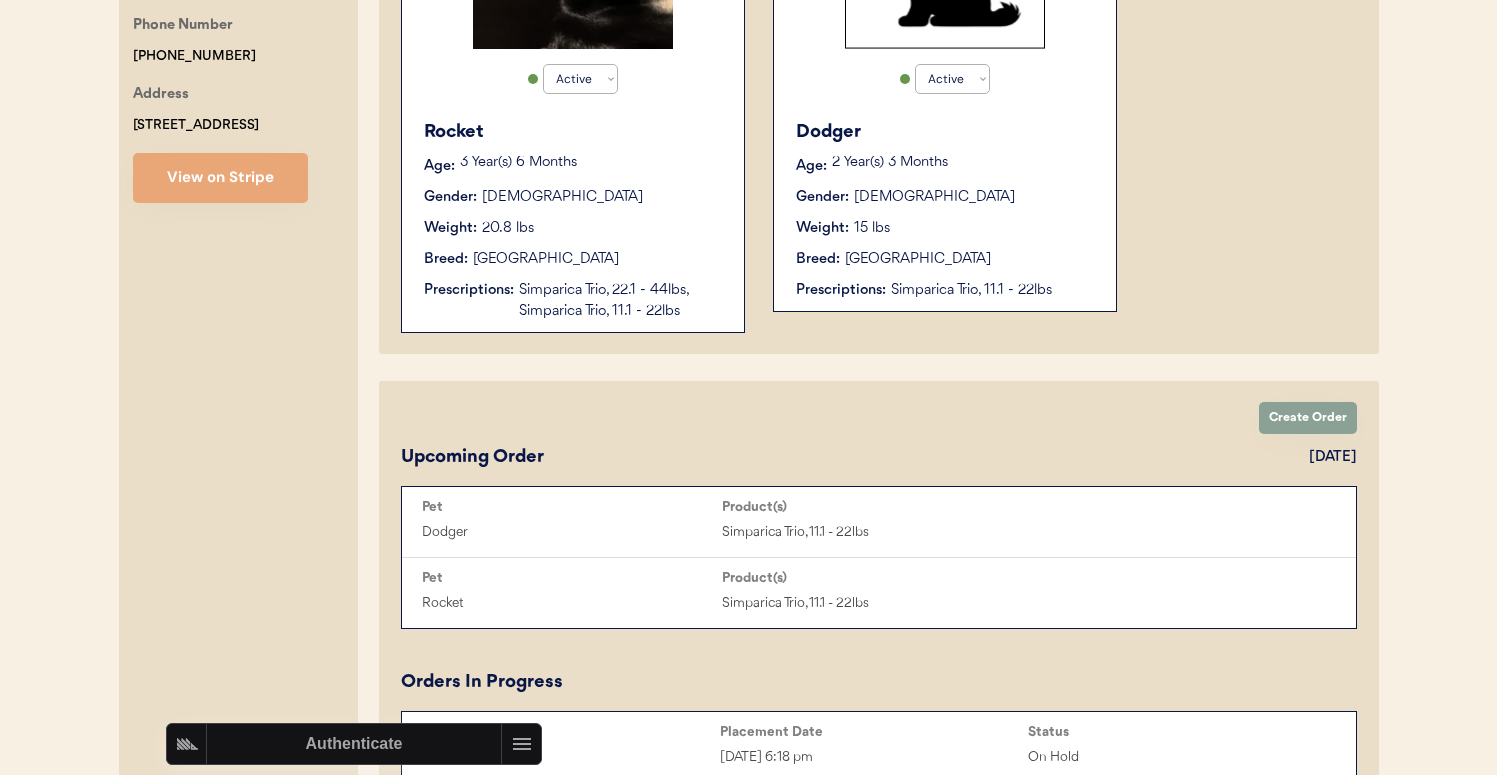 scroll, scrollTop: 335, scrollLeft: 0, axis: vertical 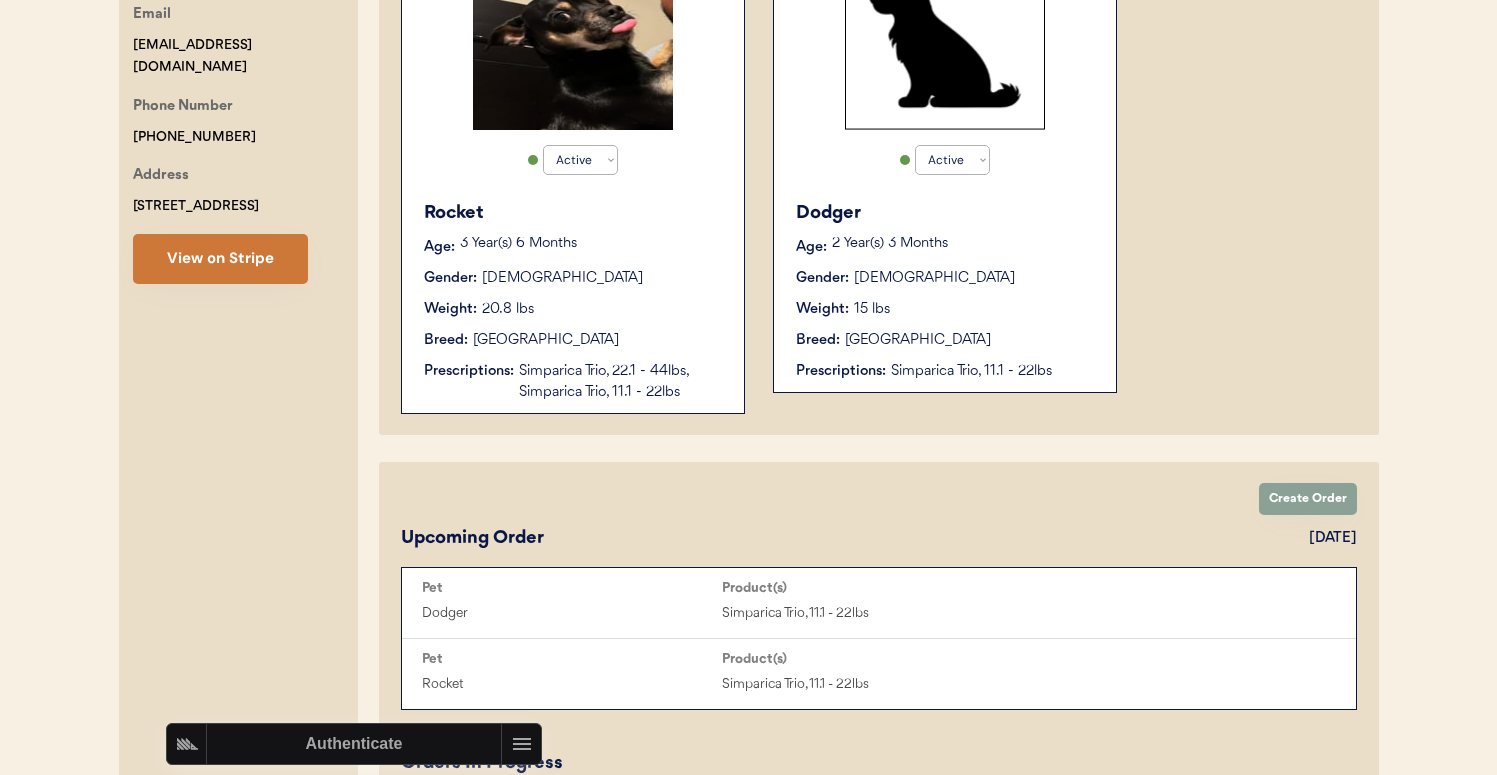 click on "View on Stripe" at bounding box center [220, 259] 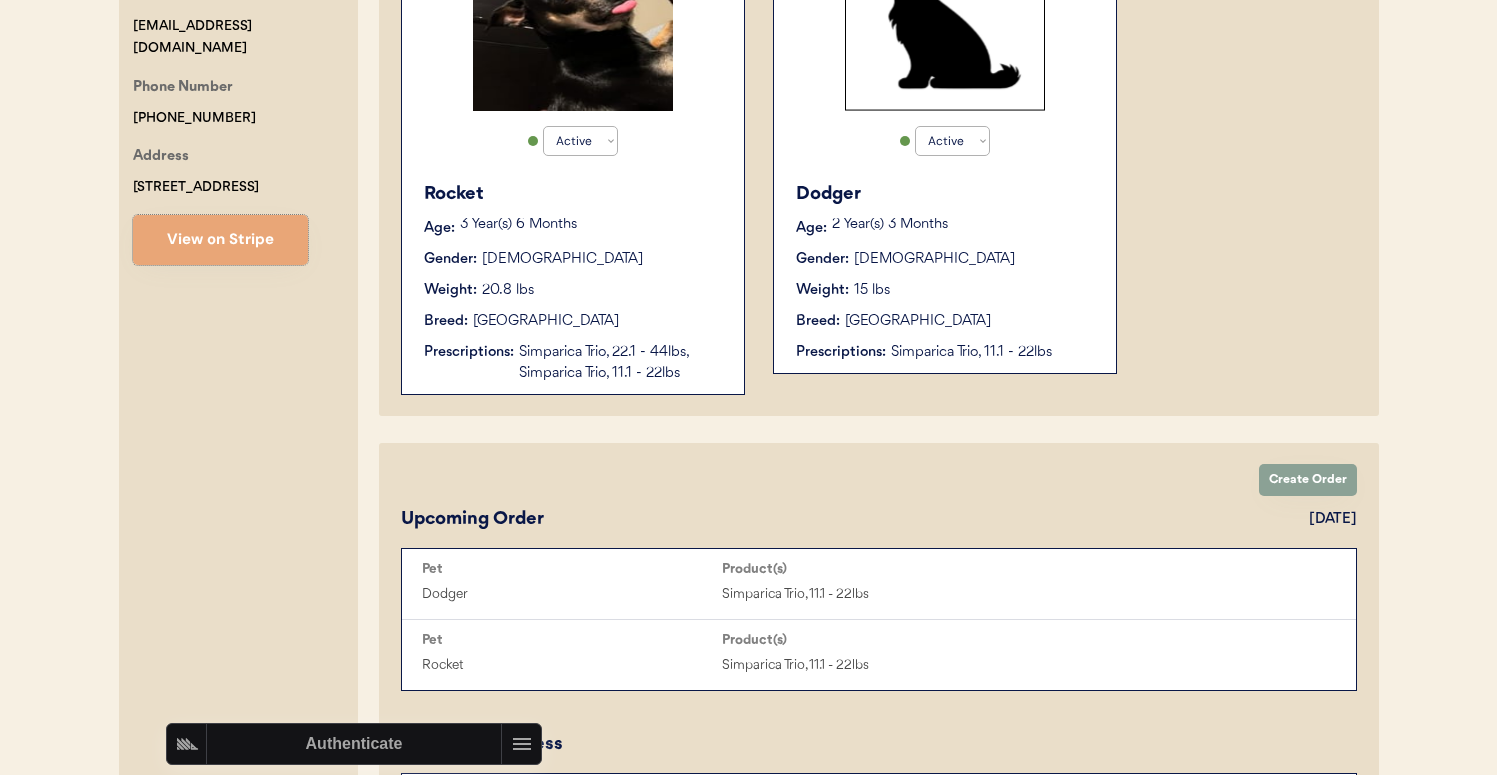 scroll, scrollTop: 371, scrollLeft: 0, axis: vertical 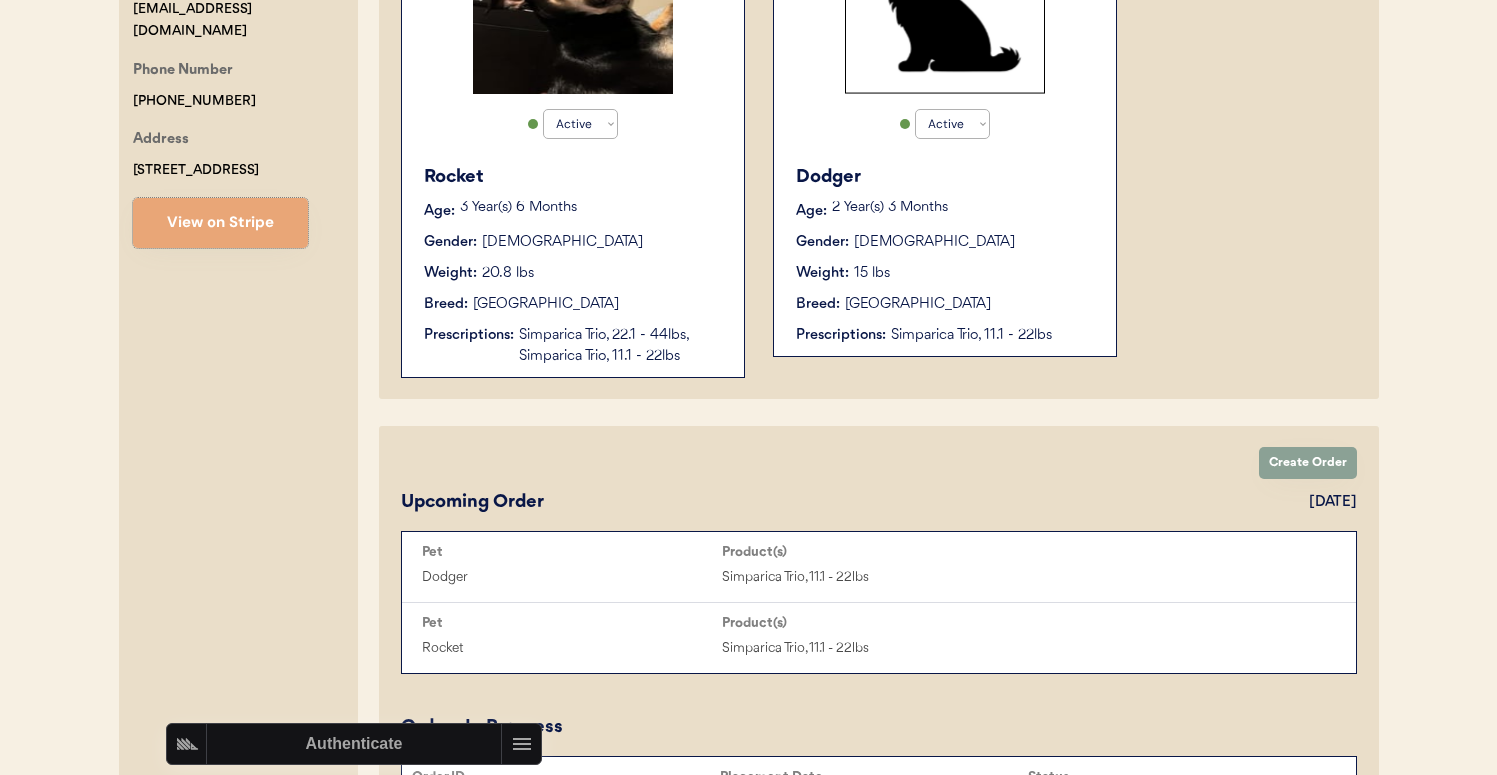 type 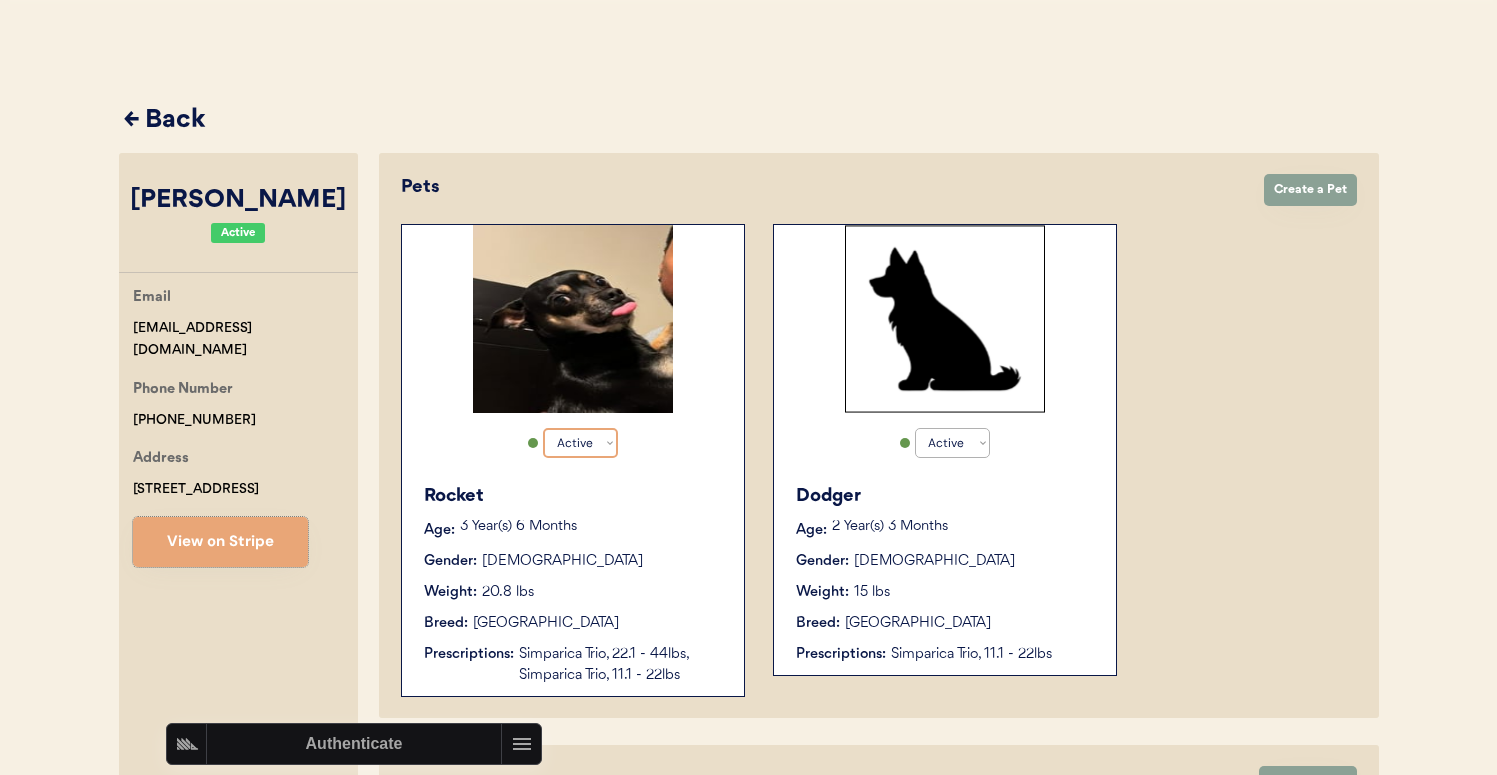 scroll, scrollTop: 0, scrollLeft: 0, axis: both 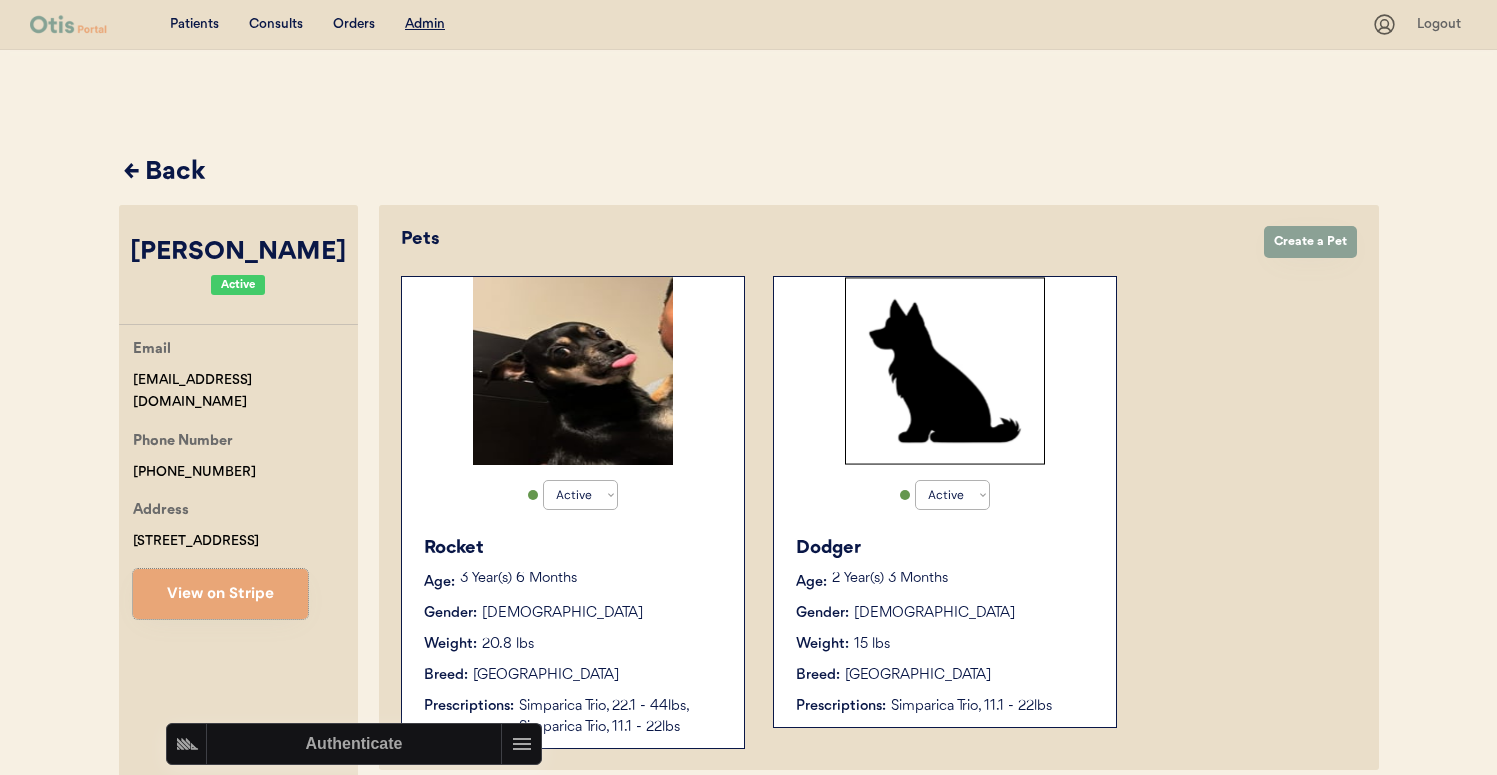 click on "← Back" at bounding box center [751, 173] 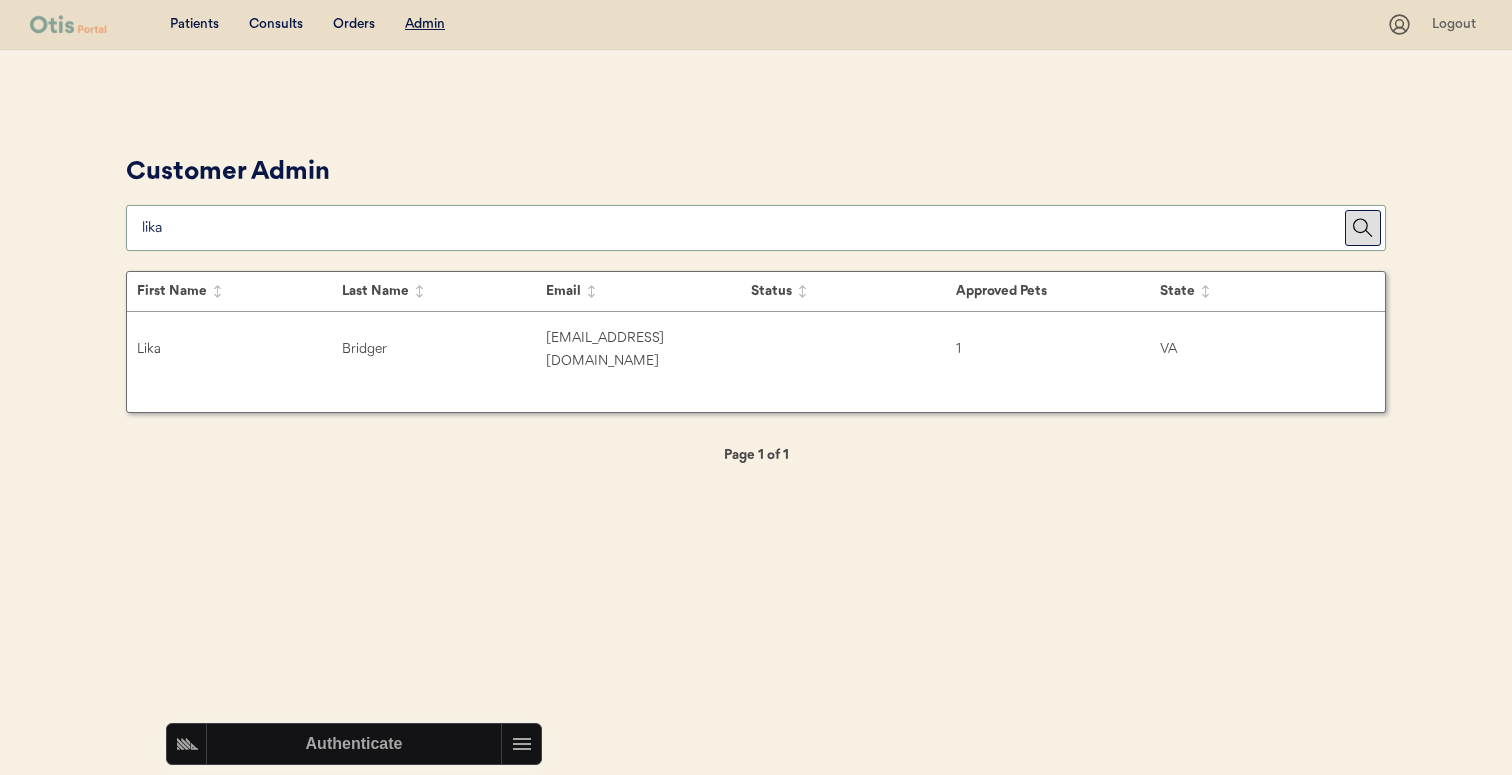type on "lika" 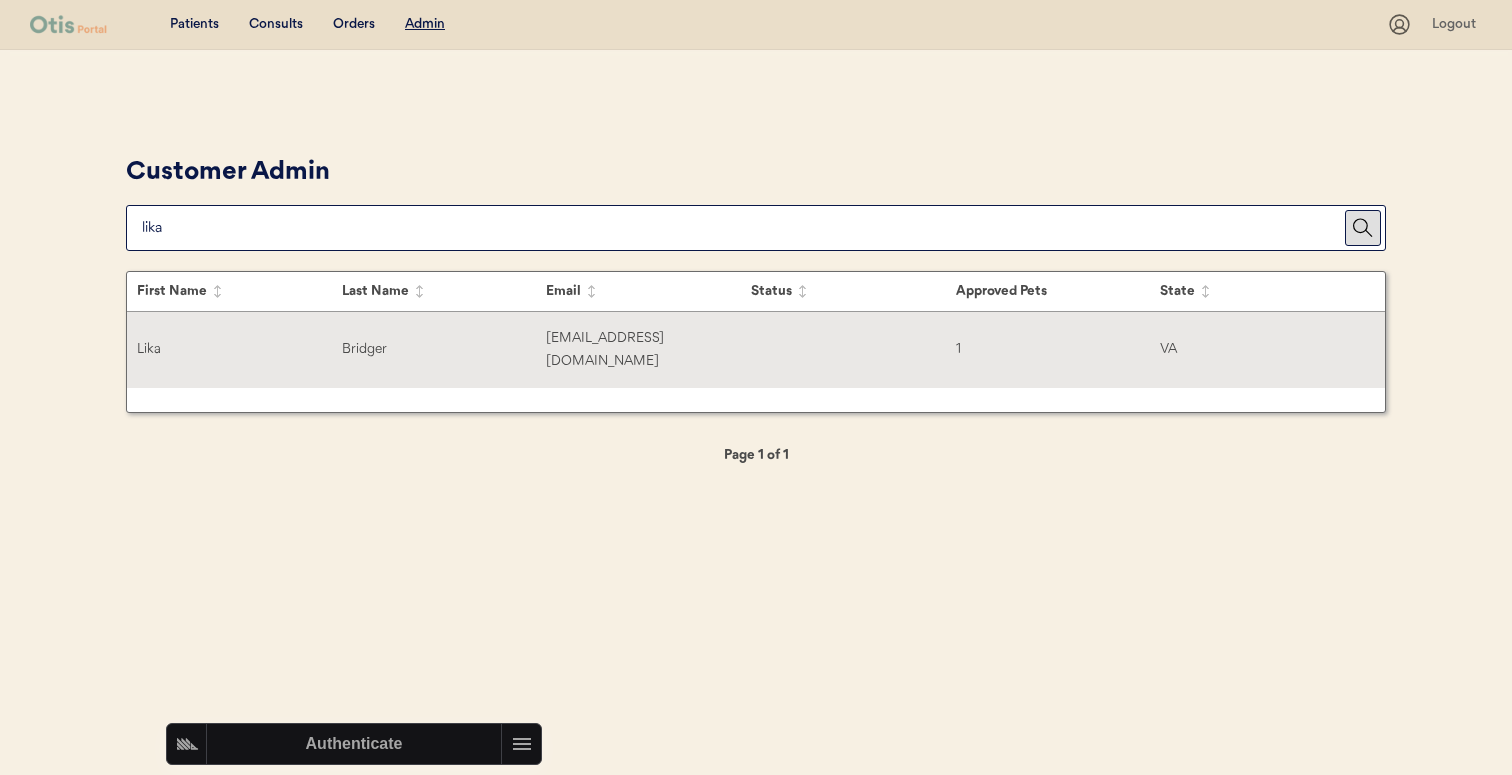 click on "Lika Bridger lbridger@aol.com 1 VA" at bounding box center [756, 350] 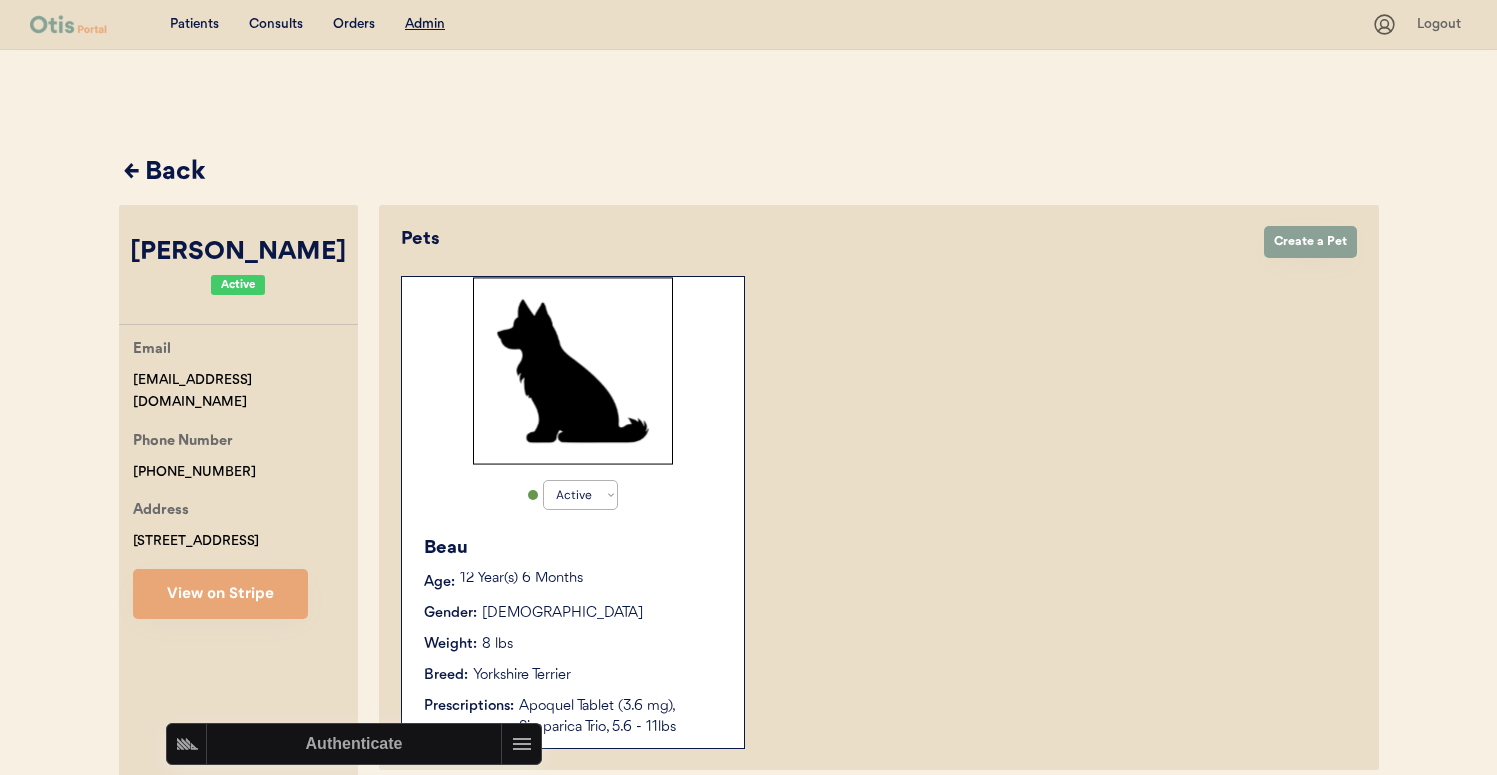 click on "Beau Age:
12 Year(s) 6 Months
Gender: Male Weight: 8 lbs Breed: Yorkshire Terrier Prescriptions: Apoquel Tablet (3.6 mg), Simparica Trio, 5.6 - 11lbs" at bounding box center [573, 636] 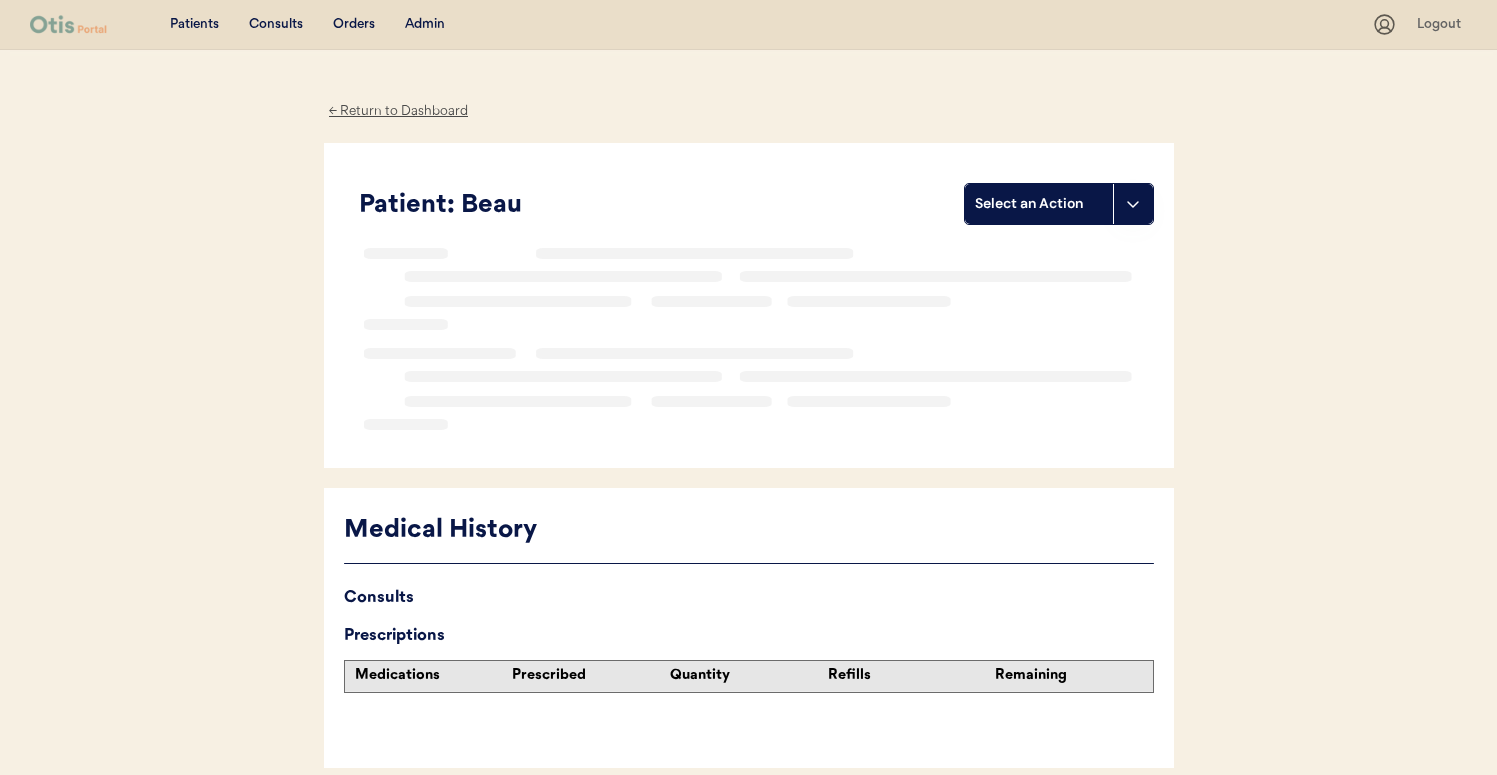 scroll, scrollTop: 0, scrollLeft: 0, axis: both 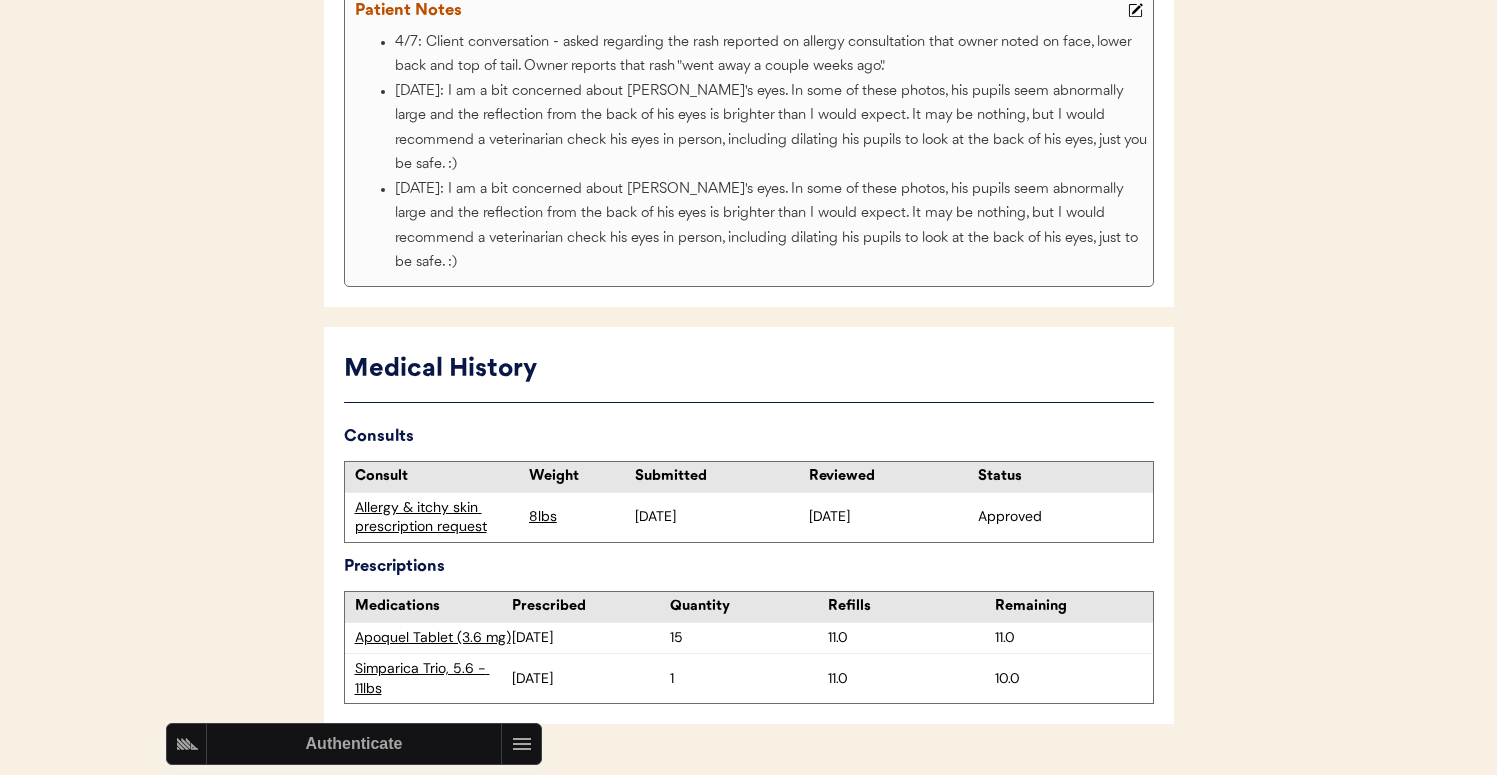 click on "Allergy & itchy skin prescription request" at bounding box center (437, 517) 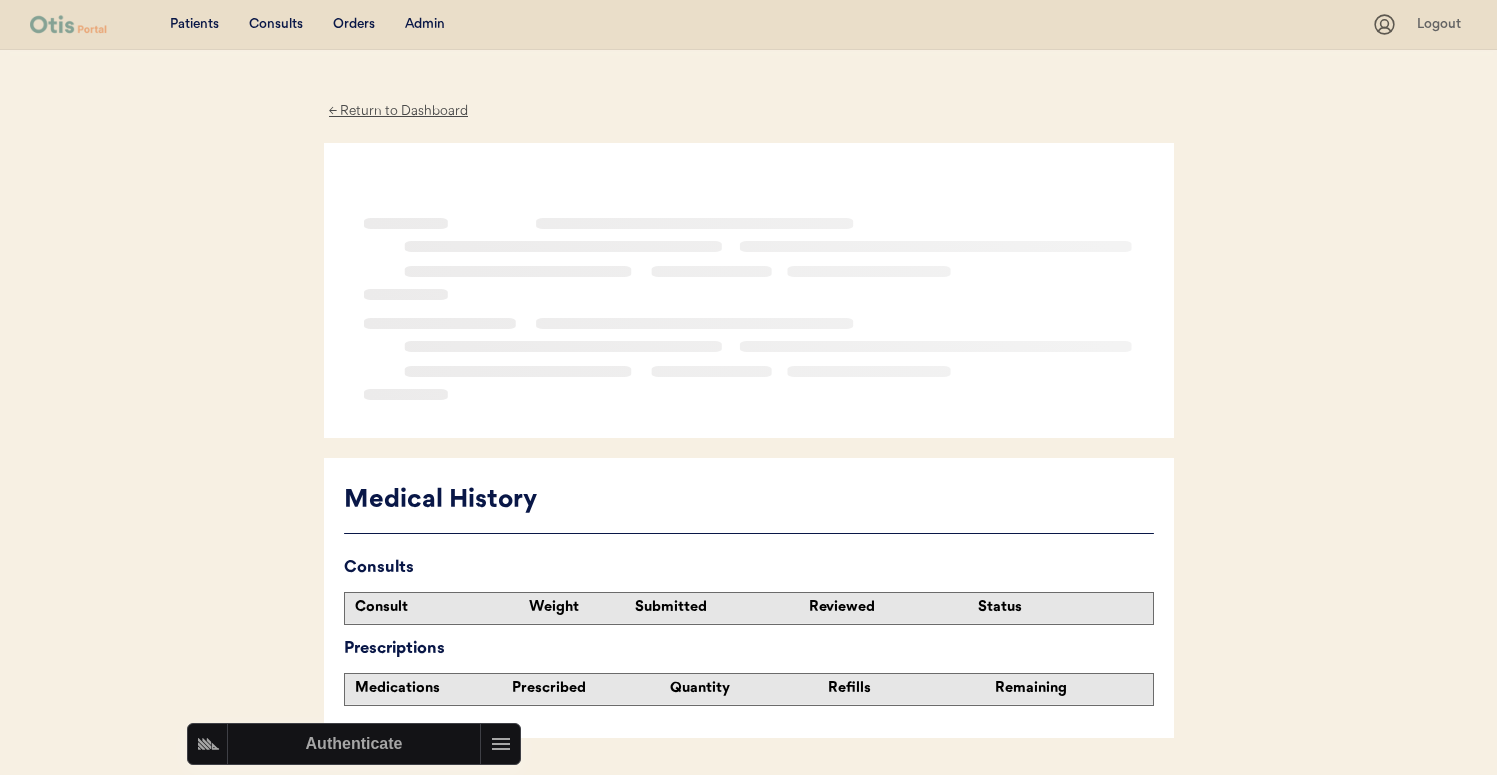 scroll, scrollTop: 0, scrollLeft: 0, axis: both 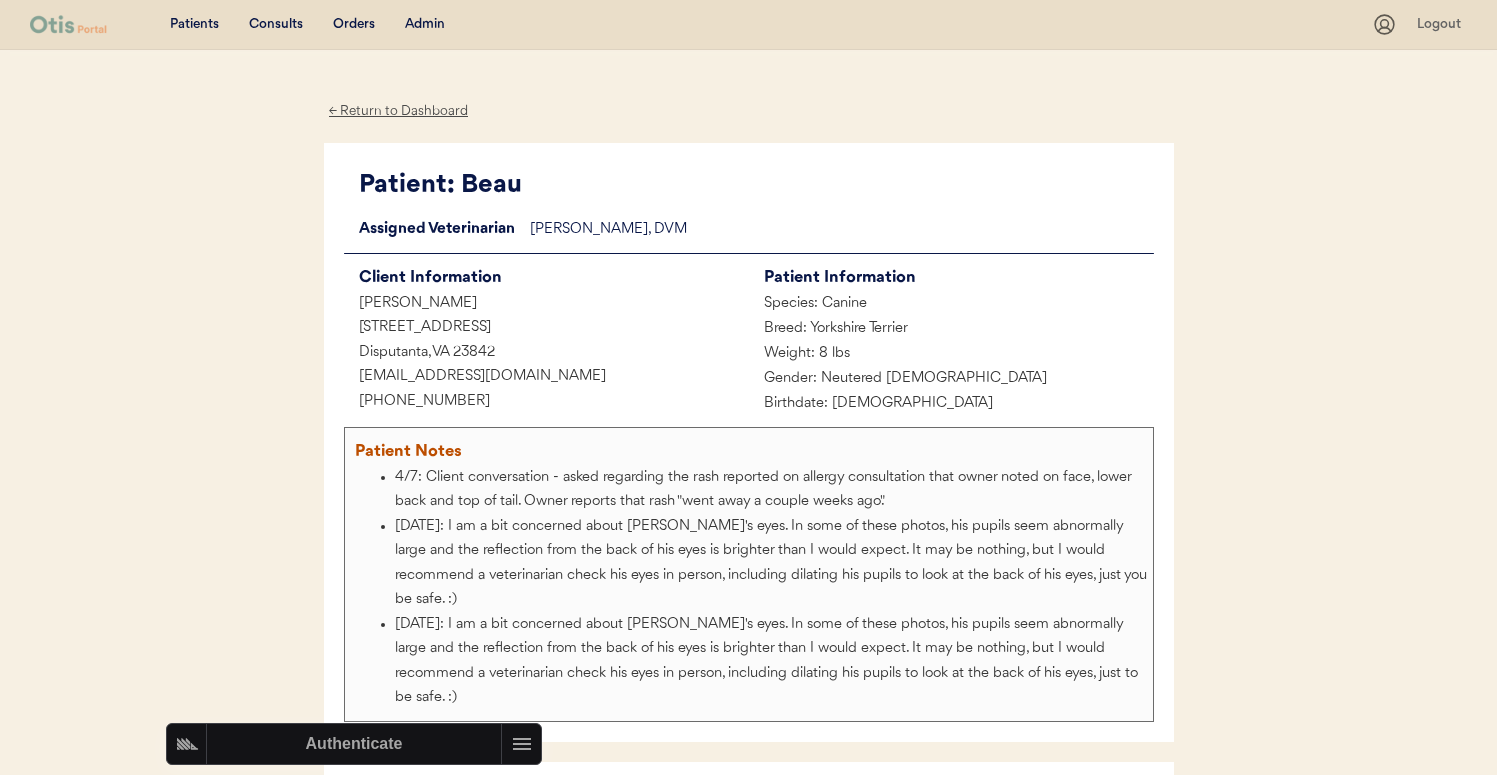 click on "Dr. Clanin, DVM" at bounding box center (842, 230) 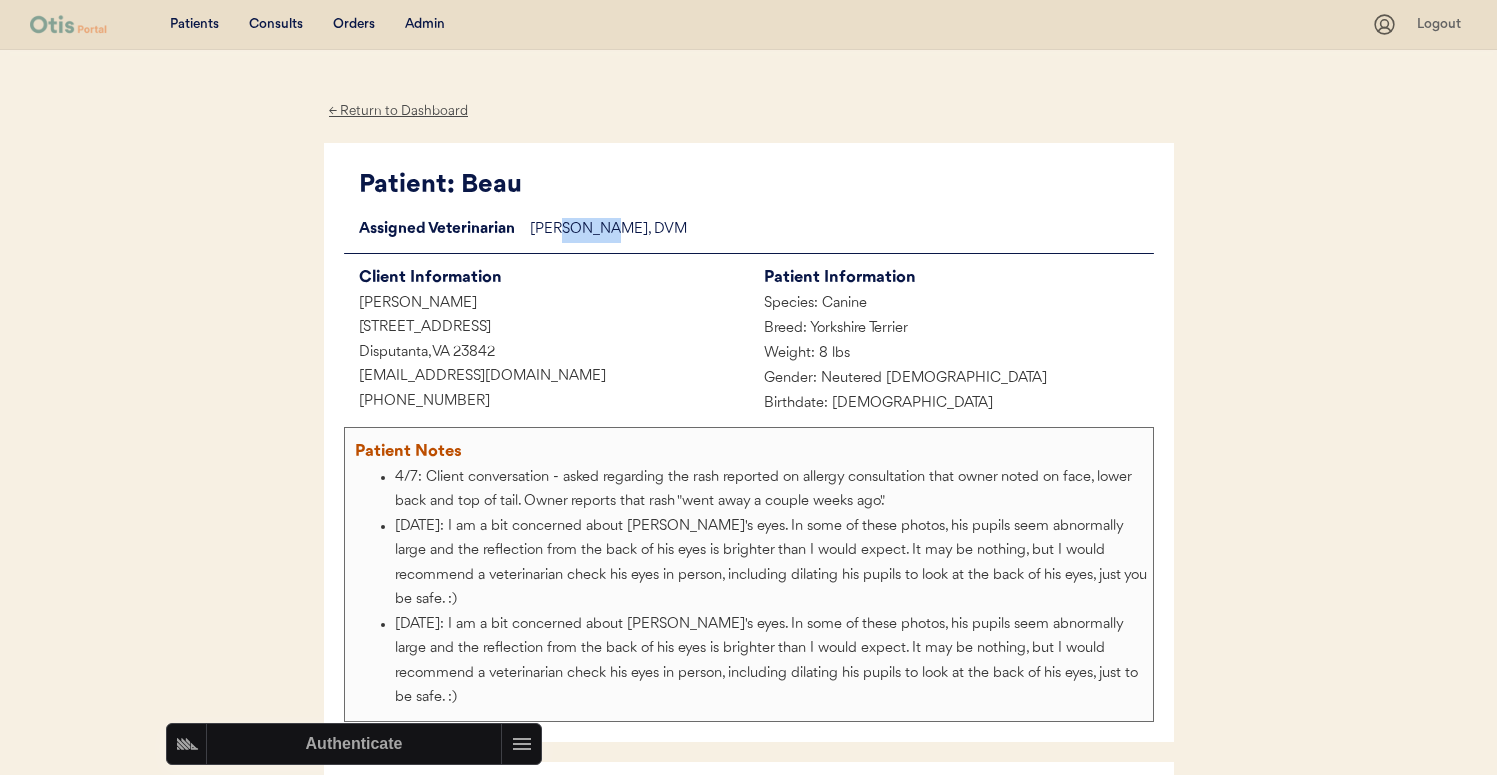 click on "Dr. Clanin, DVM" at bounding box center [842, 230] 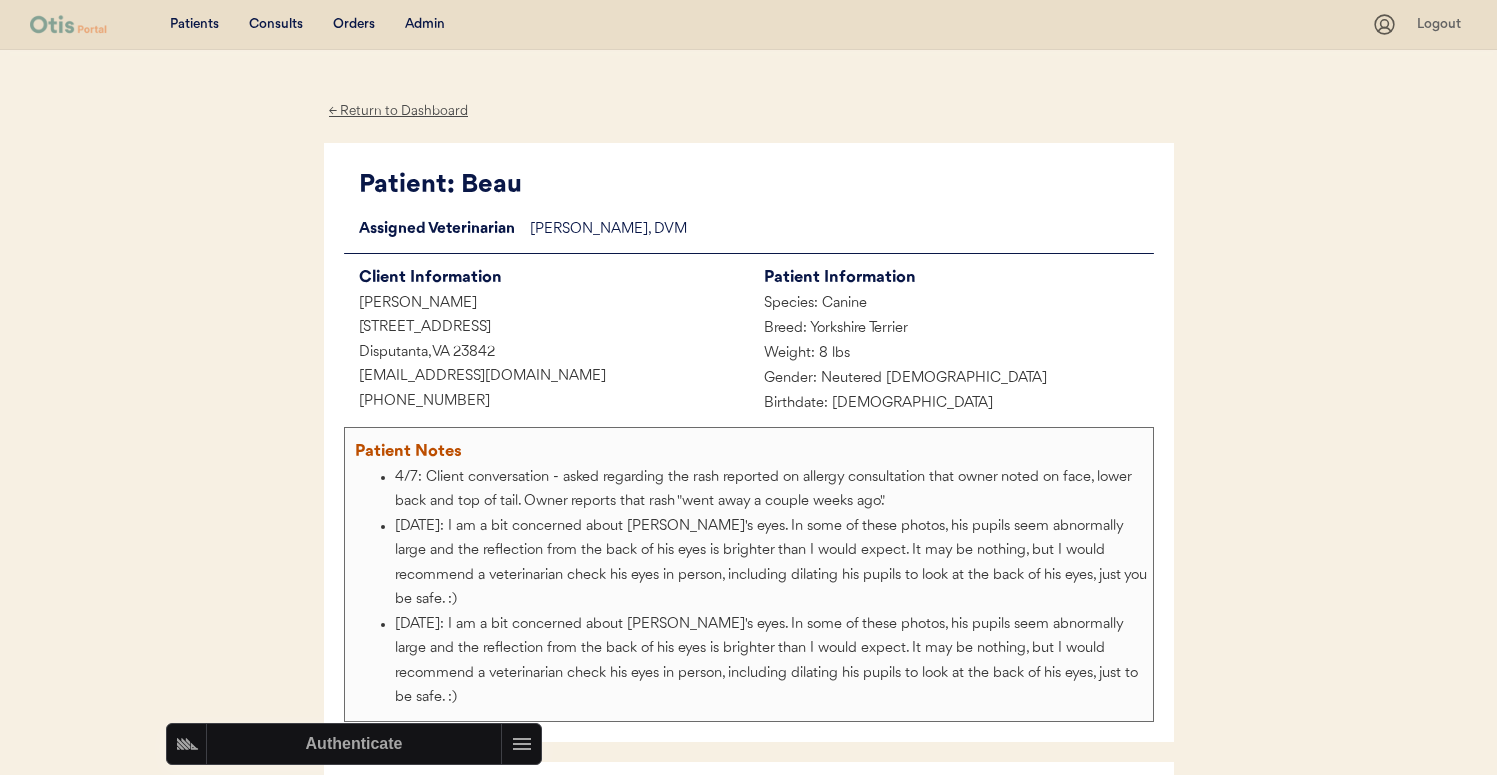 click on "Admin" at bounding box center [425, 25] 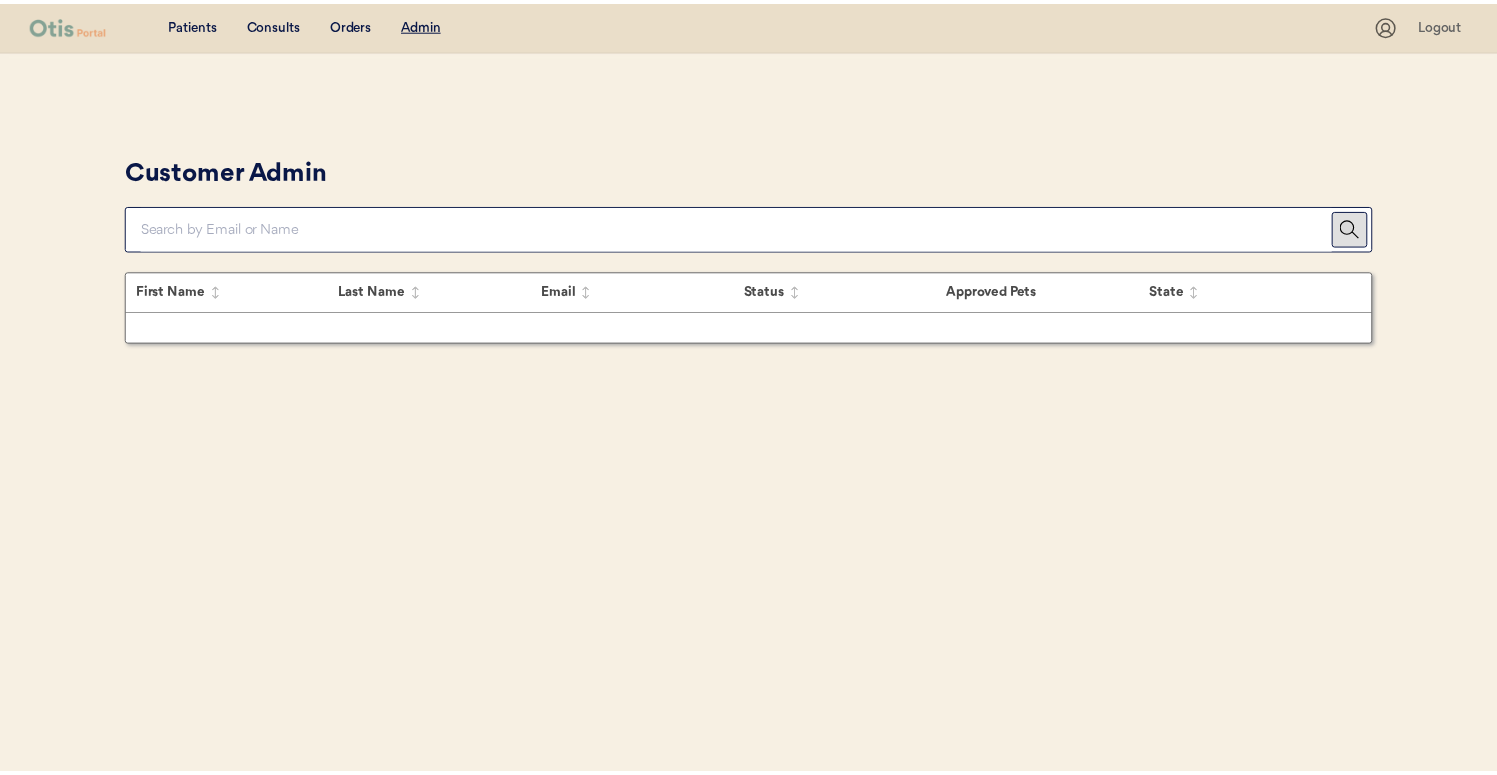 scroll, scrollTop: 0, scrollLeft: 0, axis: both 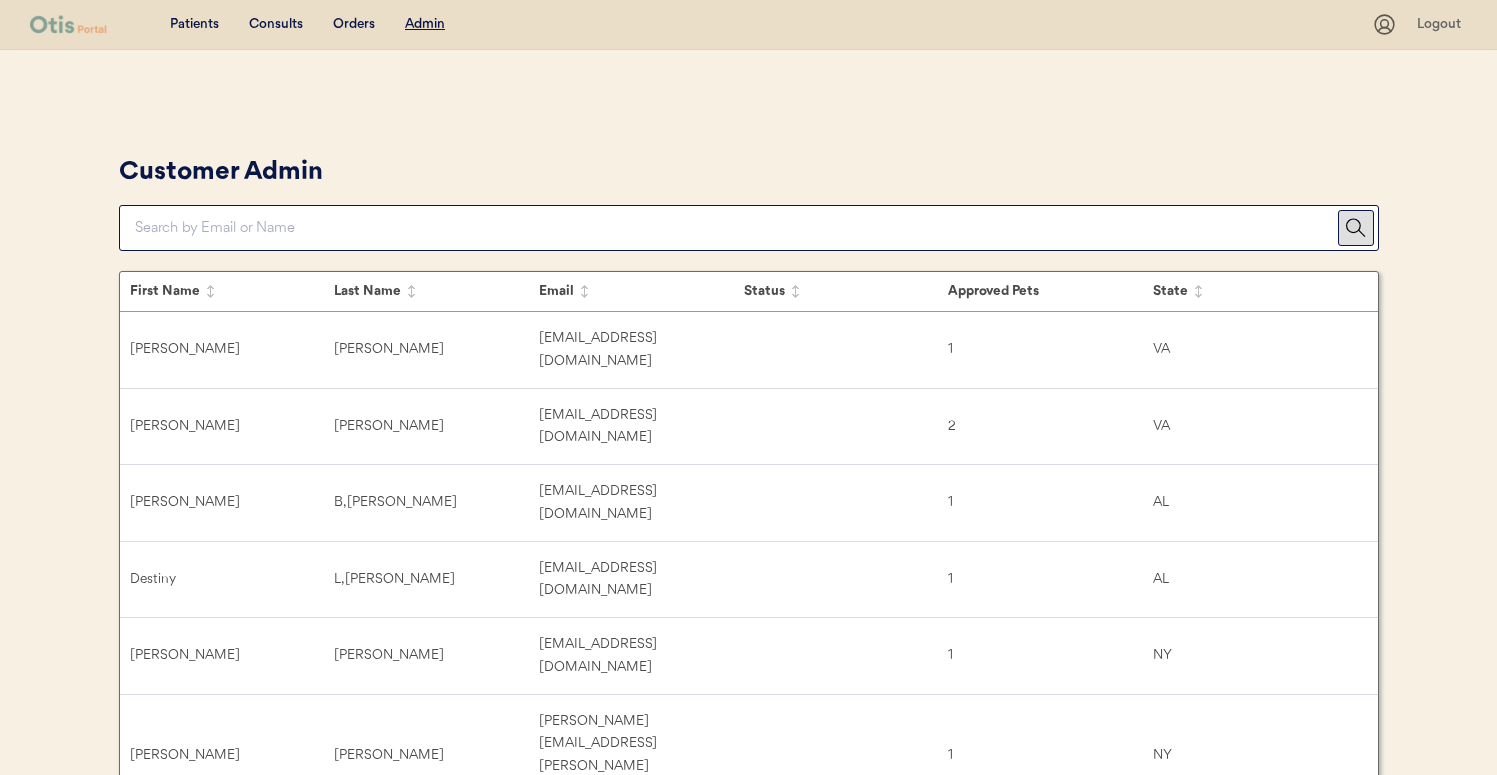 click on "Customer Admin" at bounding box center [221, 173] 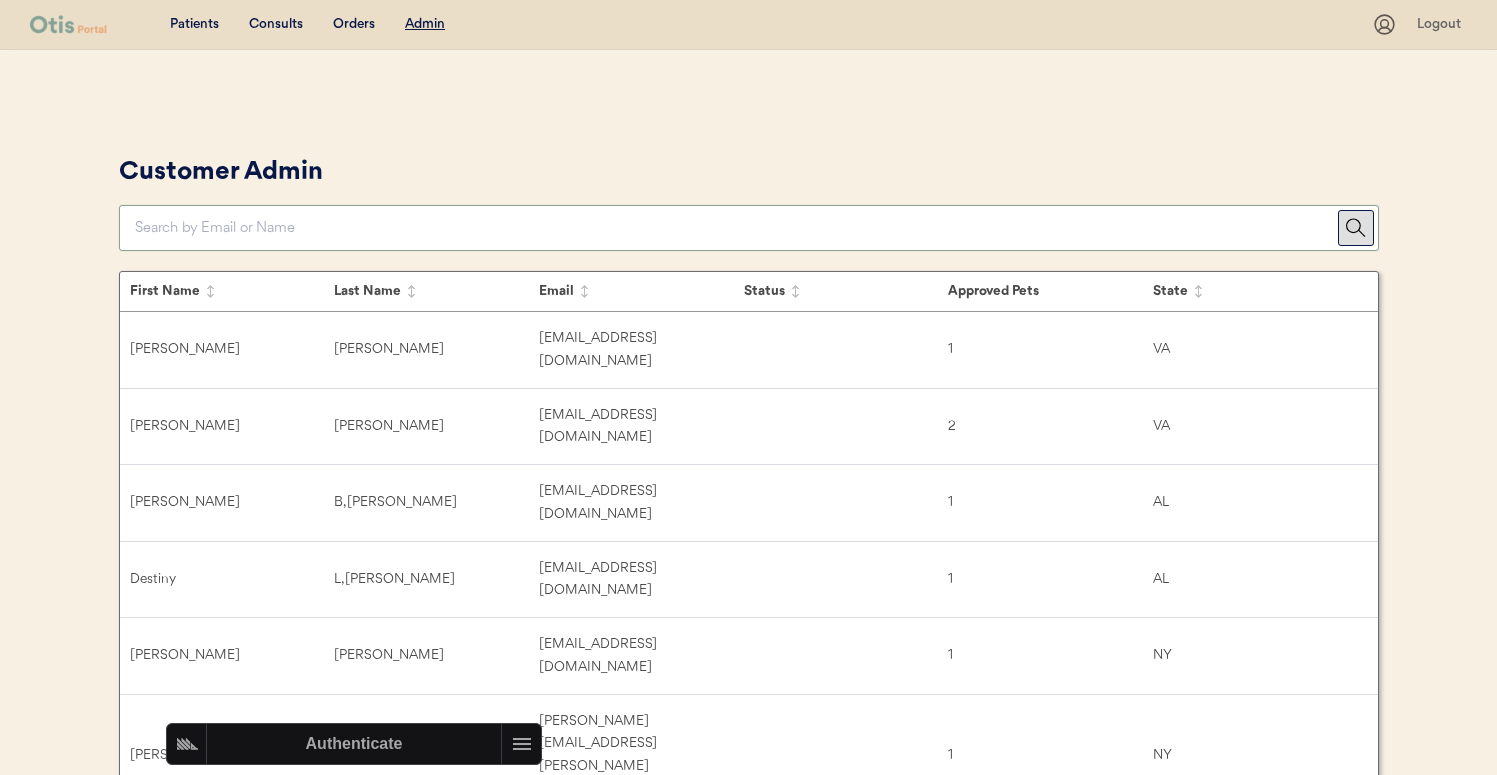 click at bounding box center (736, 228) 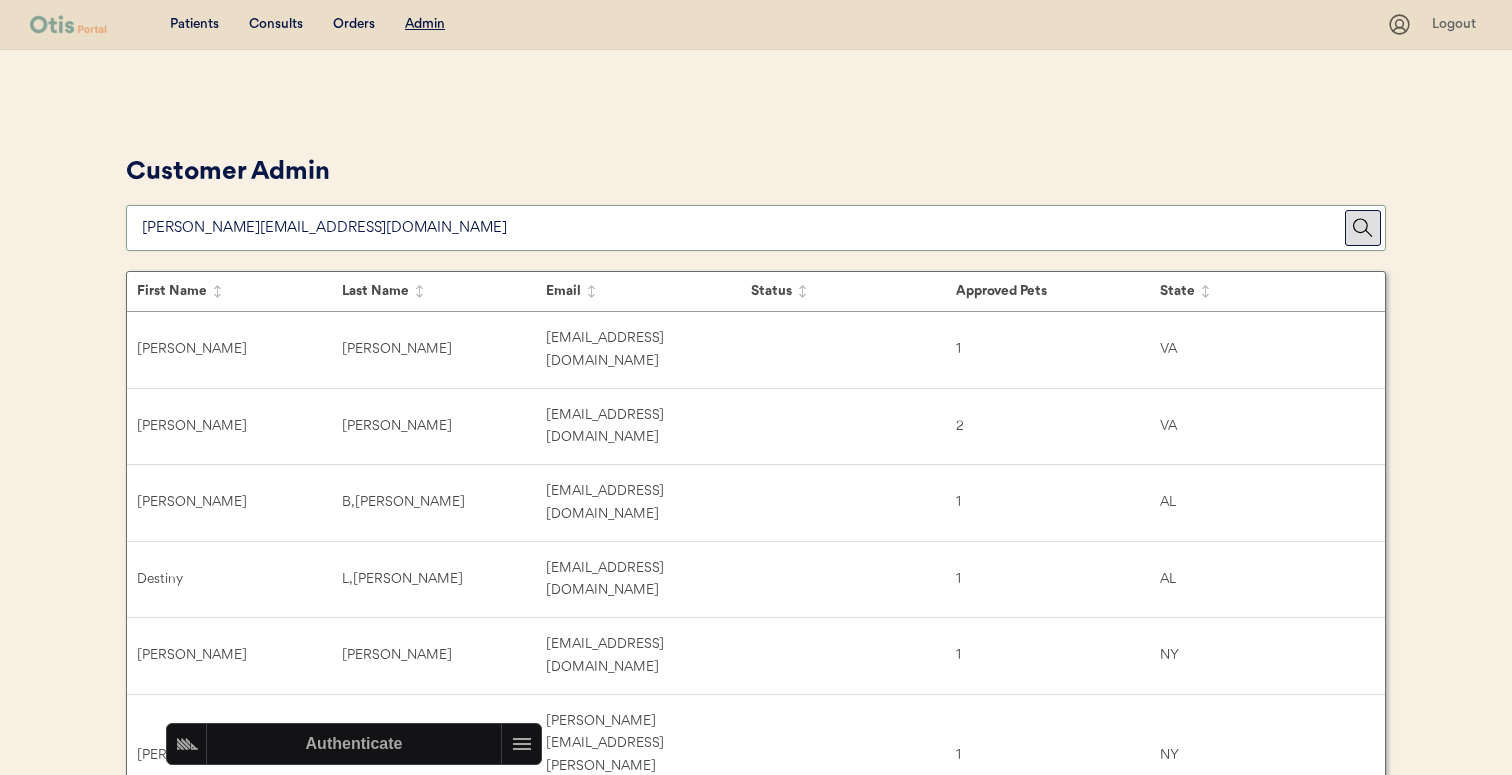 click on "Customer Admin" at bounding box center (756, 200) 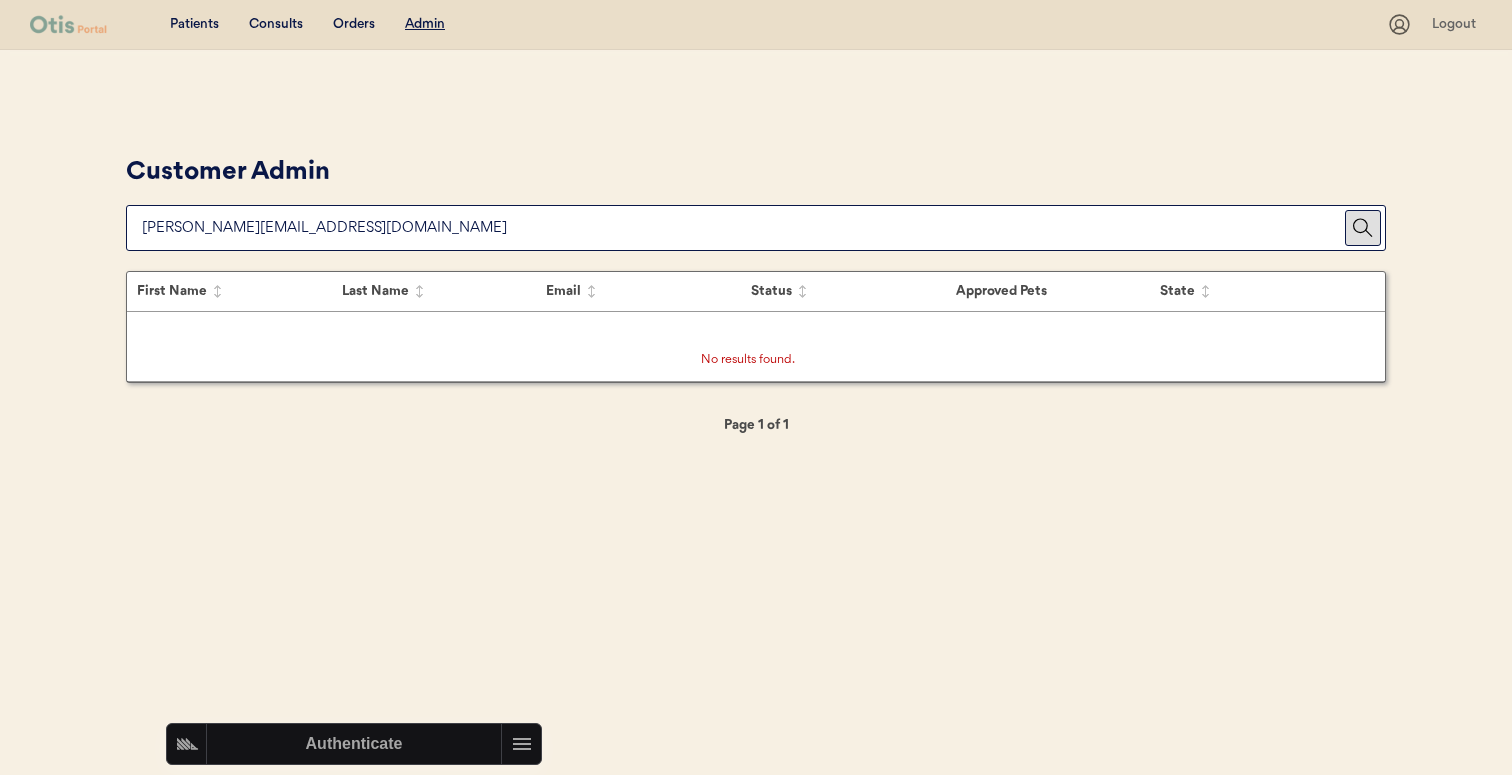 click at bounding box center (743, 228) 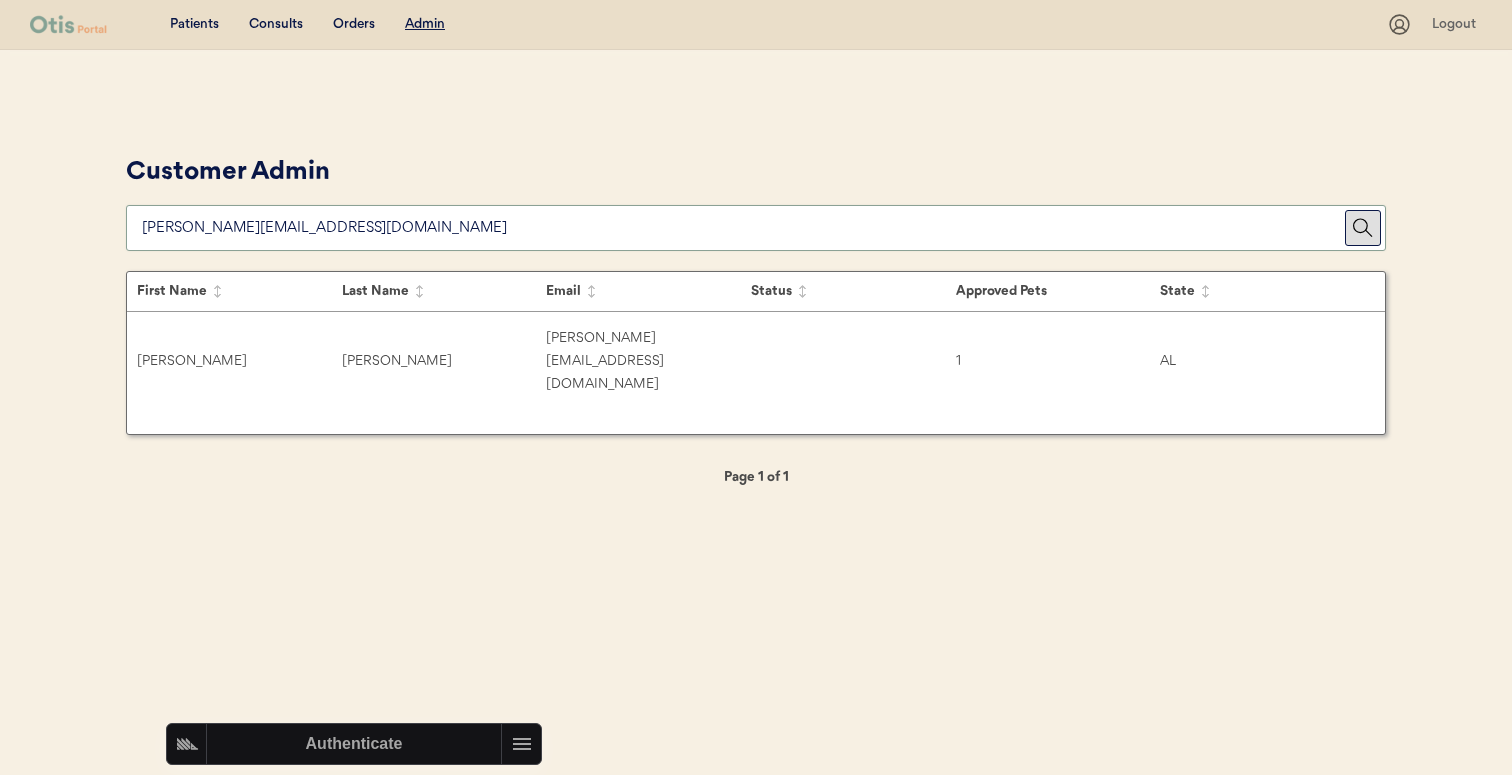 type on "amanda.abbott5@outlook.co" 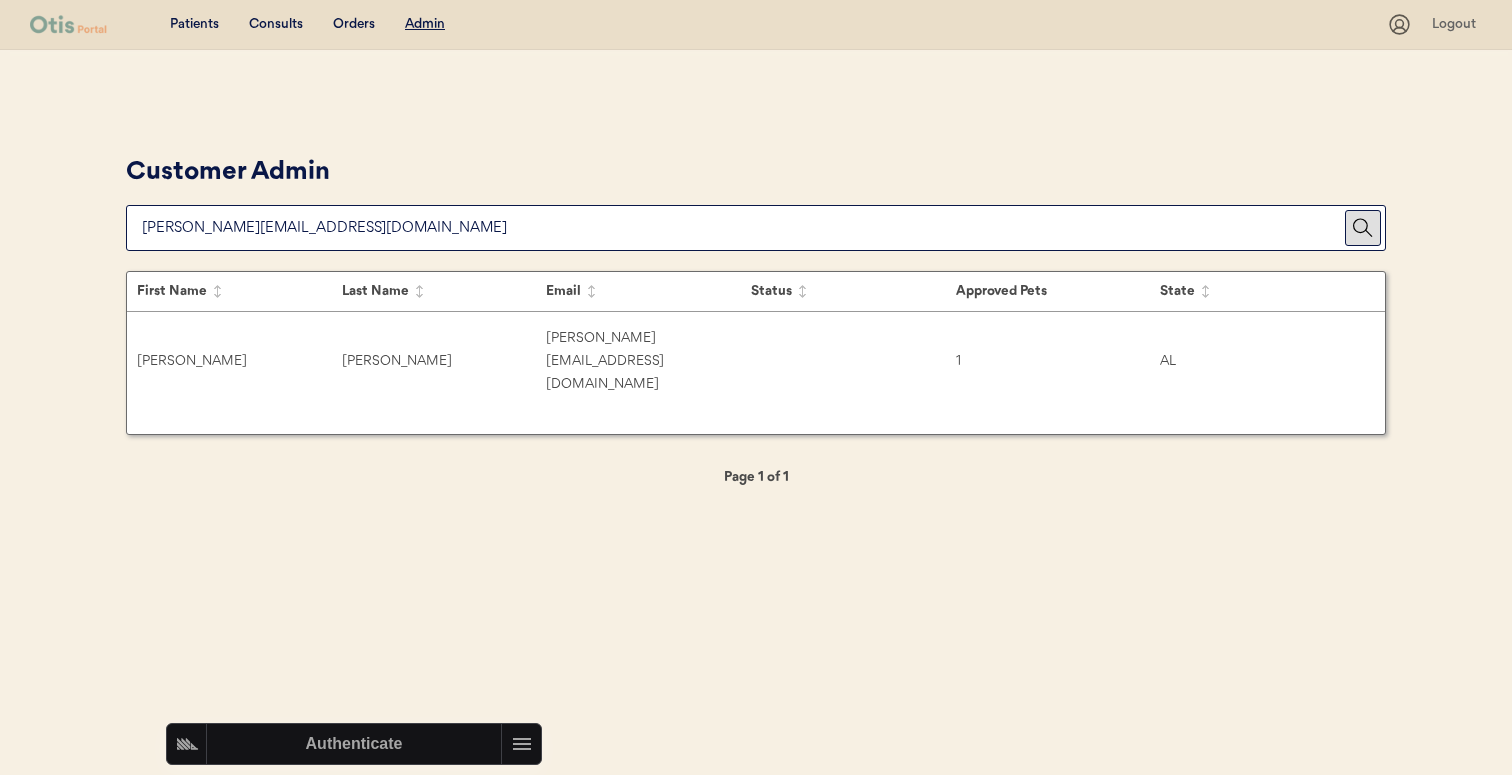 click on "Last Name" at bounding box center [444, 292] 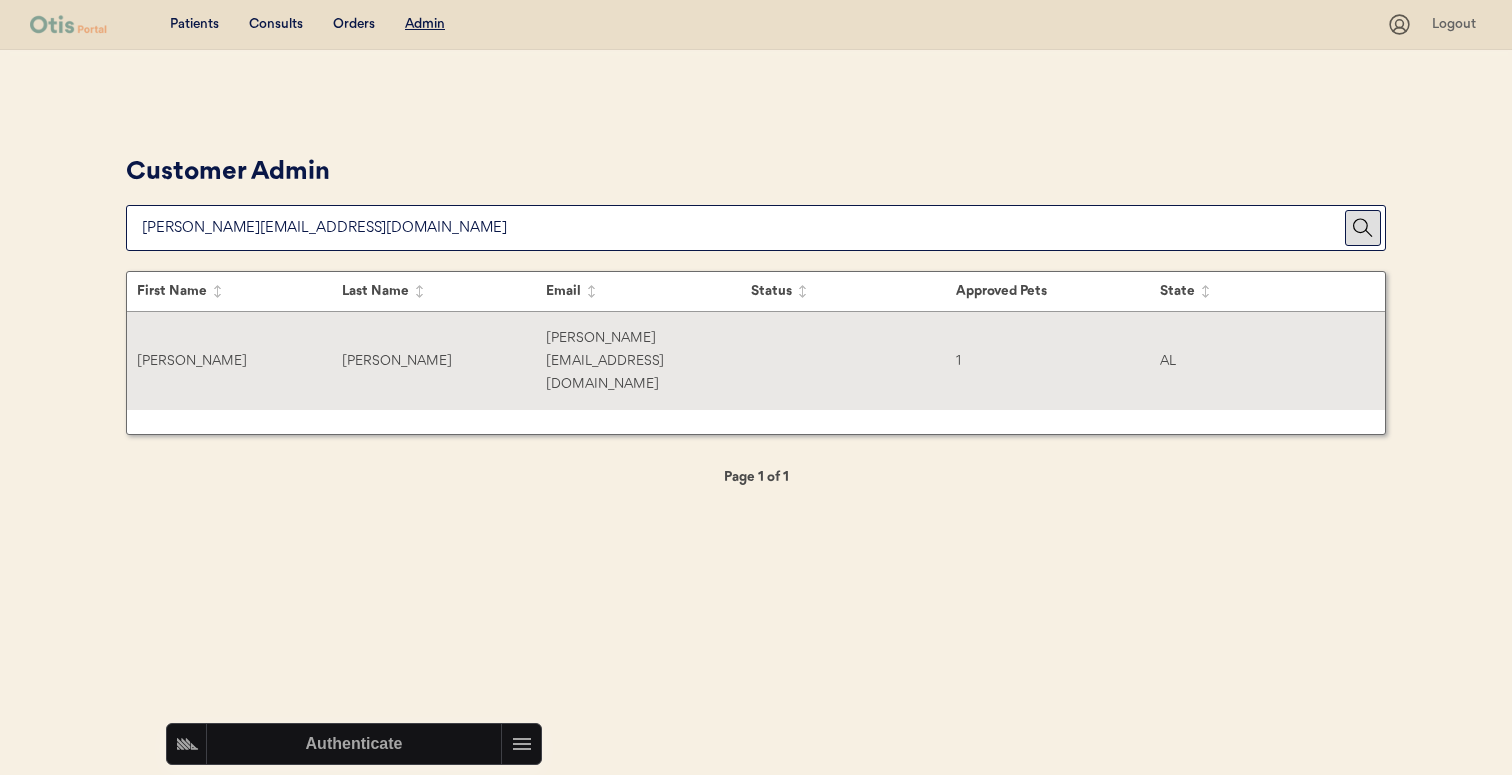 click on "Amanda Abbott amanda.abbott5@outlook.com 1 AL" at bounding box center (756, 361) 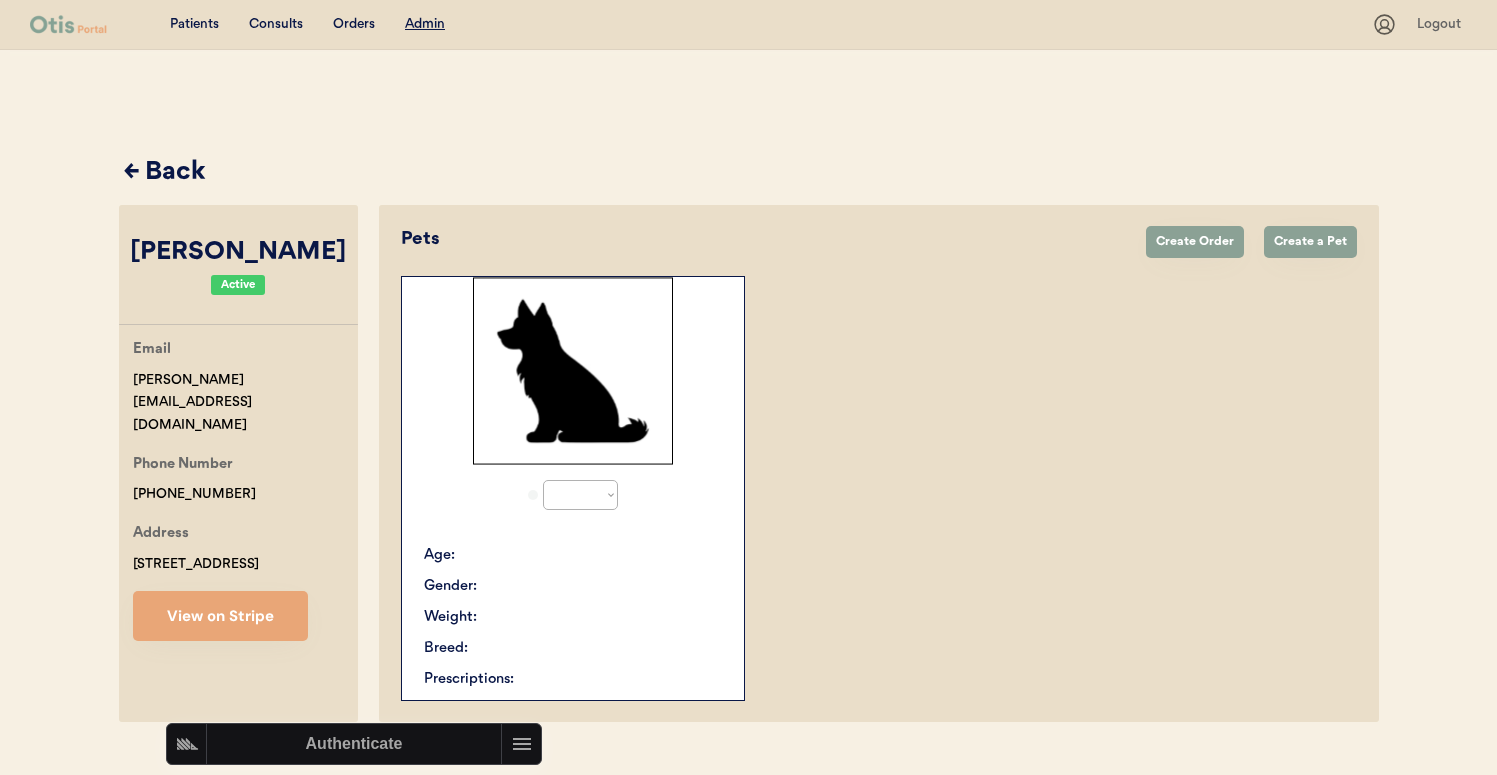 select on "true" 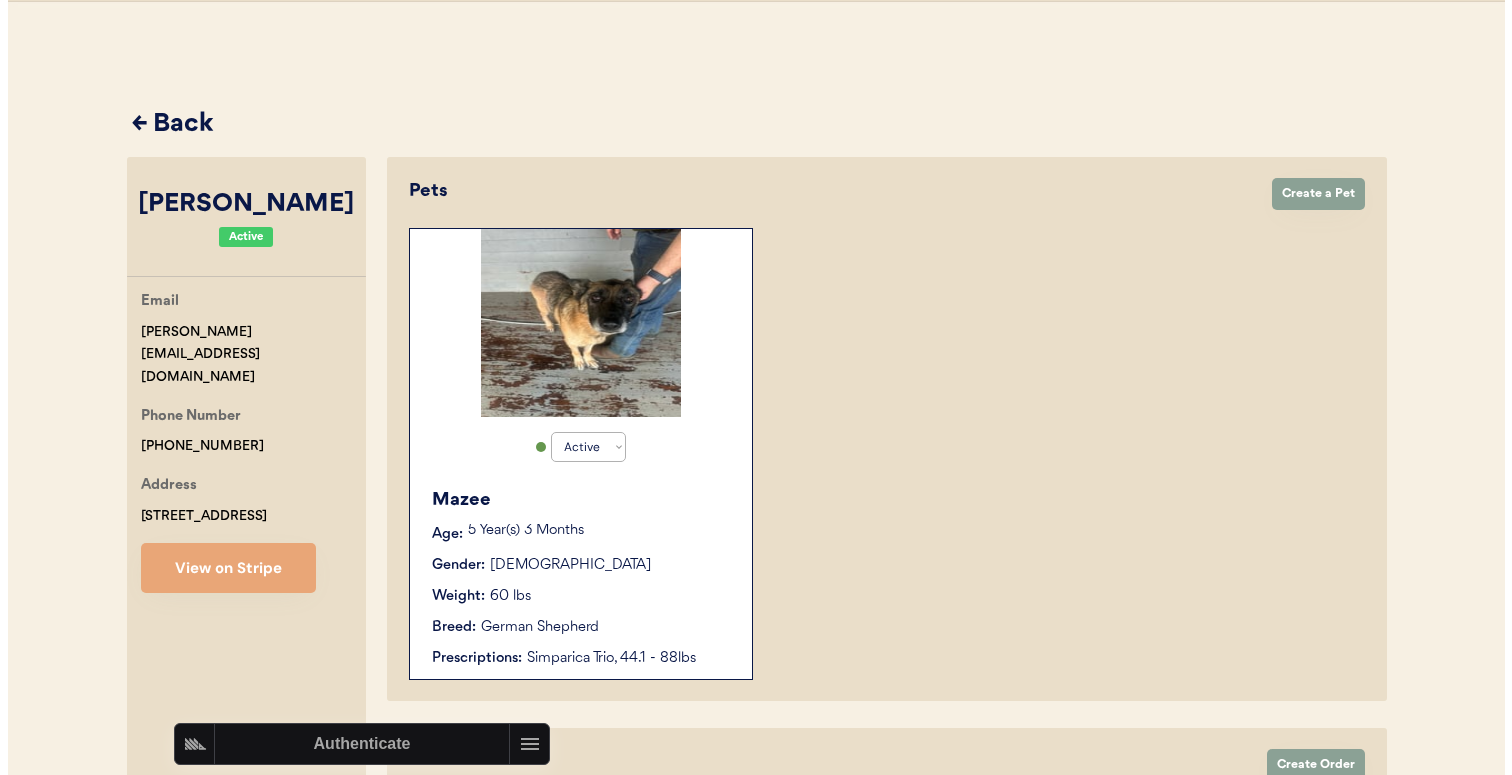 scroll, scrollTop: 0, scrollLeft: 0, axis: both 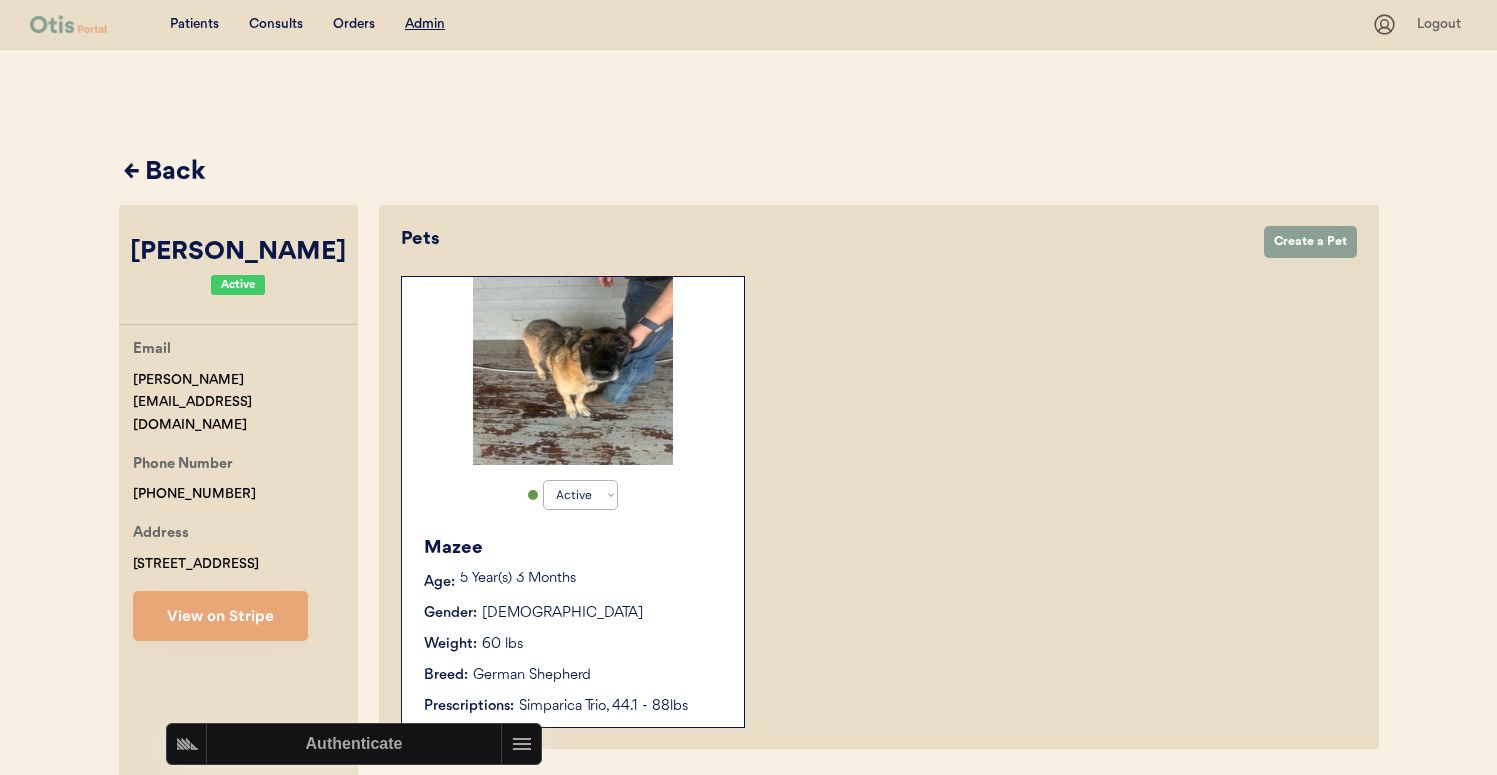 click on "← Back" at bounding box center [751, 173] 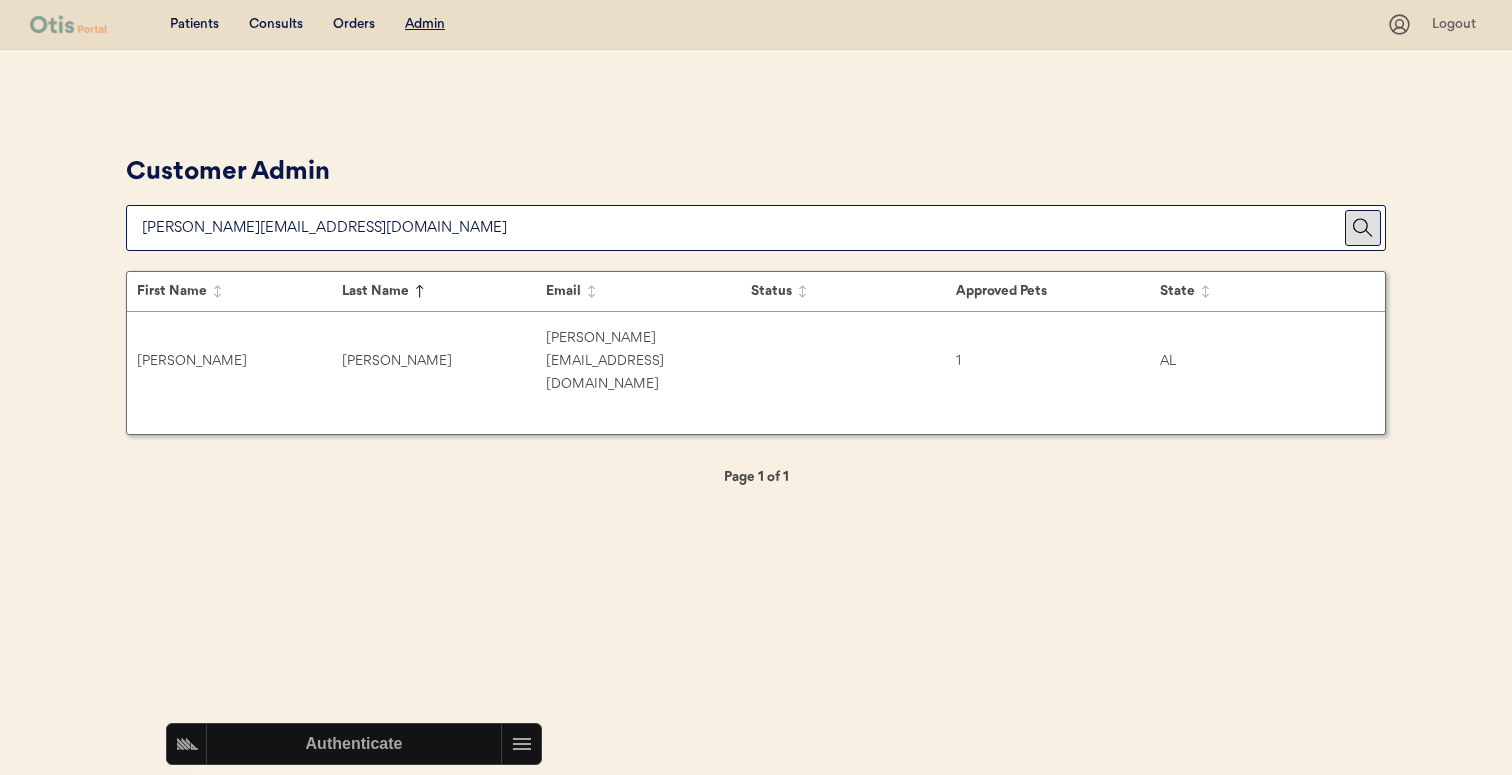 click at bounding box center [743, 228] 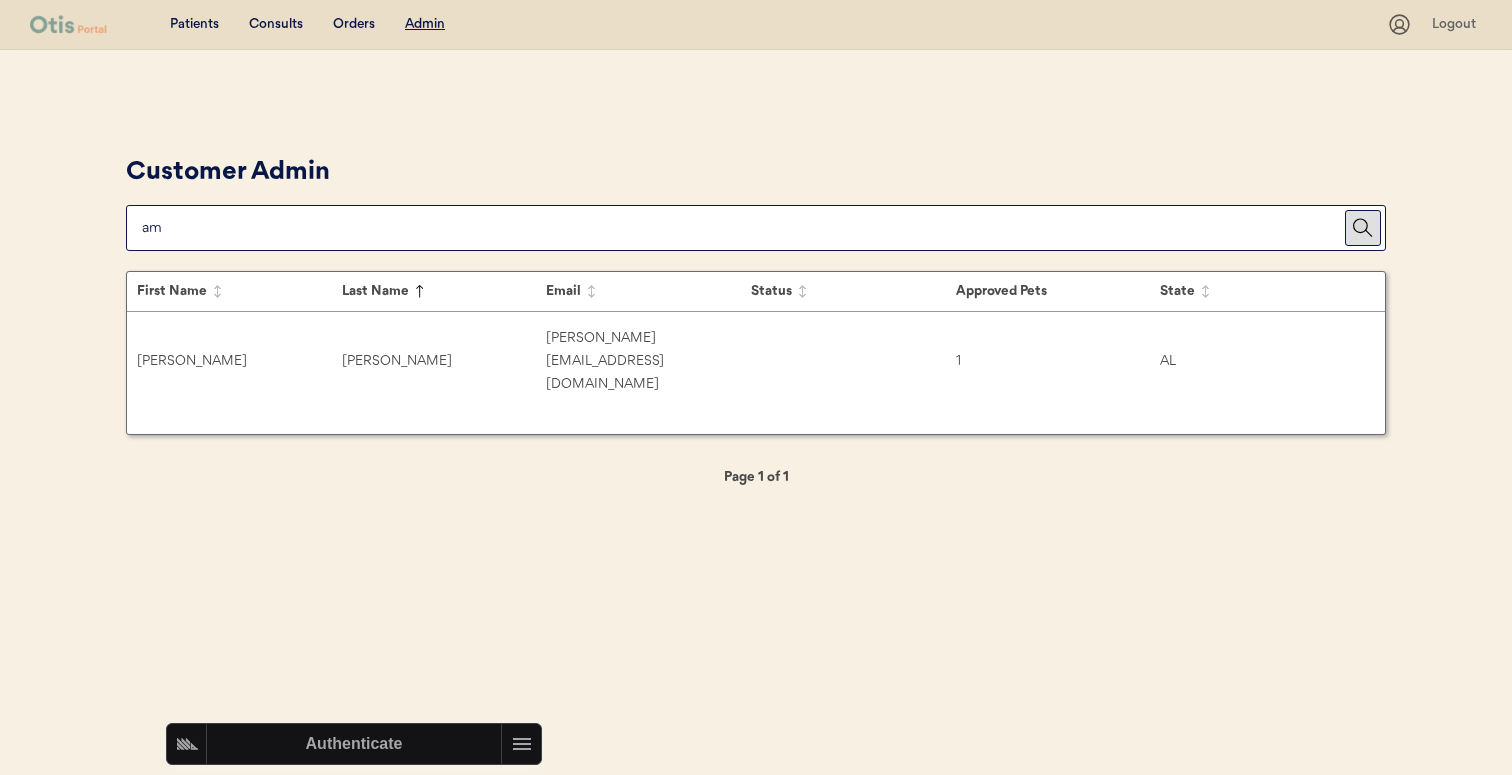 click at bounding box center (743, 228) 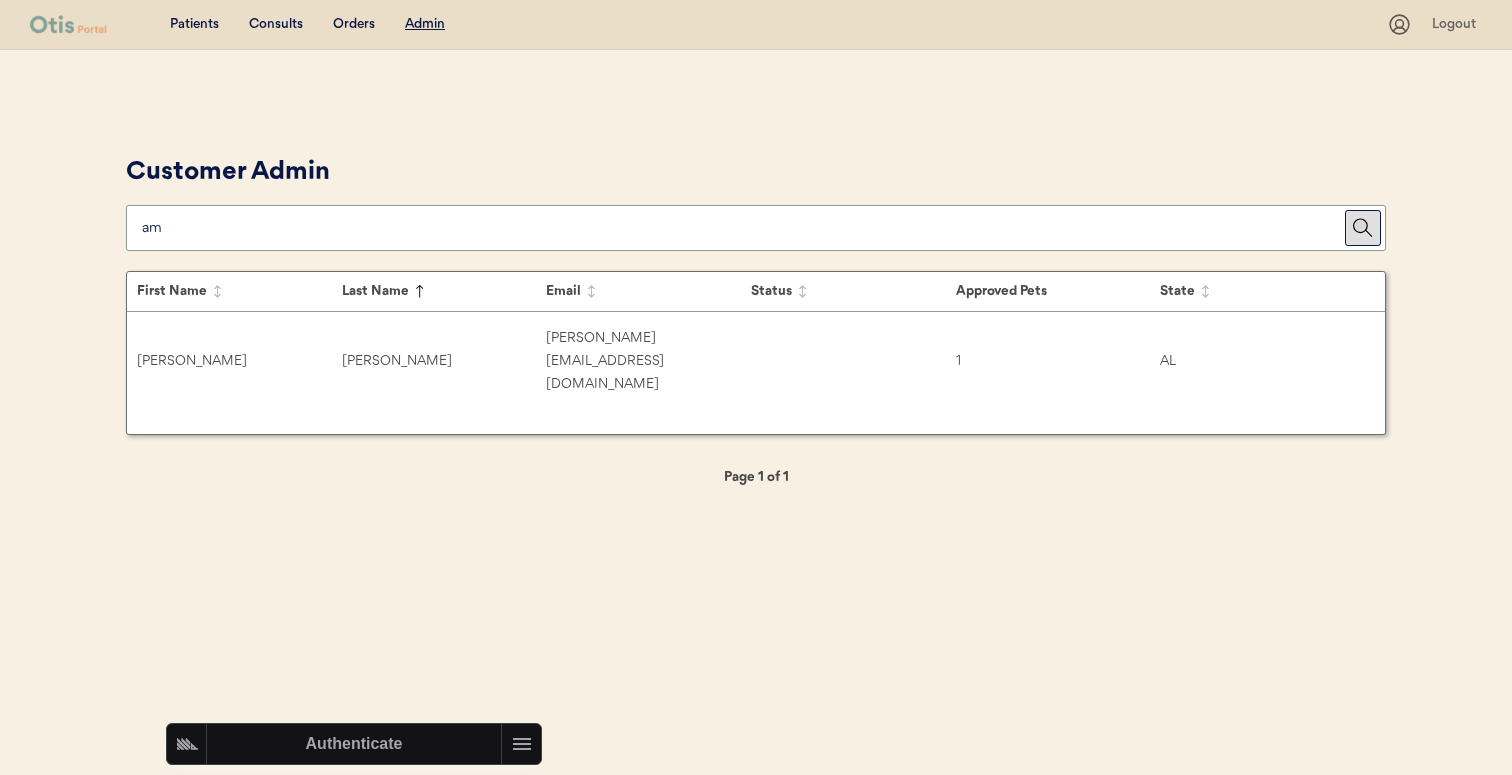type on "a" 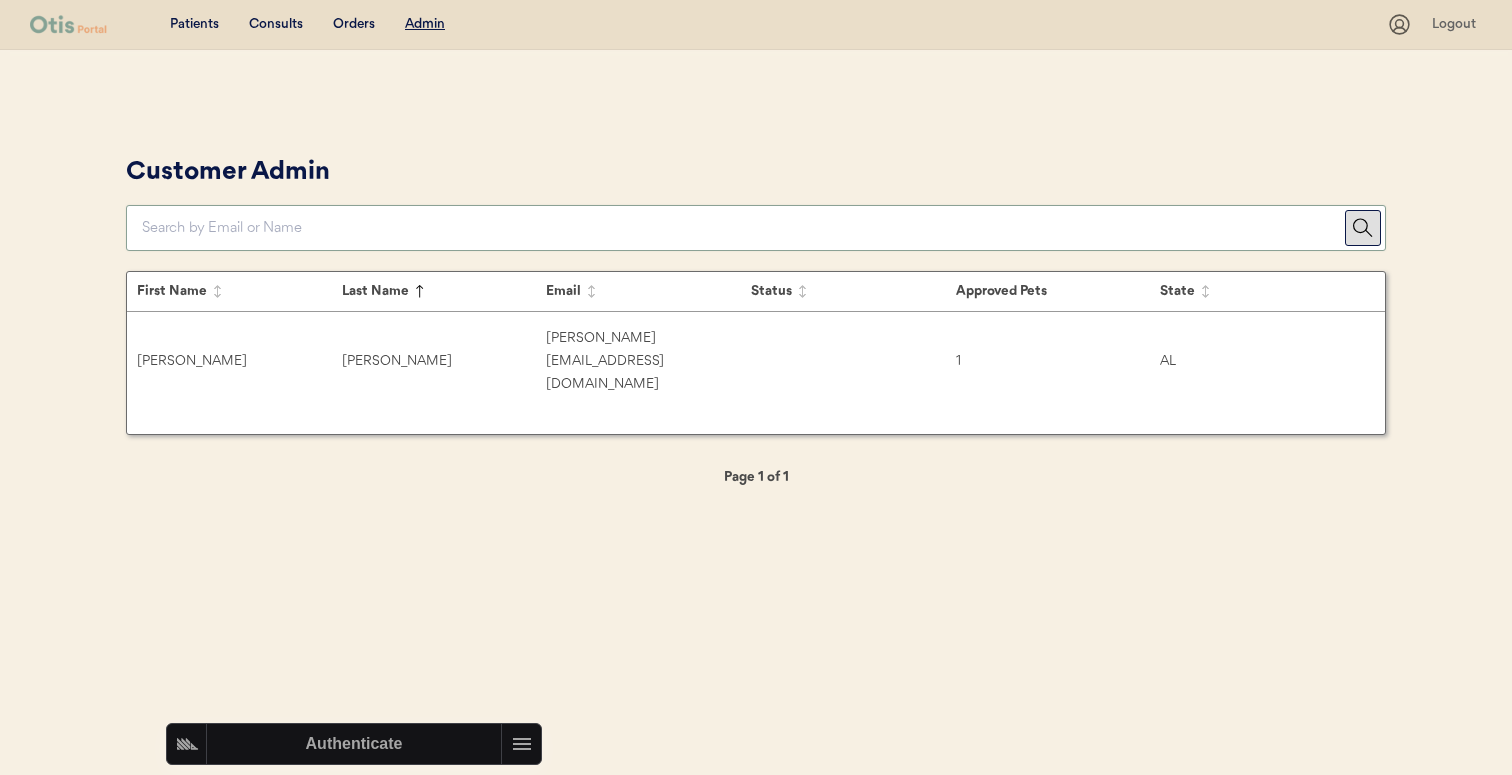 type 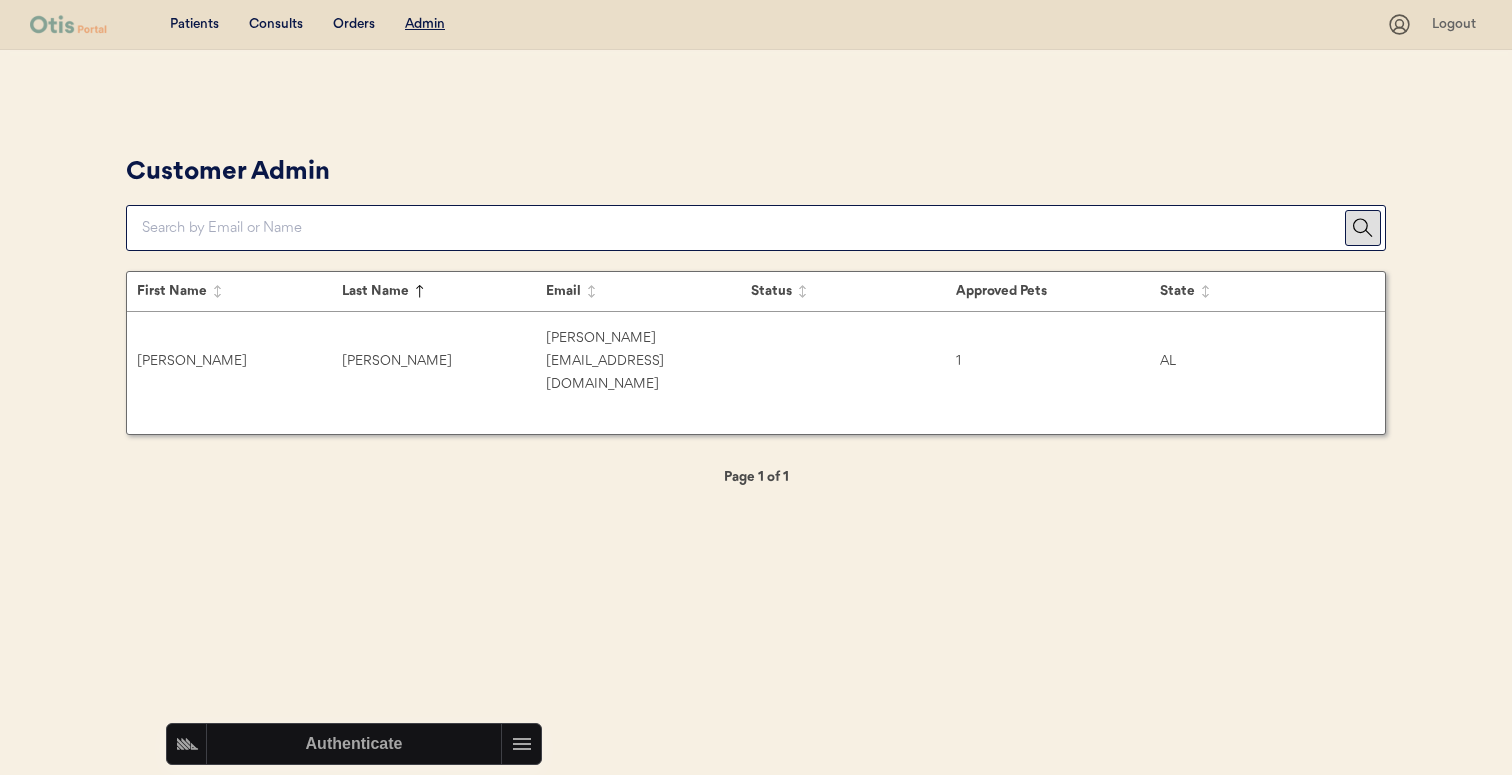 click on "Customer Admin" at bounding box center (756, 200) 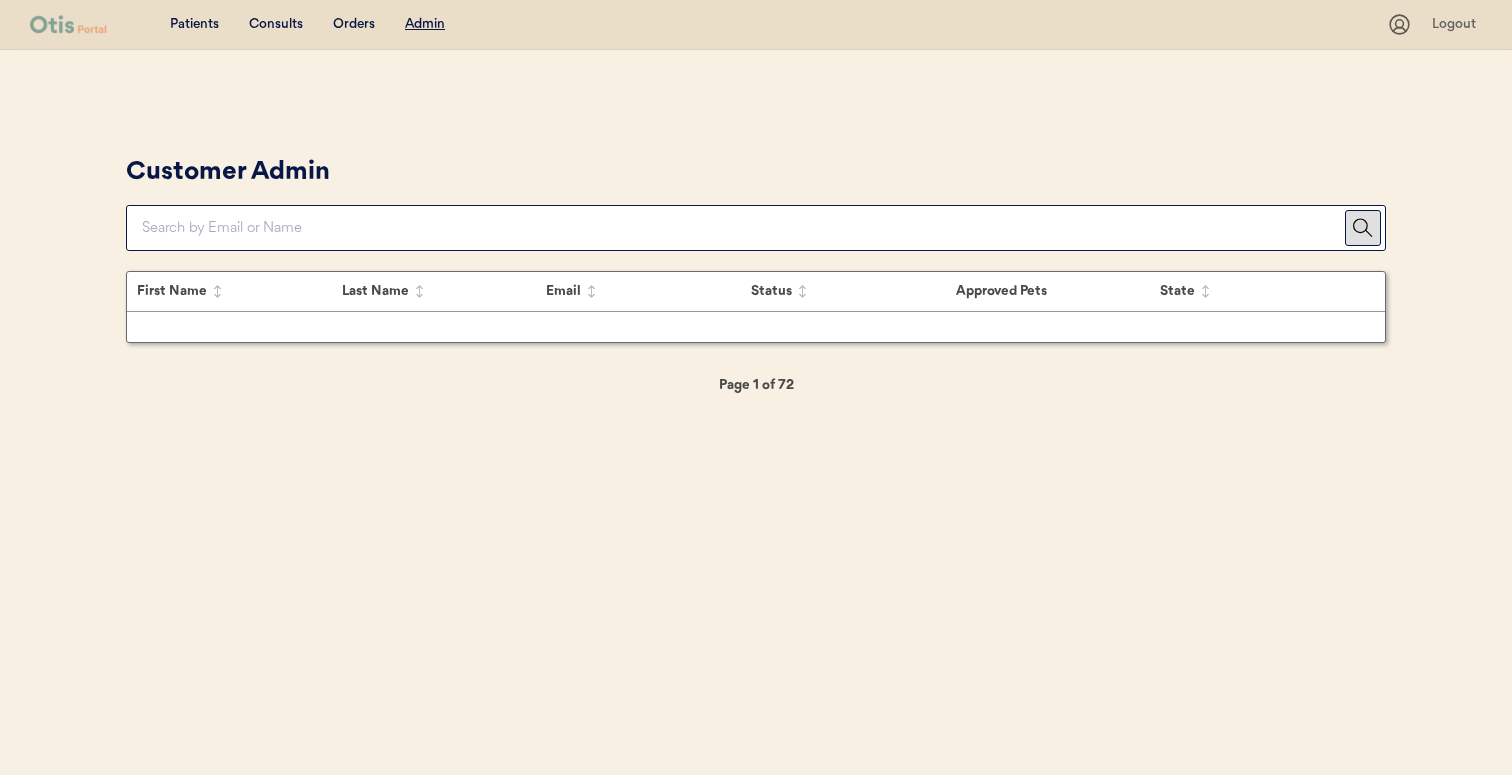 scroll, scrollTop: 0, scrollLeft: 0, axis: both 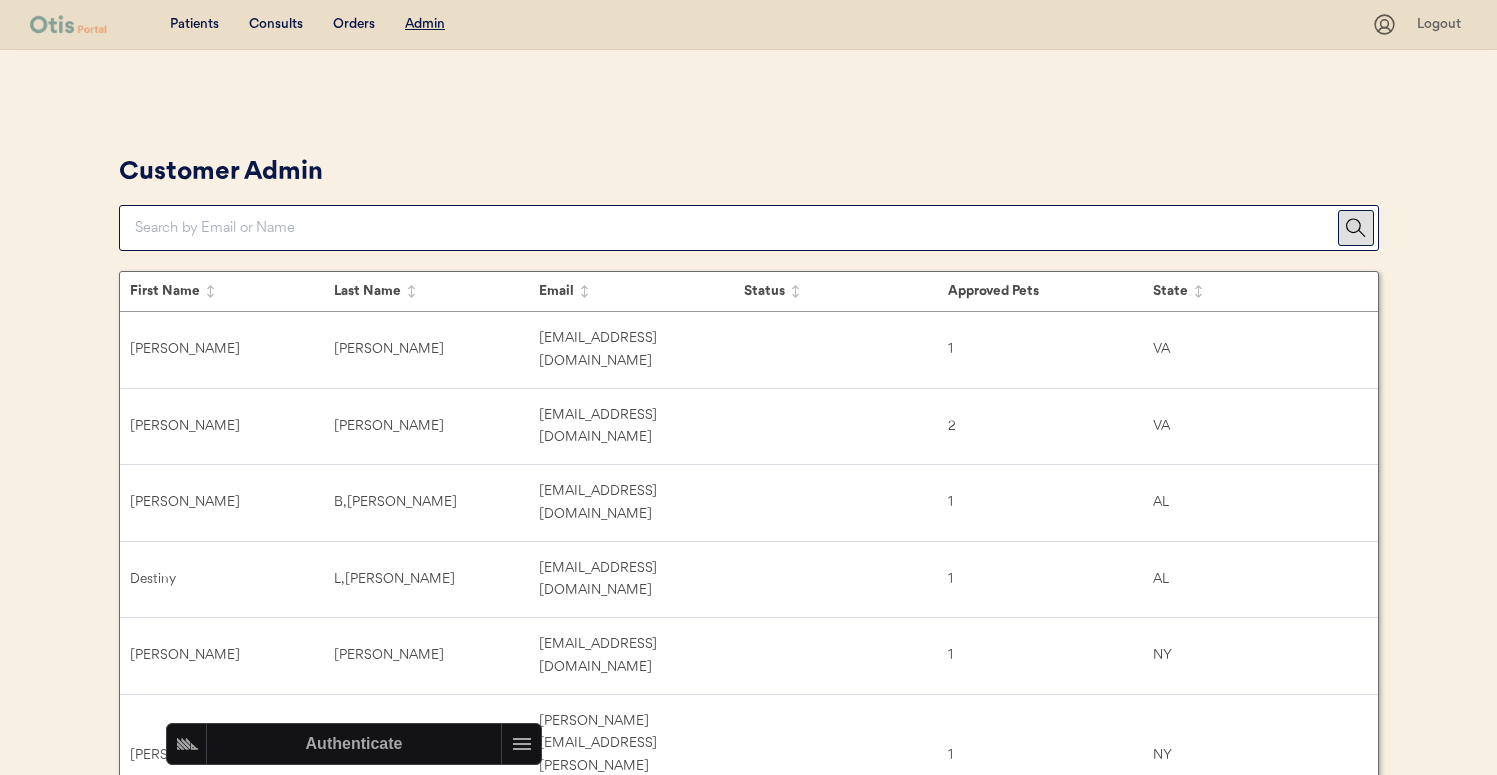 click on "Customer Admin" at bounding box center (749, 200) 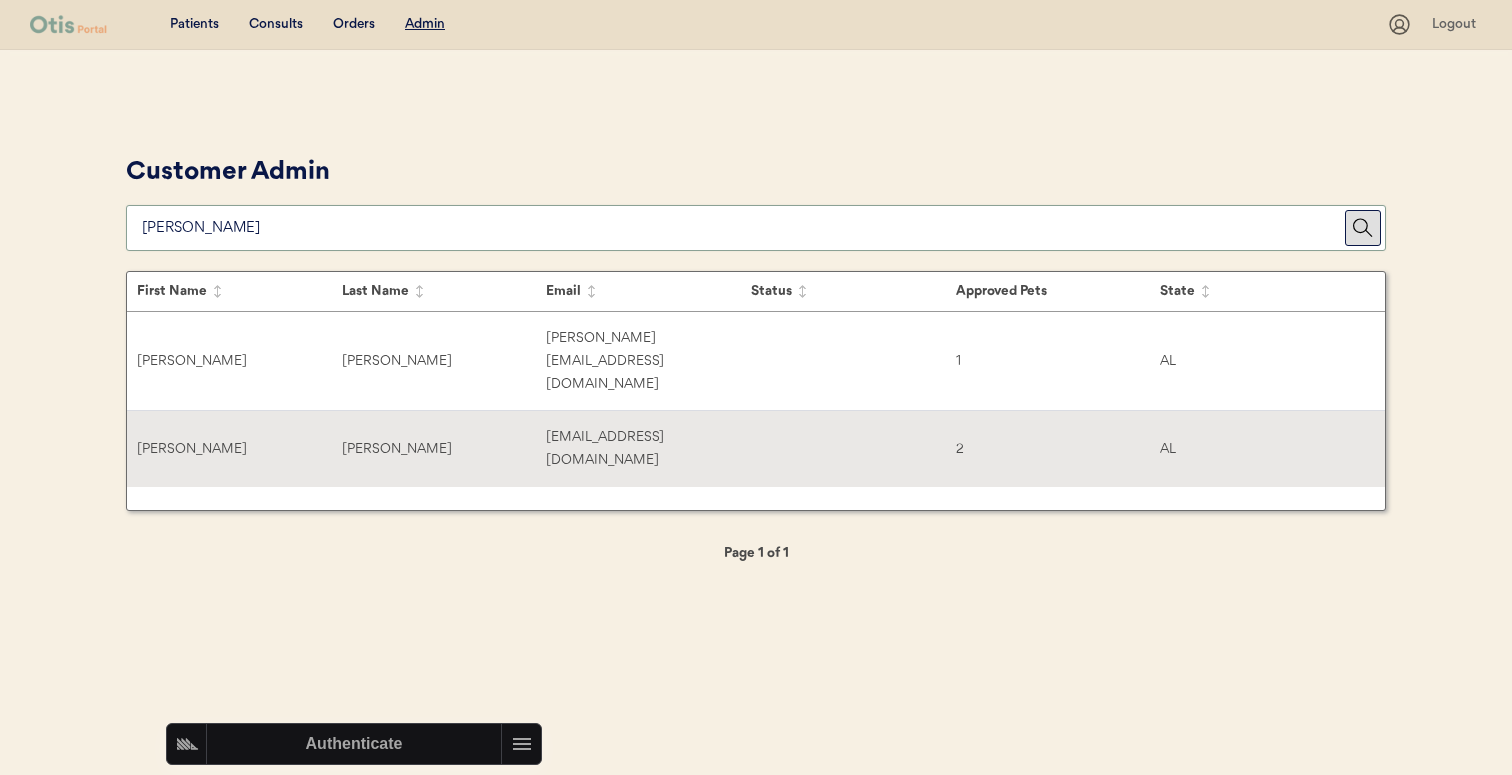 type on "[PERSON_NAME]" 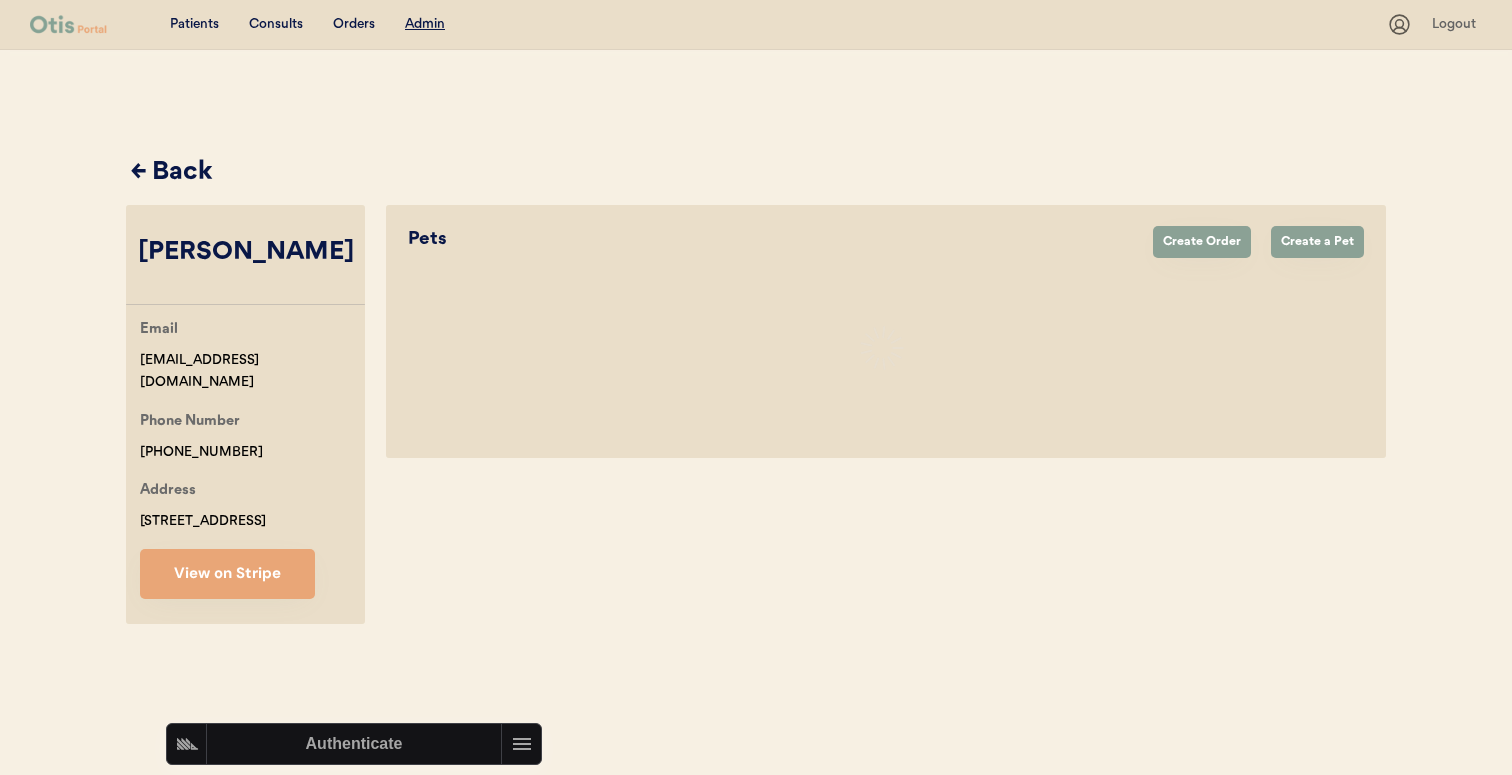 select on "true" 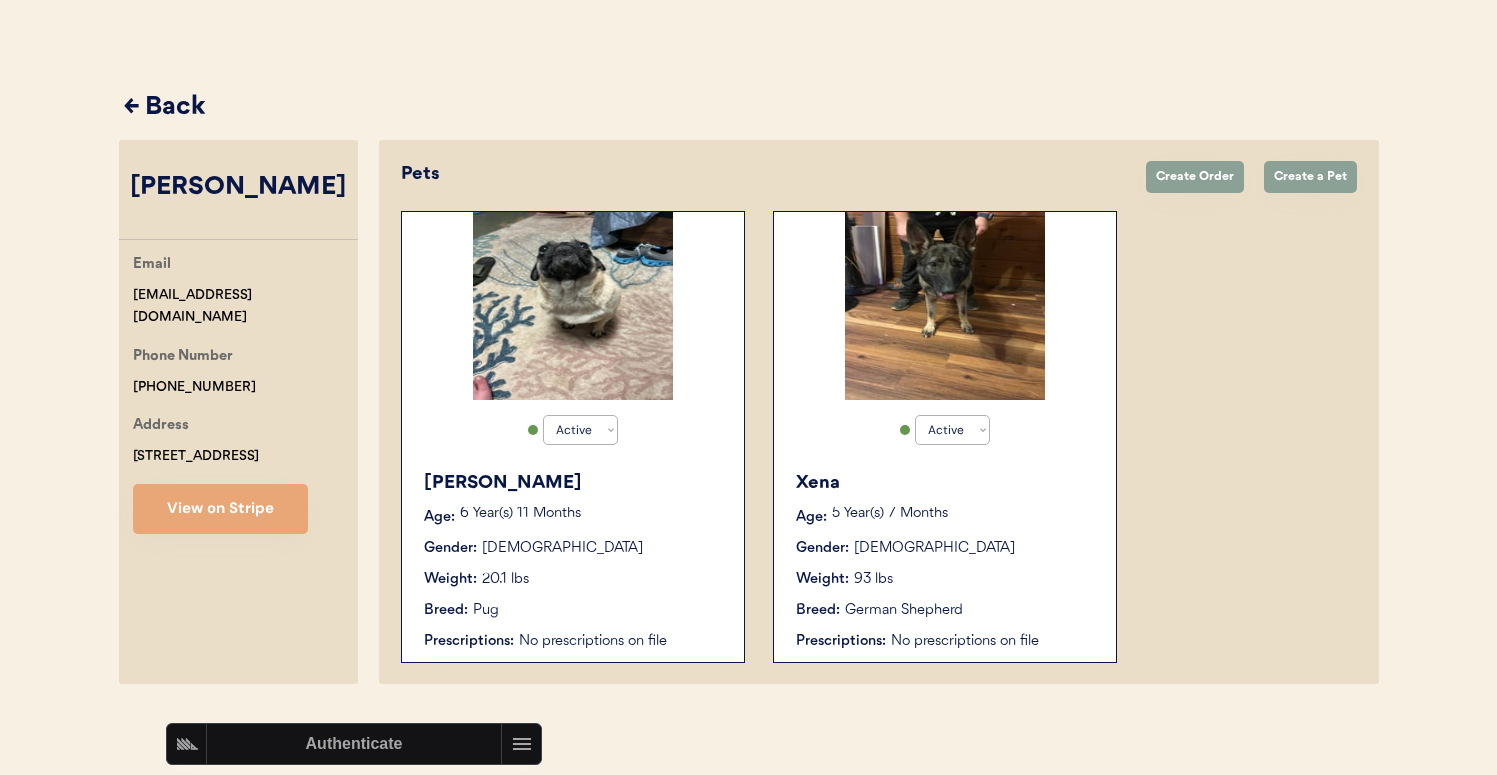 scroll, scrollTop: 66, scrollLeft: 0, axis: vertical 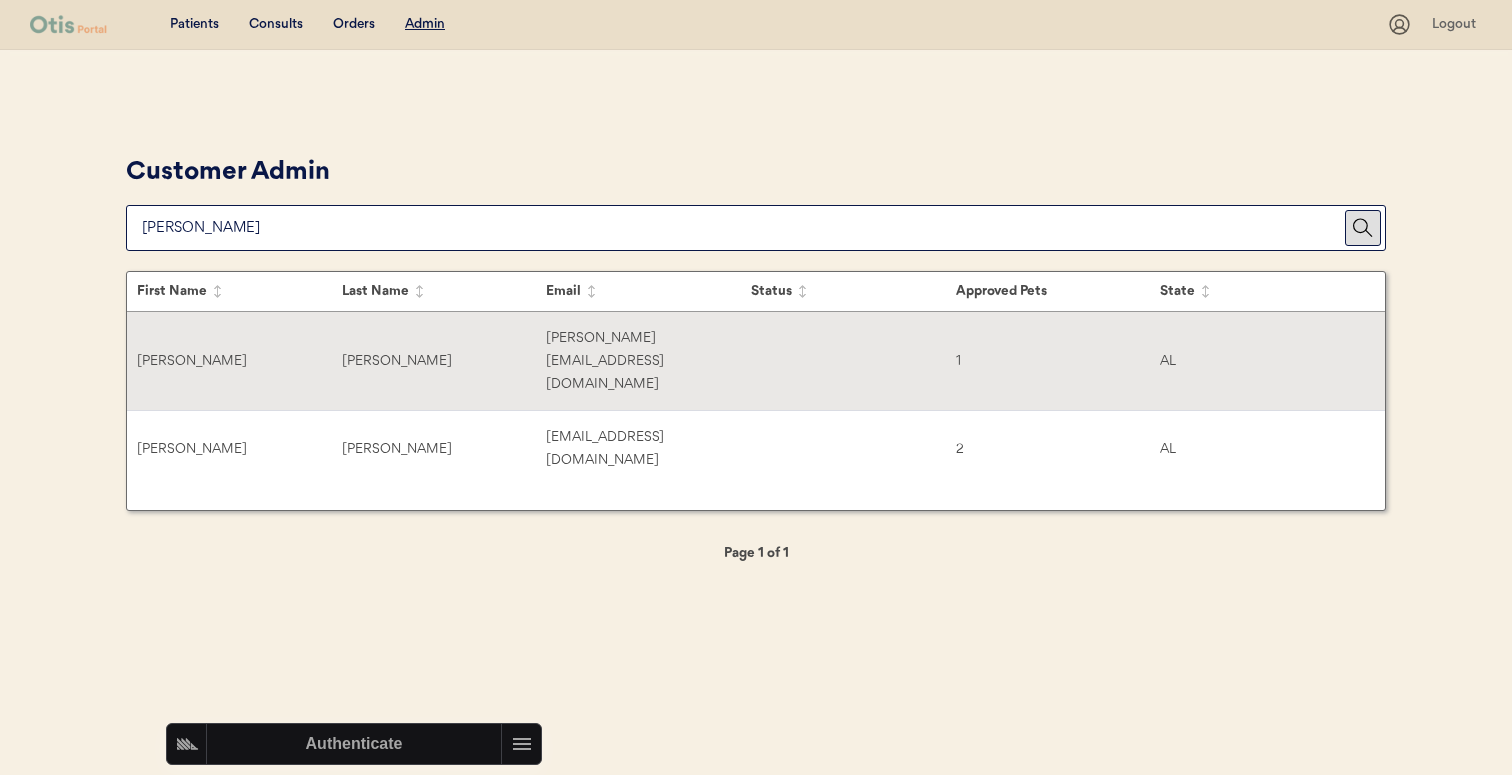 click on "[PERSON_NAME]" at bounding box center (444, 361) 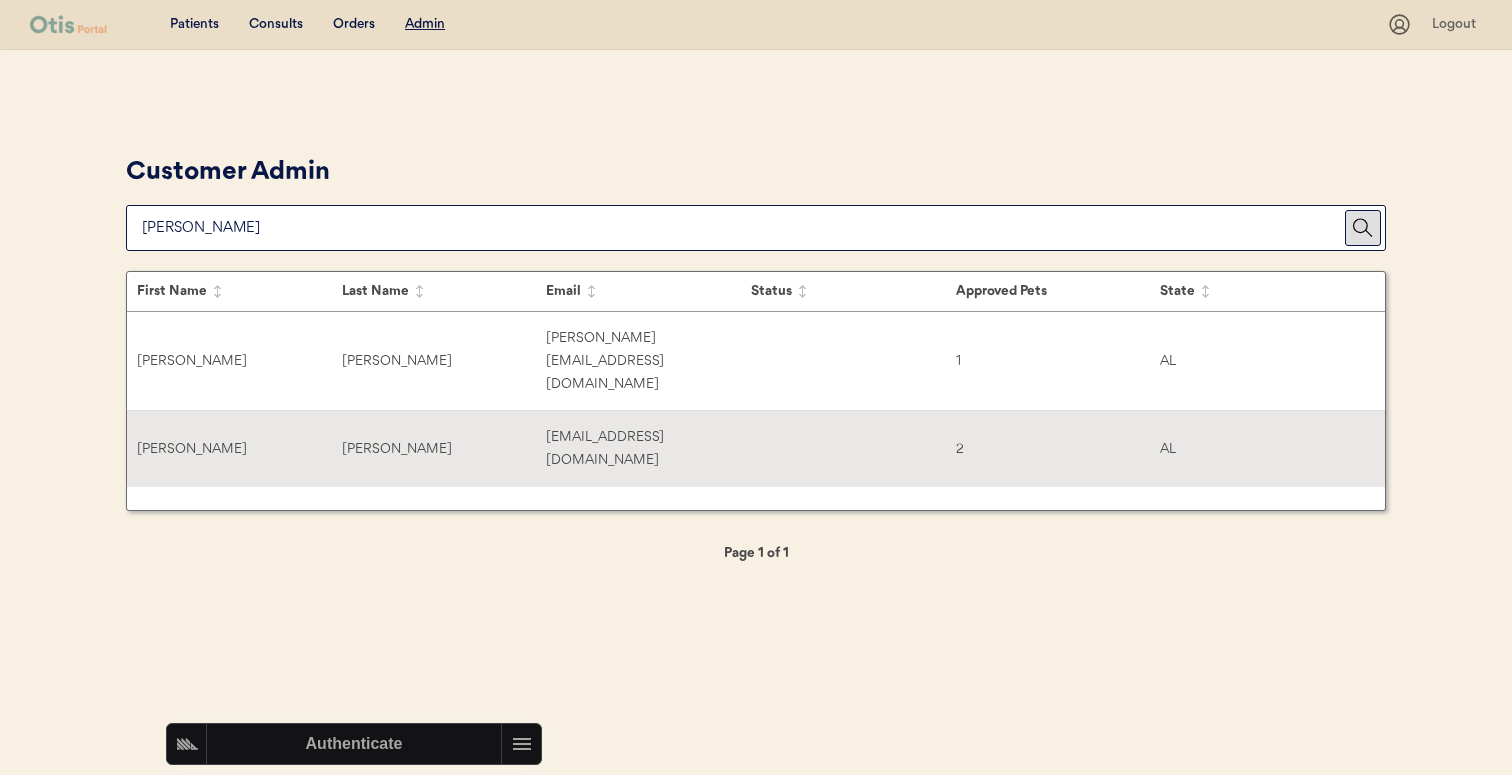 click on "[PERSON_NAME] [EMAIL_ADDRESS][DOMAIN_NAME] 2 AL" at bounding box center (756, 449) 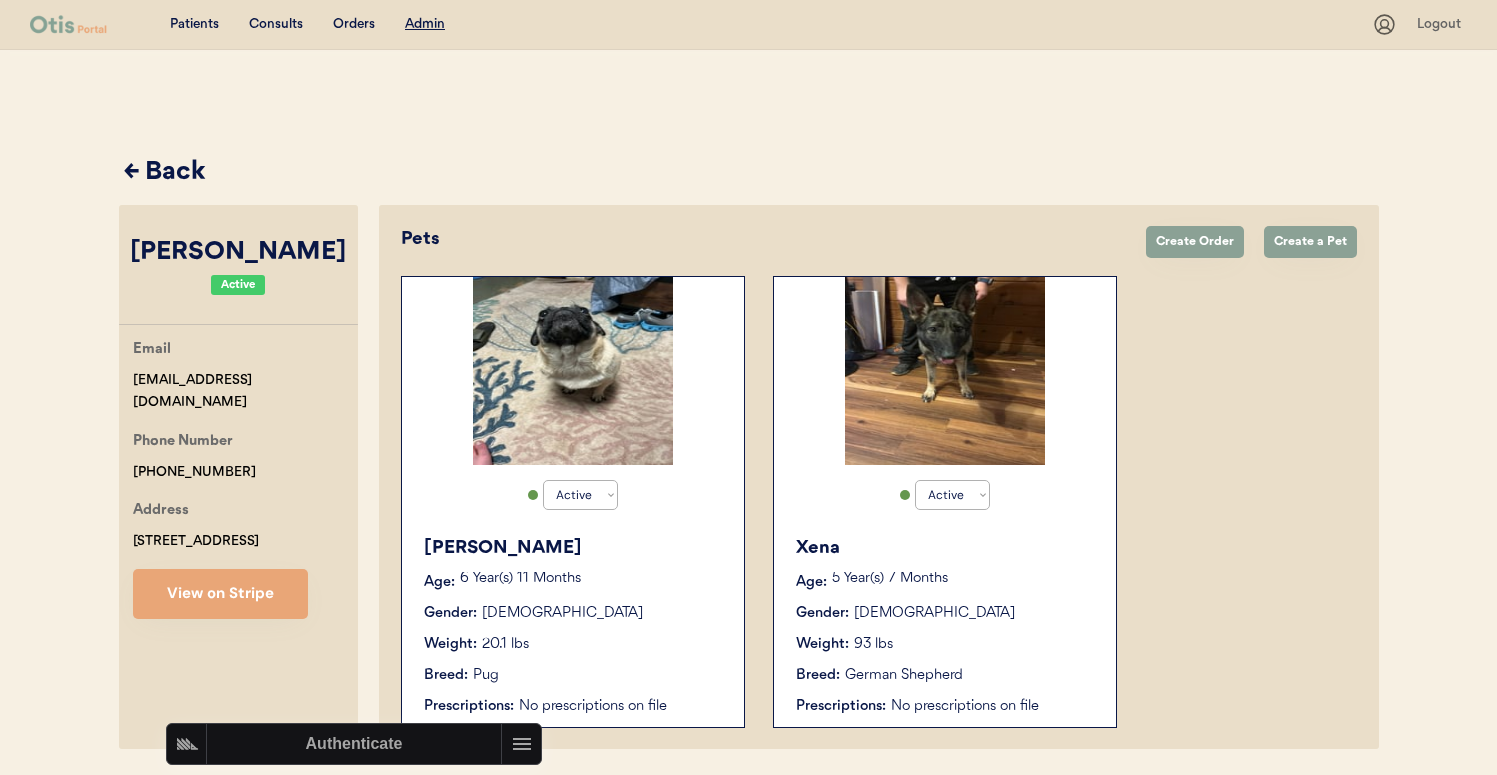 click at bounding box center (945, 371) 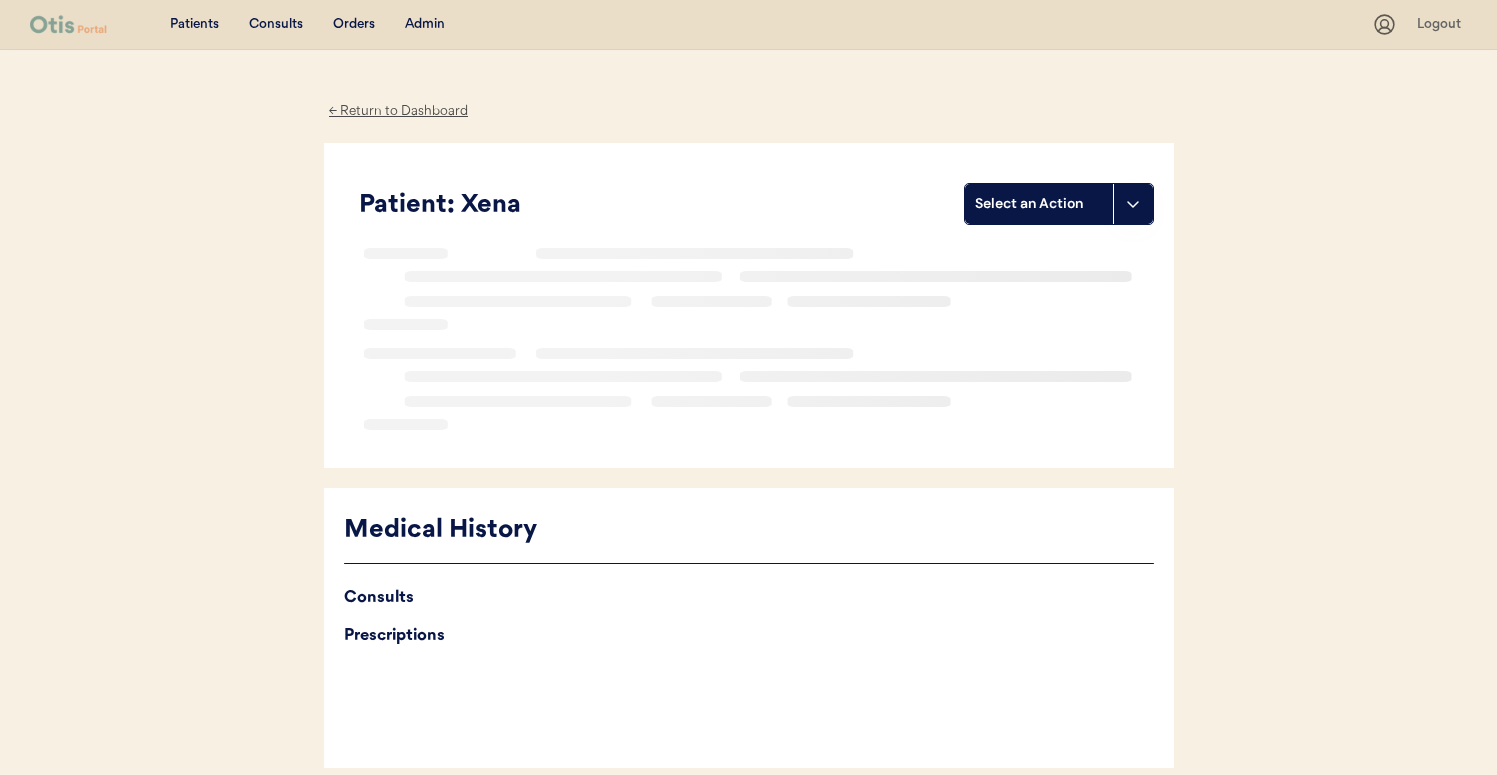 scroll, scrollTop: 0, scrollLeft: 0, axis: both 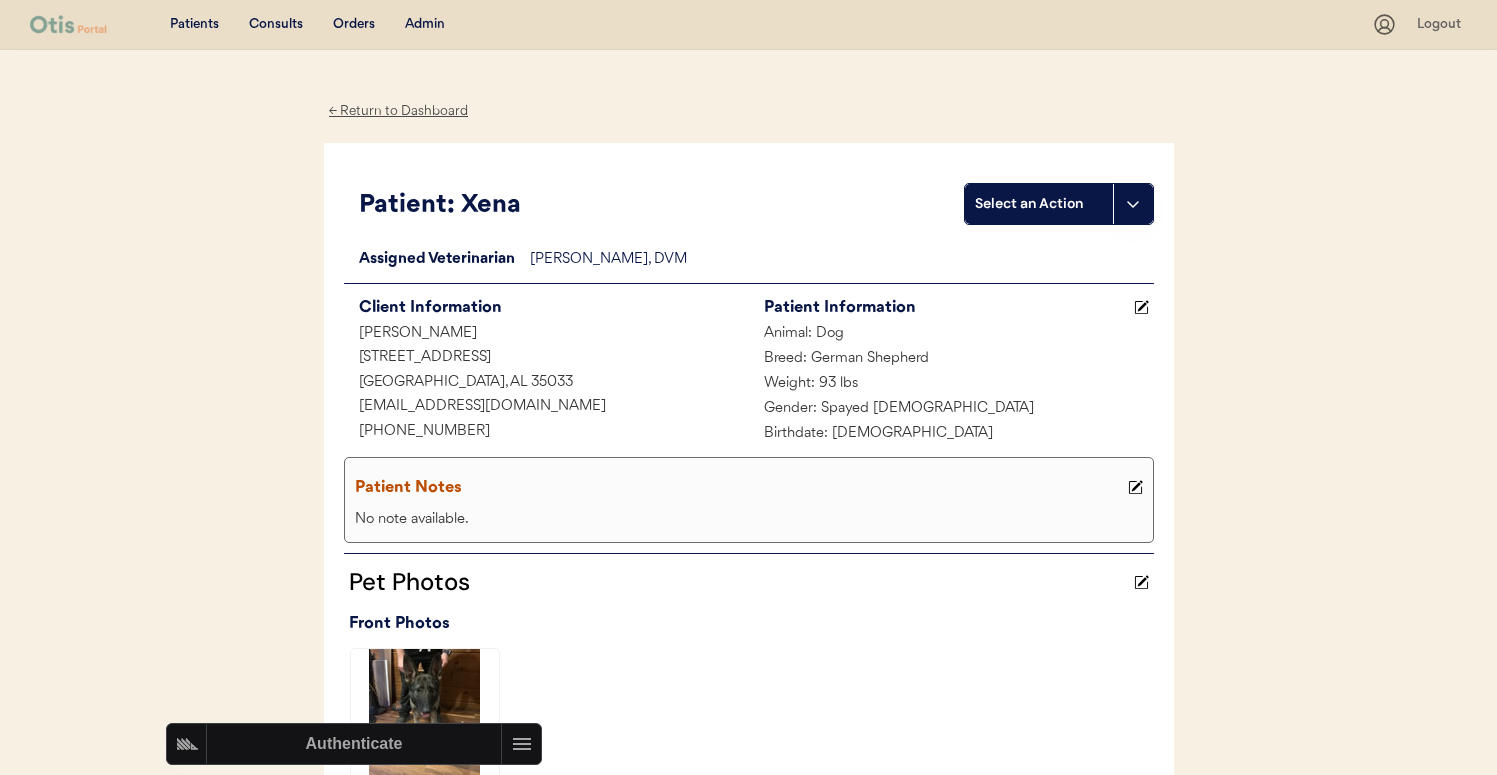 click on "Admin" at bounding box center [425, 25] 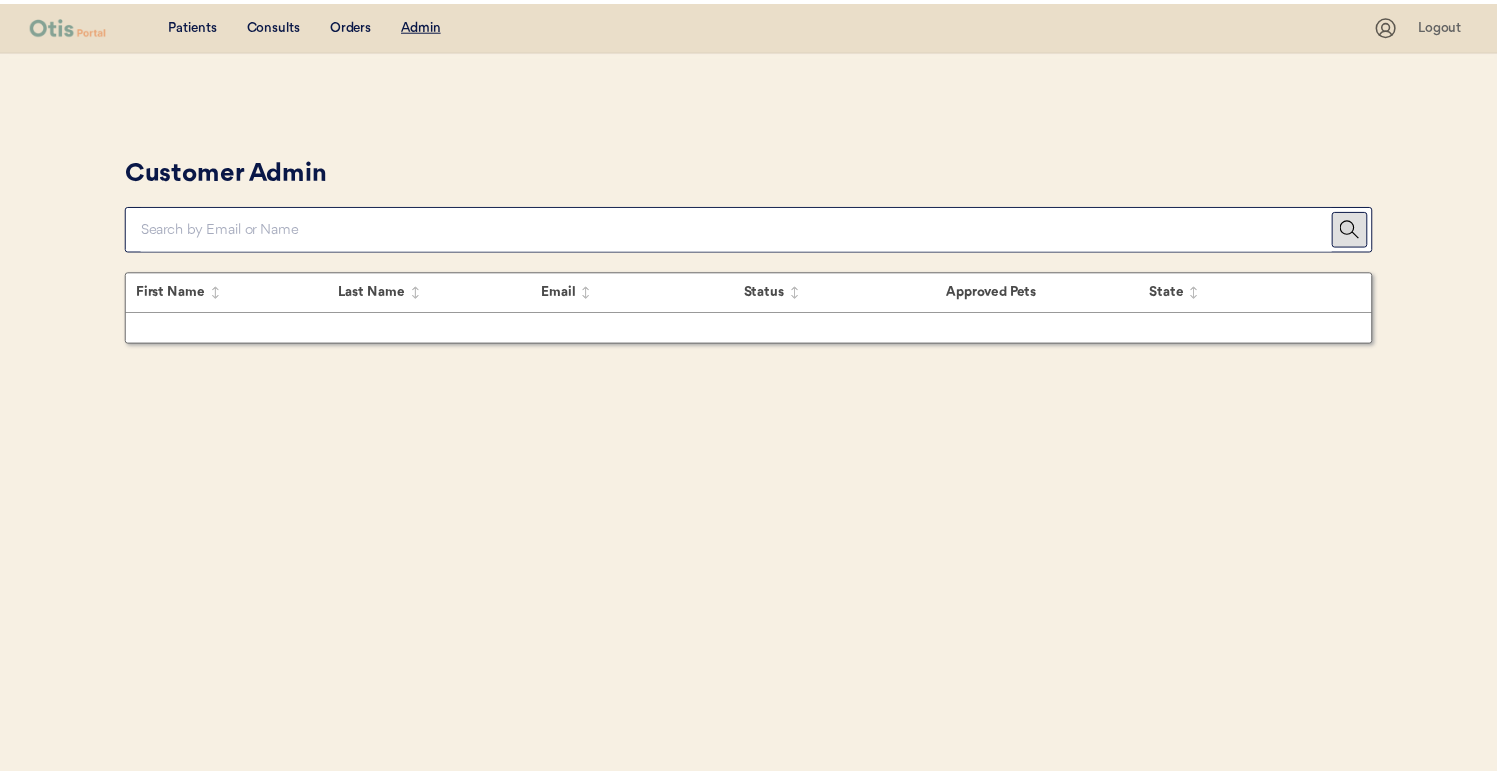 scroll, scrollTop: 0, scrollLeft: 0, axis: both 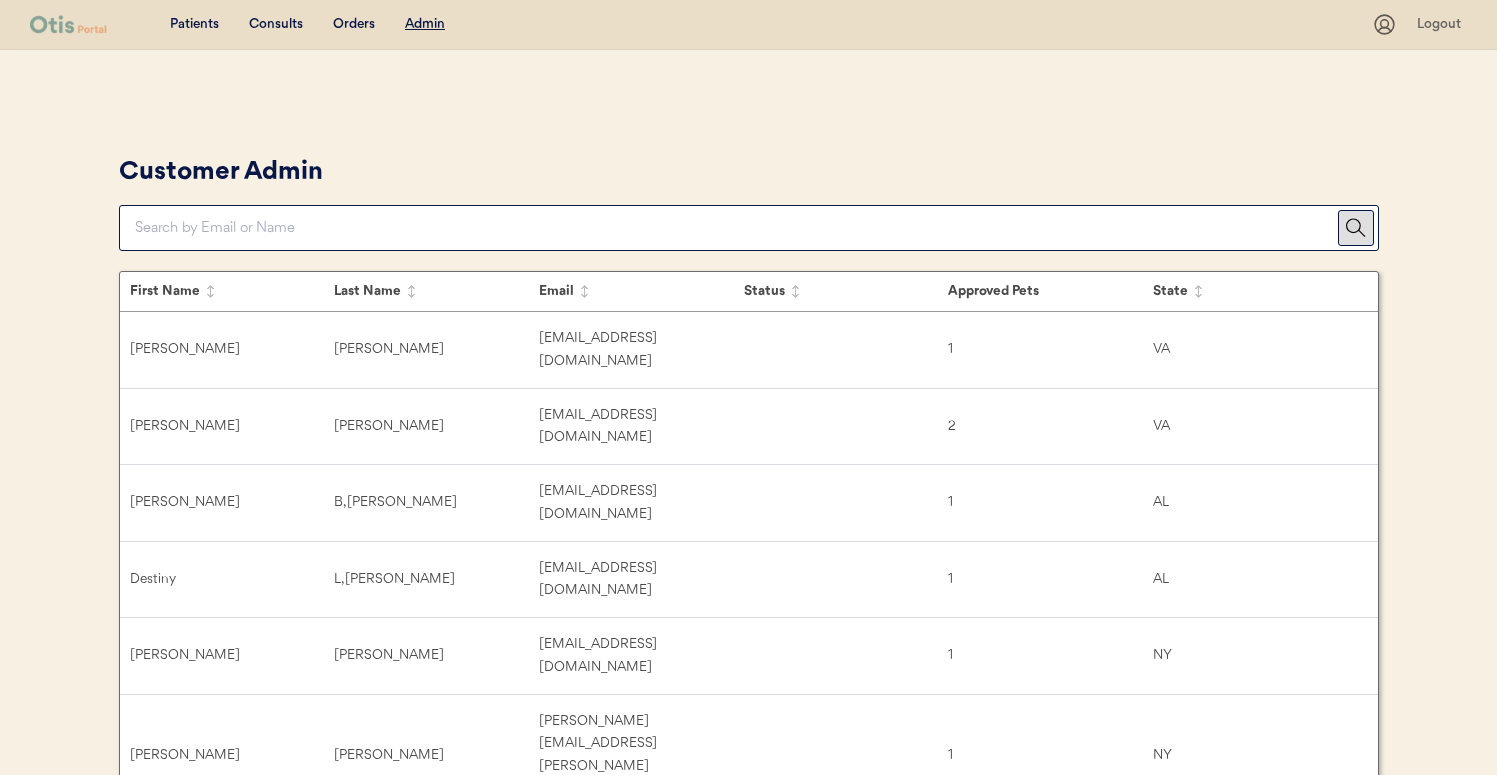 click at bounding box center (736, 228) 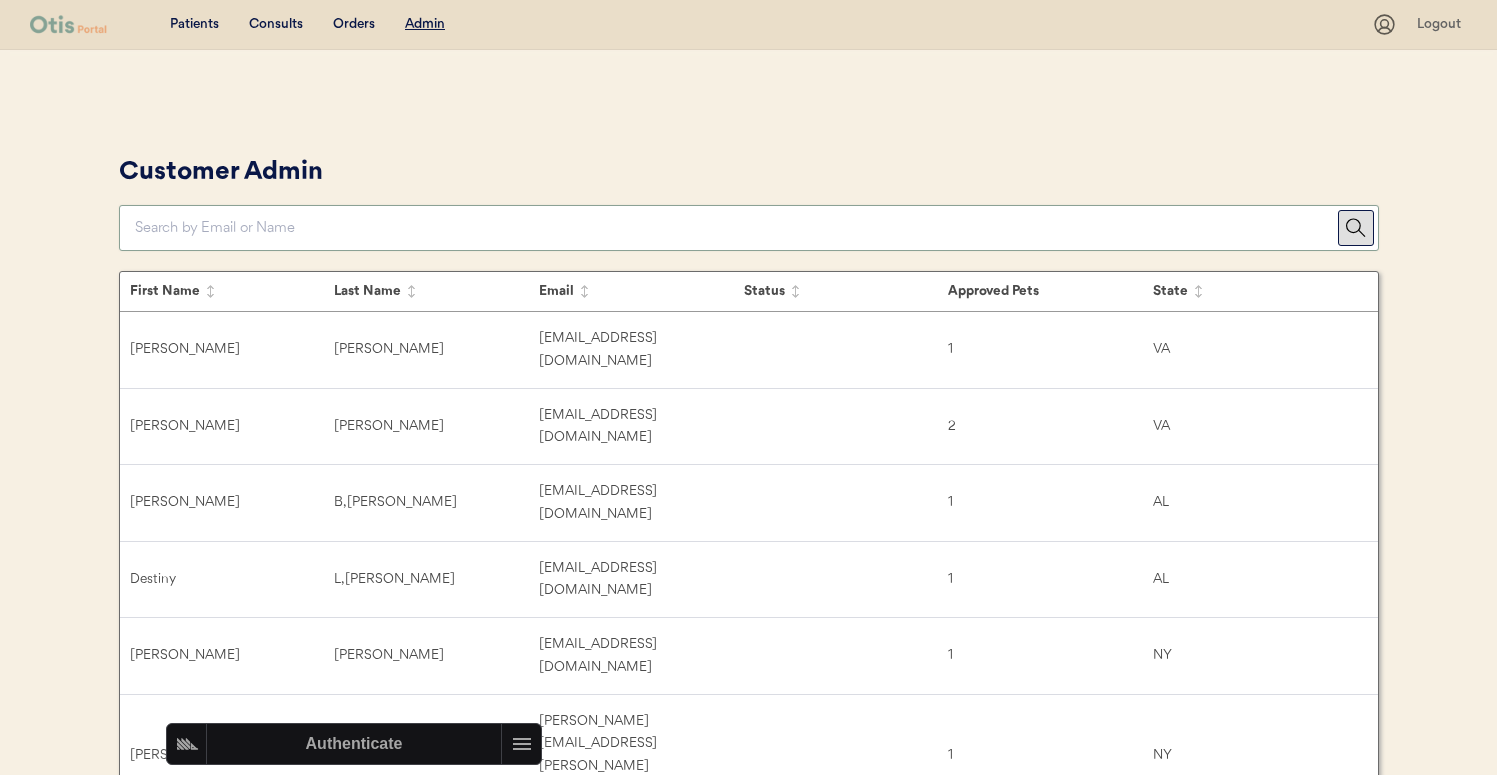 click at bounding box center (736, 228) 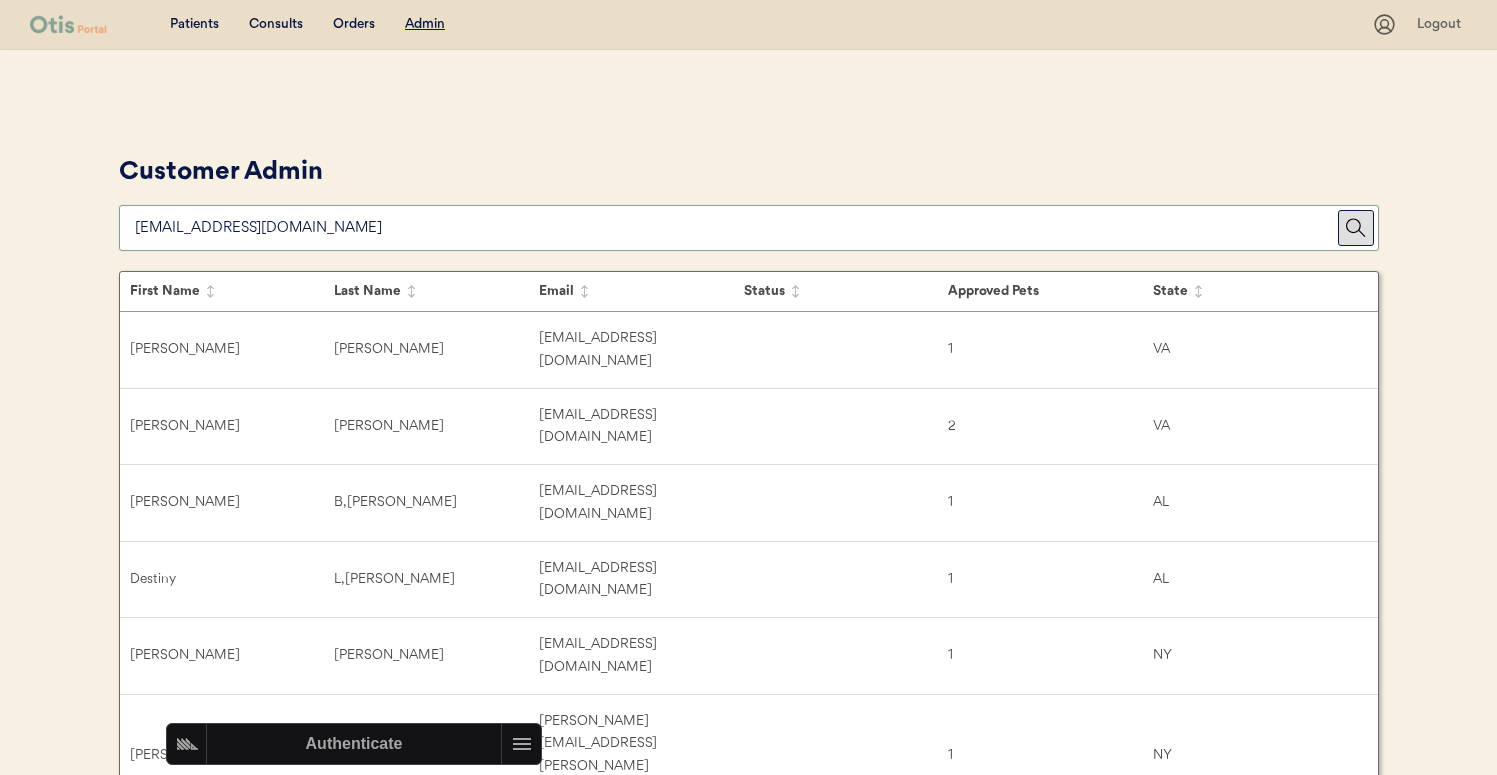 type on "[EMAIL_ADDRESS][DOMAIN_NAME]" 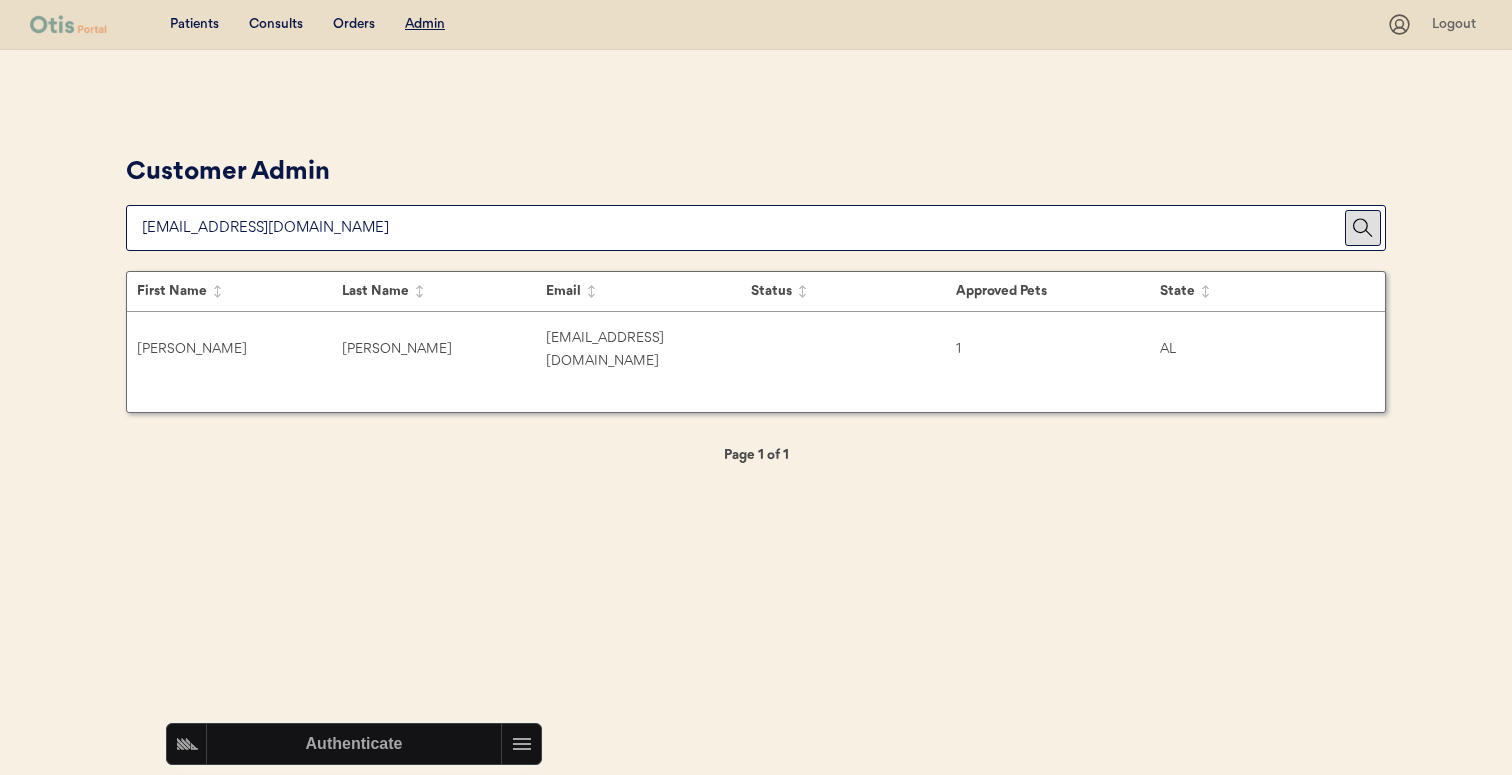 click at bounding box center [743, 228] 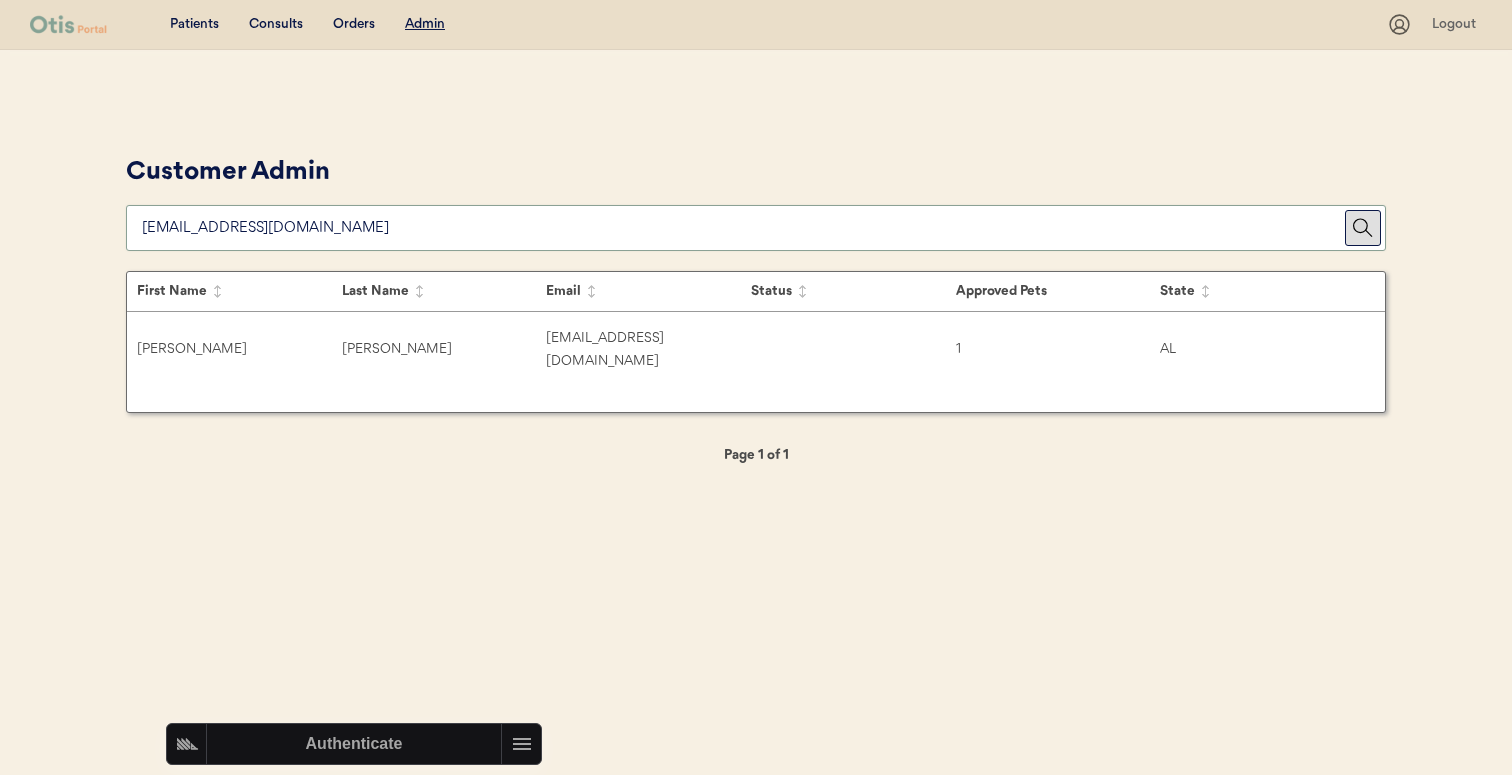 click on "[PERSON_NAME]" at bounding box center [444, 349] 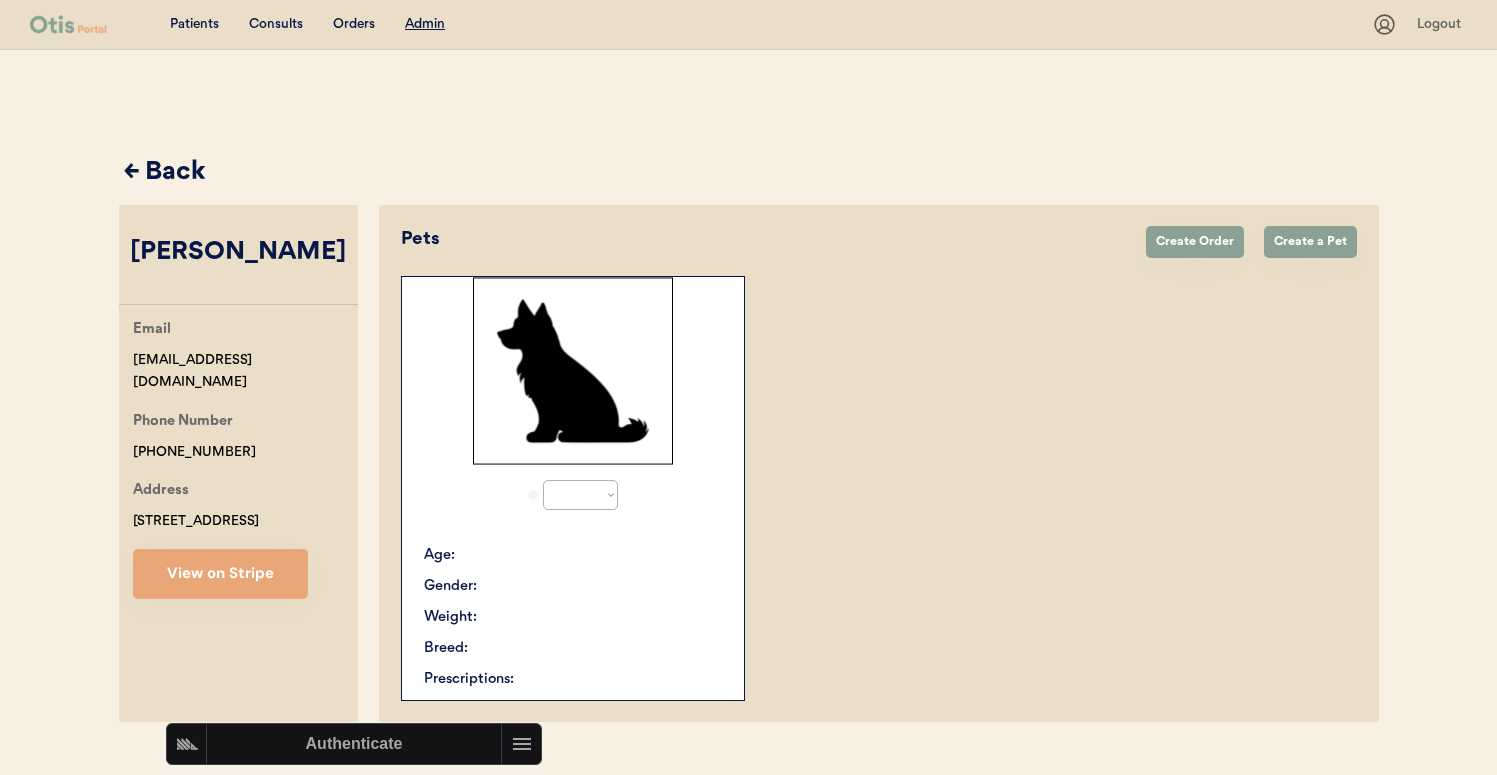 select on "true" 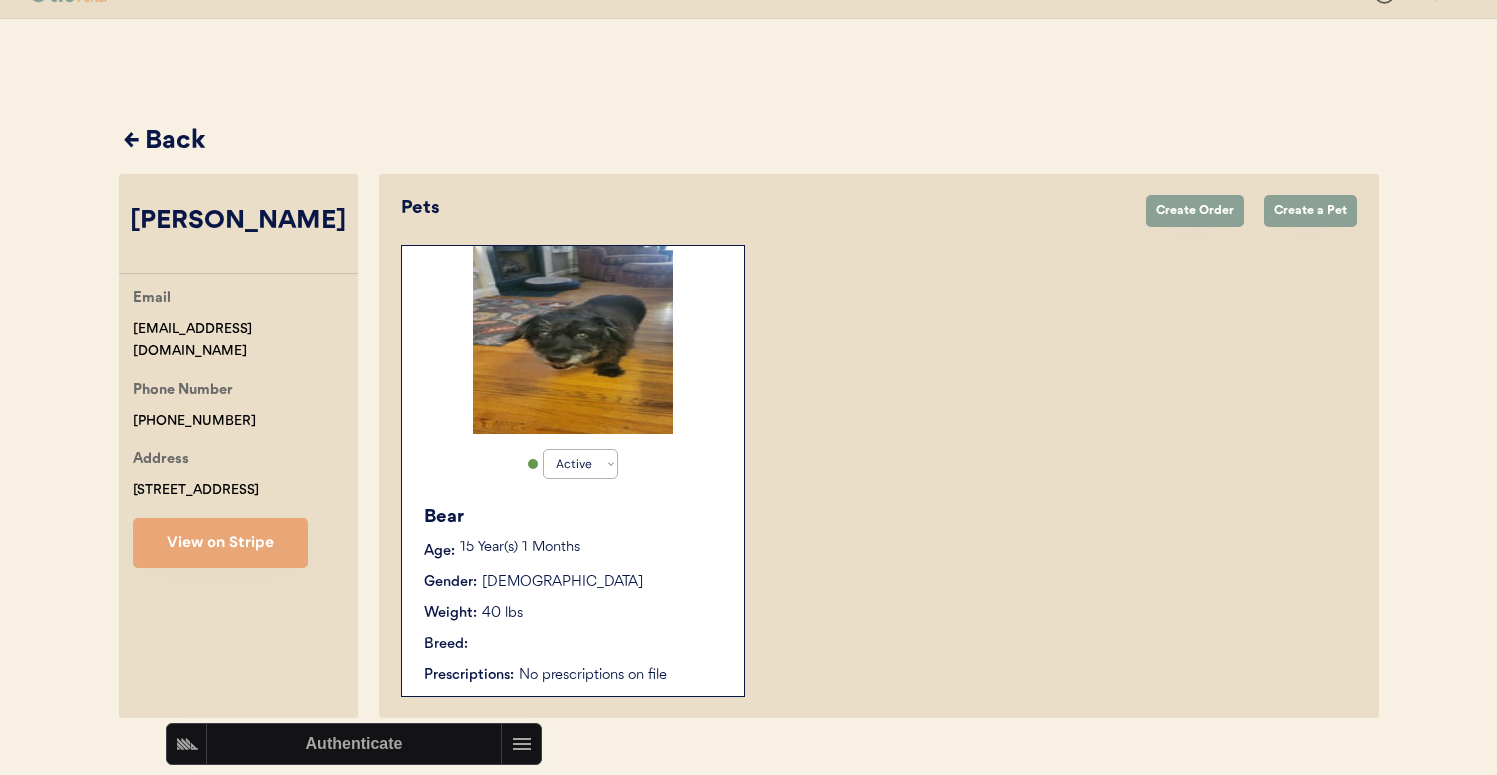scroll, scrollTop: 66, scrollLeft: 0, axis: vertical 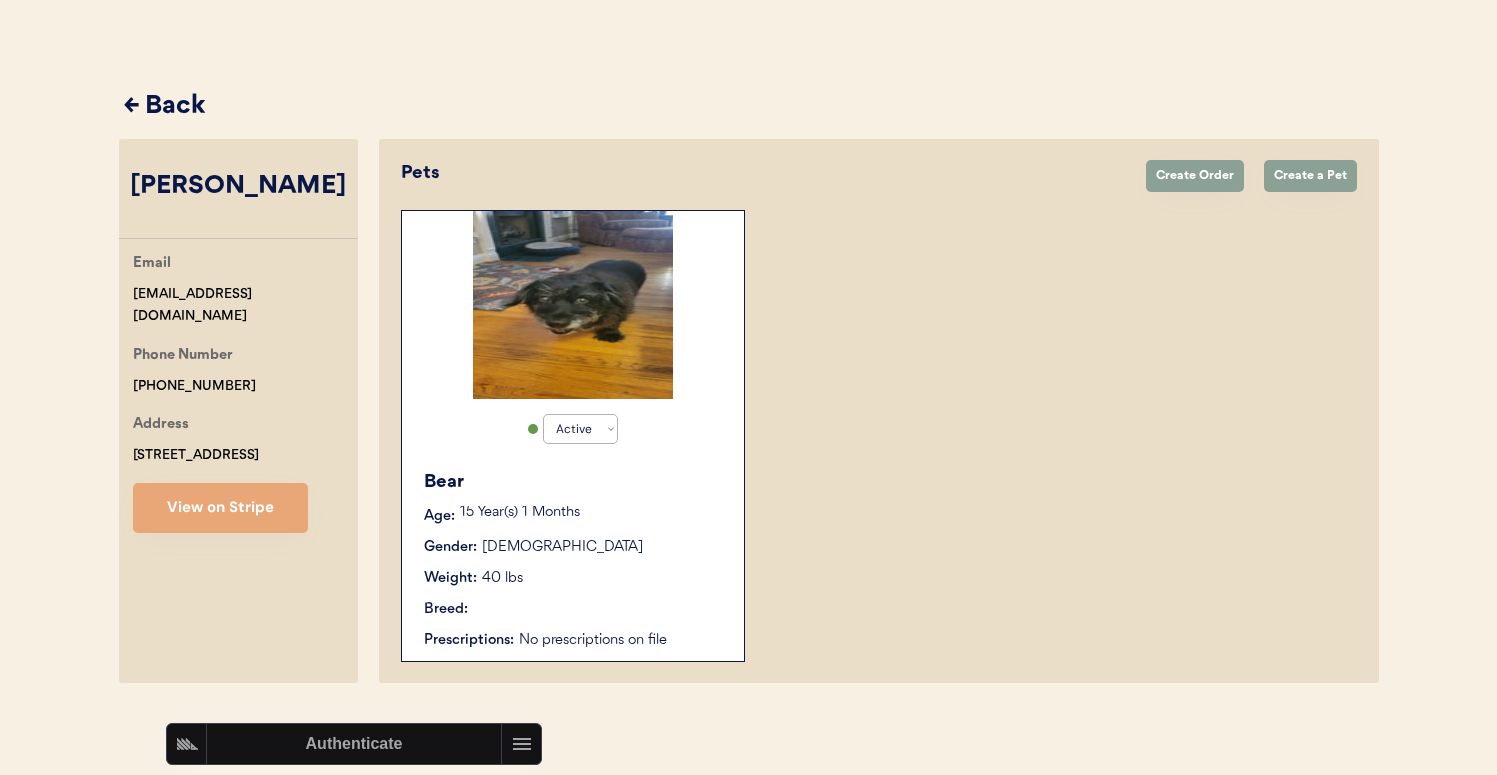click on "Bear Age:
15 Year(s) 1 Months
Gender: Male Weight: 40 lbs Breed: Prescriptions: No prescriptions on file" at bounding box center (573, 560) 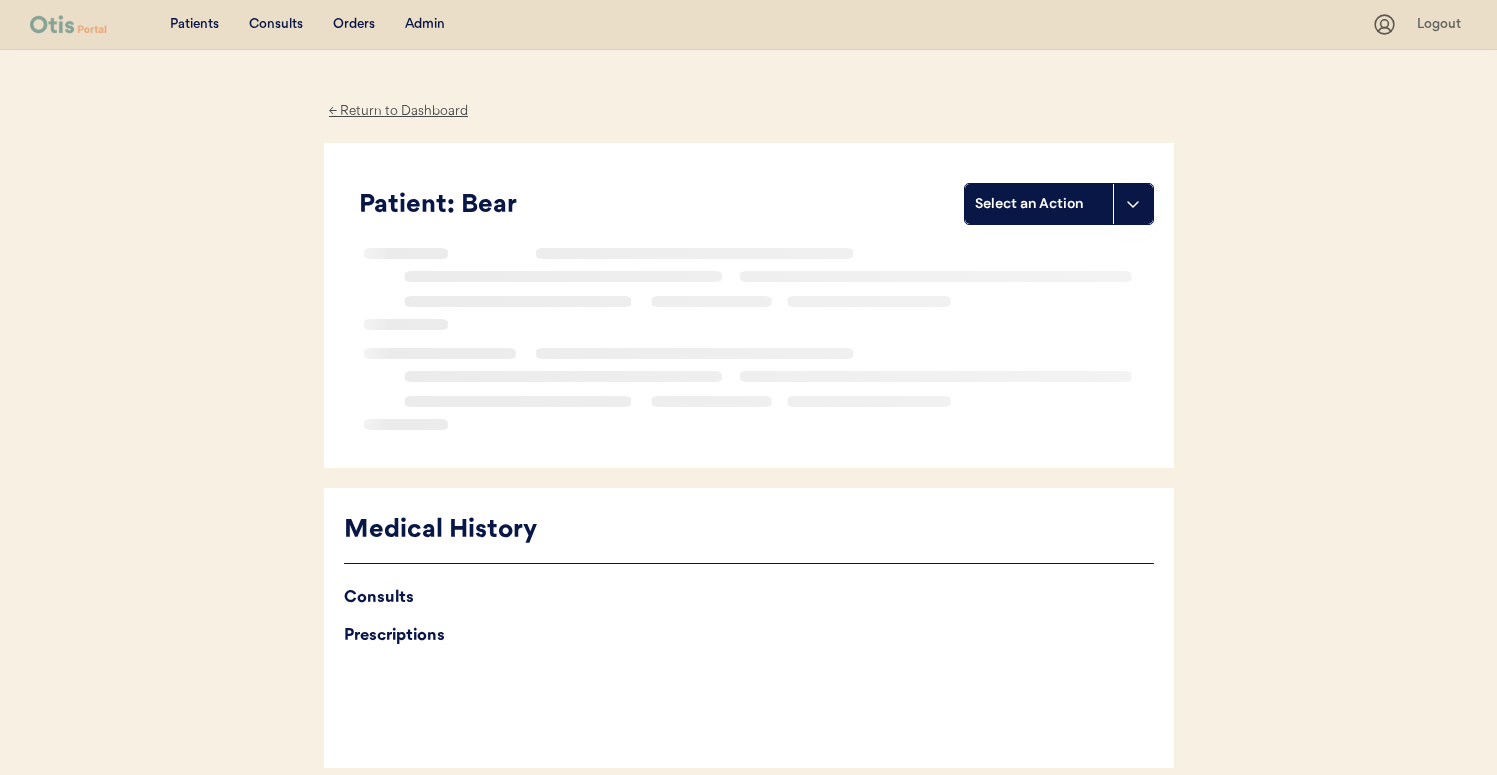 scroll, scrollTop: 0, scrollLeft: 0, axis: both 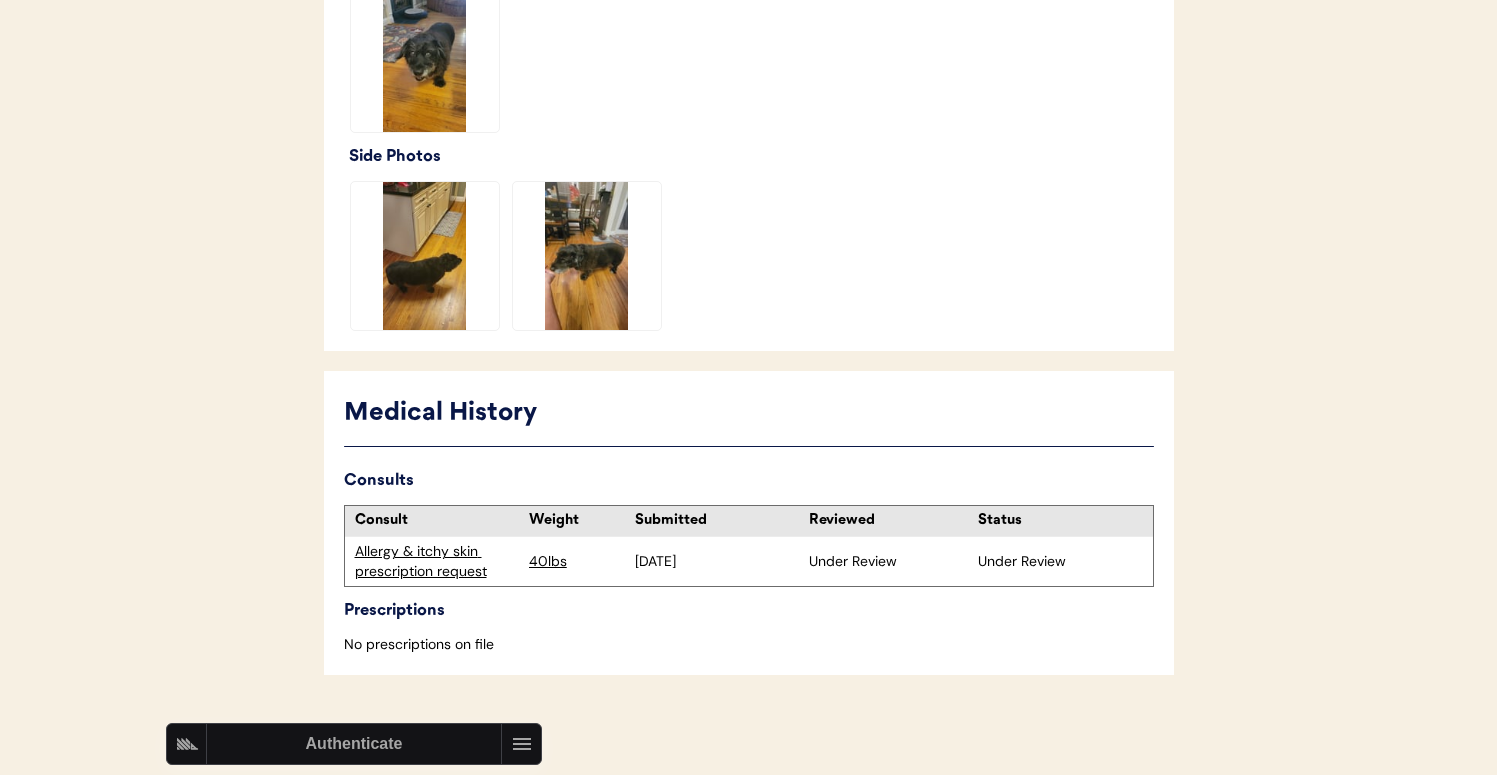 click on "Allergy & itchy skin prescription request" at bounding box center (437, 561) 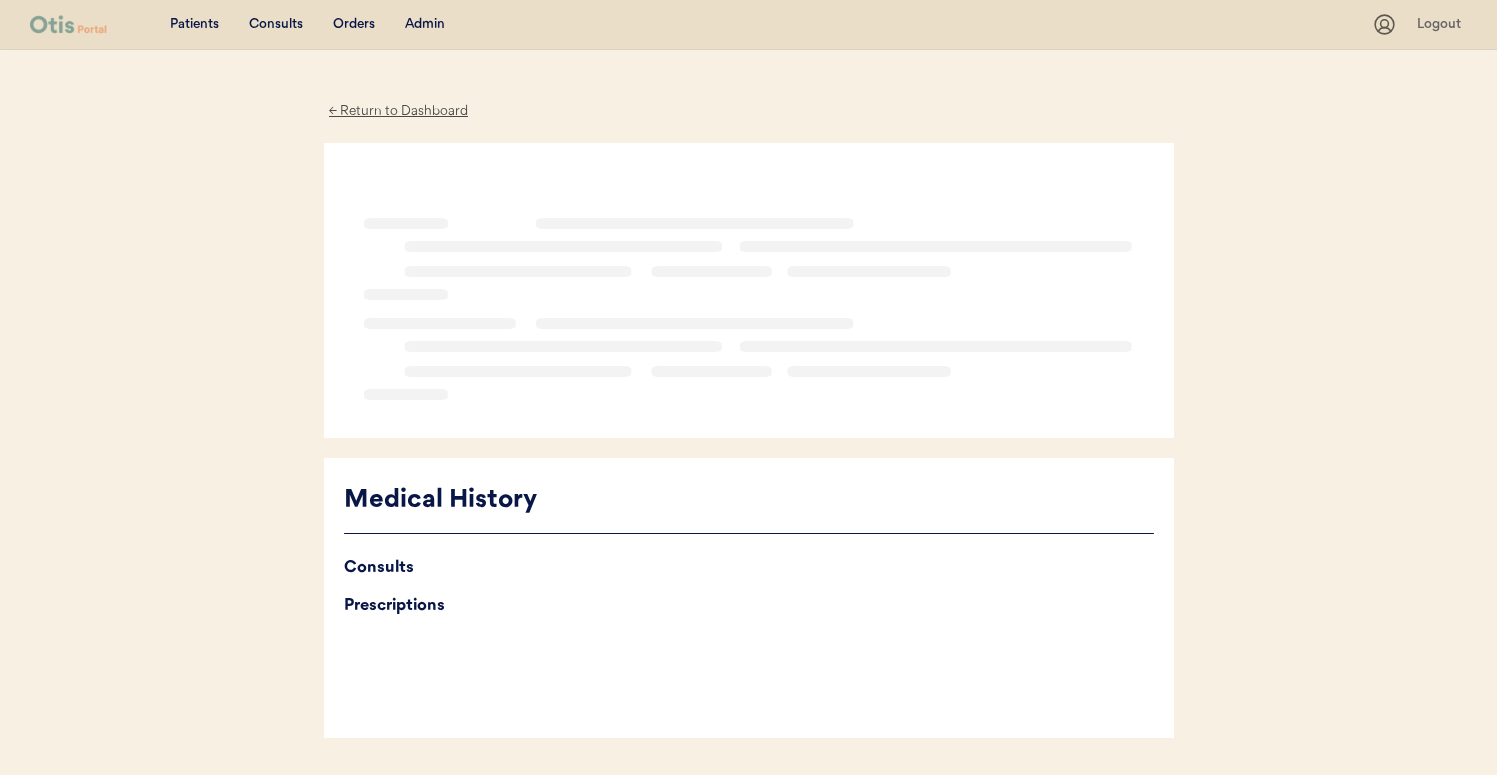 scroll, scrollTop: 0, scrollLeft: 0, axis: both 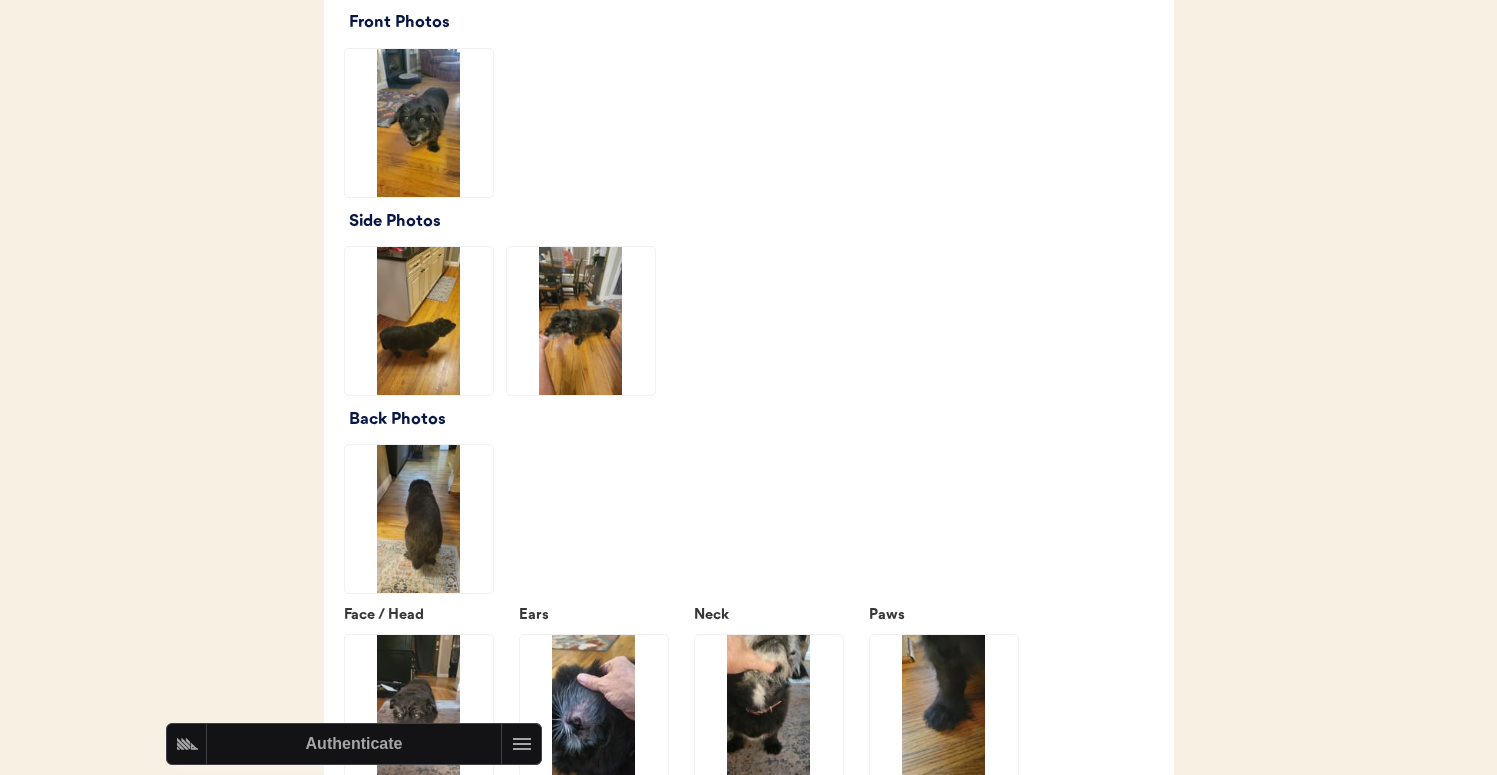 click 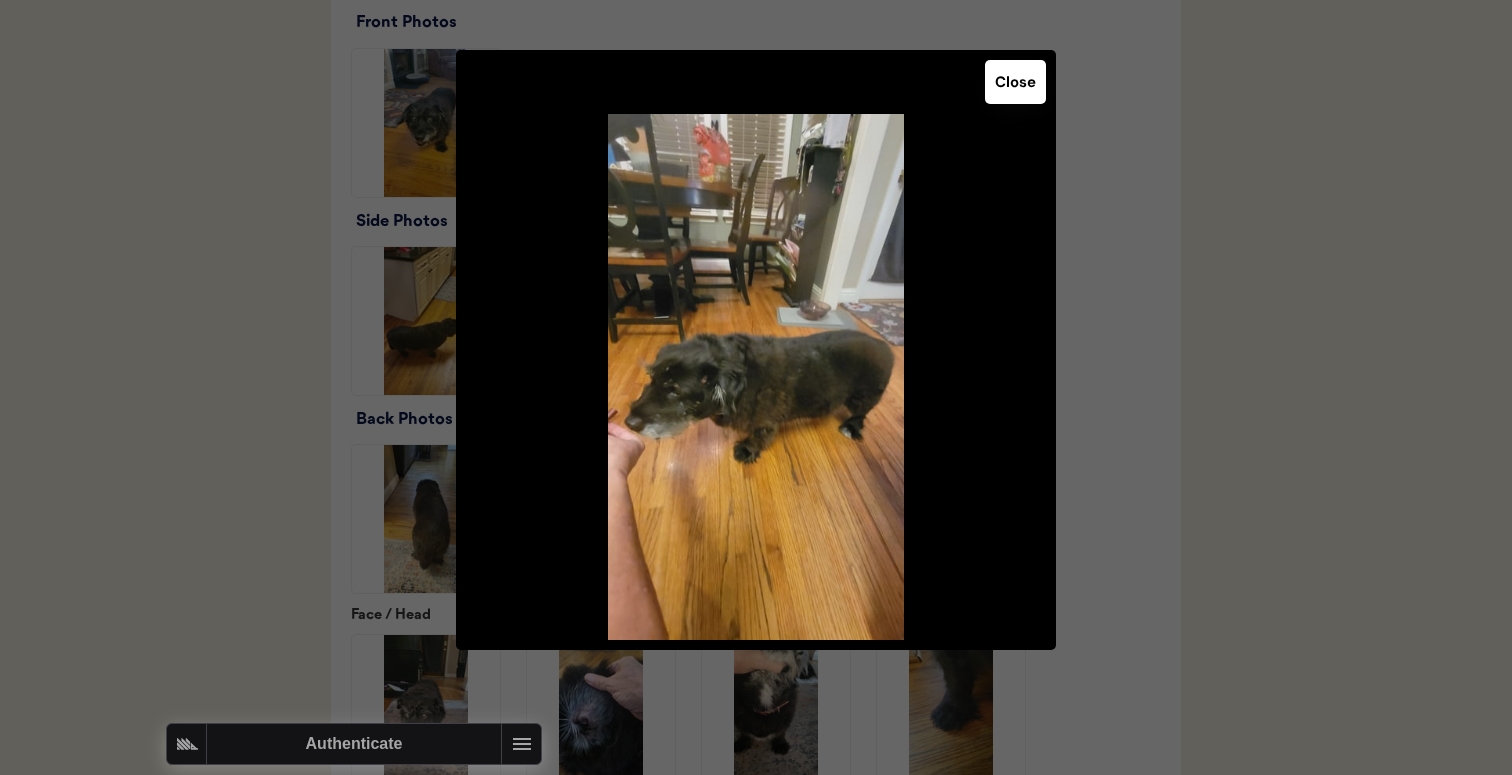 click at bounding box center (756, 387) 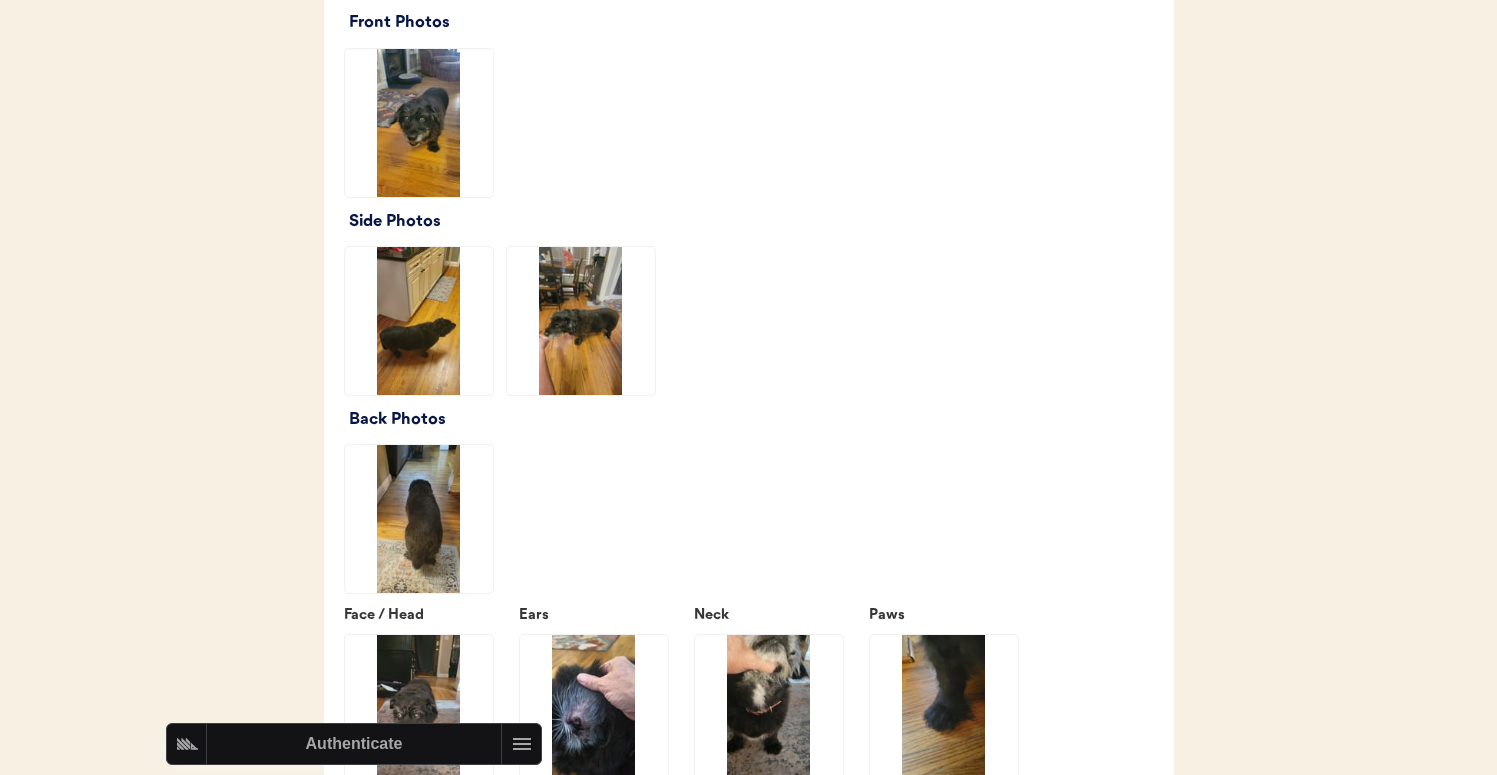 click 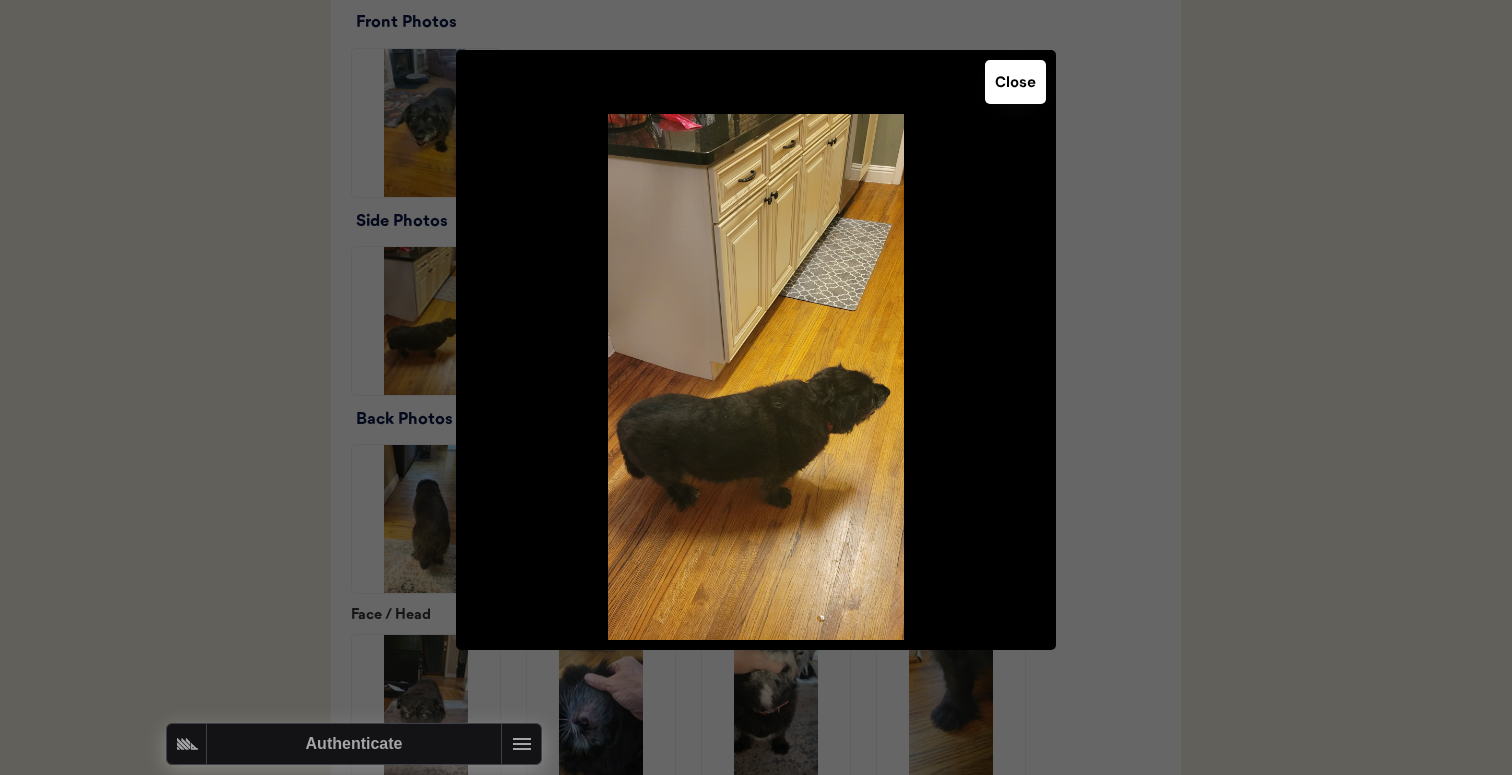 click at bounding box center (756, 387) 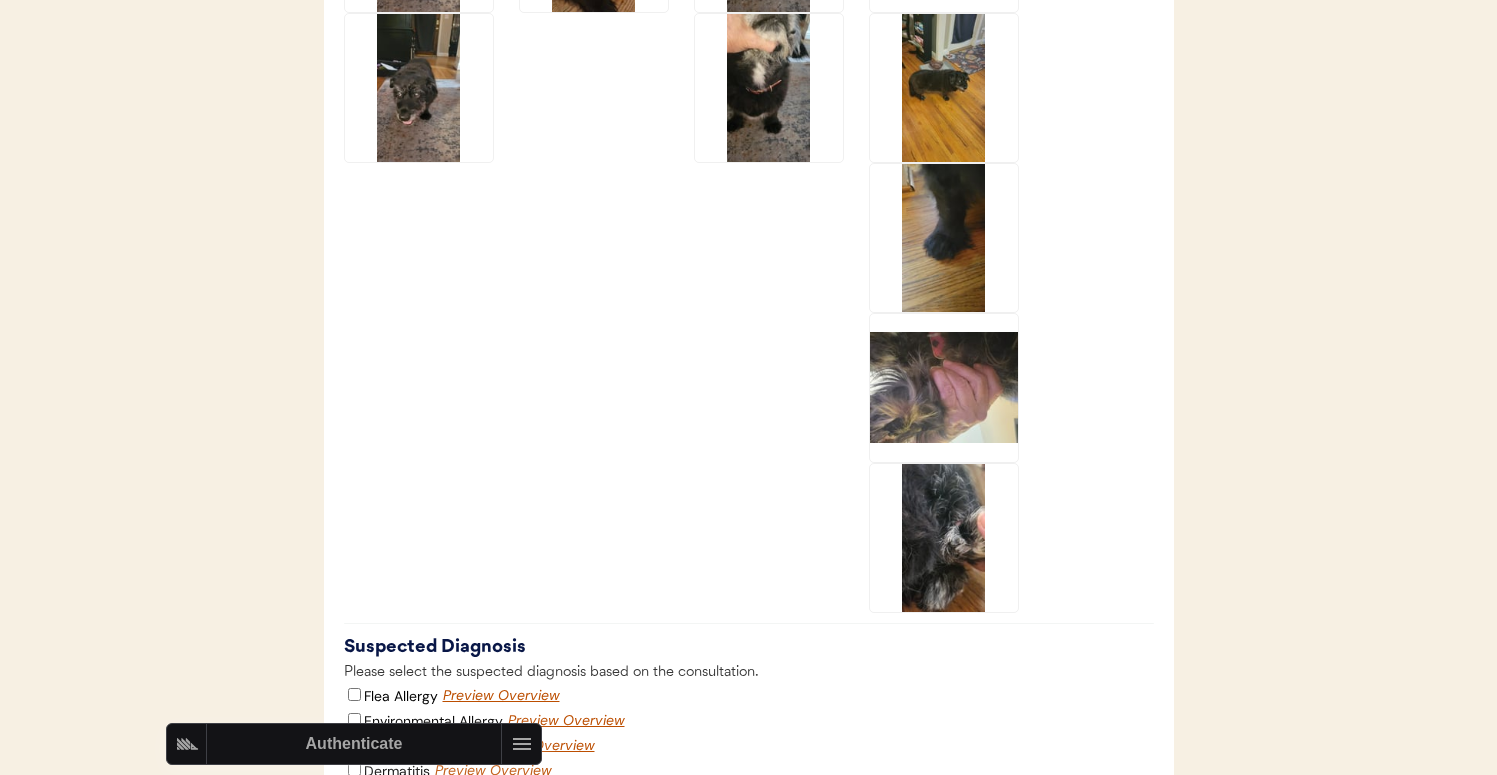 scroll, scrollTop: 3336, scrollLeft: 0, axis: vertical 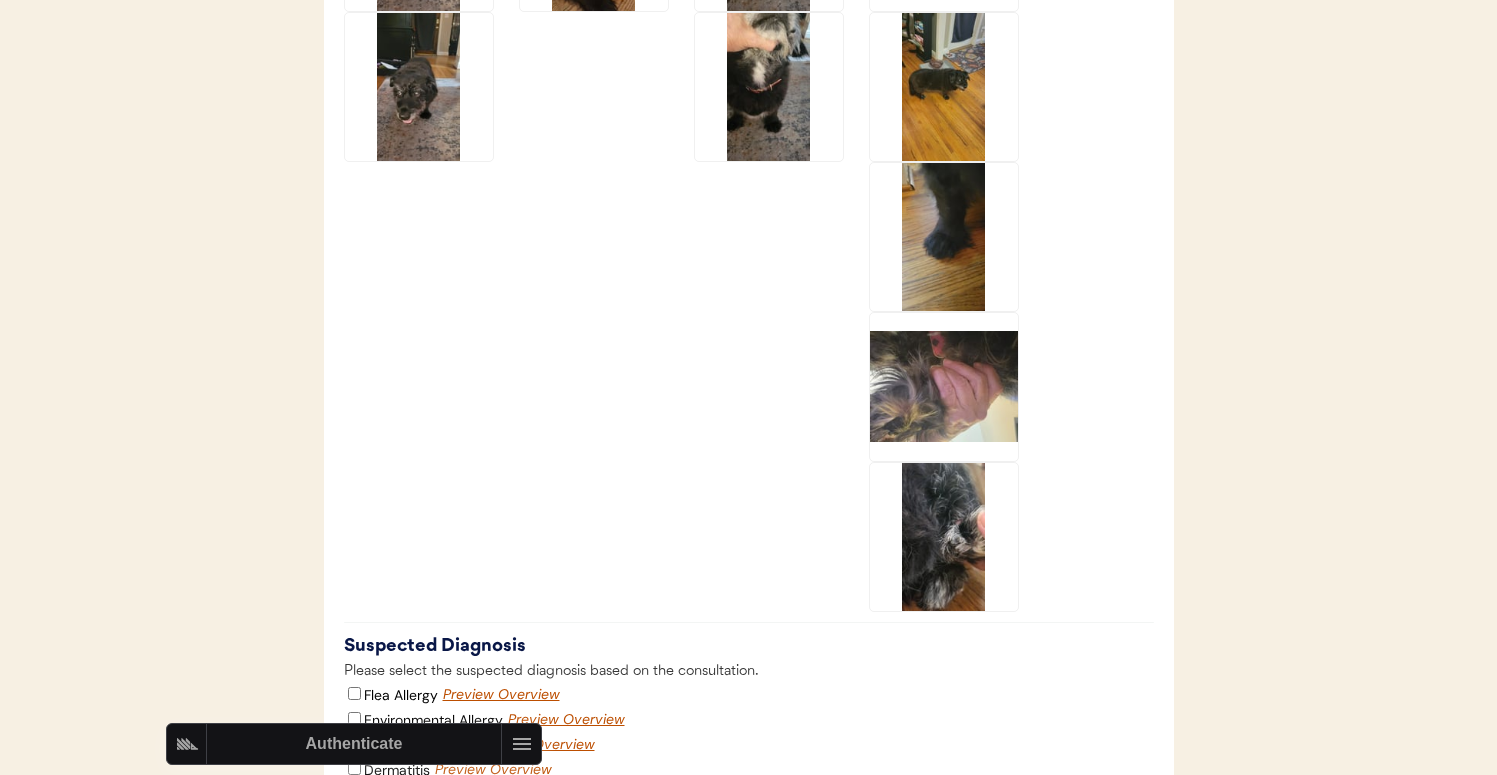 click 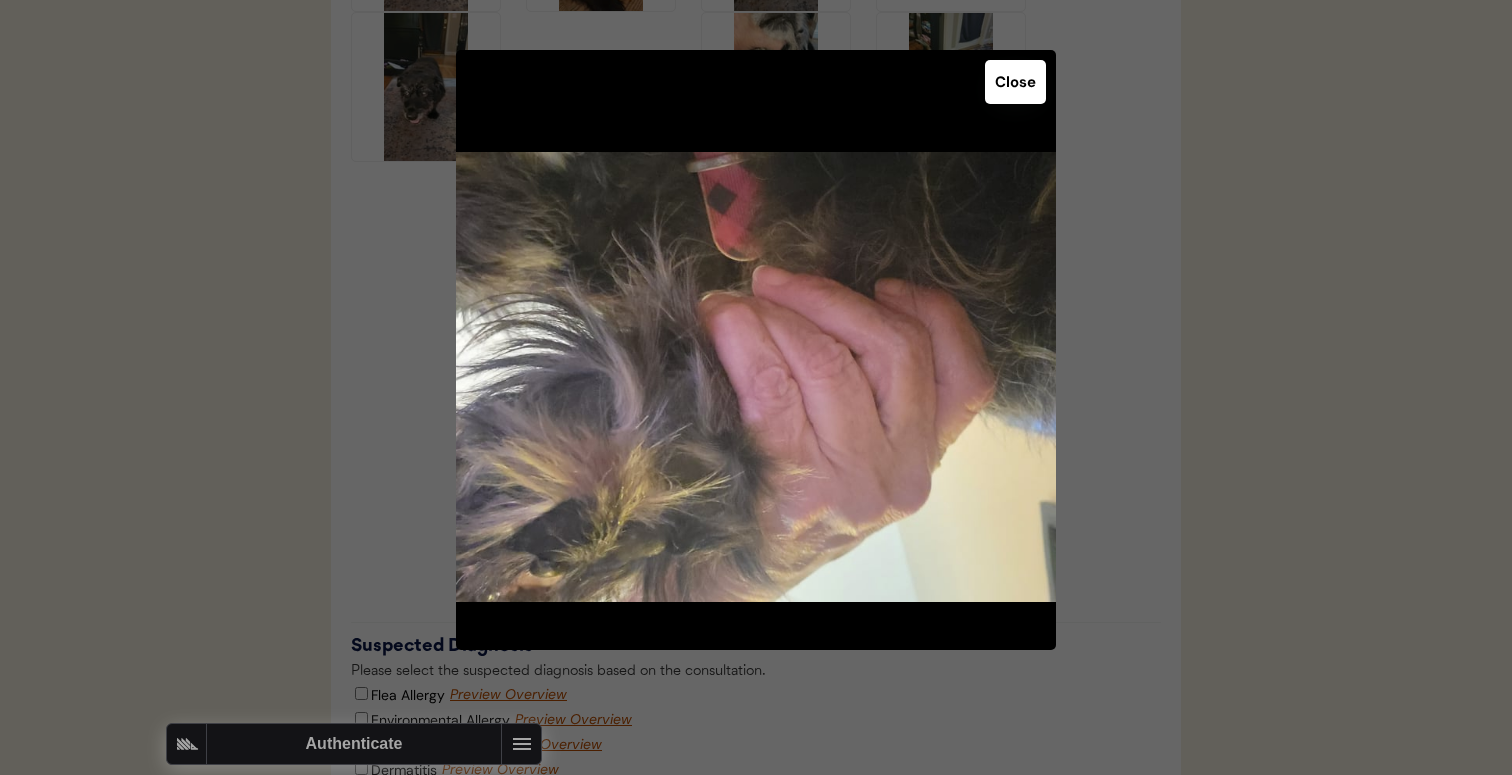click at bounding box center [756, 387] 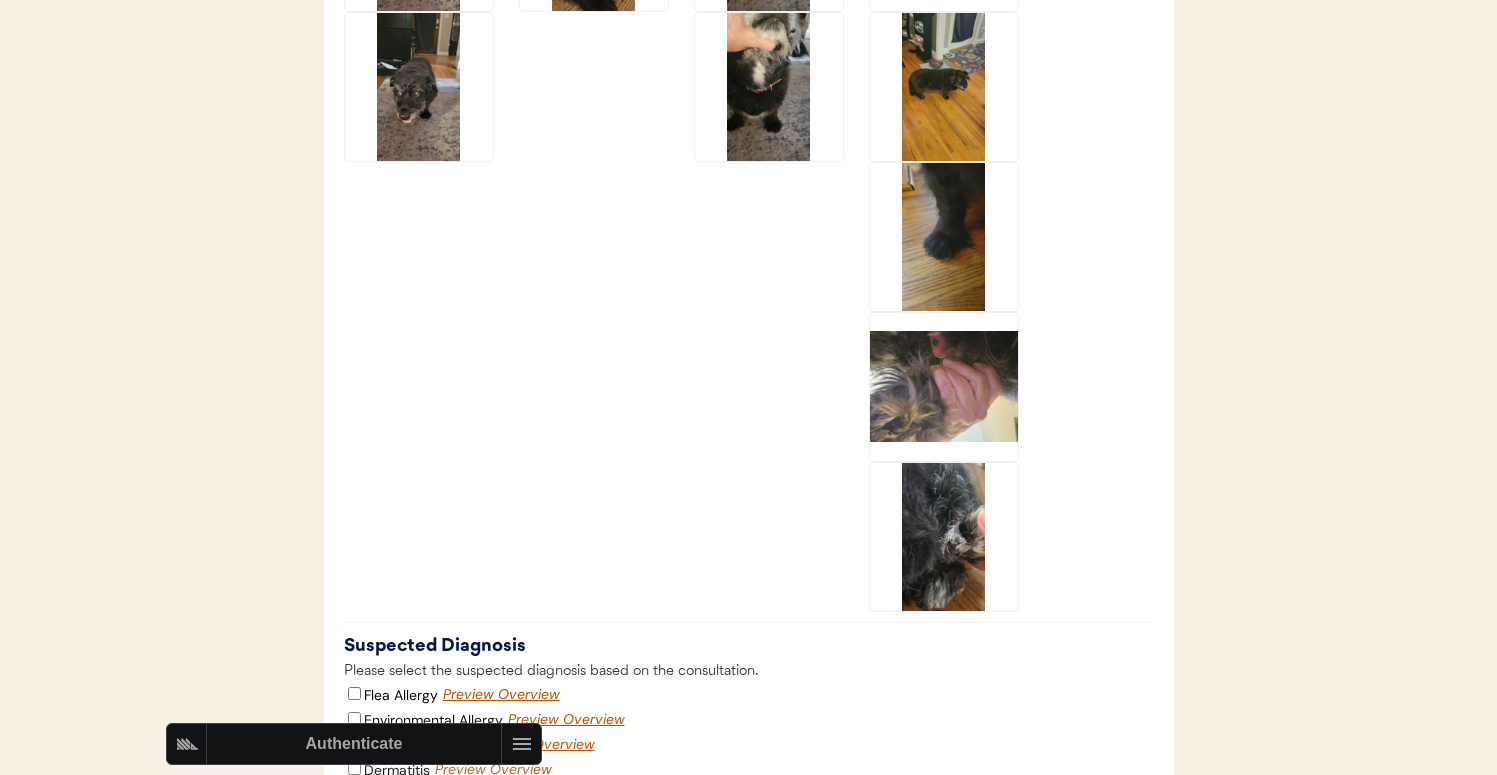 click 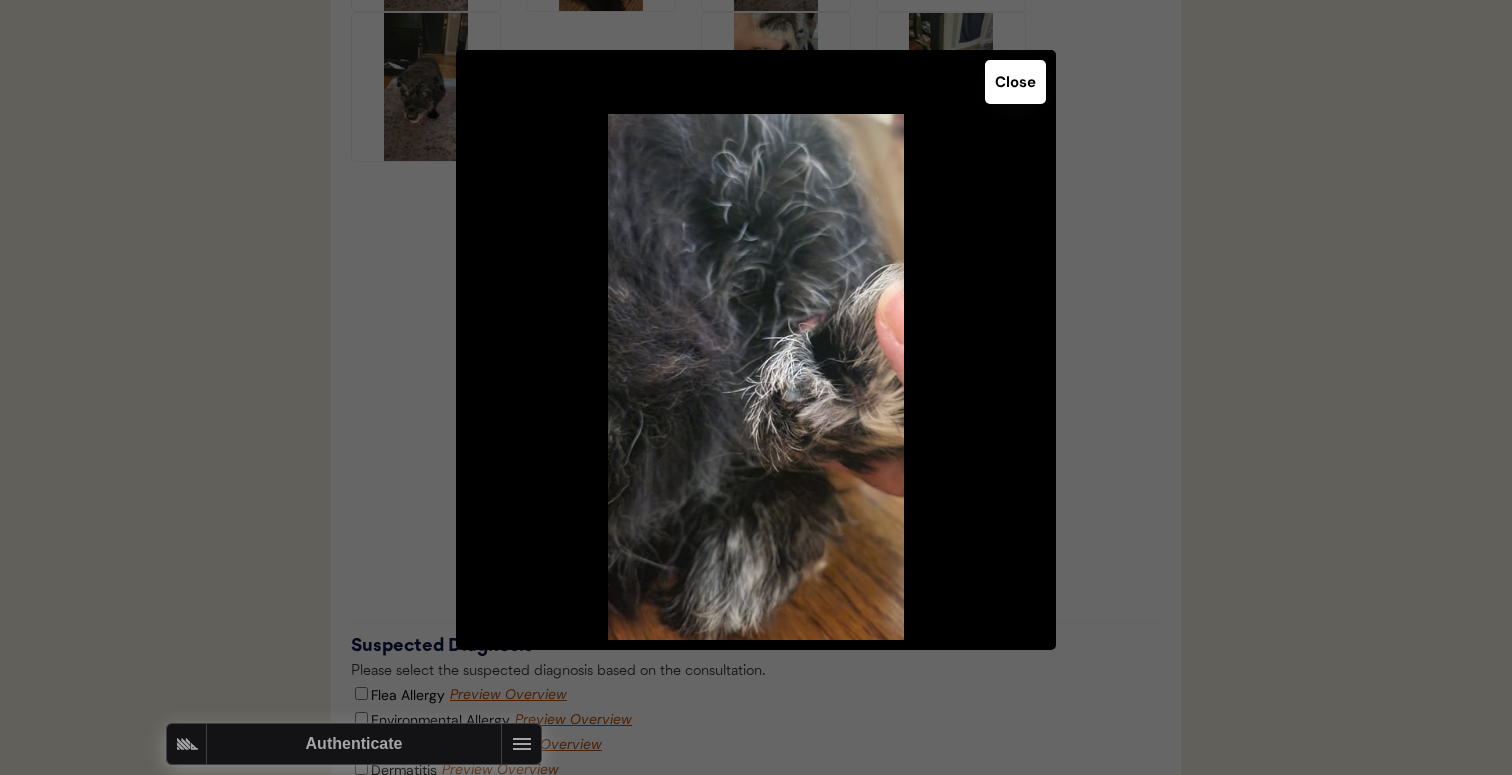 click at bounding box center (756, 387) 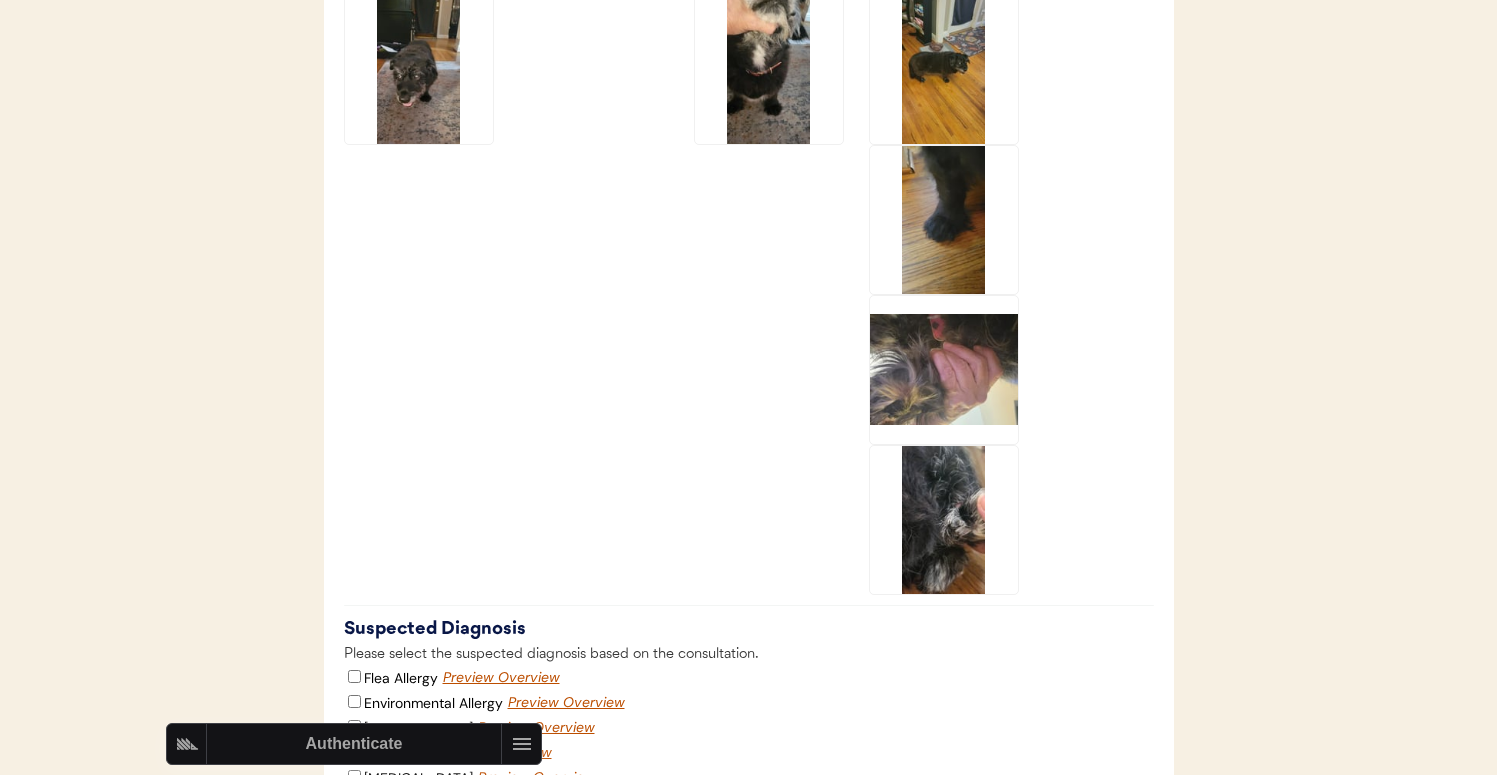 scroll, scrollTop: 3376, scrollLeft: 0, axis: vertical 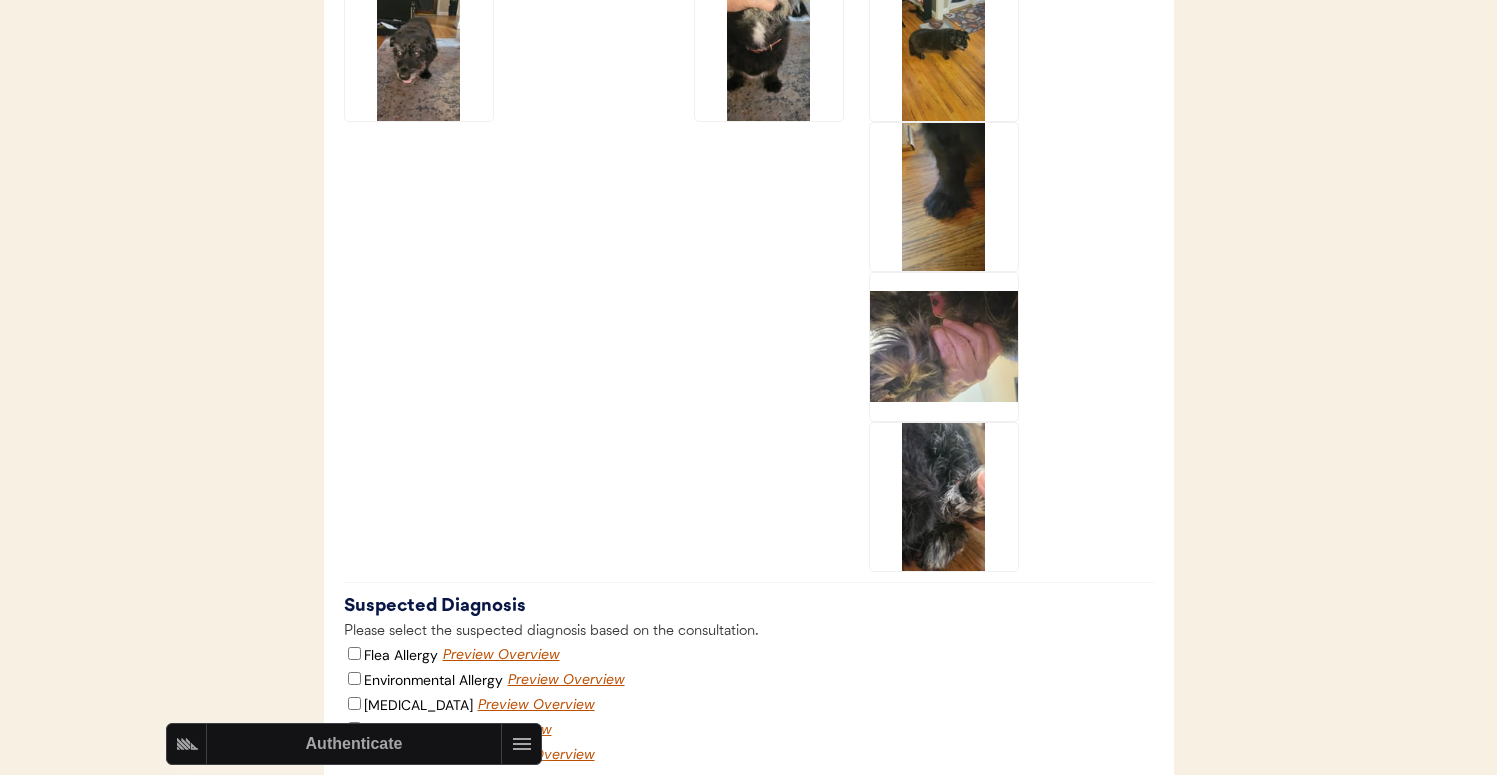click 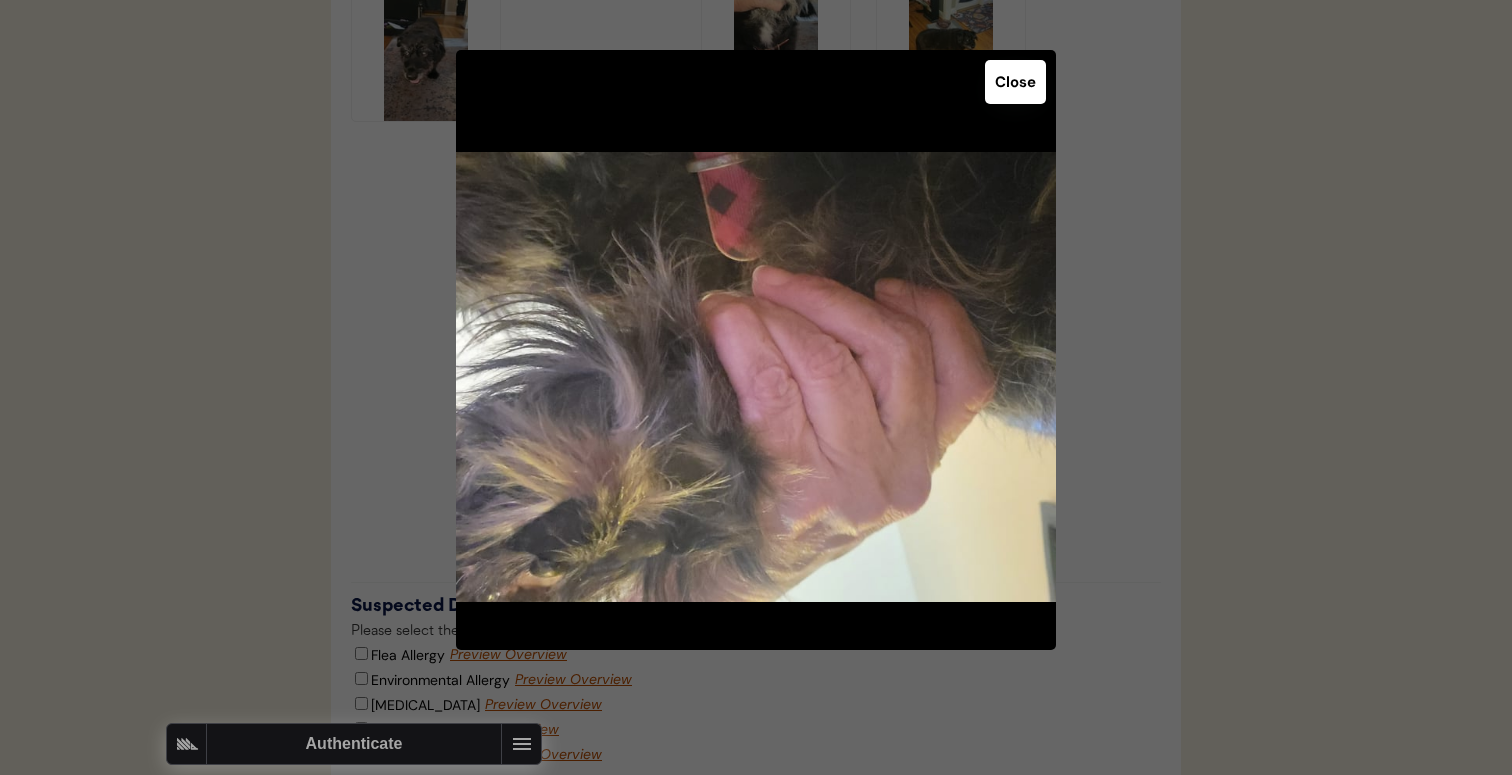 click at bounding box center (756, 387) 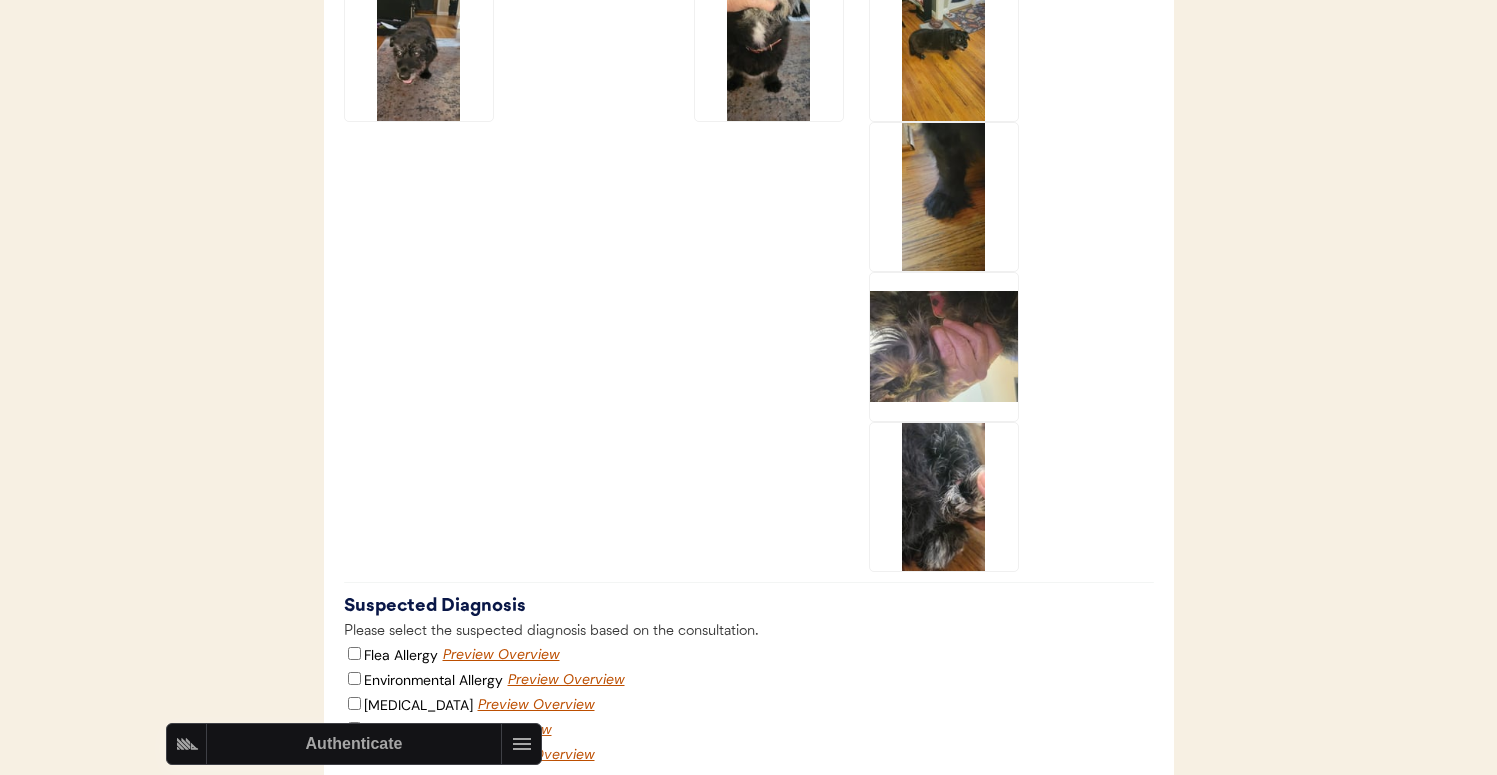click 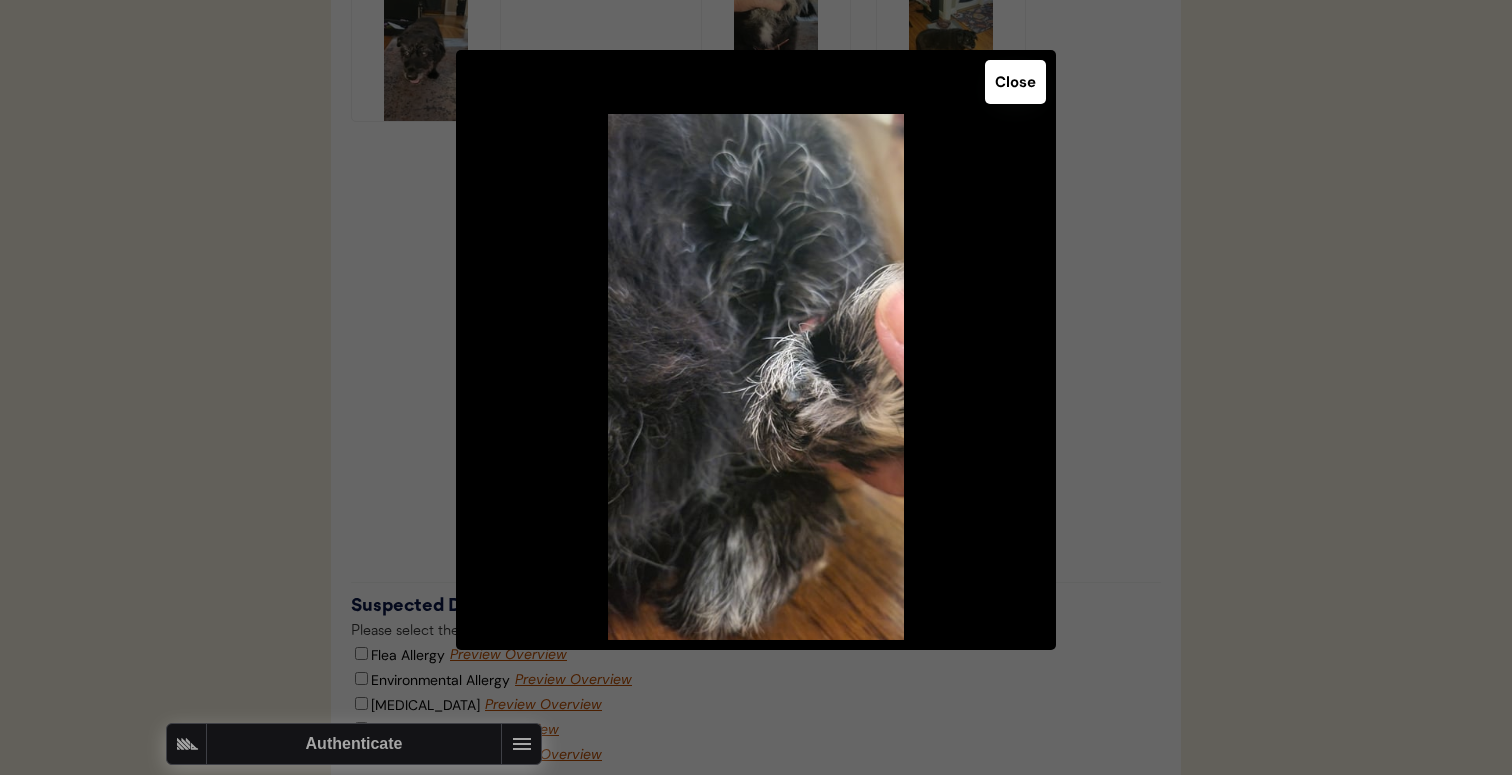 click at bounding box center (756, 387) 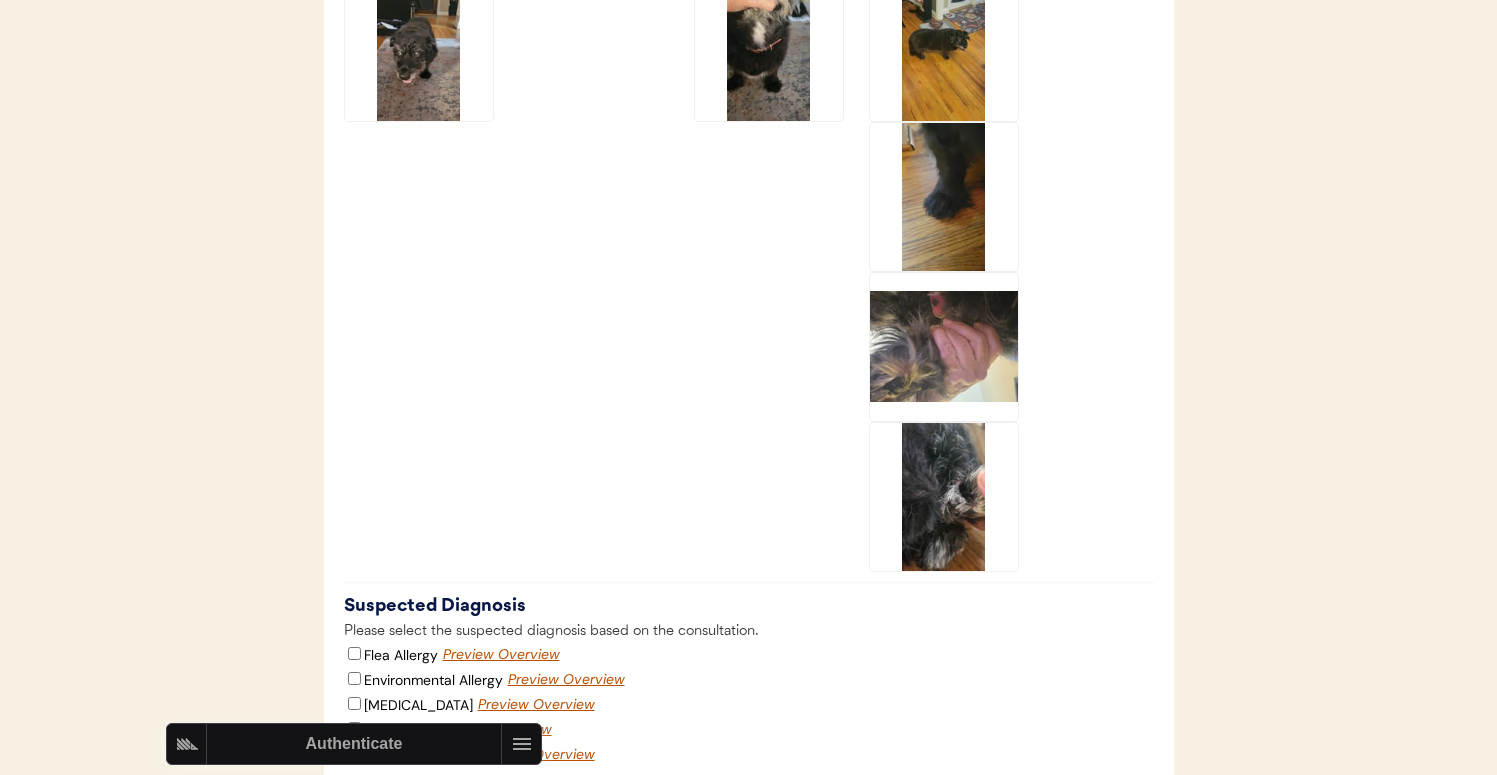 click 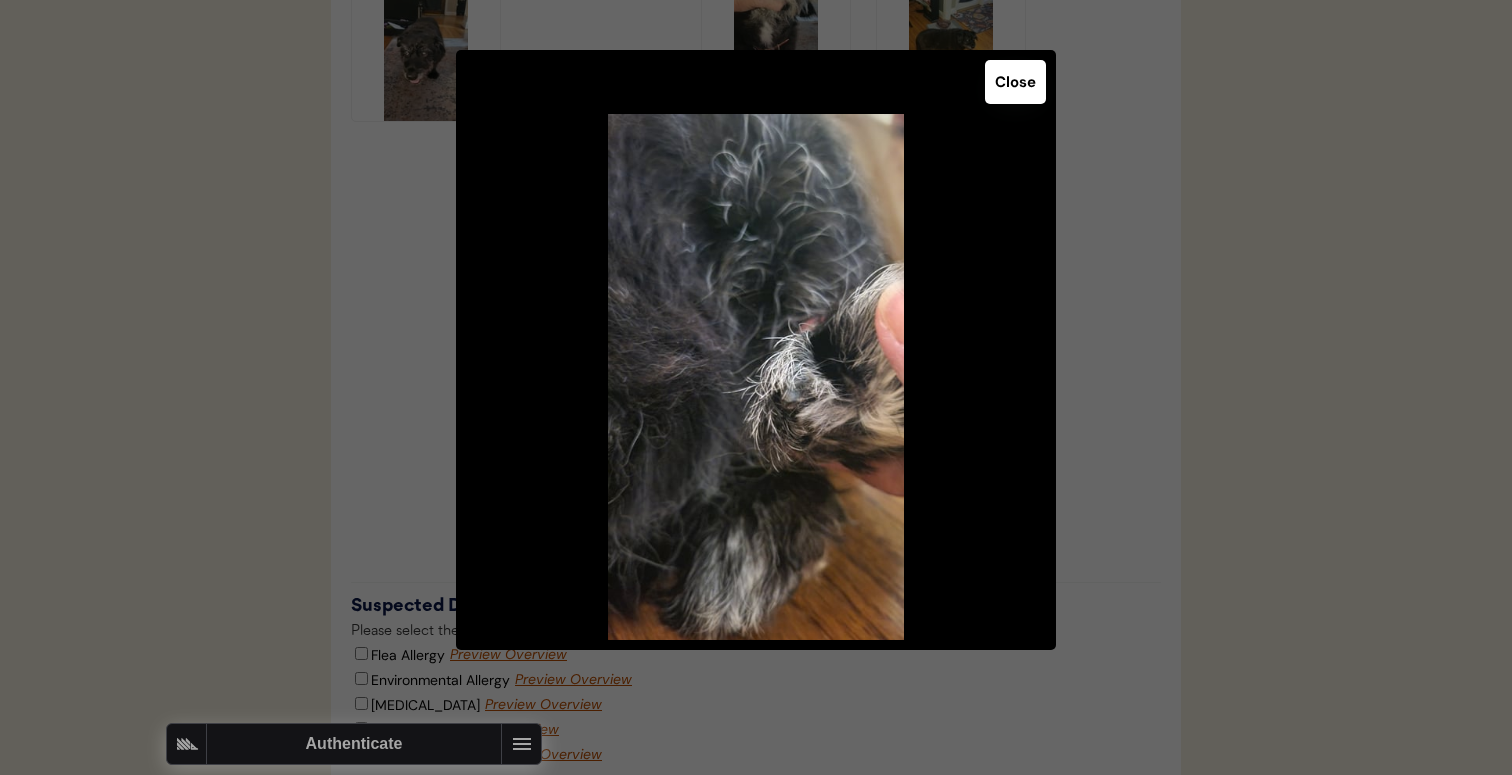 click at bounding box center (756, 387) 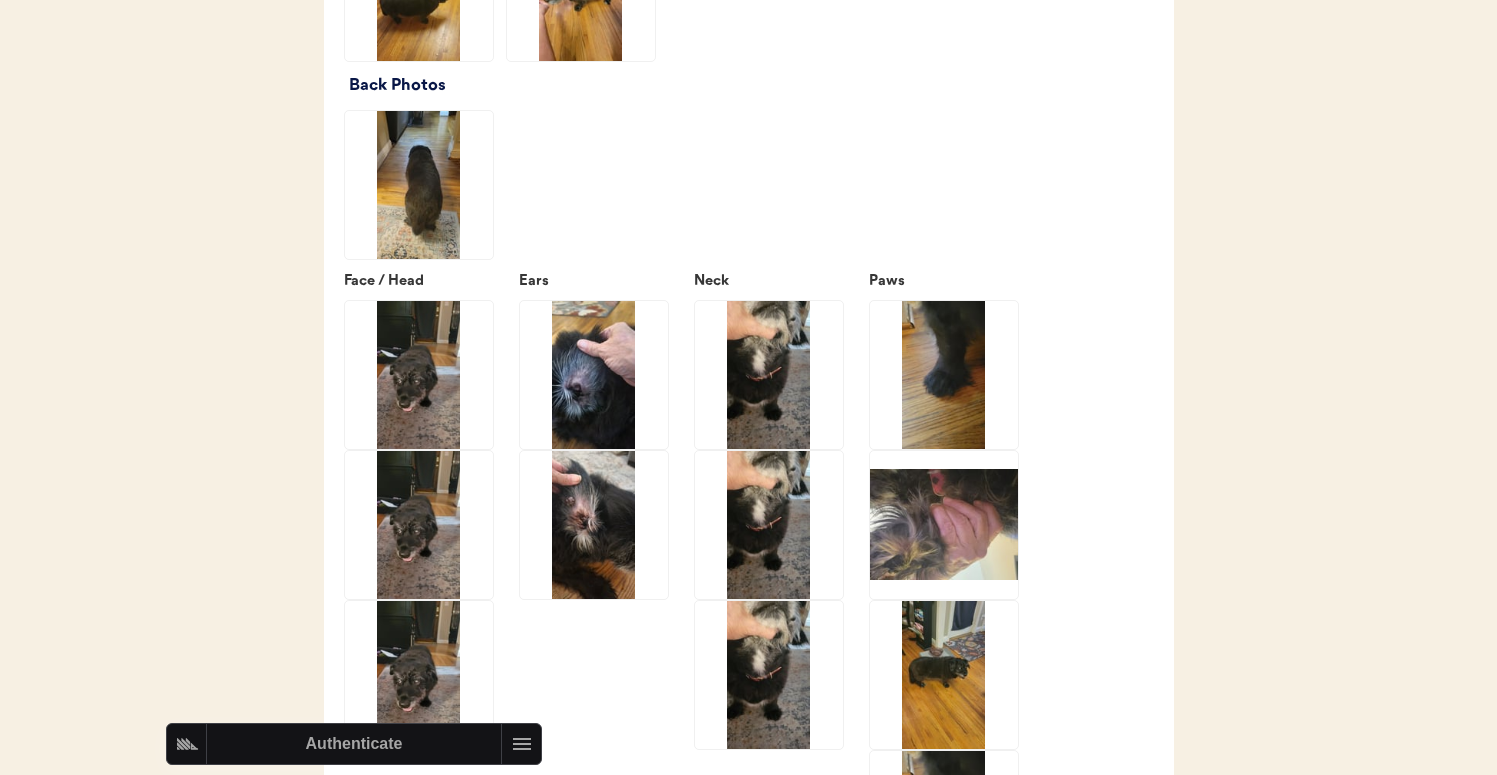scroll, scrollTop: 3397, scrollLeft: 0, axis: vertical 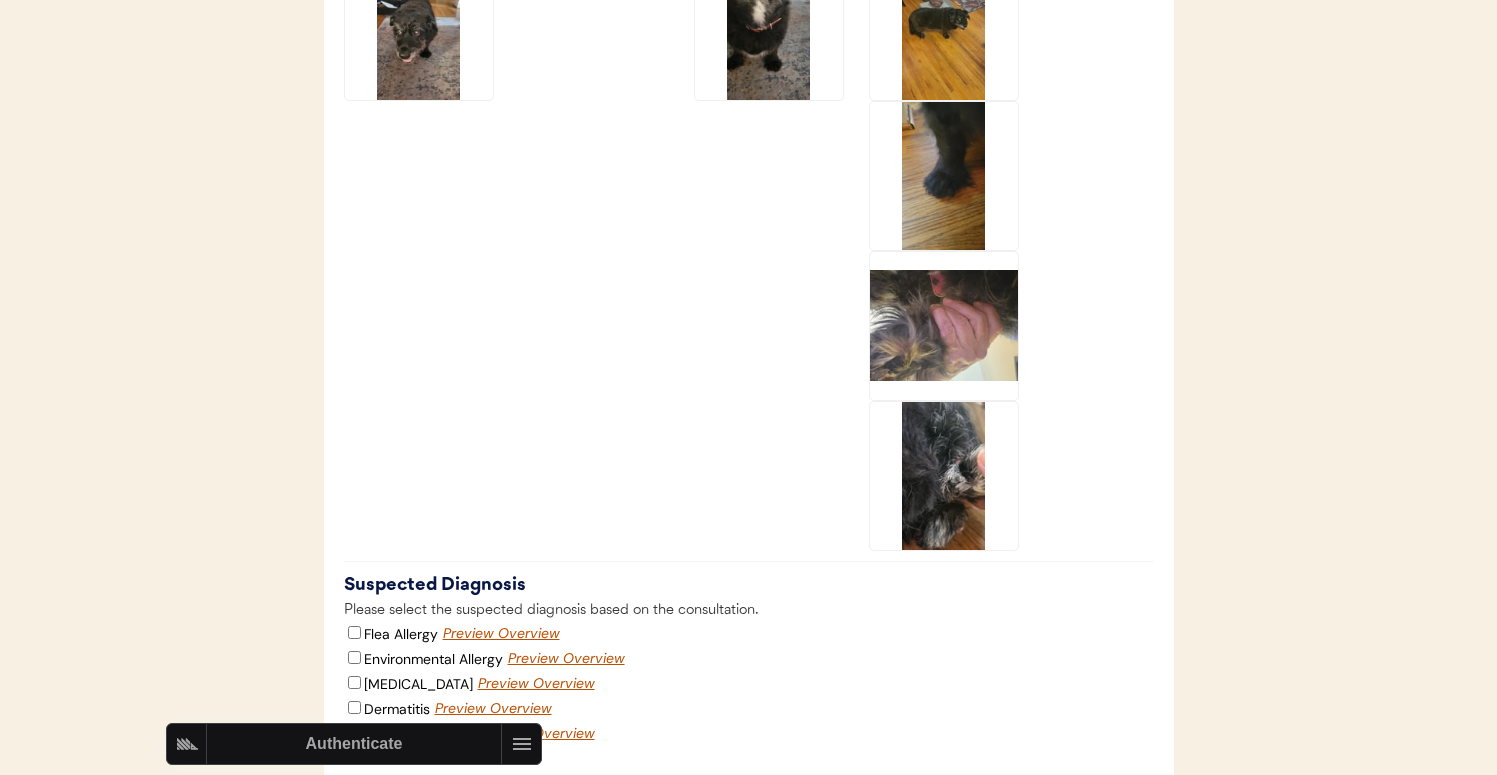 click 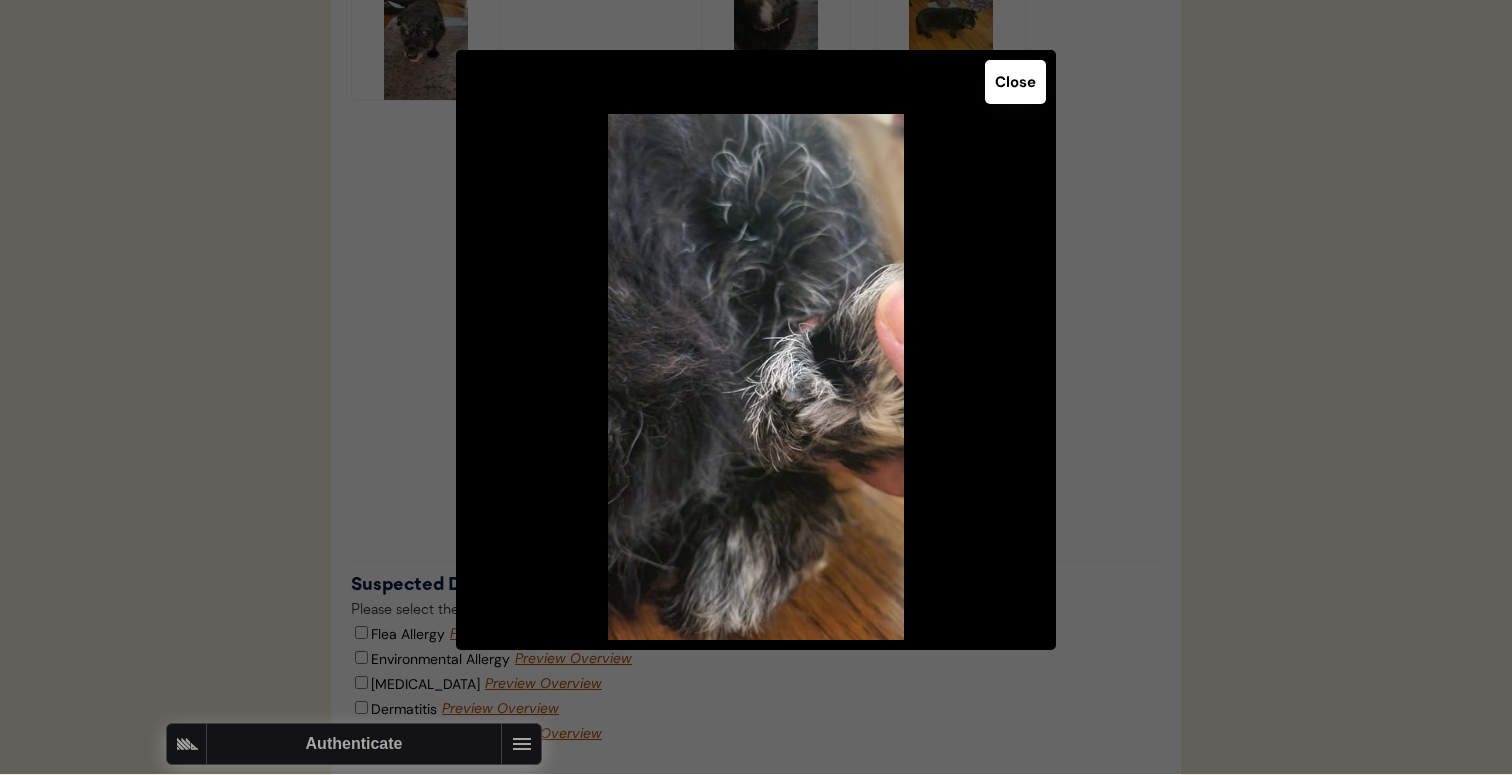 click at bounding box center (756, 386) 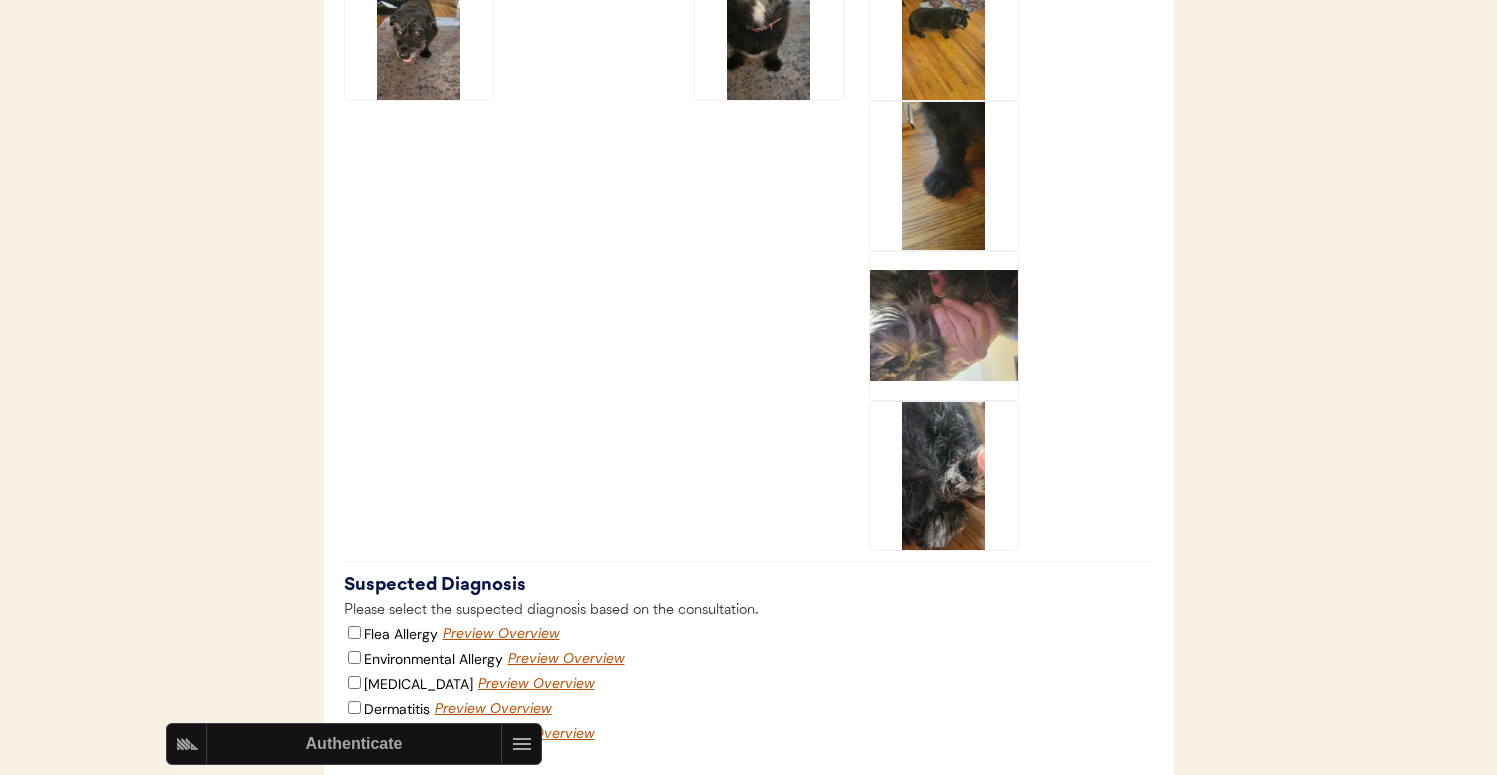 click 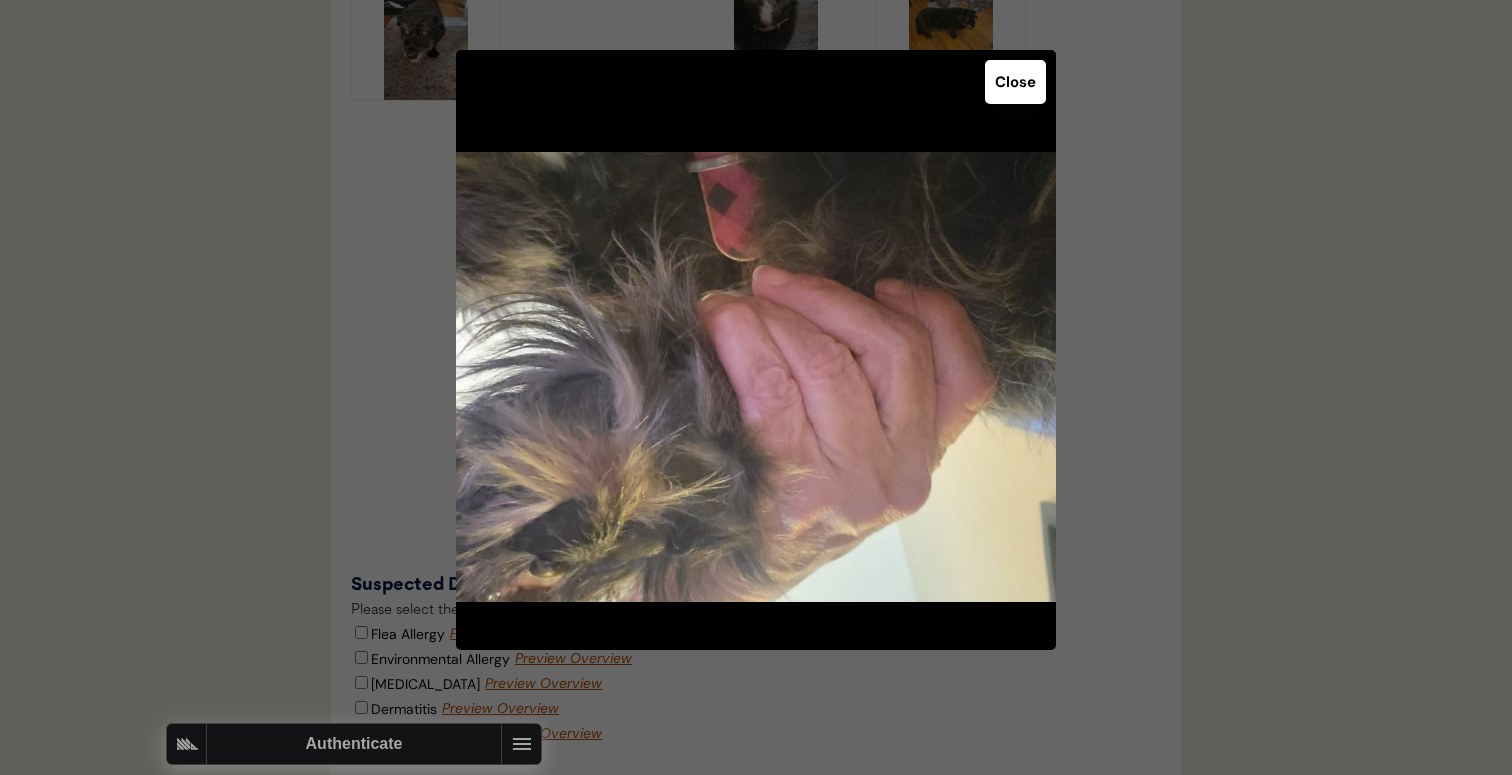 click at bounding box center (756, 387) 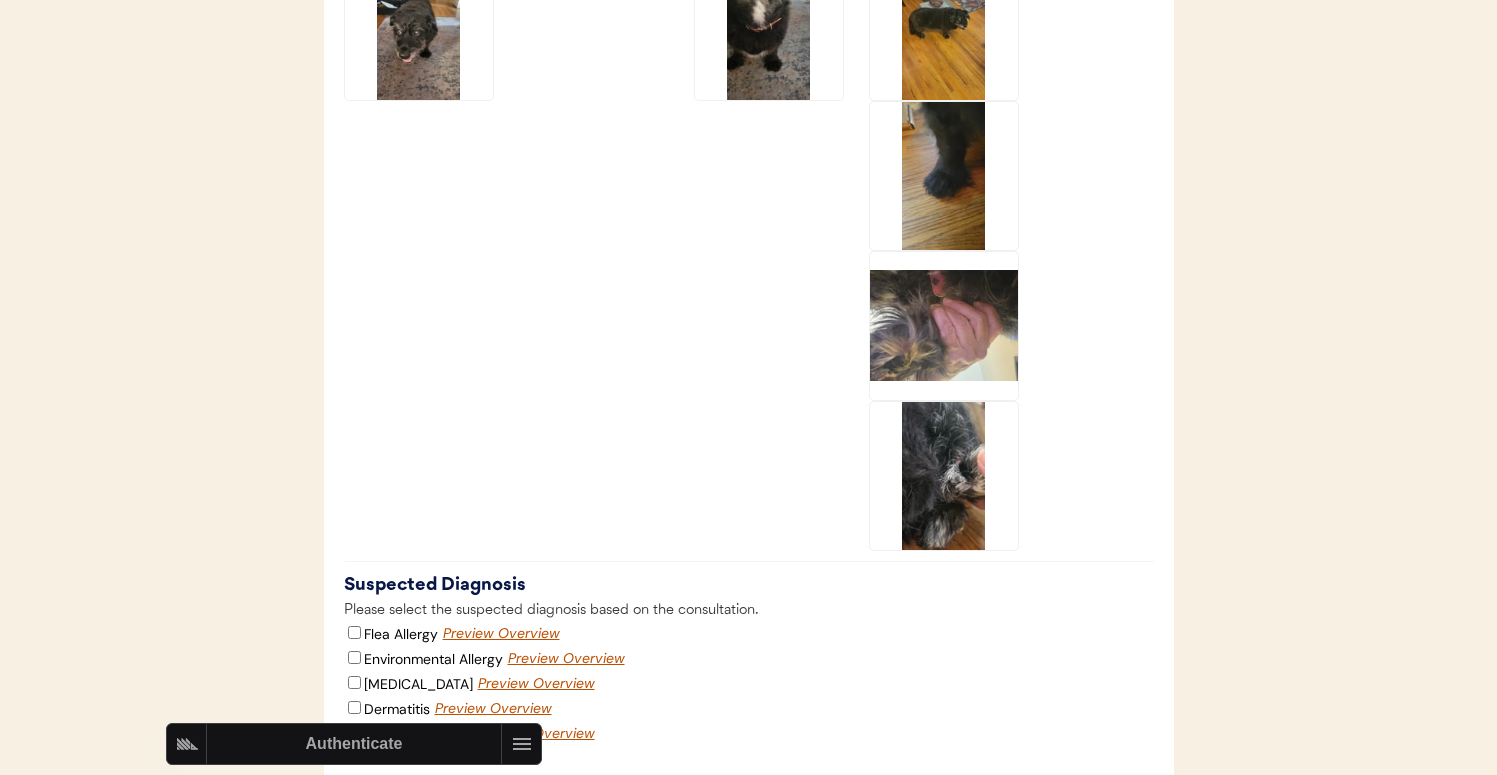 click 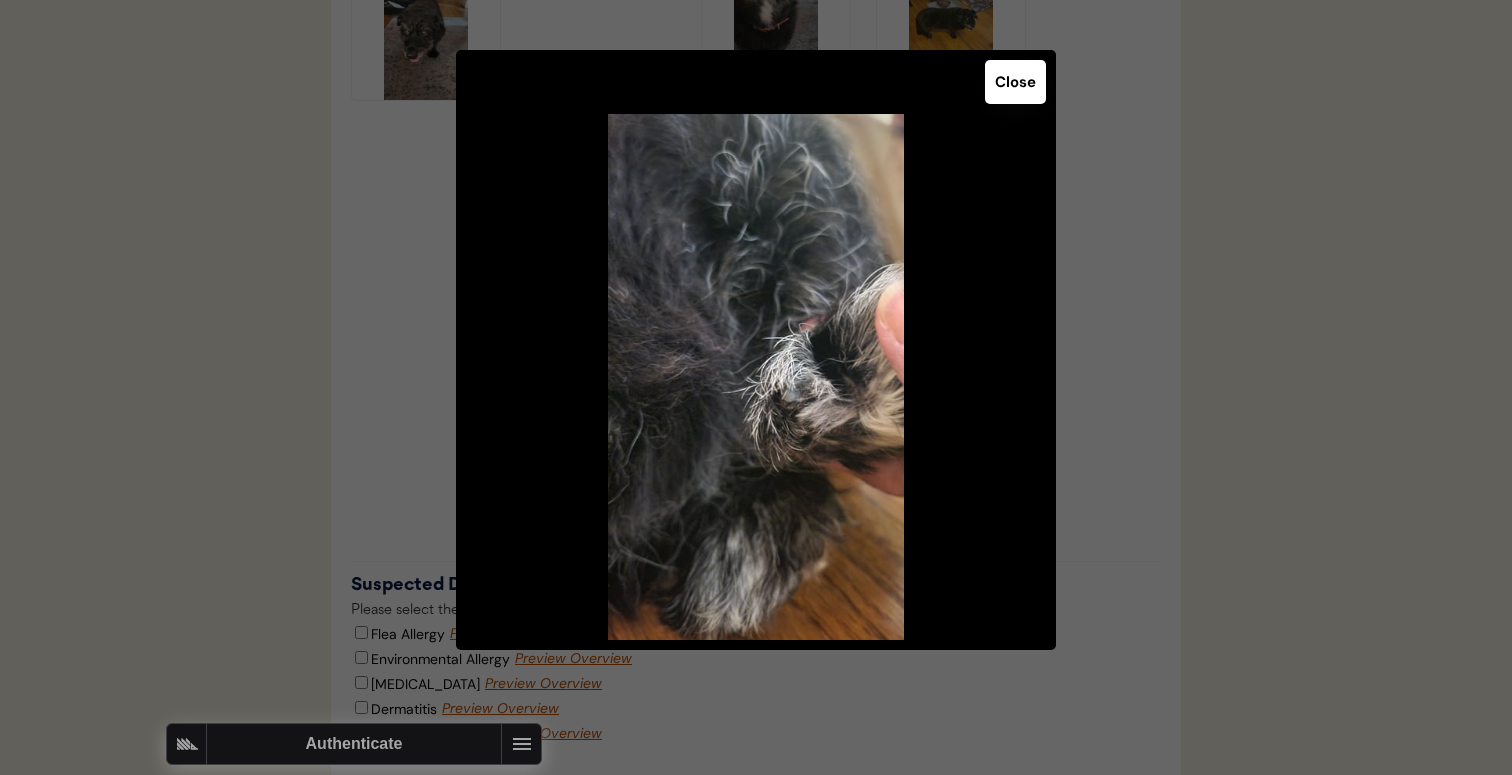 click at bounding box center [756, 387] 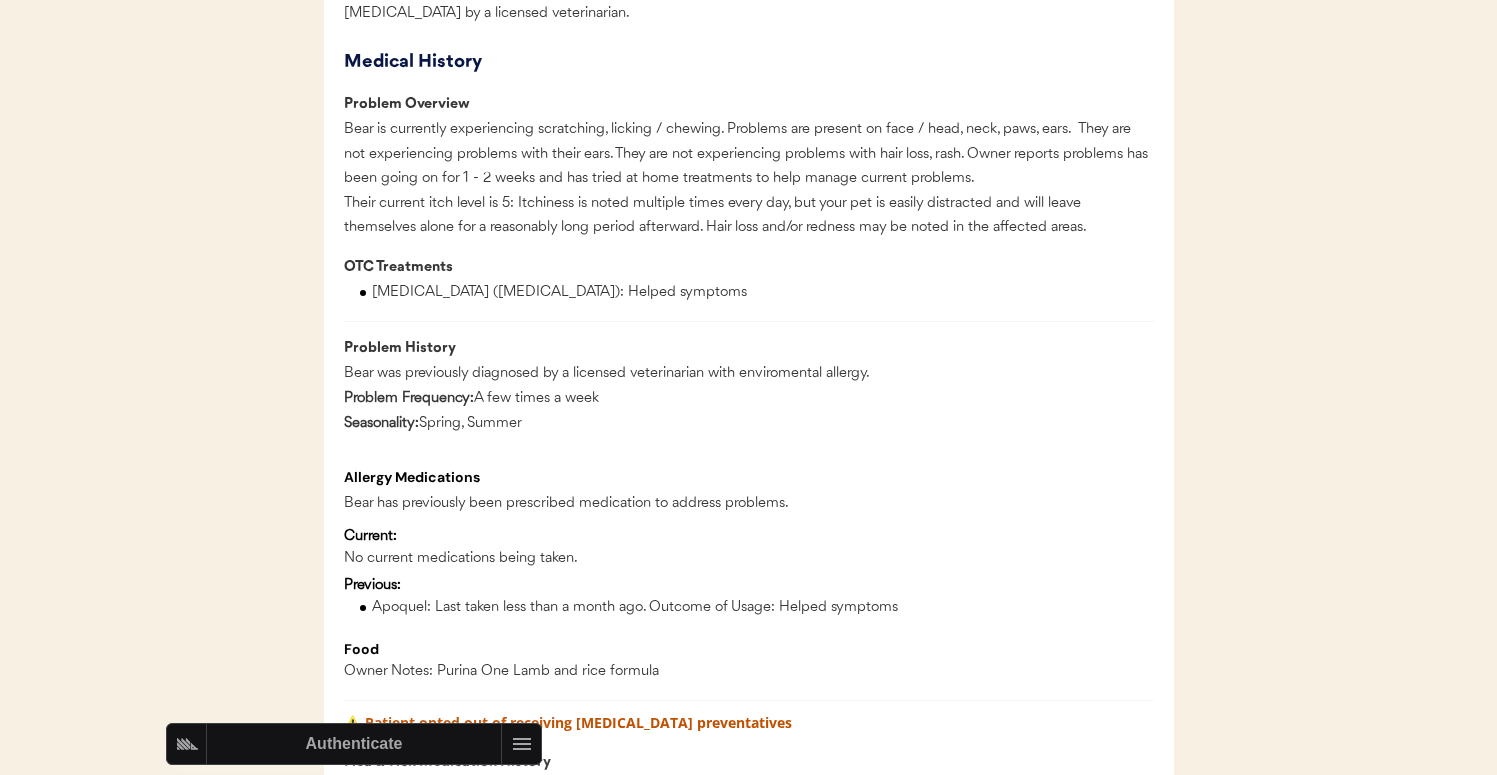 scroll, scrollTop: 0, scrollLeft: 0, axis: both 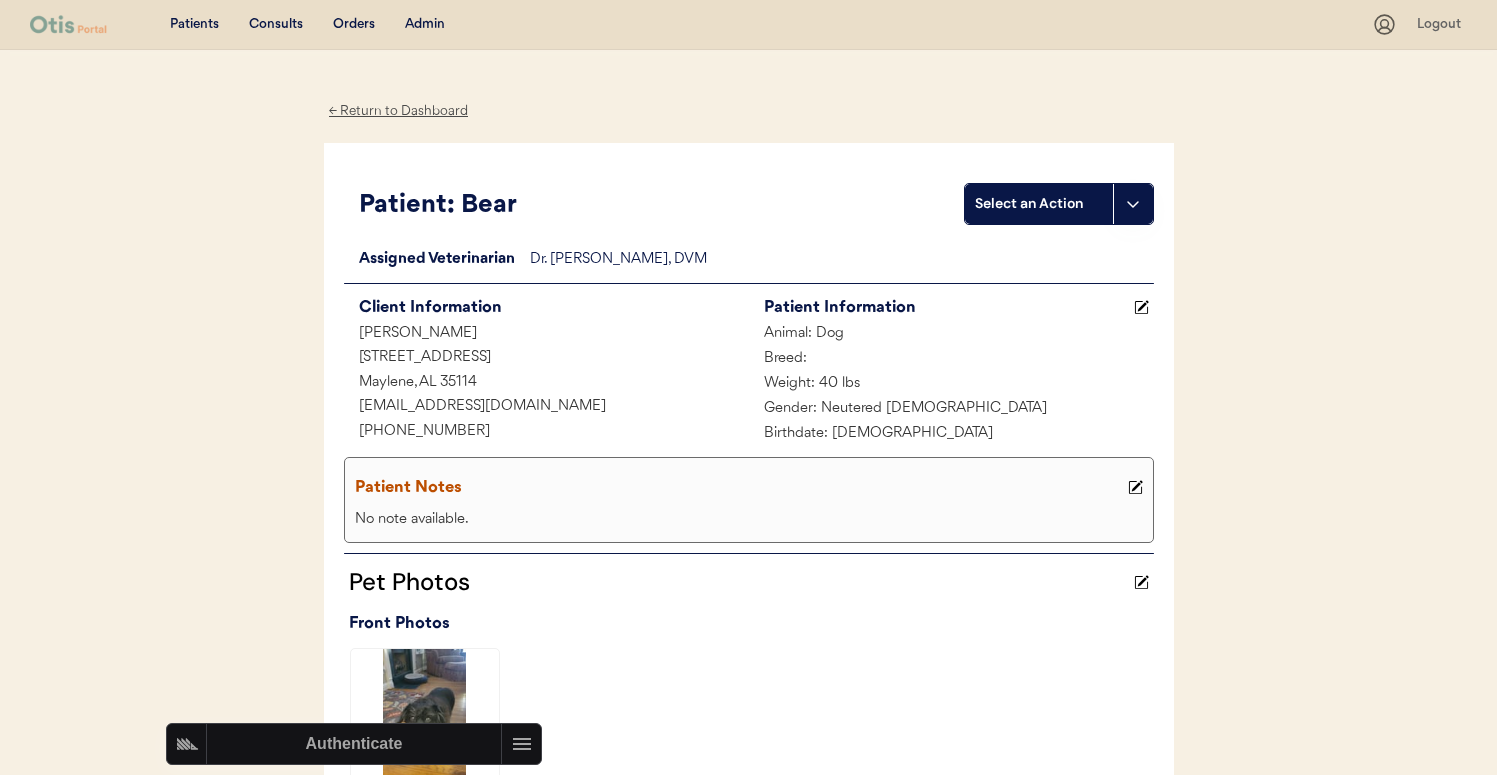 click on "Admin" at bounding box center (425, 25) 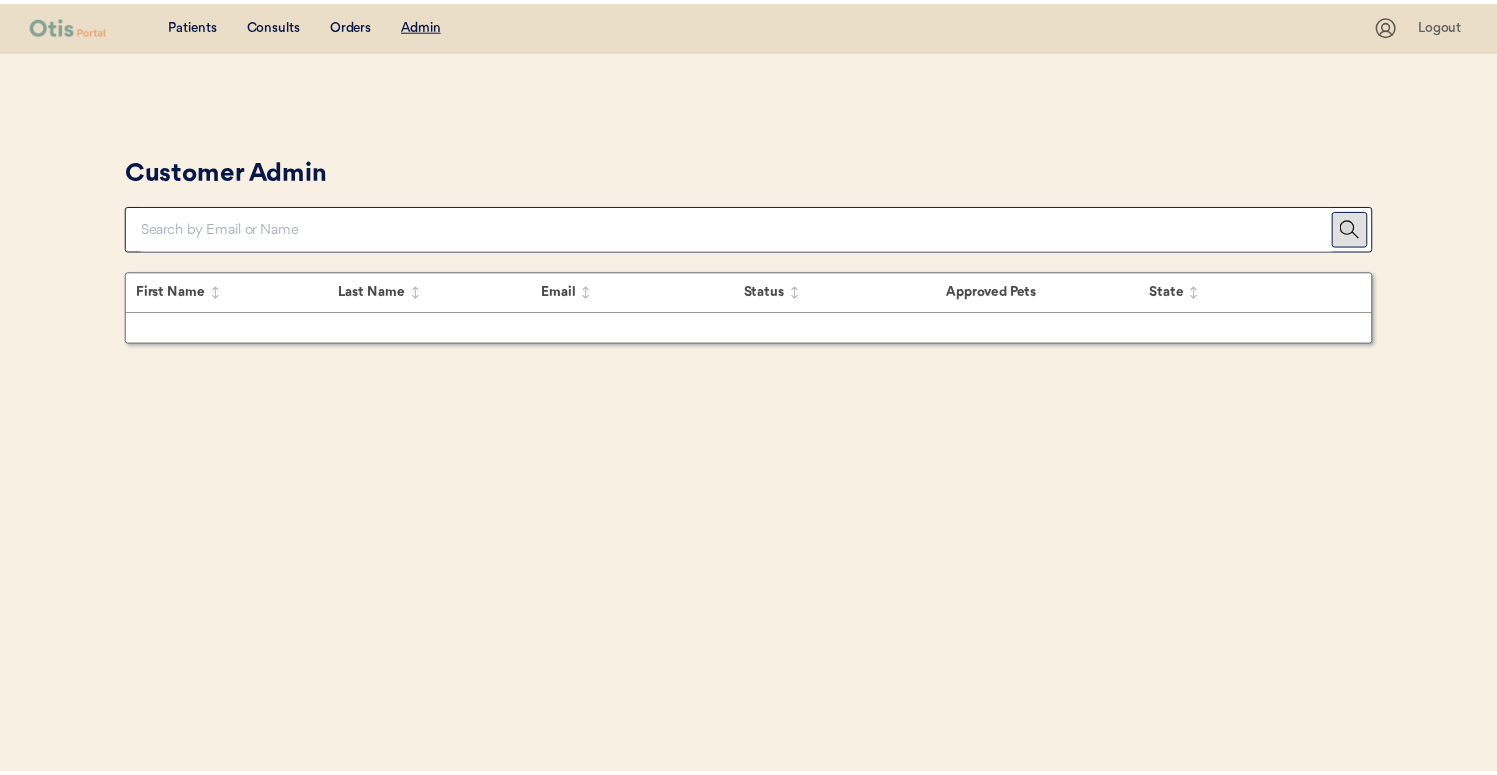 scroll, scrollTop: 0, scrollLeft: 0, axis: both 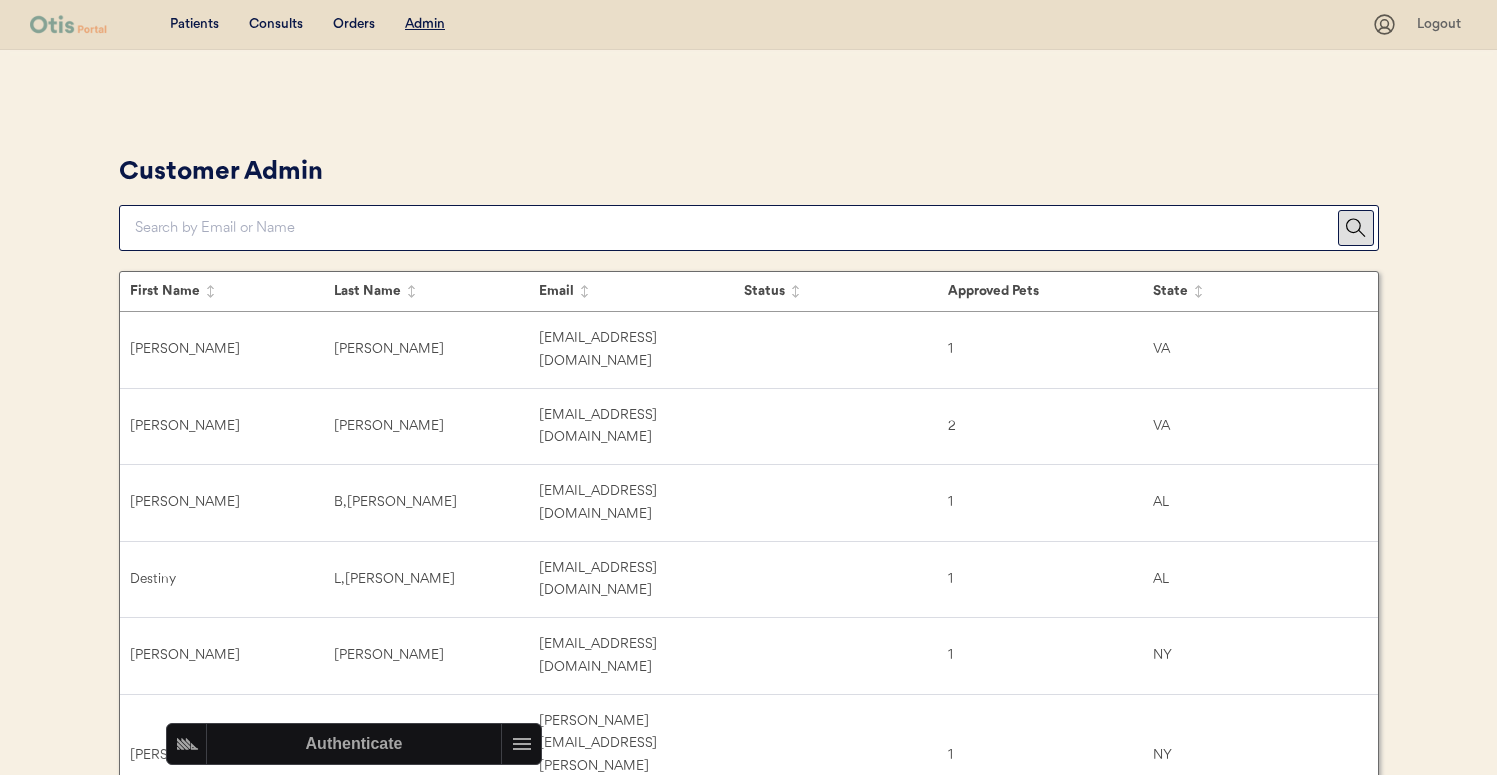 click at bounding box center [736, 228] 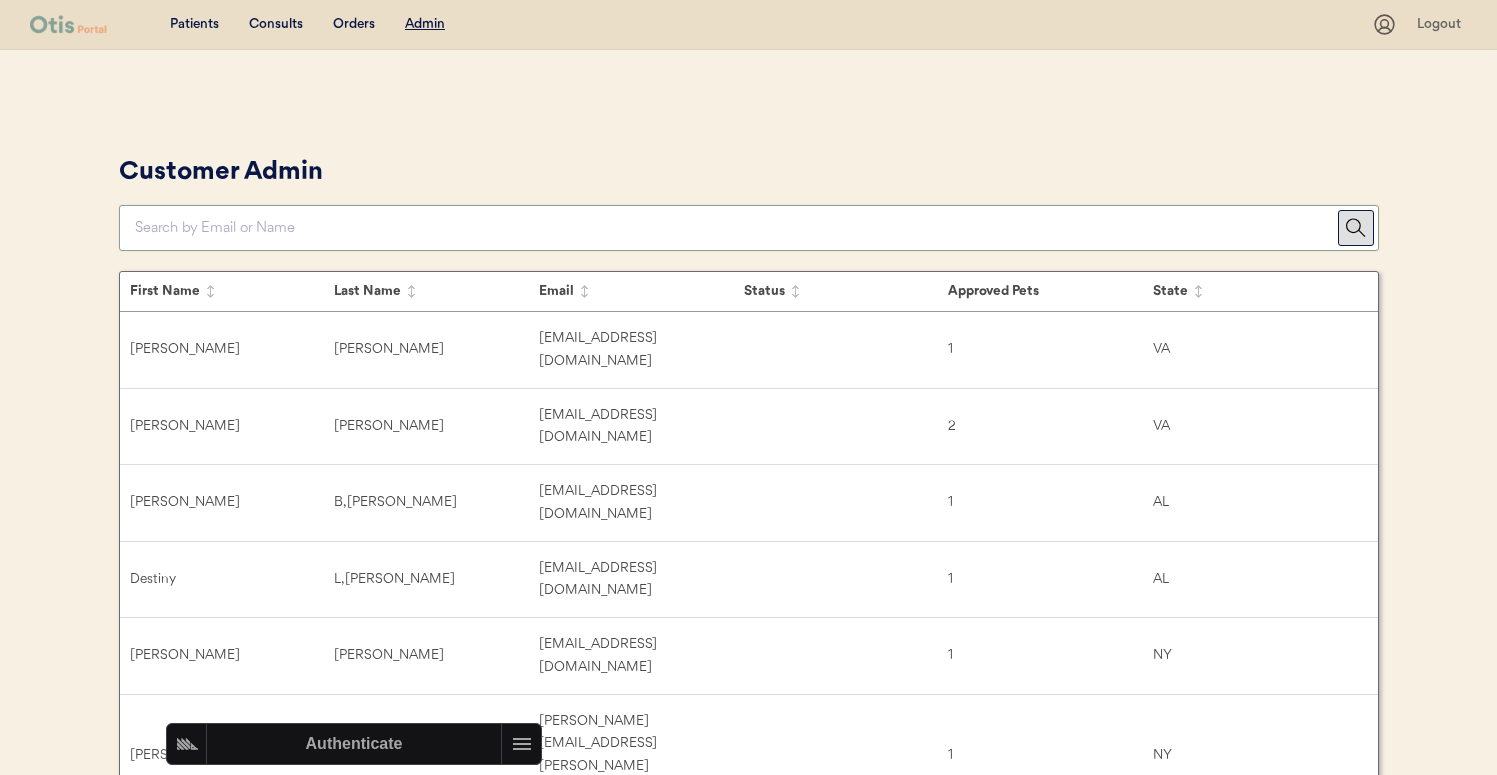 paste on "[EMAIL_ADDRESS][DOMAIN_NAME]" 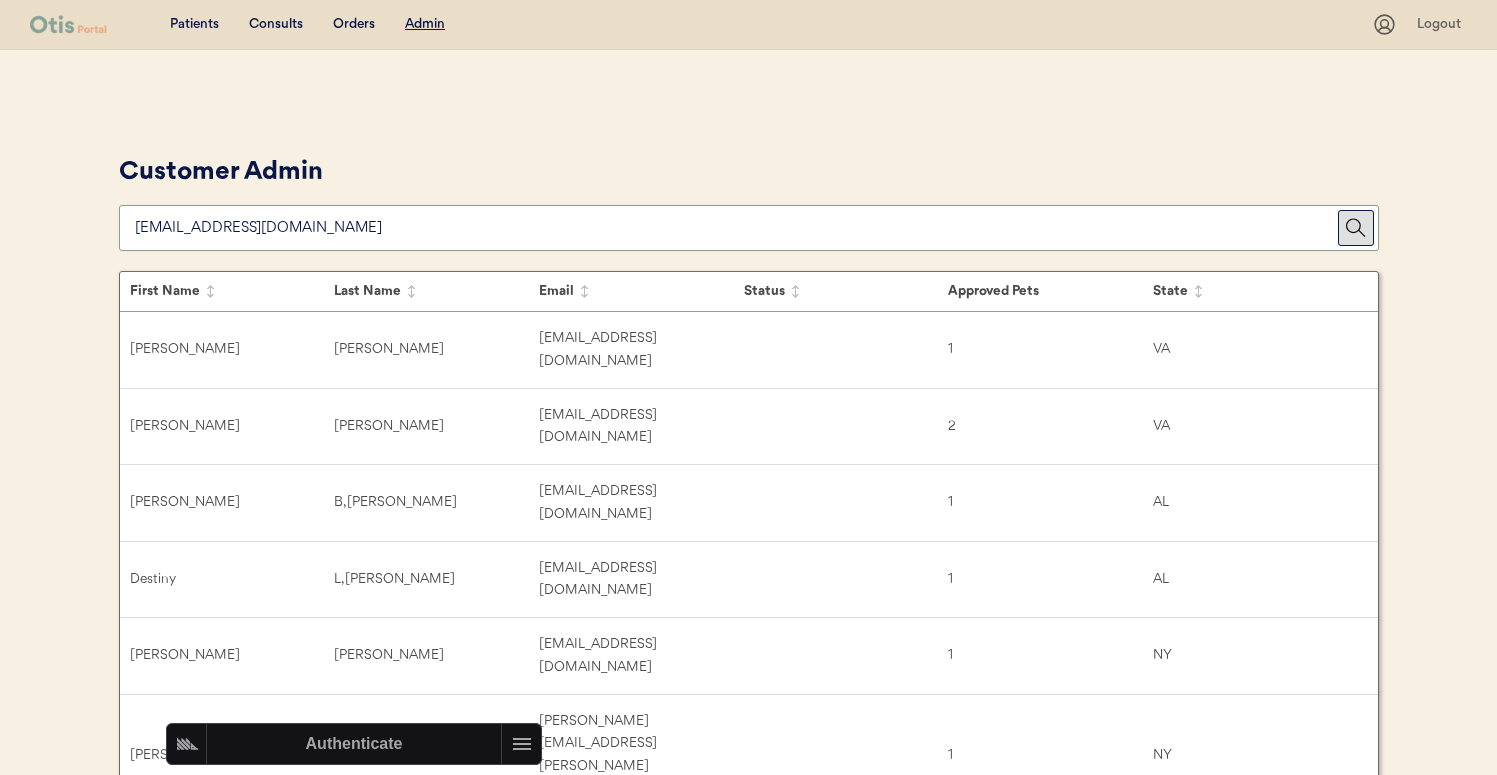 click on "Customer Admin" at bounding box center [749, 200] 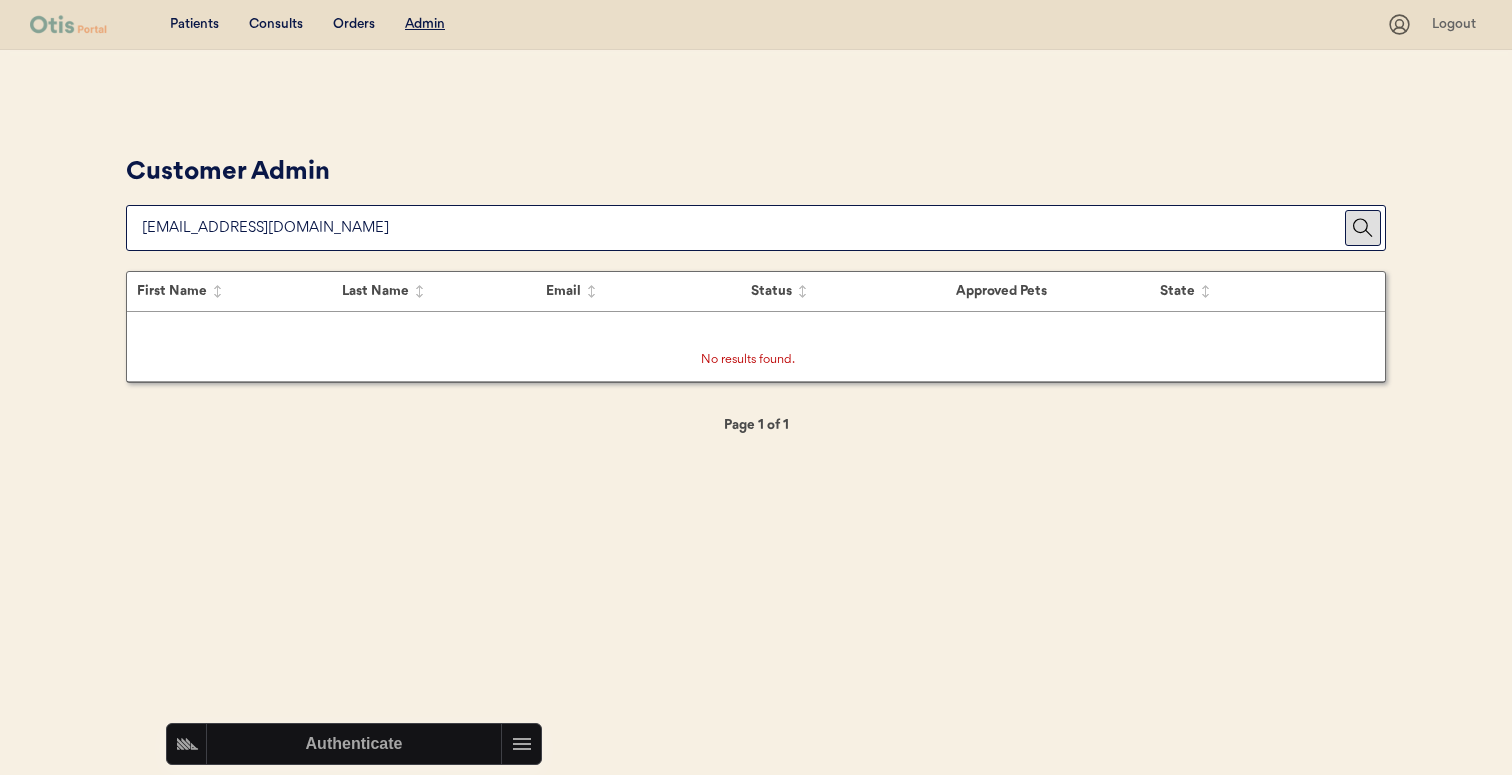 click at bounding box center [743, 228] 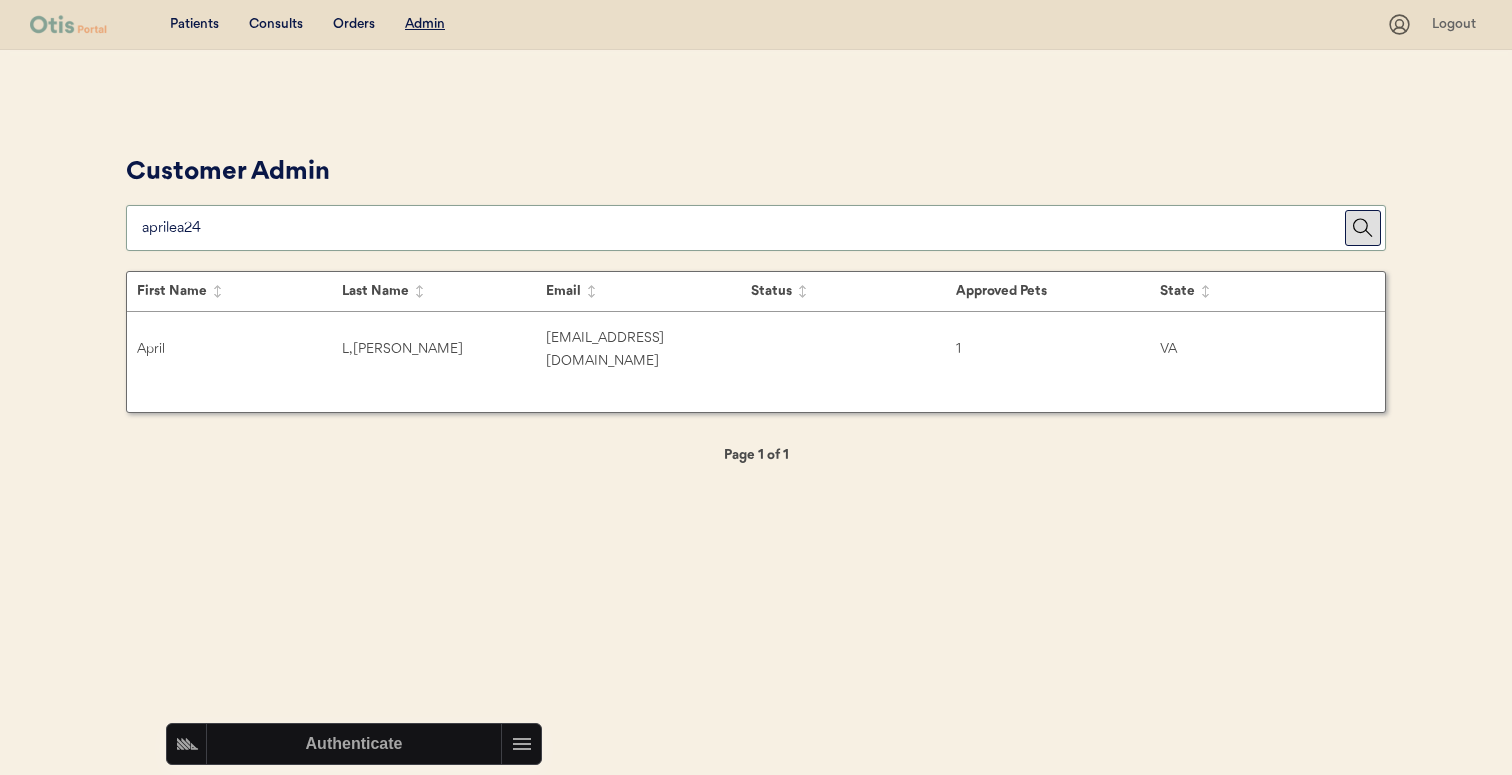 type on "aprilea24" 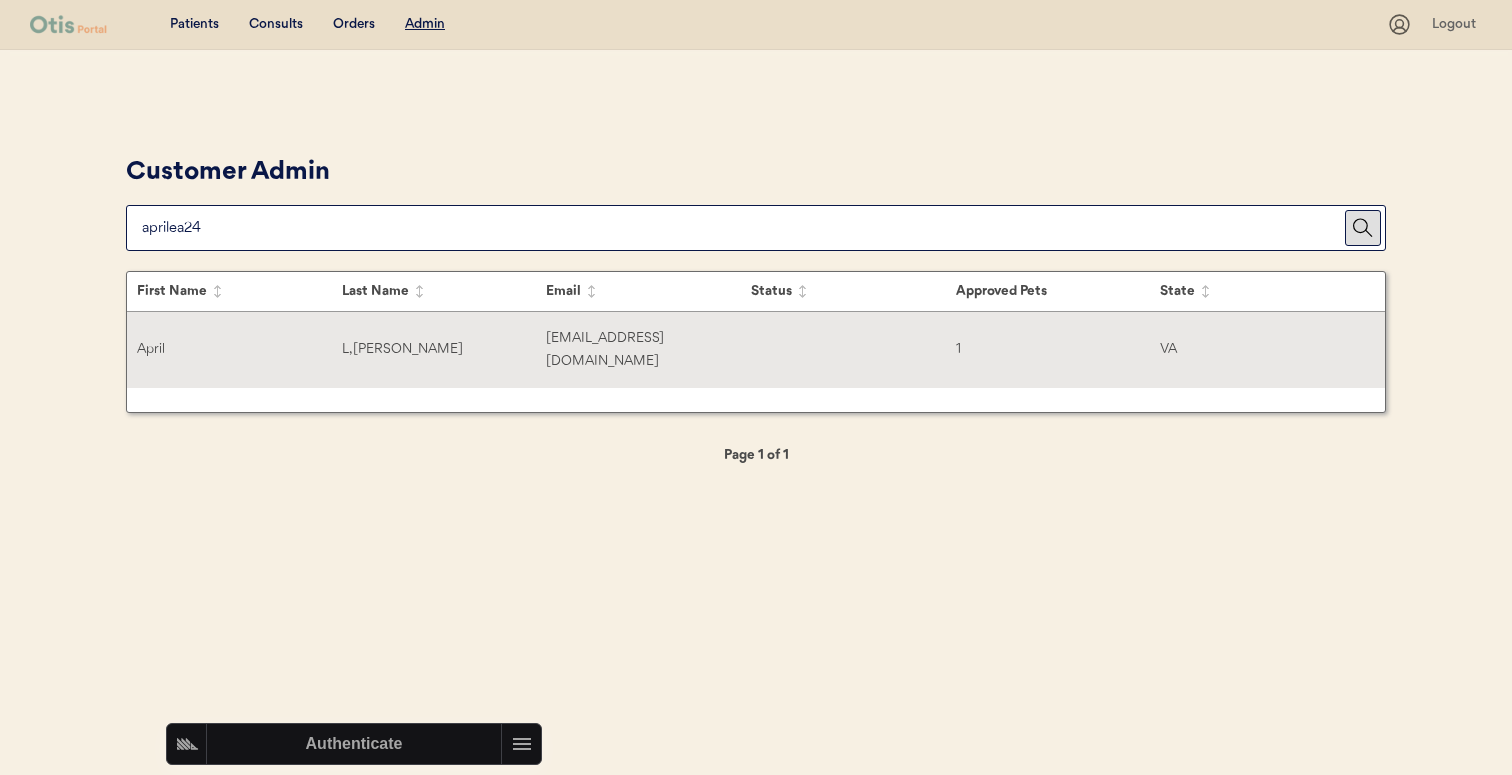 click on "April L, Gordon aprilea24@gmail.com 1 VA" at bounding box center (756, 350) 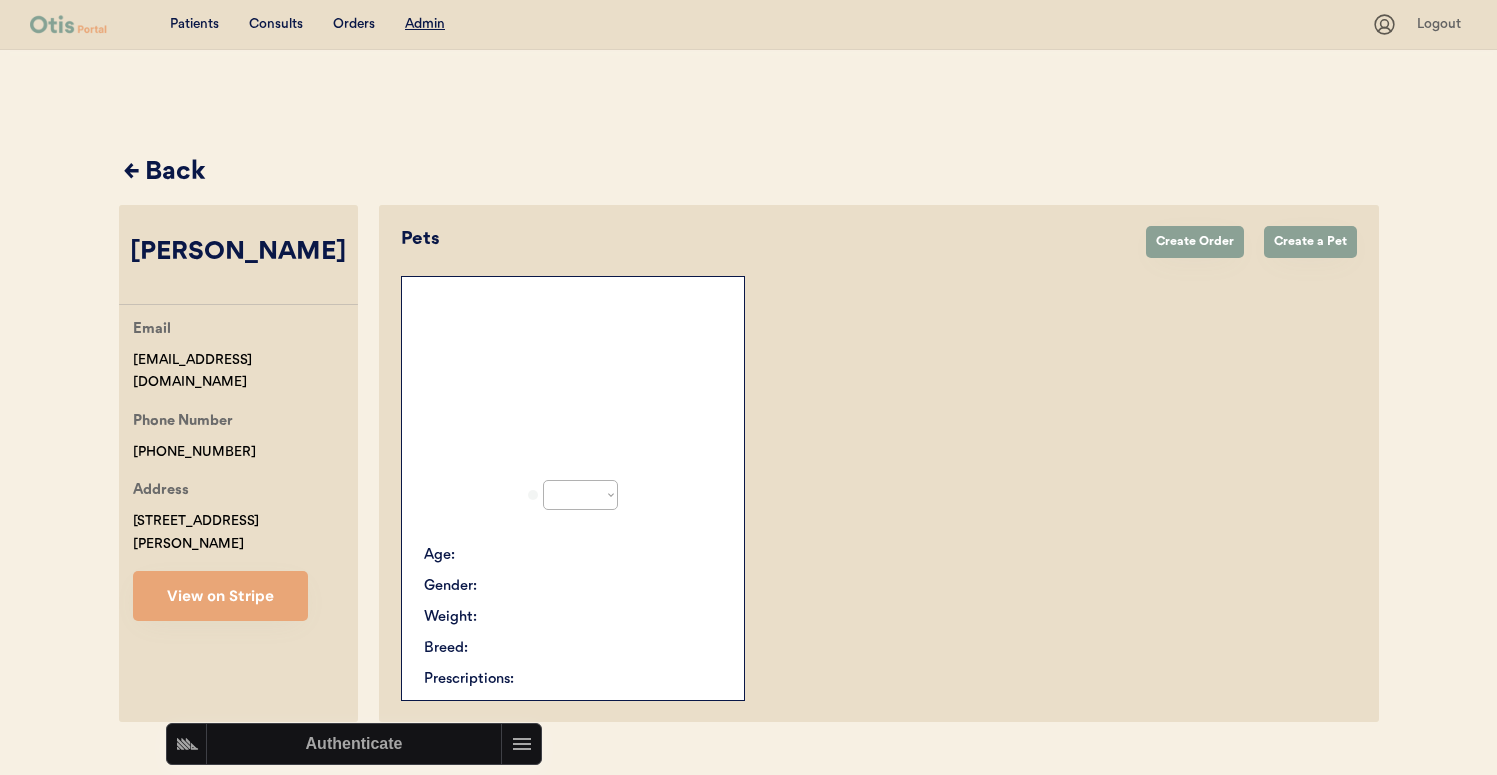 select on "true" 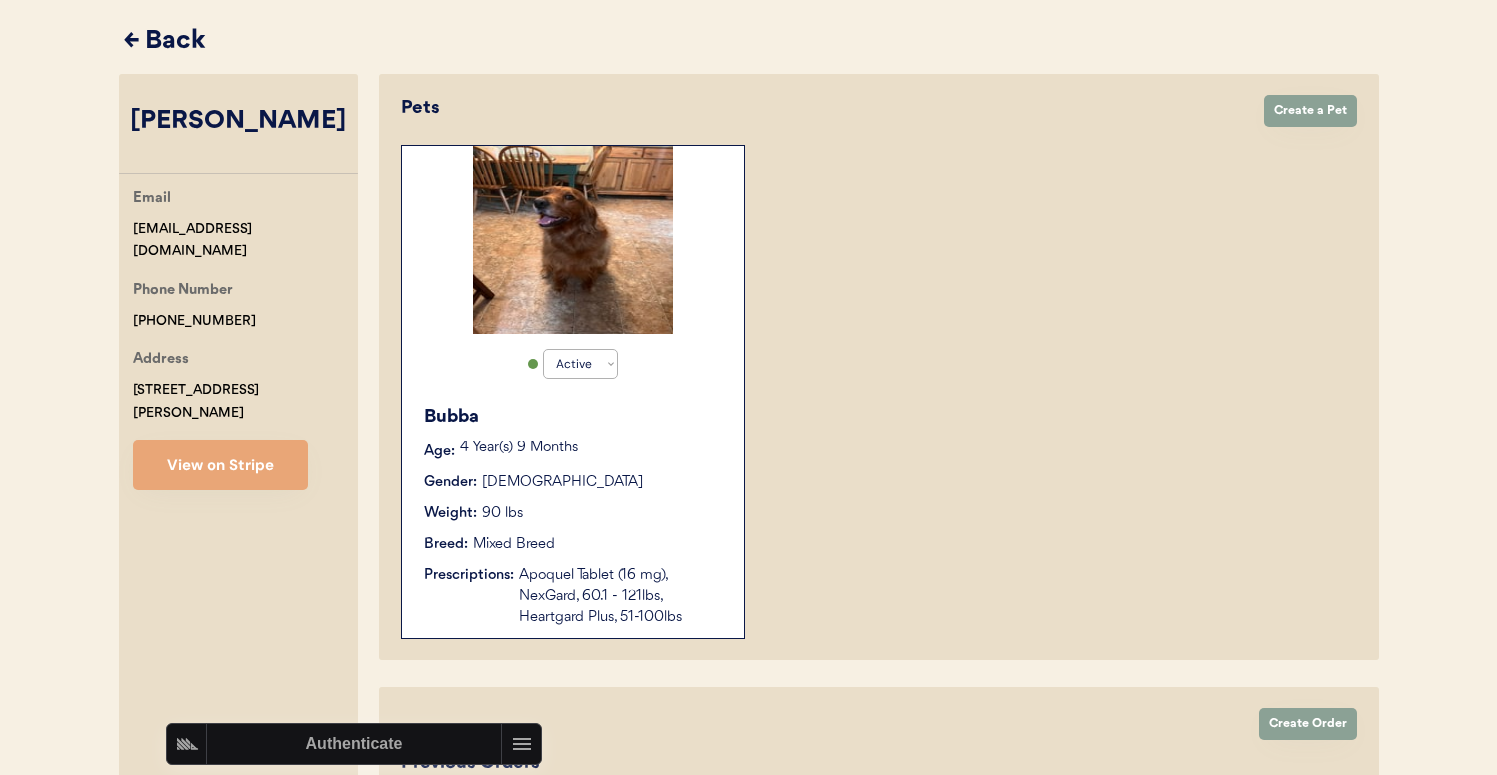 scroll, scrollTop: 0, scrollLeft: 0, axis: both 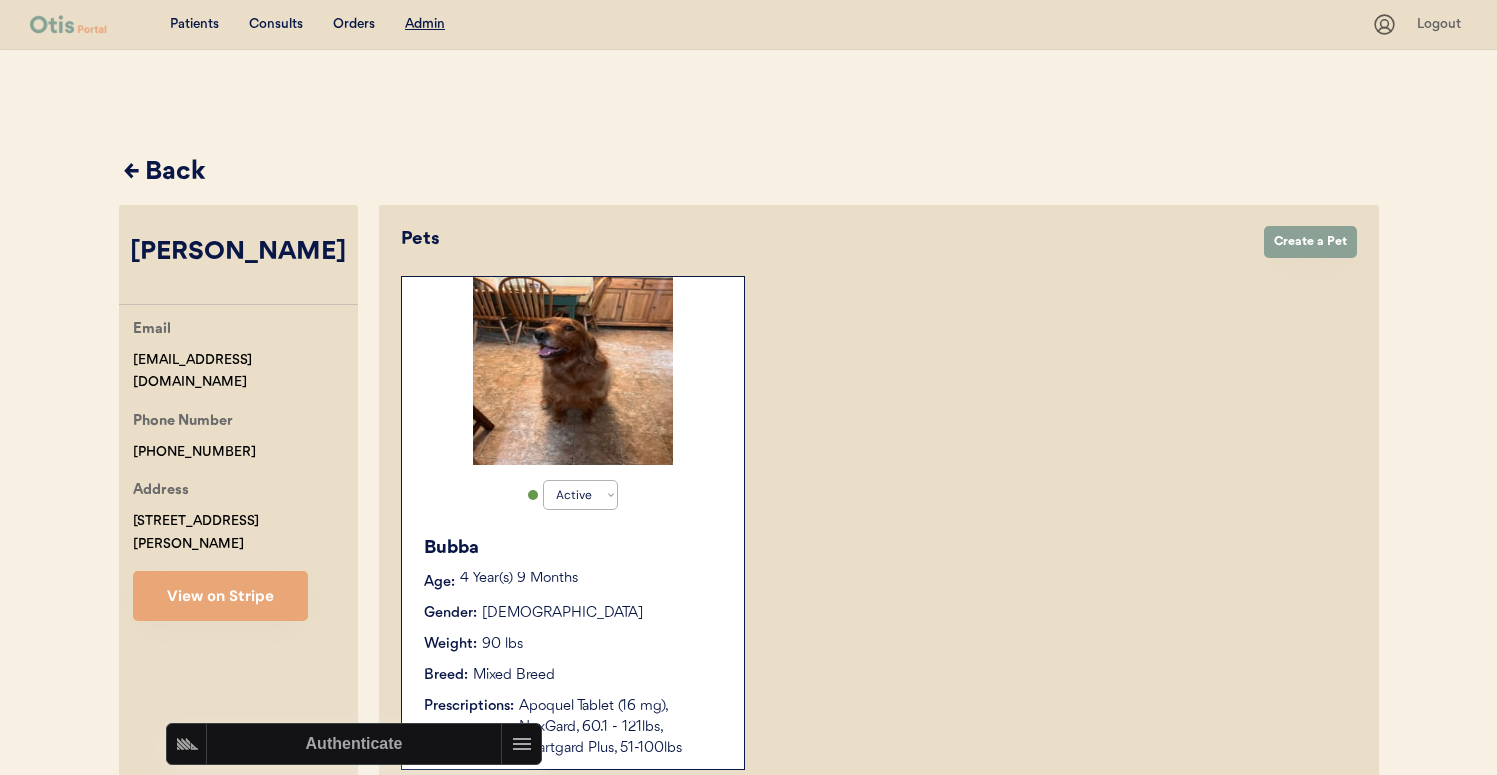 click on "← Back" at bounding box center [751, 173] 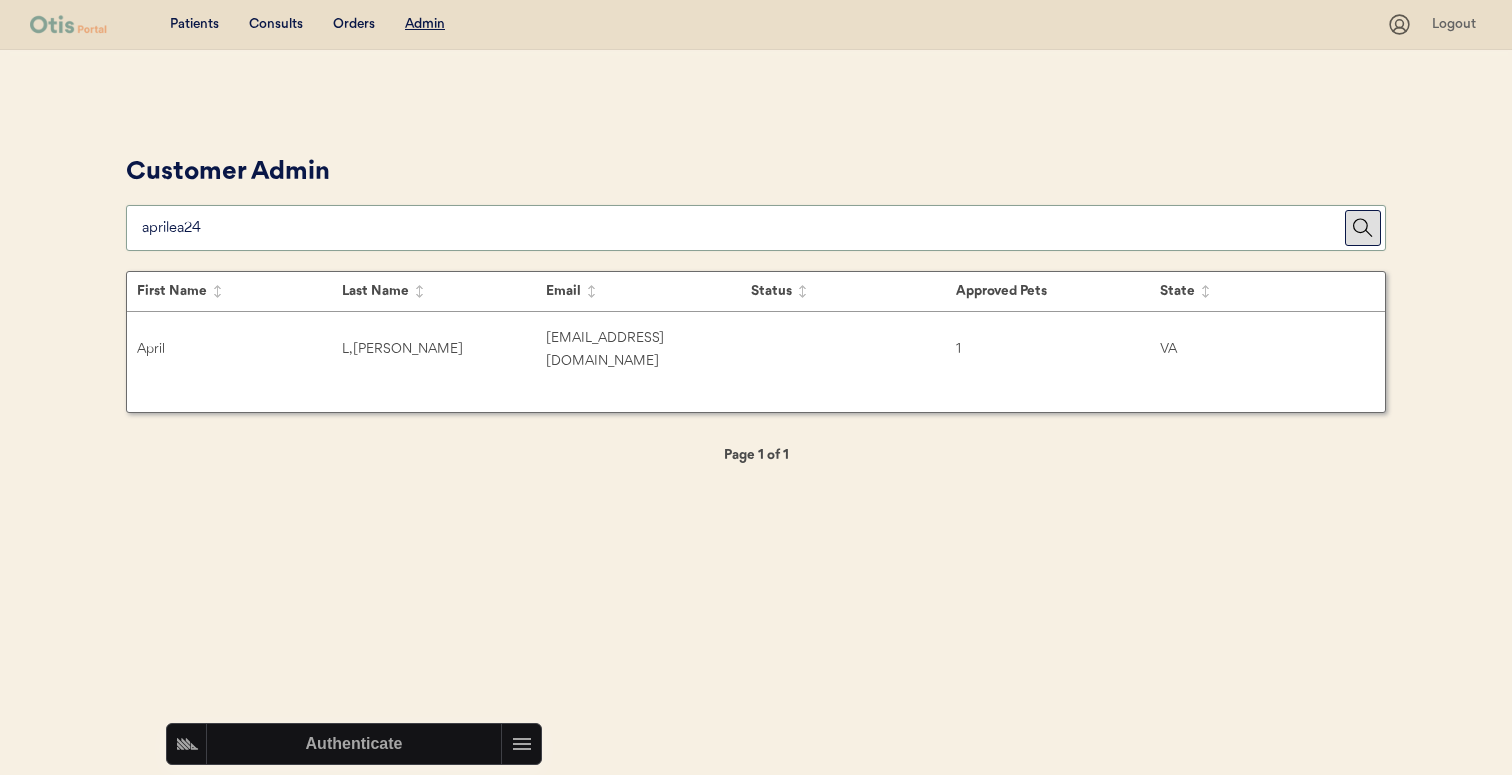 paste on "cafagnah@gmail.com" 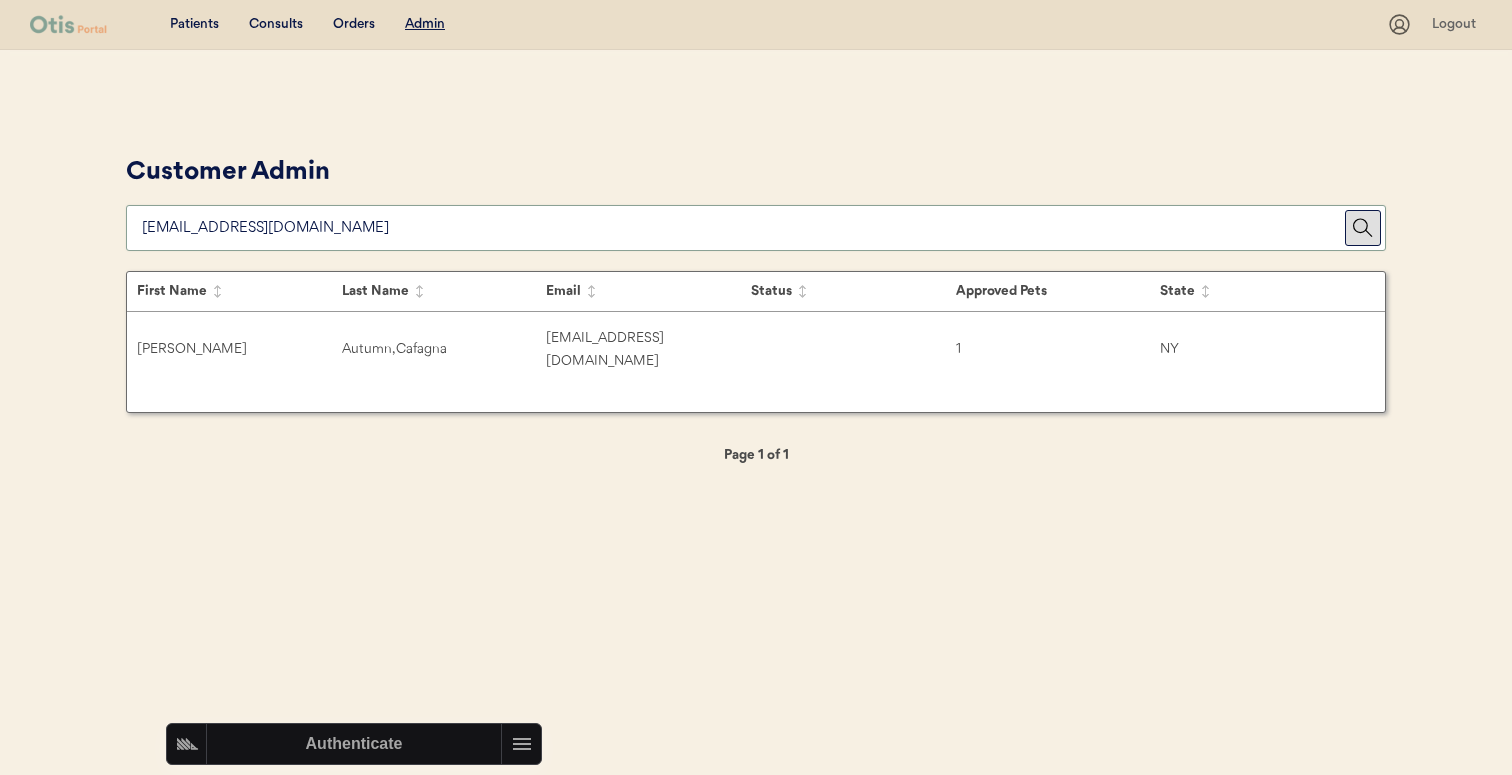 type on "cafagnah@gmail.com" 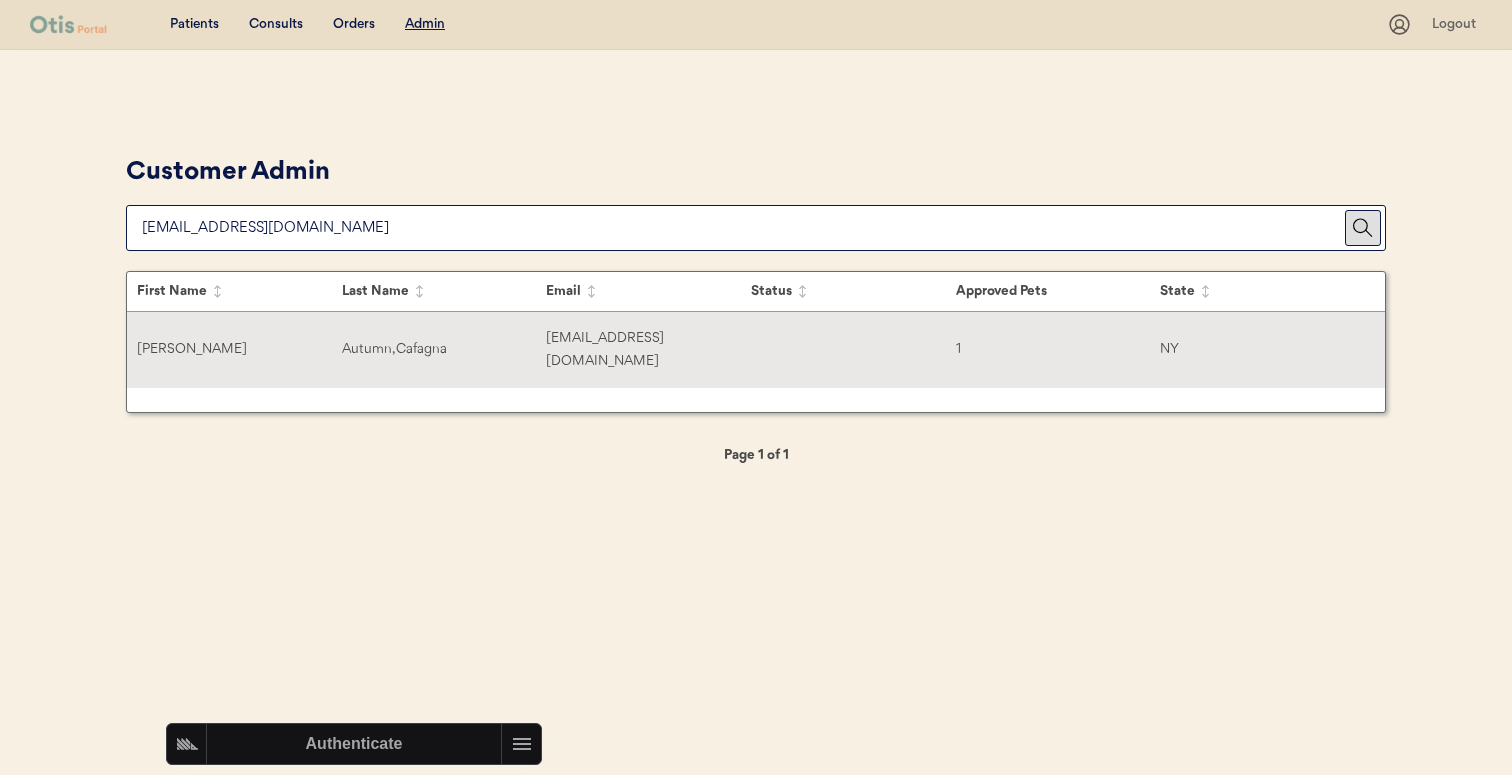 click on "Hannah Autumn, Cafagna cafagnah@gmail.com 1 NY" at bounding box center [756, 350] 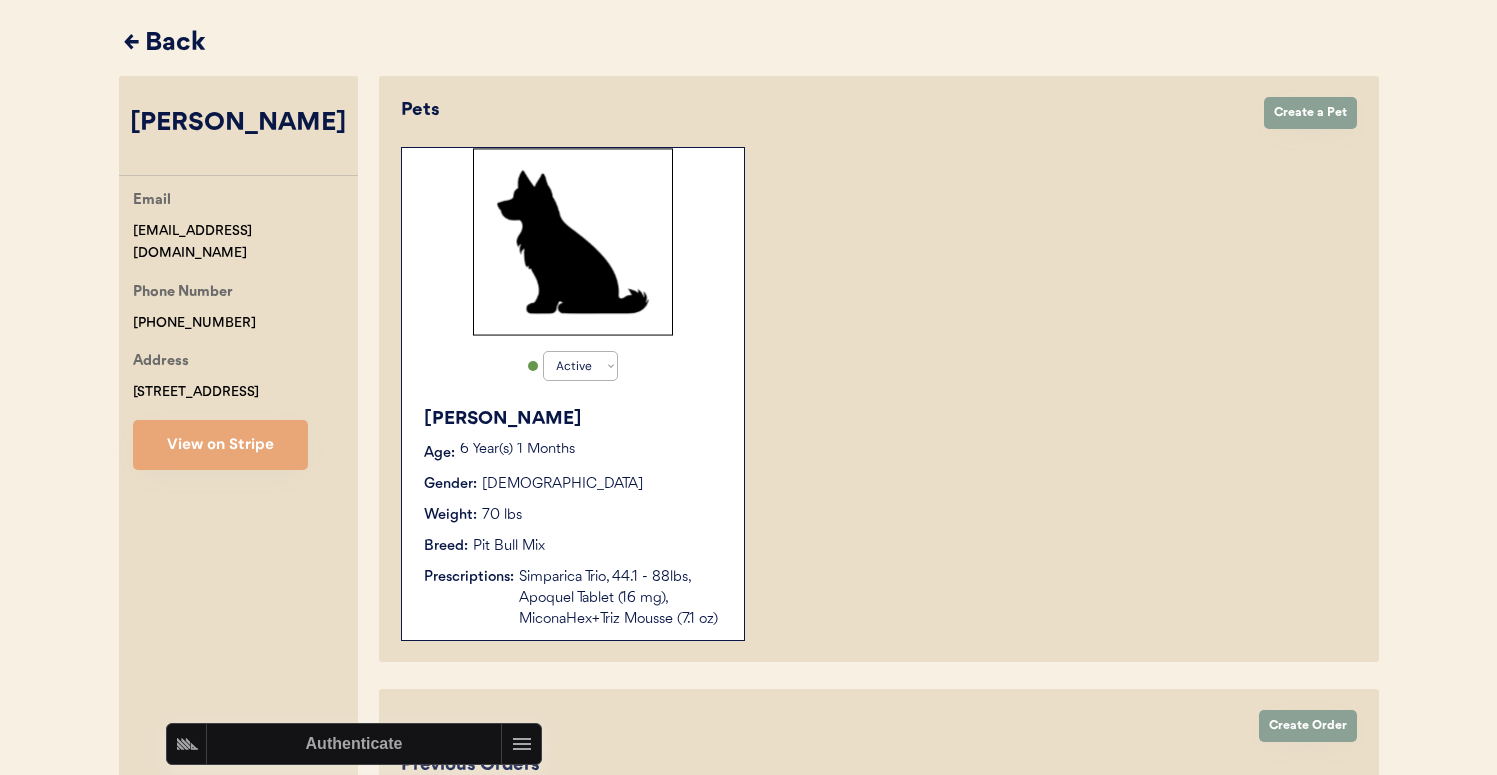 scroll, scrollTop: 141, scrollLeft: 0, axis: vertical 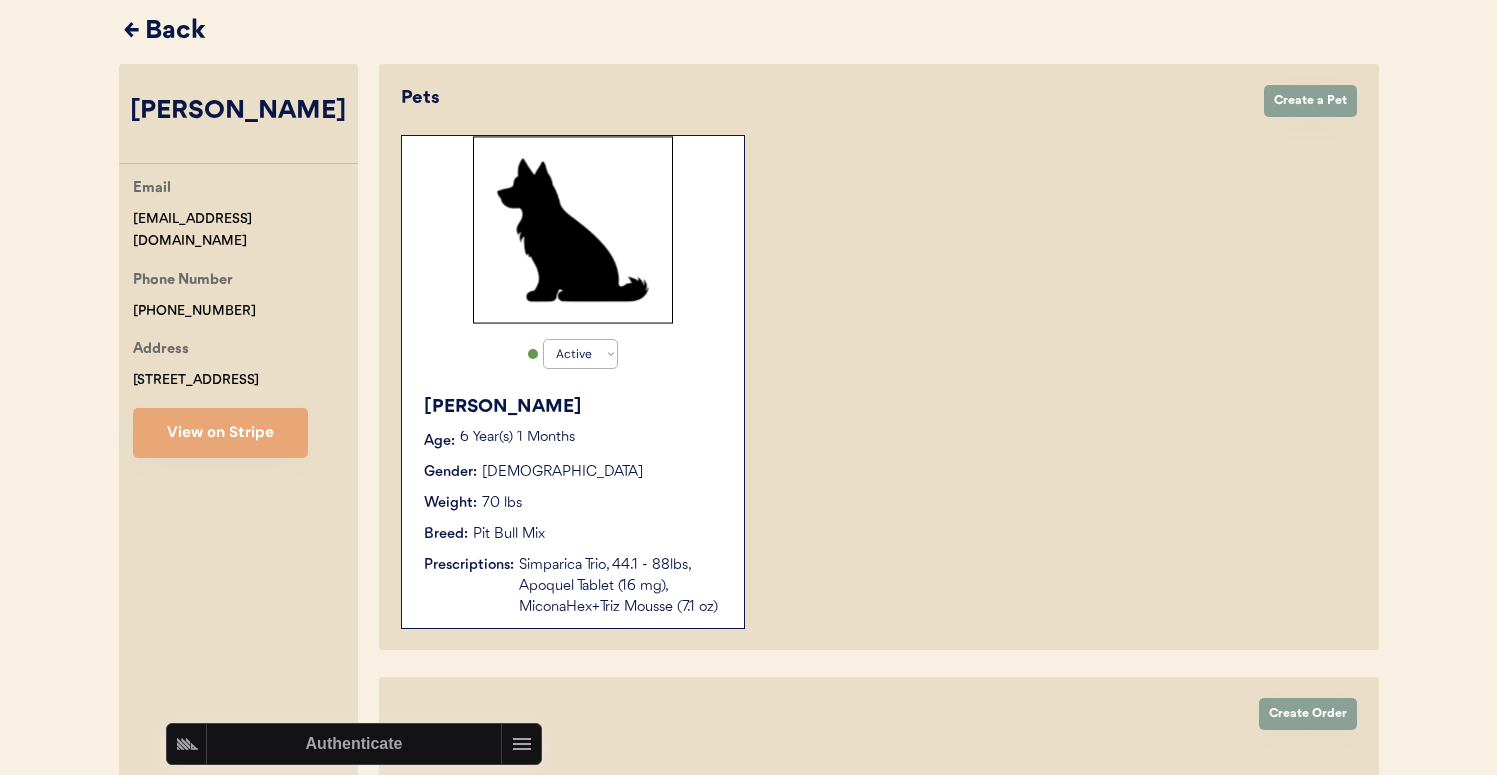 type 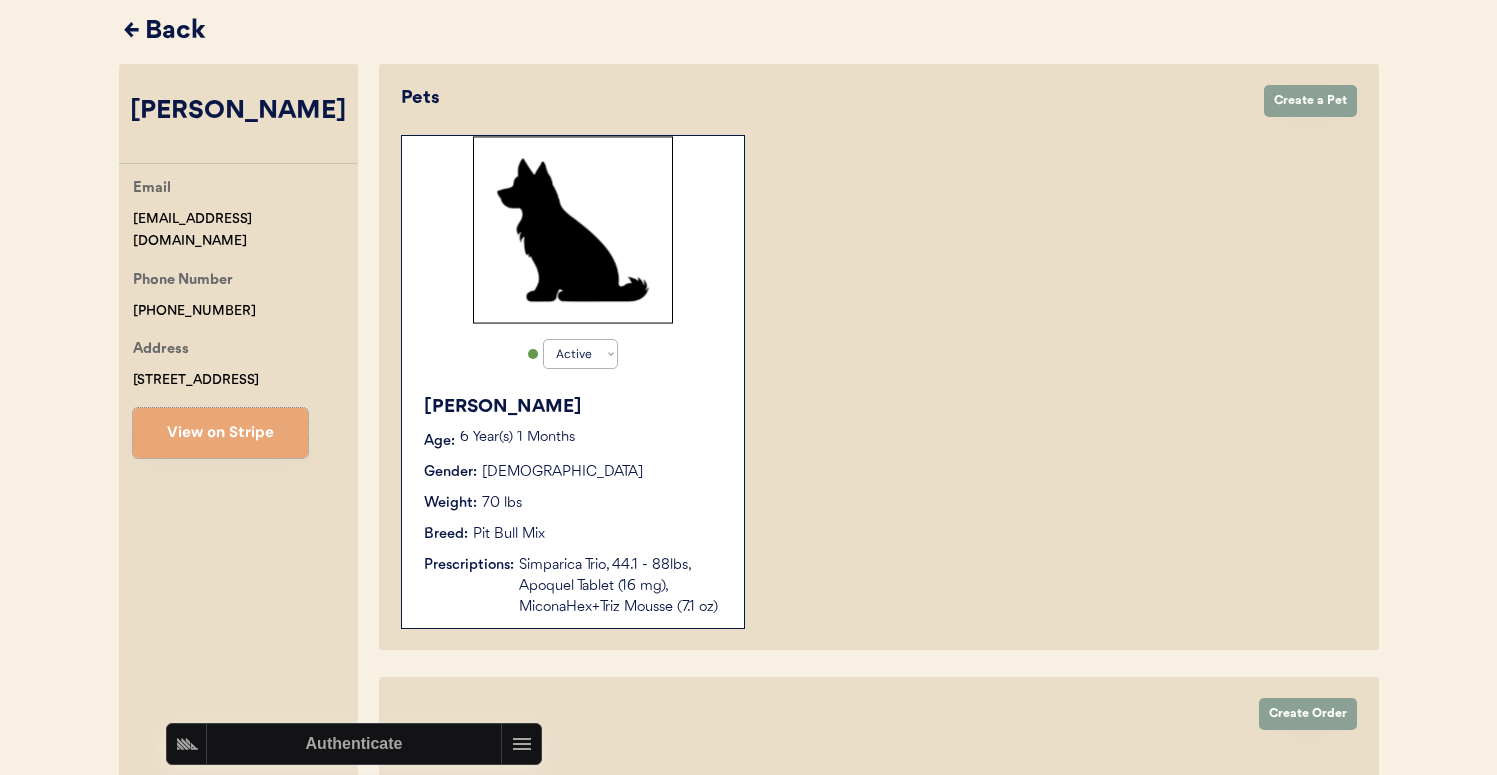 drag, startPoint x: 193, startPoint y: 49, endPoint x: 306, endPoint y: 209, distance: 195.88007 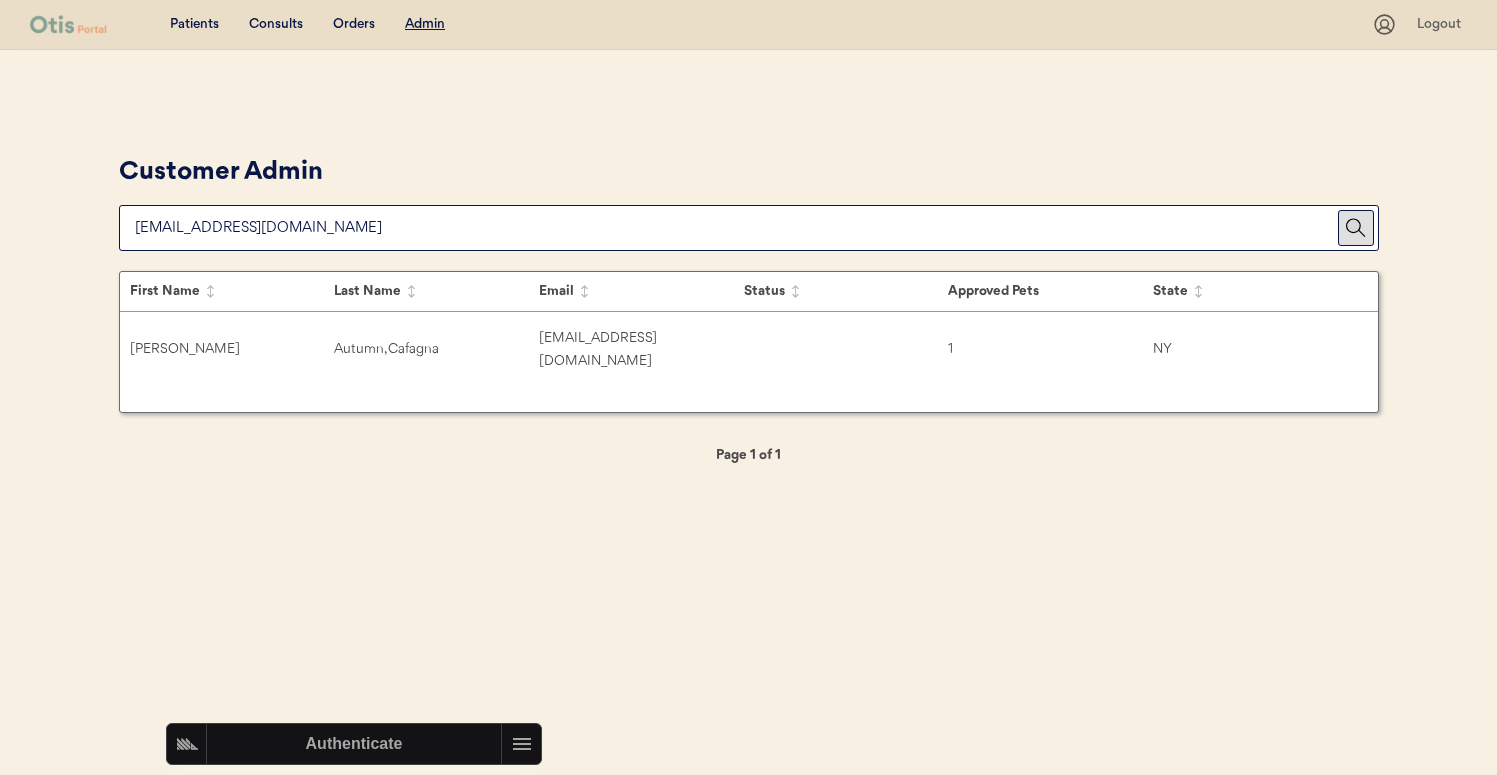 scroll, scrollTop: 0, scrollLeft: 0, axis: both 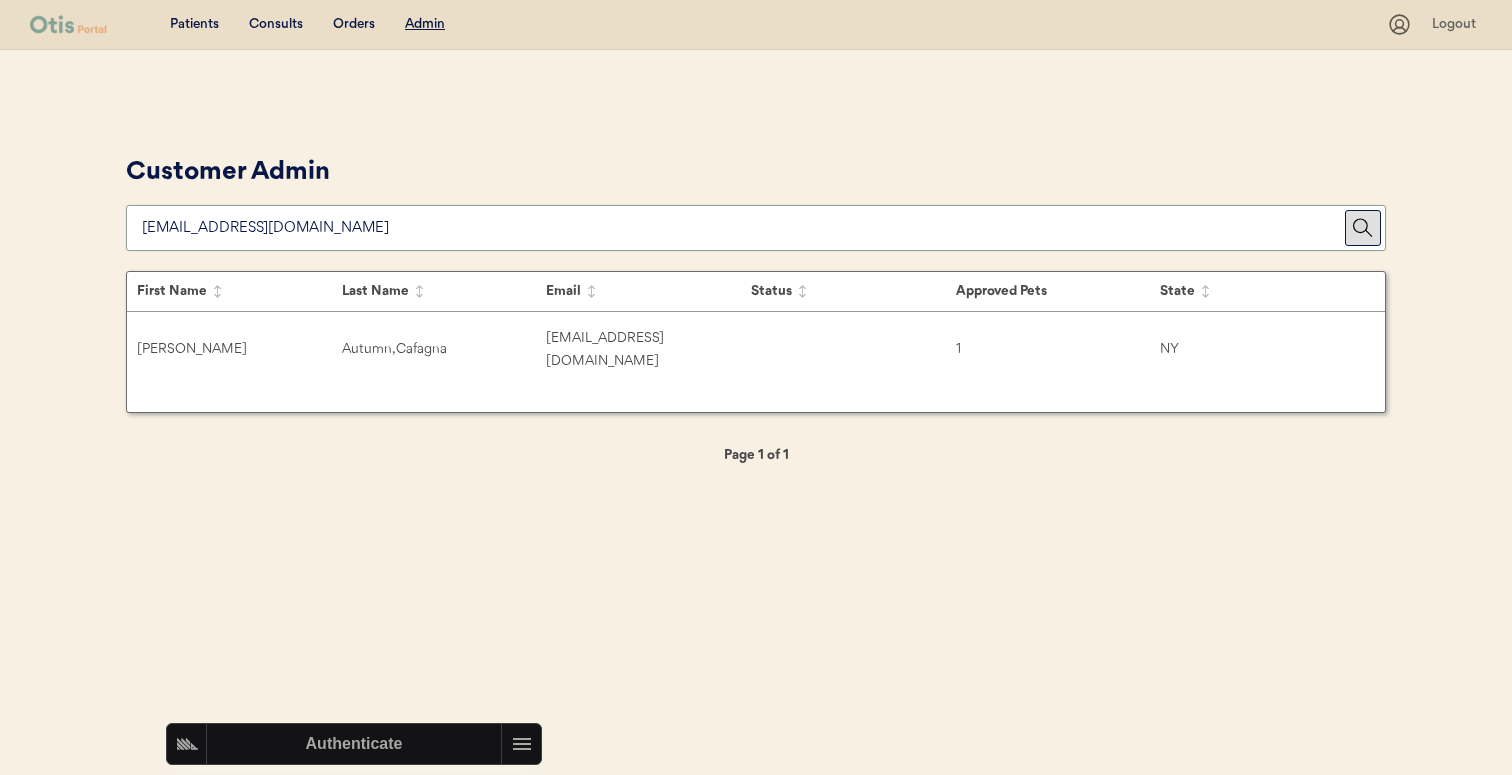 click at bounding box center (743, 228) 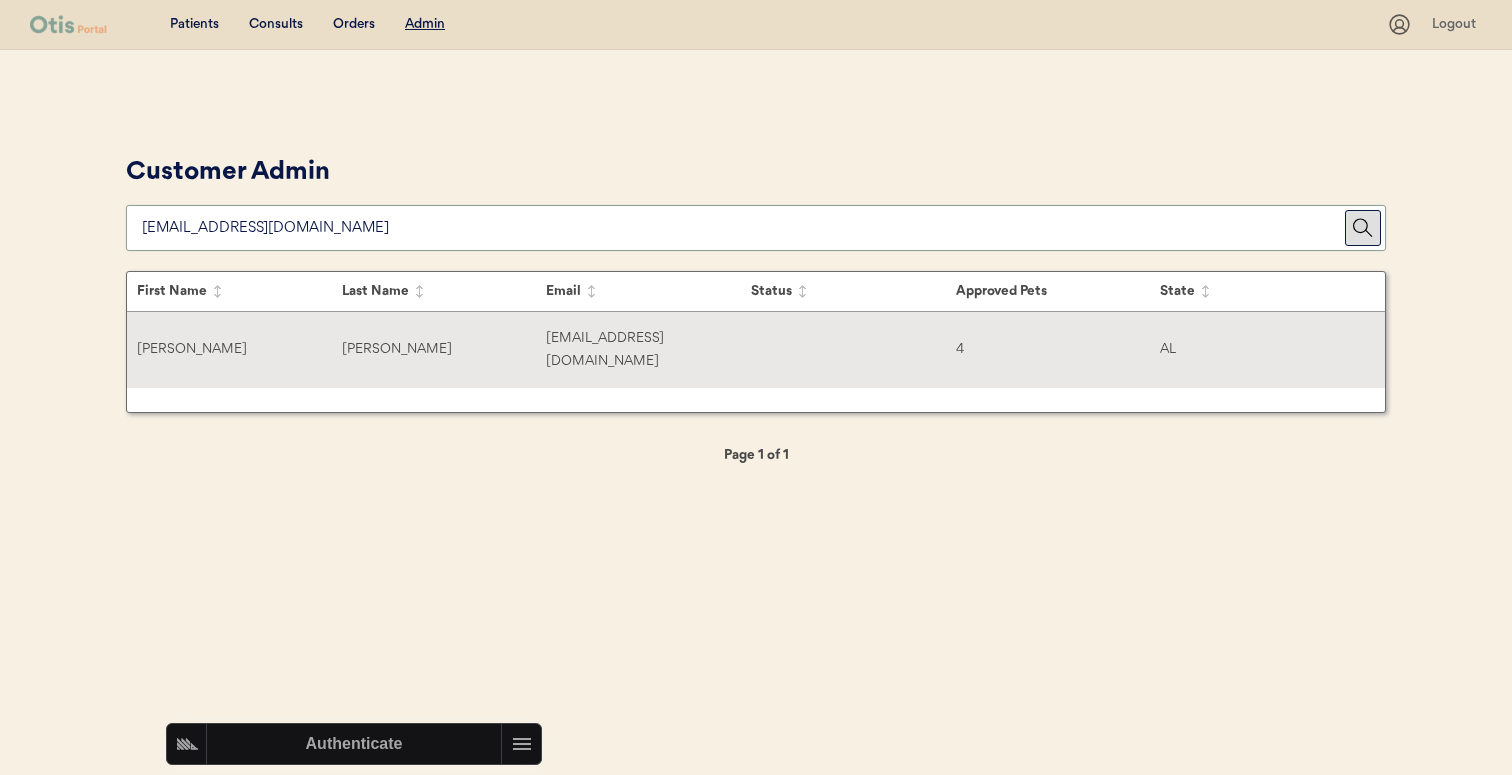 type on "Jands31316@yahoo.com" 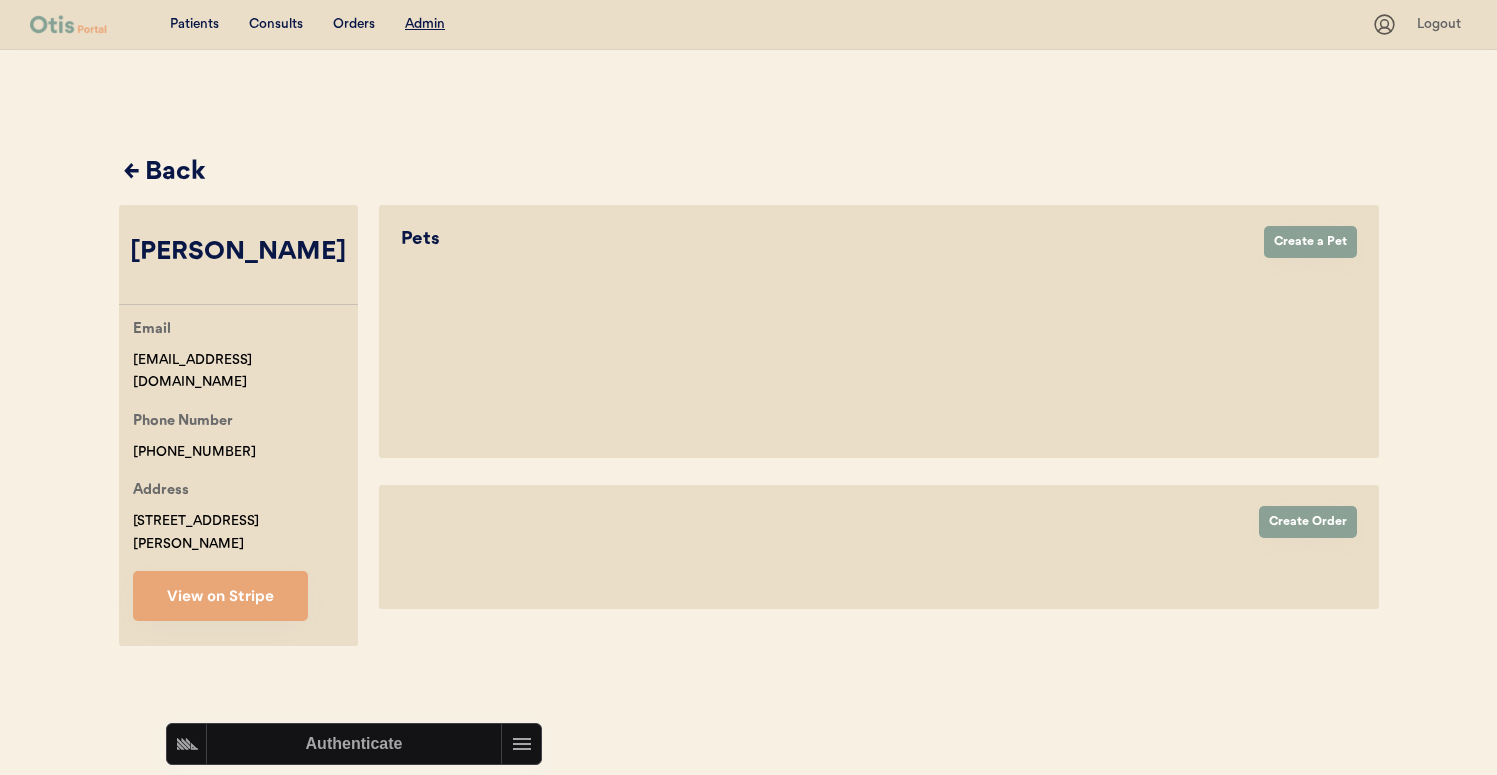 select on "true" 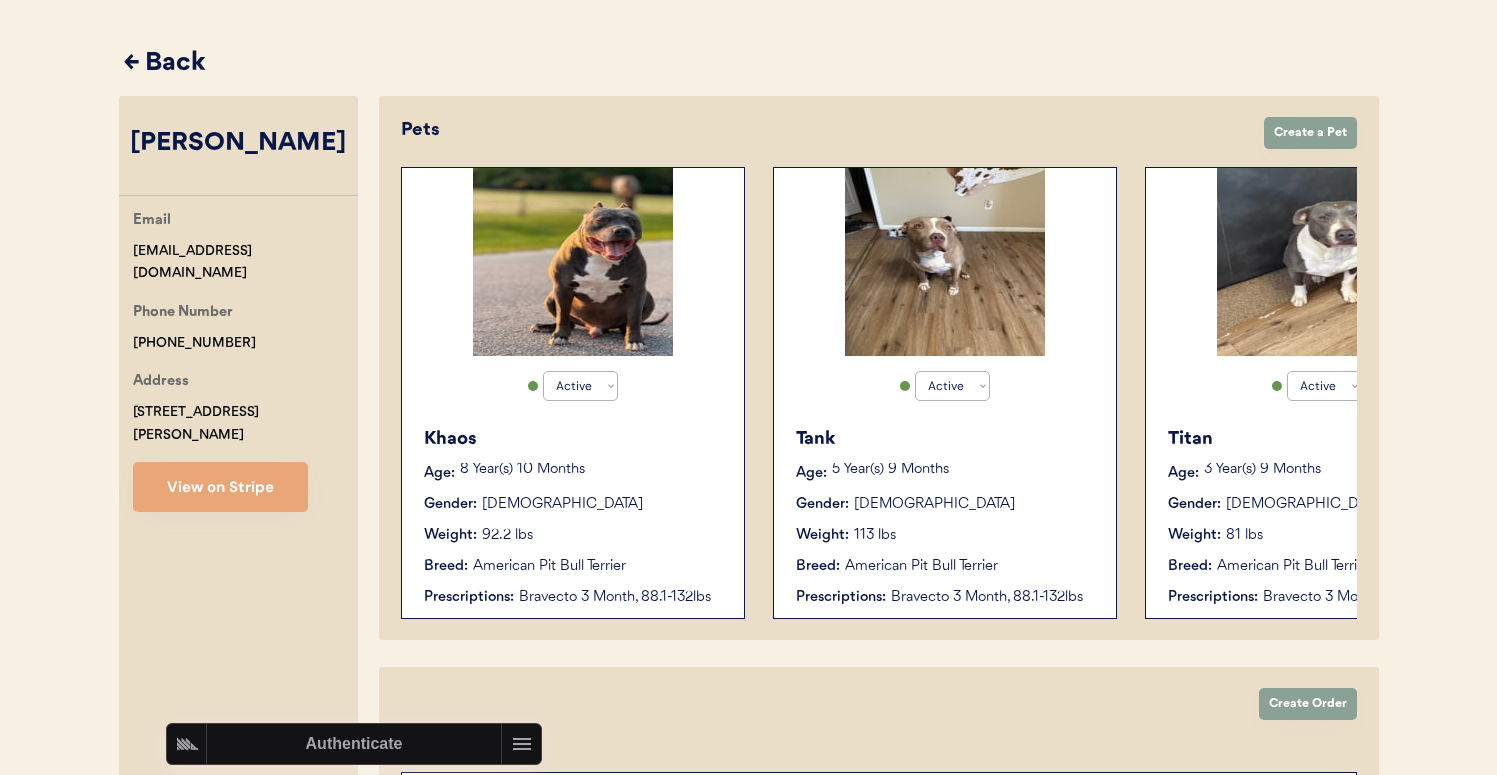 scroll, scrollTop: 296, scrollLeft: 0, axis: vertical 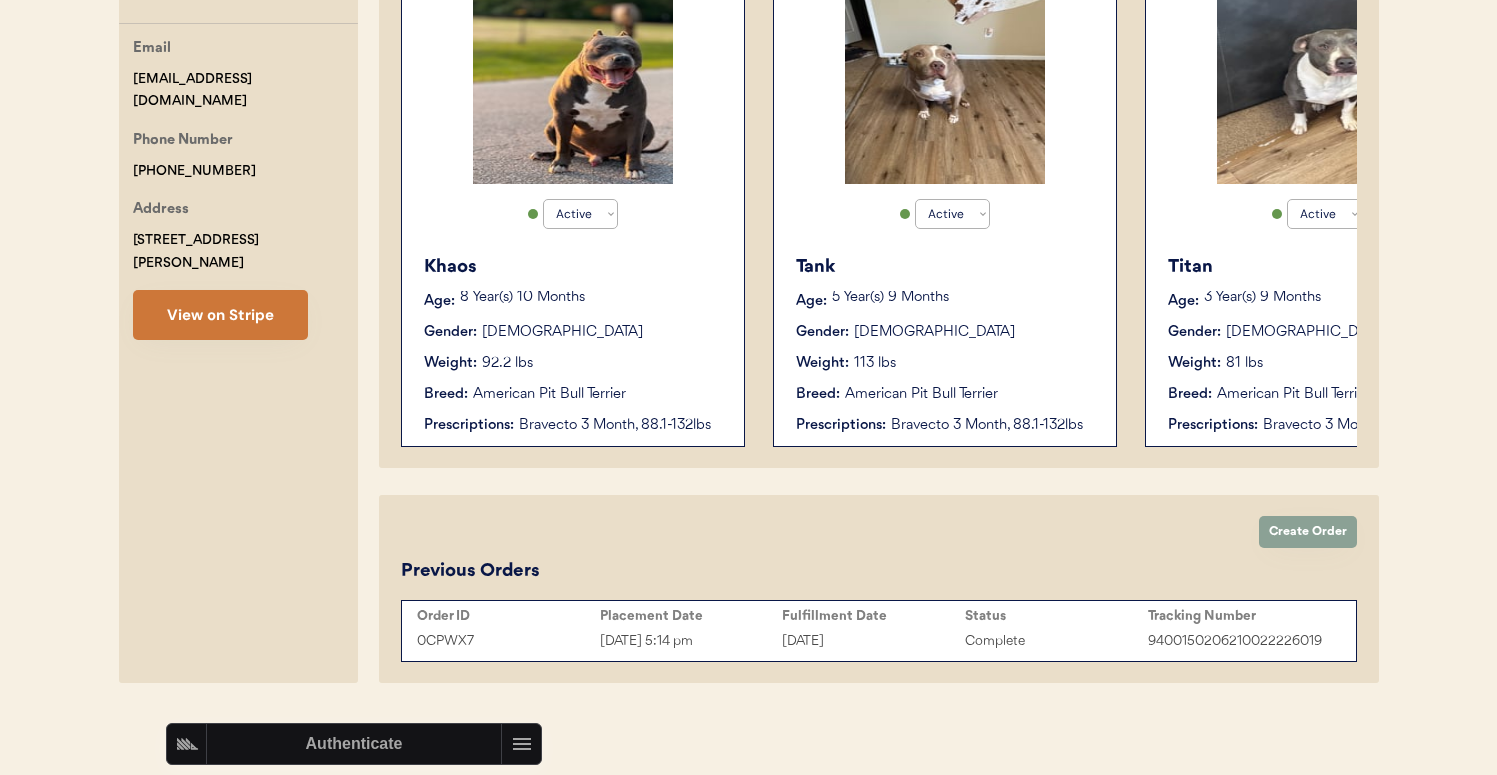 click on "View on Stripe" at bounding box center [220, 315] 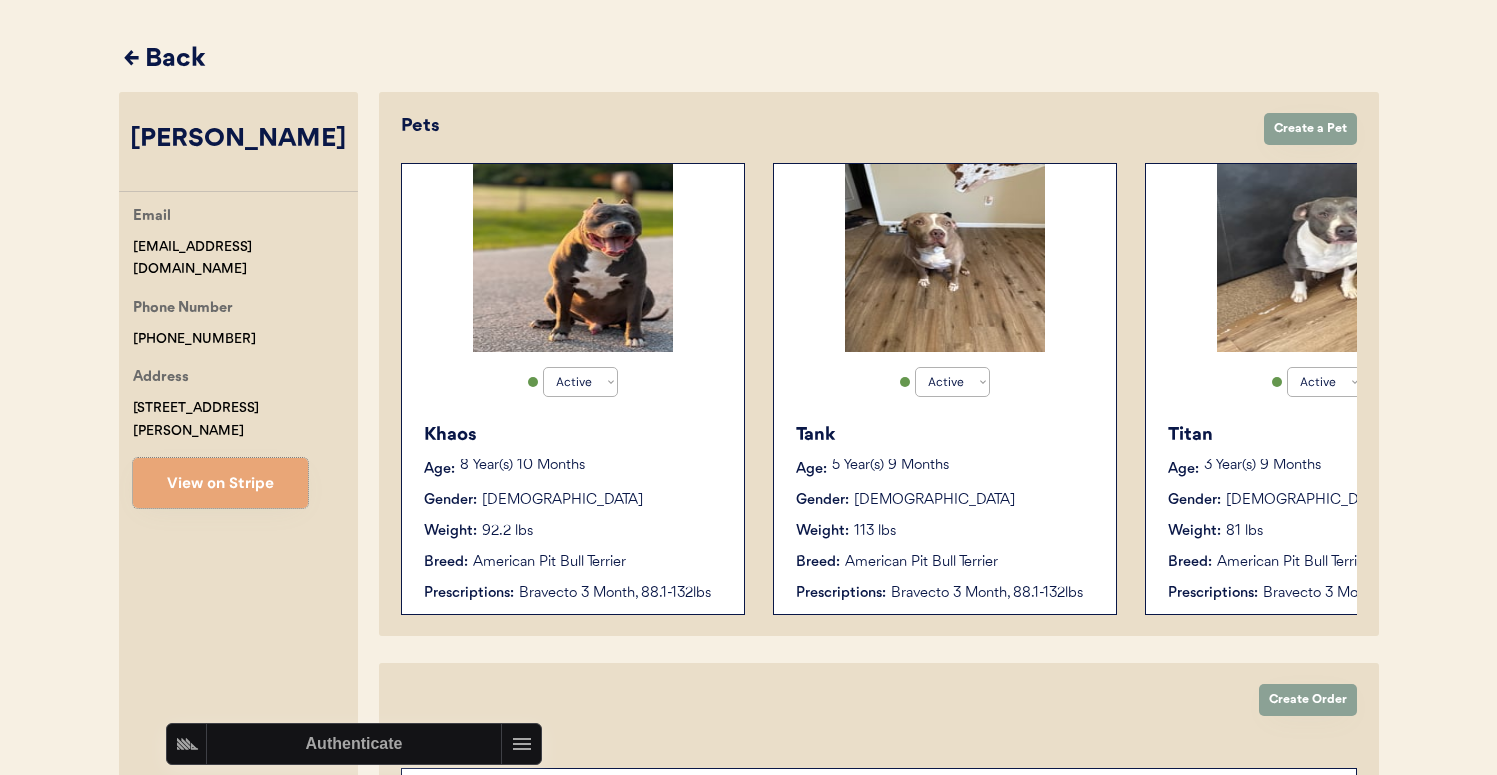 scroll, scrollTop: 0, scrollLeft: 0, axis: both 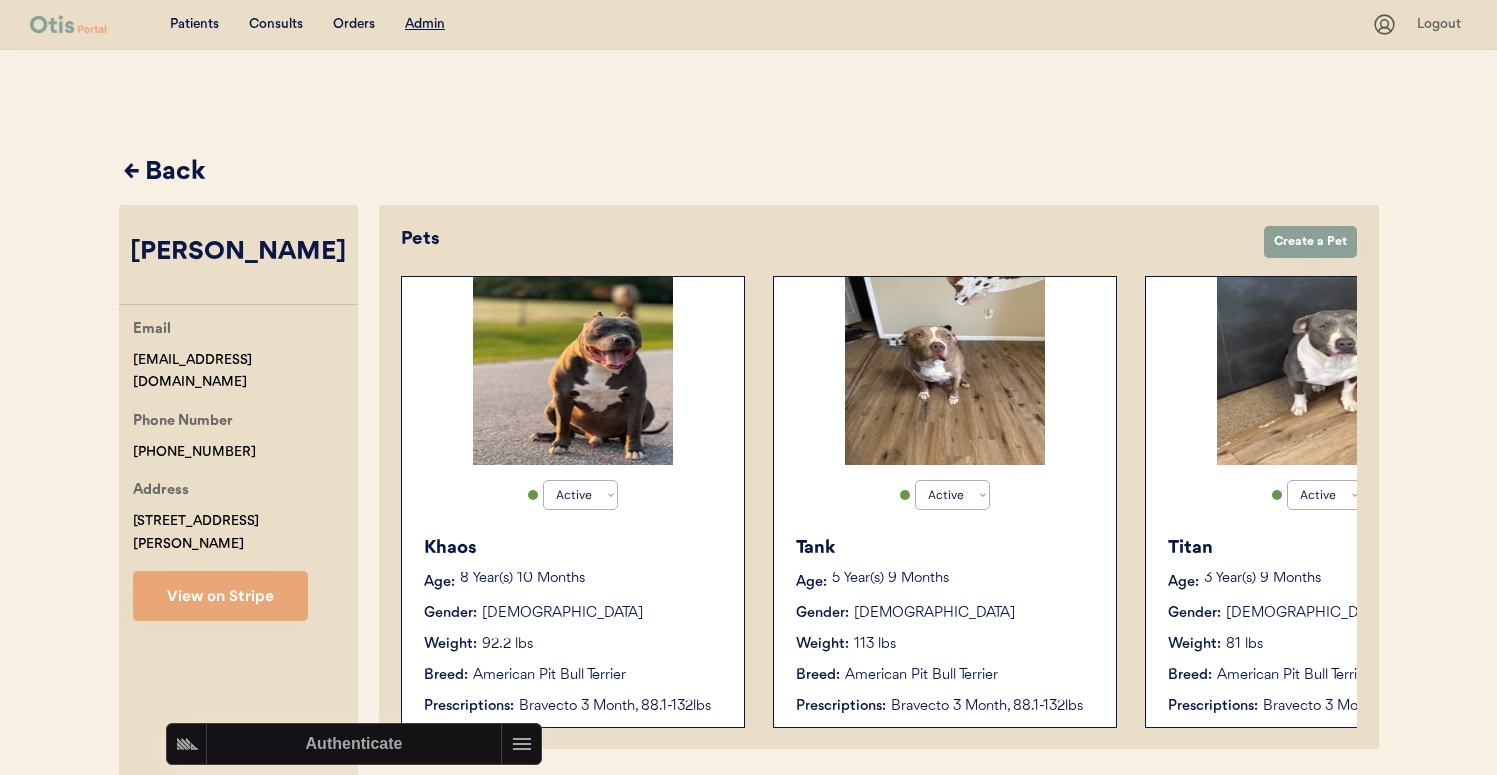 click on "← Back" at bounding box center [751, 173] 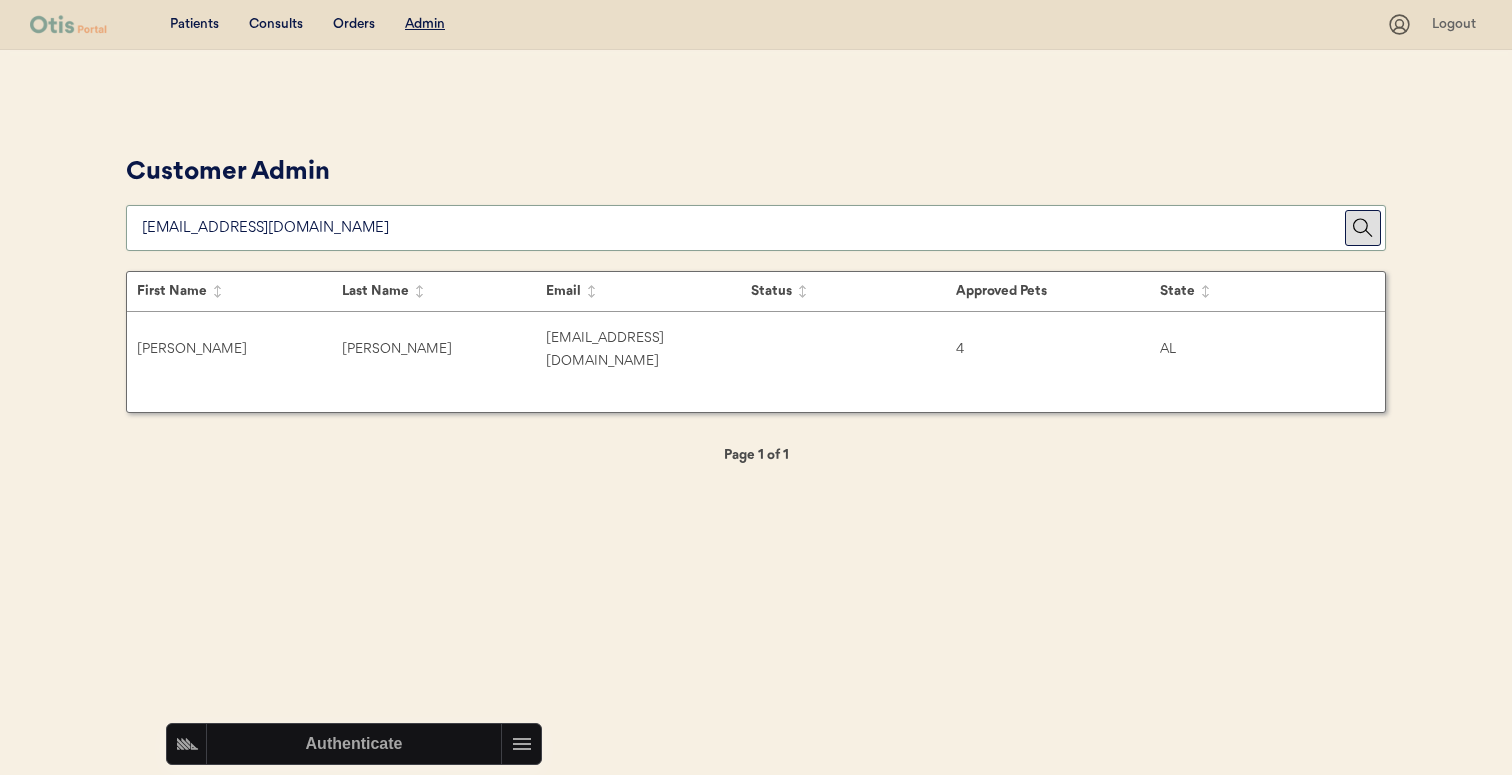 click at bounding box center (743, 228) 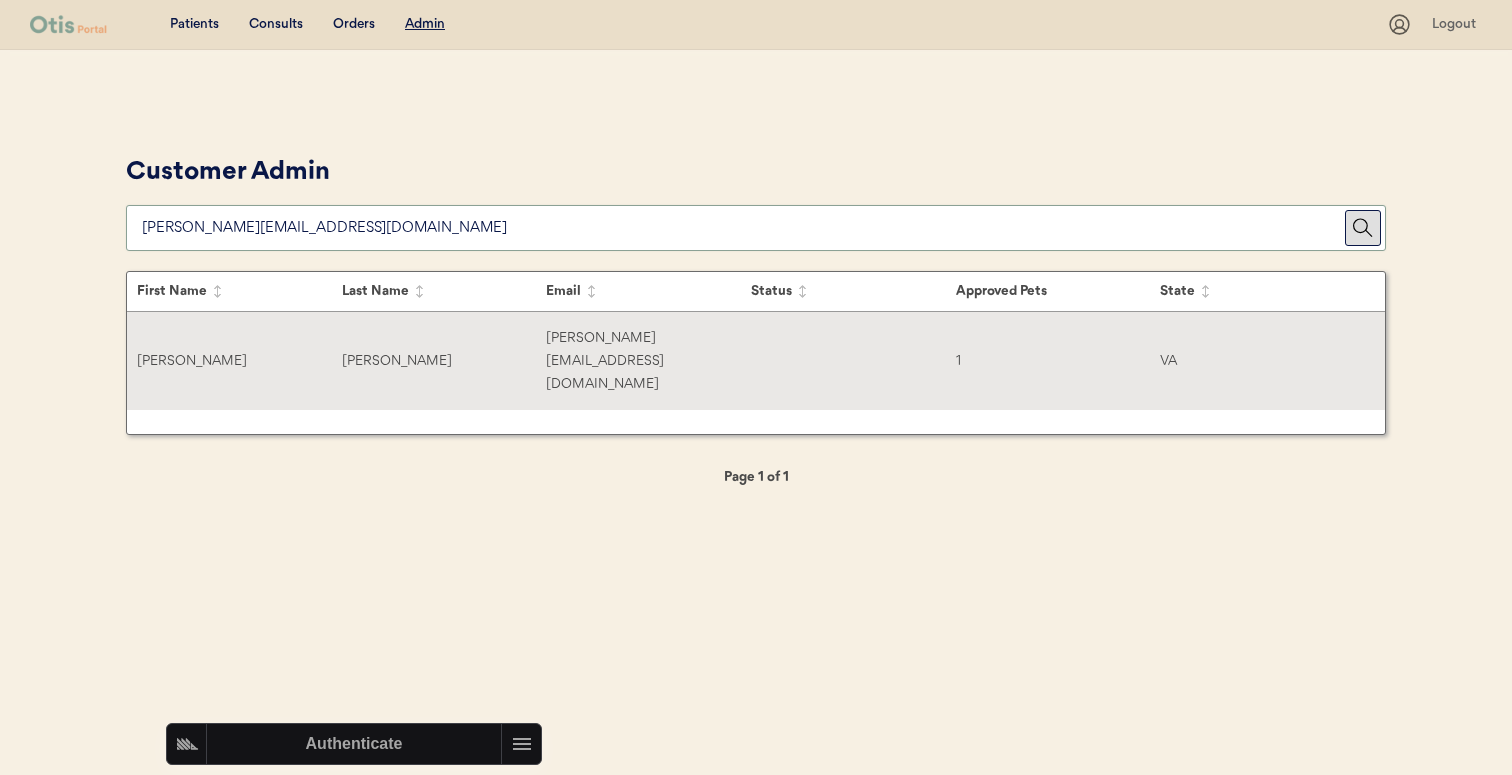 type on "[PERSON_NAME][EMAIL_ADDRESS][DOMAIN_NAME]" 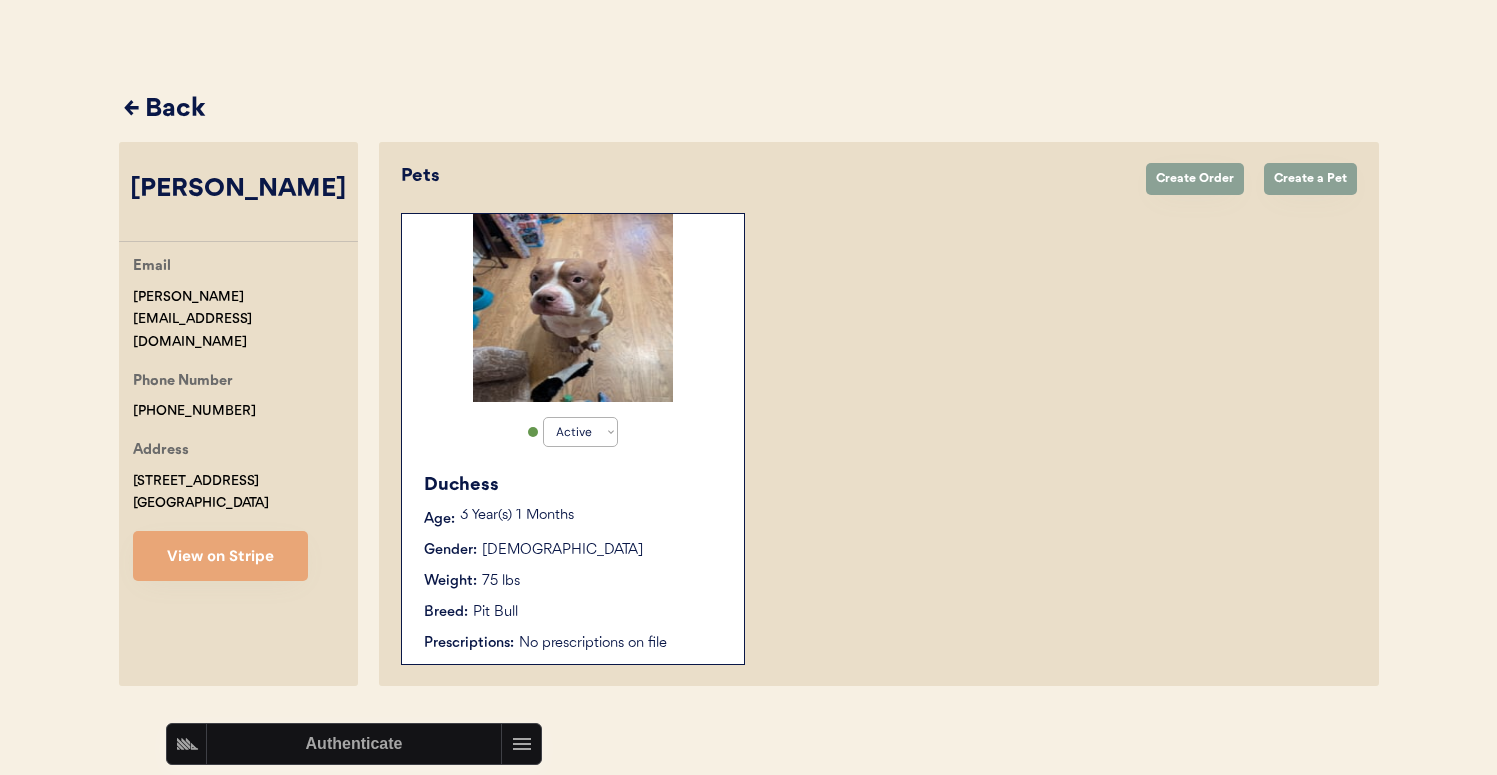 scroll, scrollTop: 66, scrollLeft: 0, axis: vertical 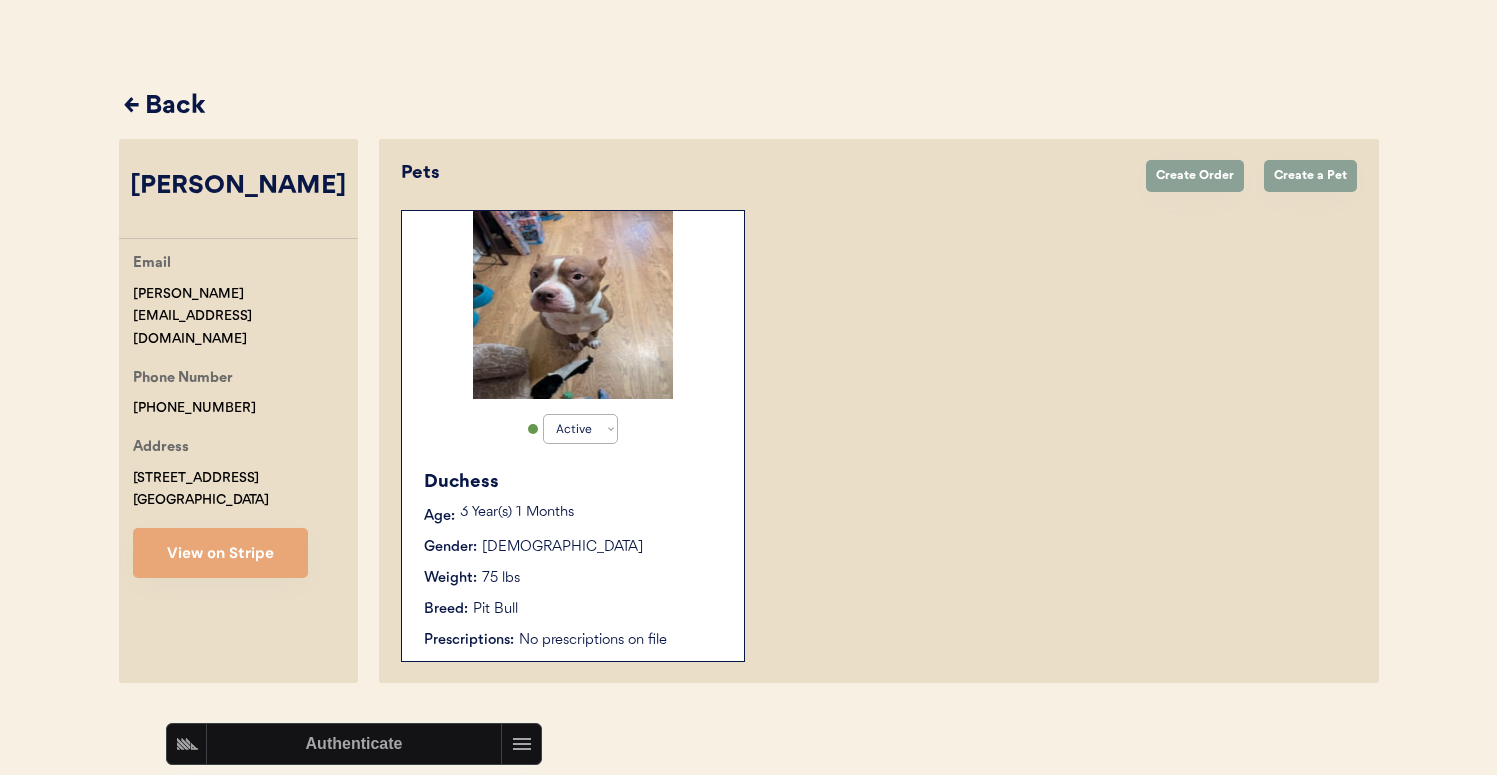 click on "3 Year(s) 1 Months" at bounding box center (592, 513) 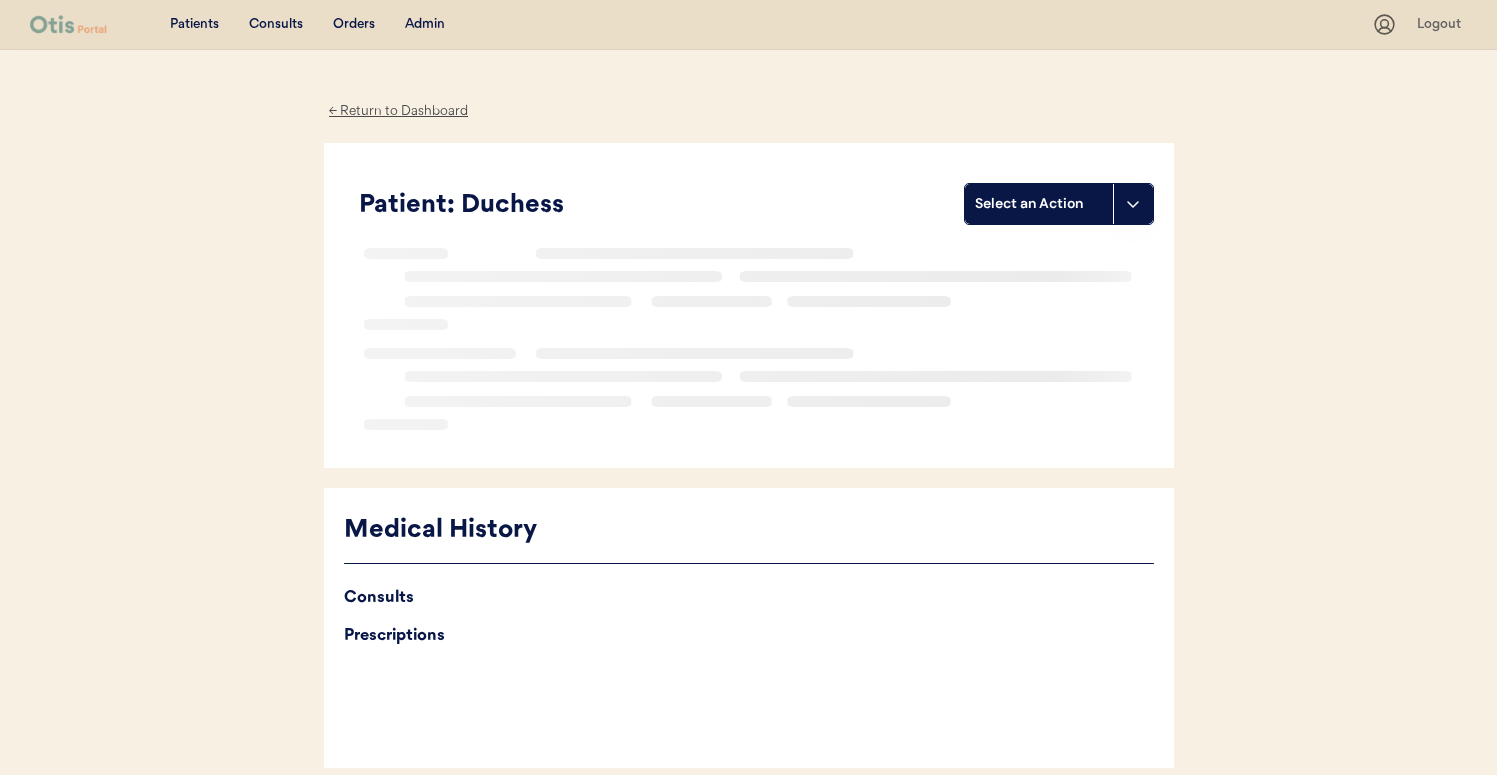 scroll, scrollTop: 0, scrollLeft: 0, axis: both 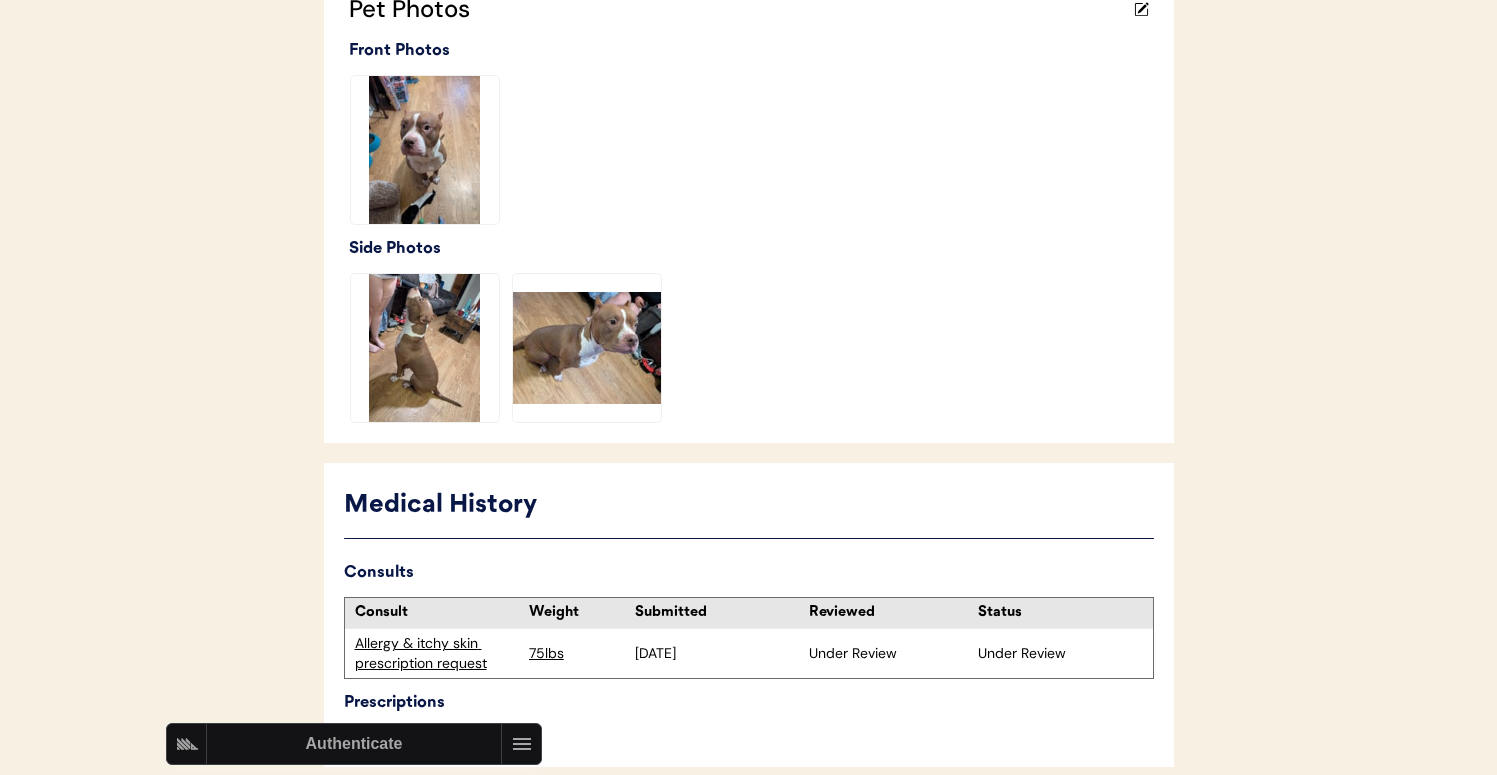 click on "Allergy & itchy skin prescription request" at bounding box center [437, 653] 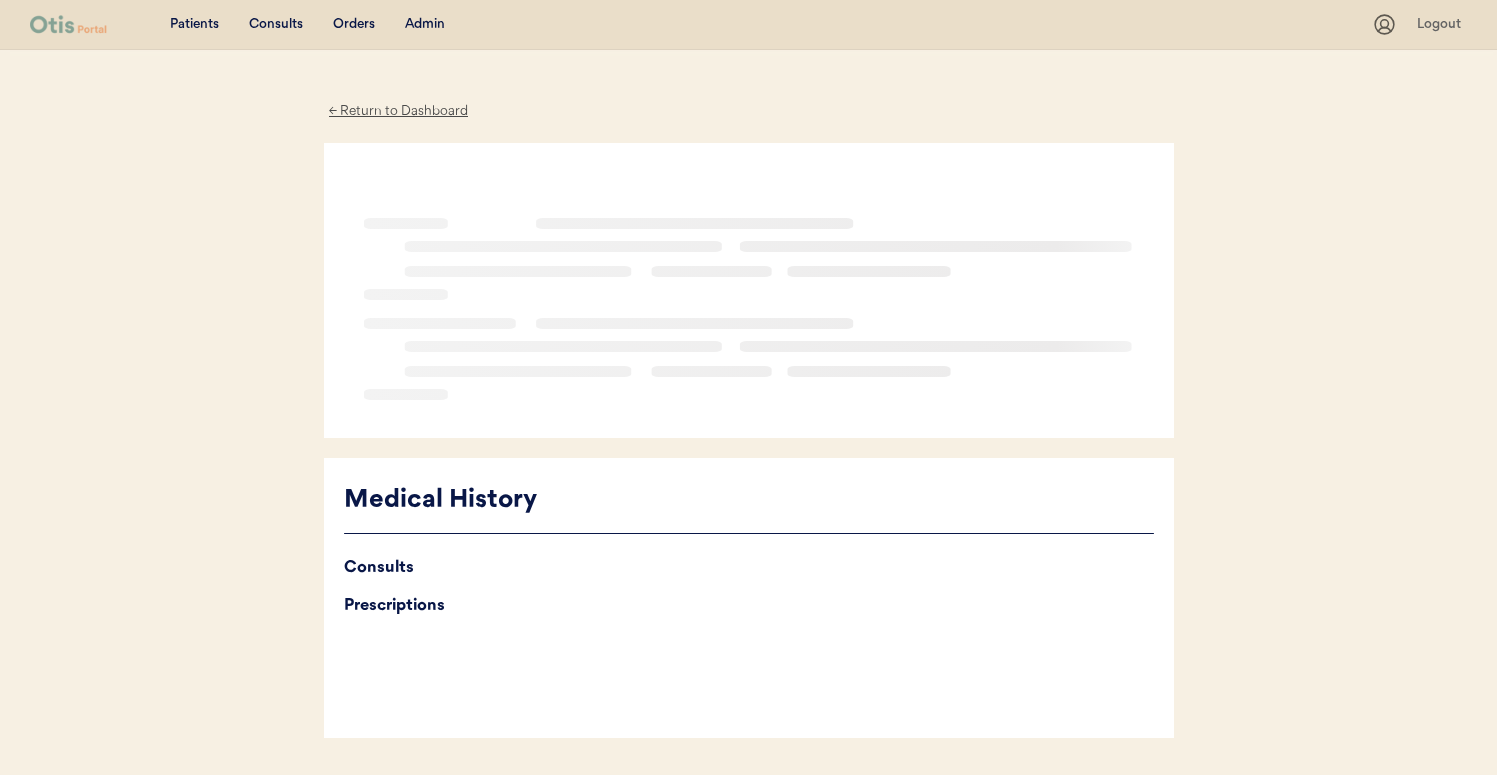scroll, scrollTop: 0, scrollLeft: 0, axis: both 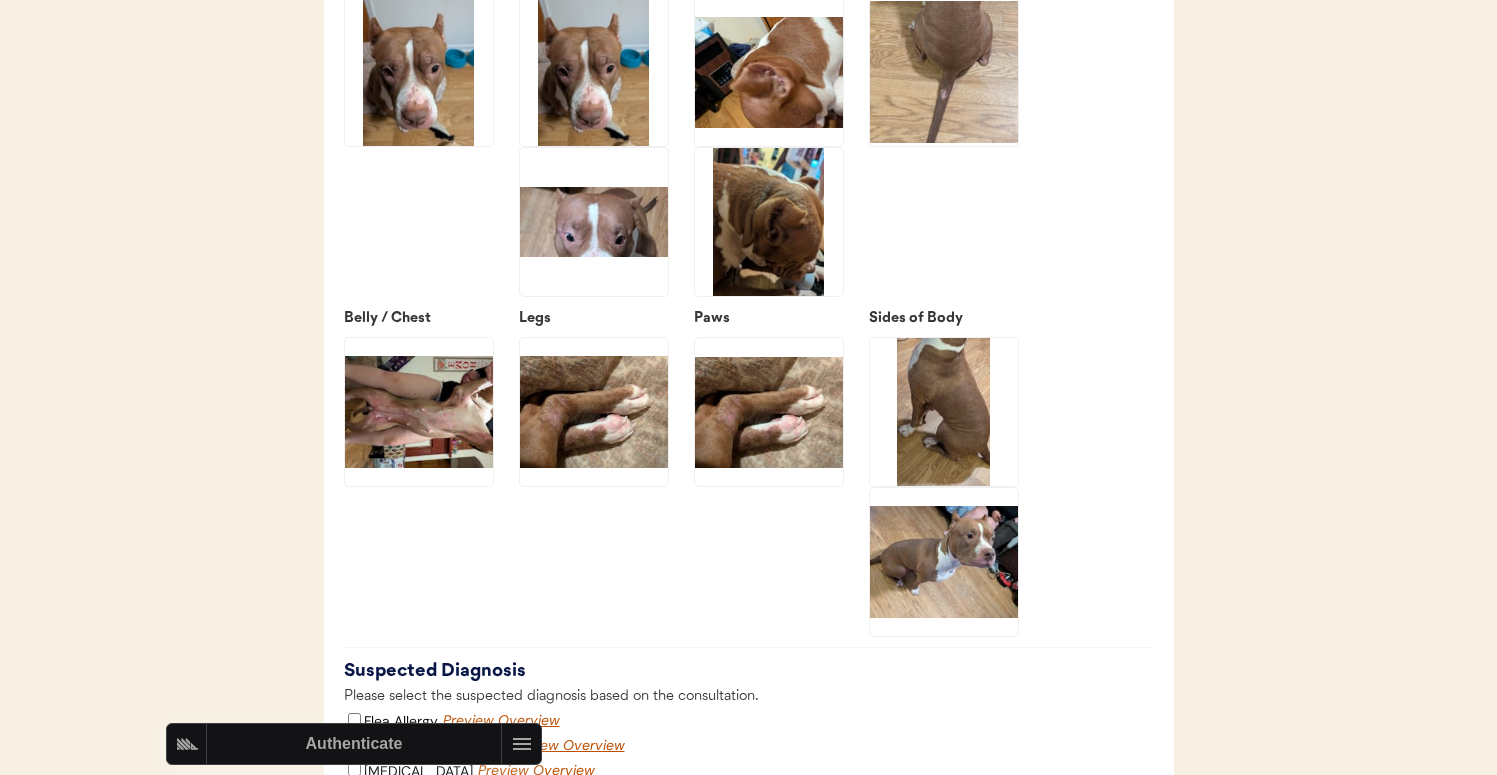 click 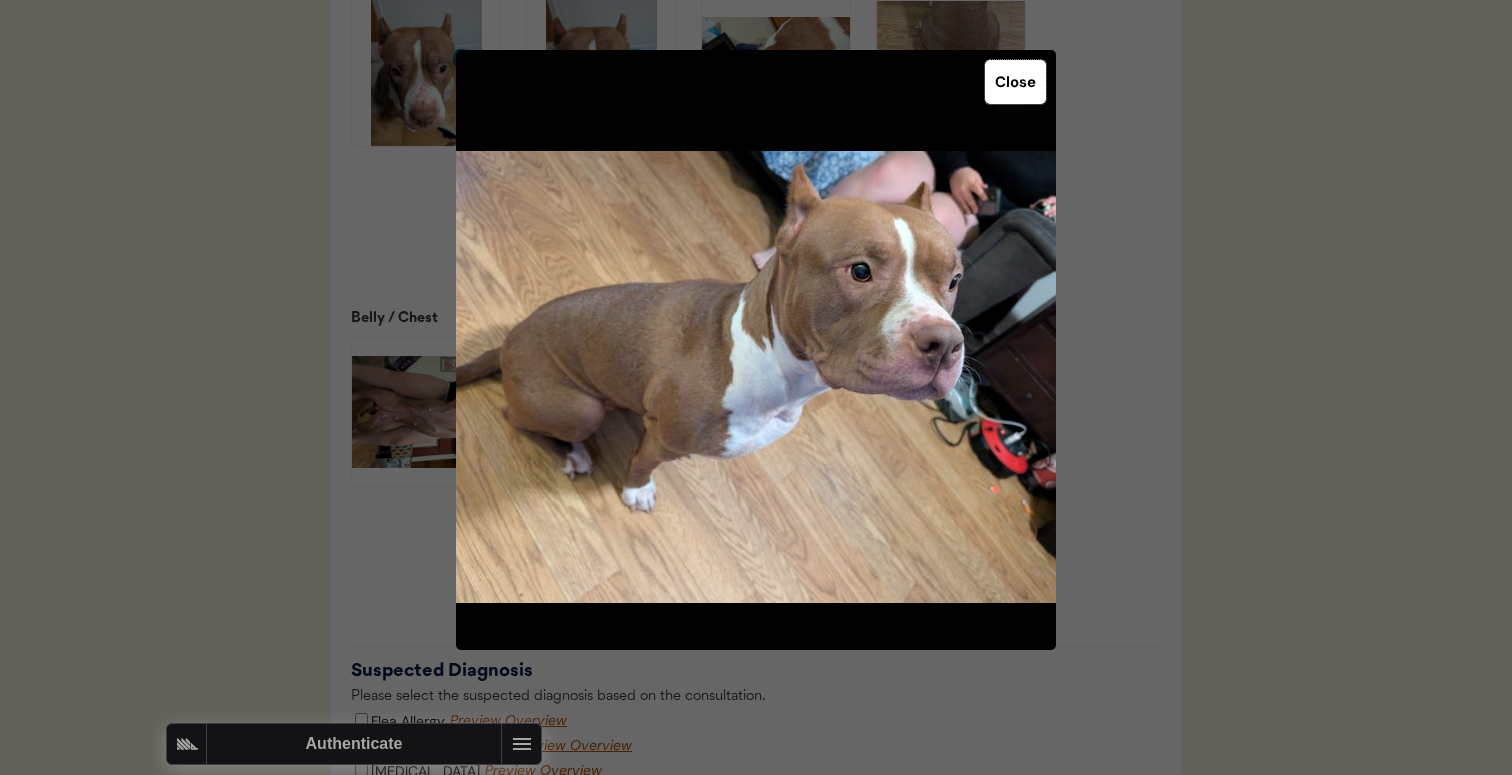 click on "Close" at bounding box center (1015, 82) 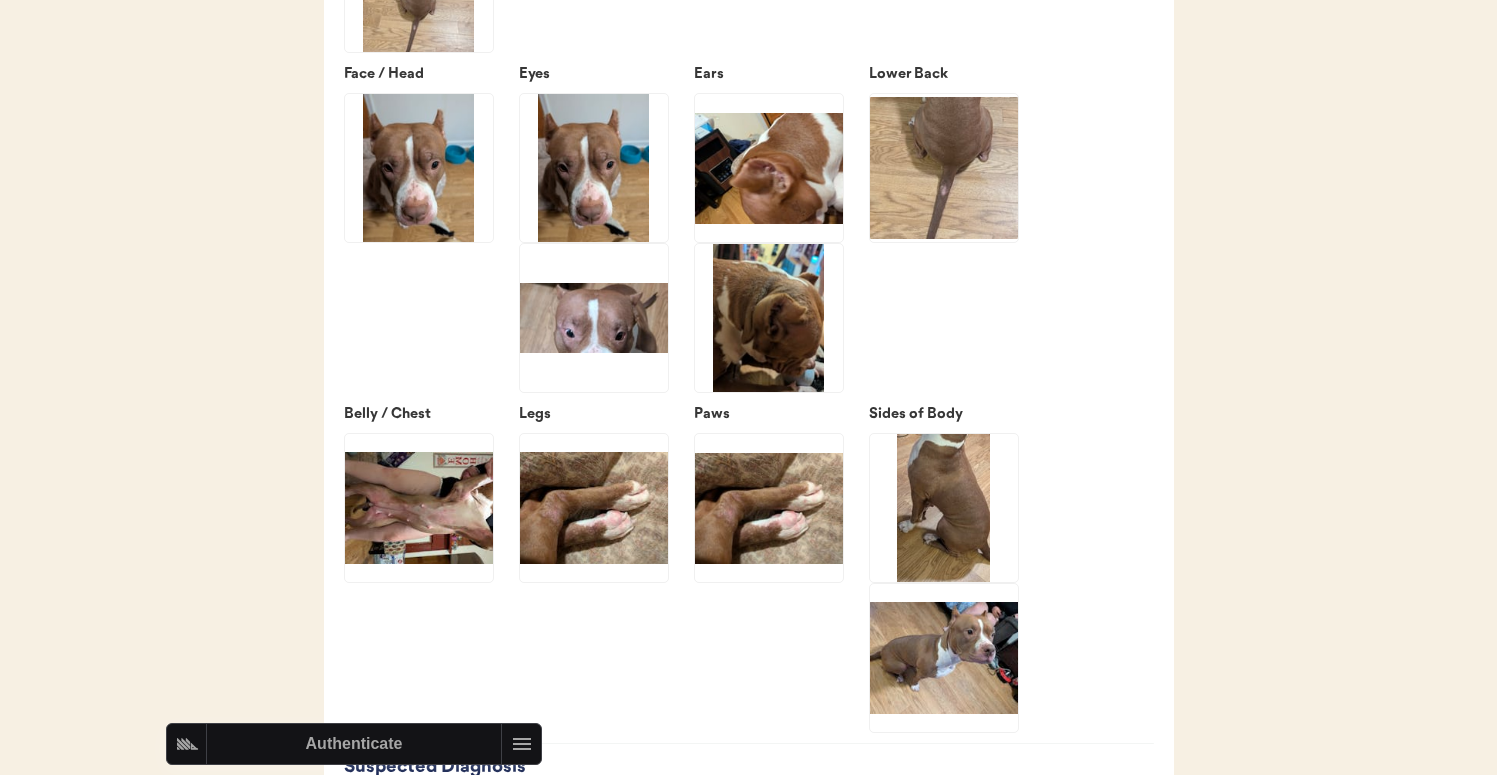 scroll, scrollTop: 3084, scrollLeft: 0, axis: vertical 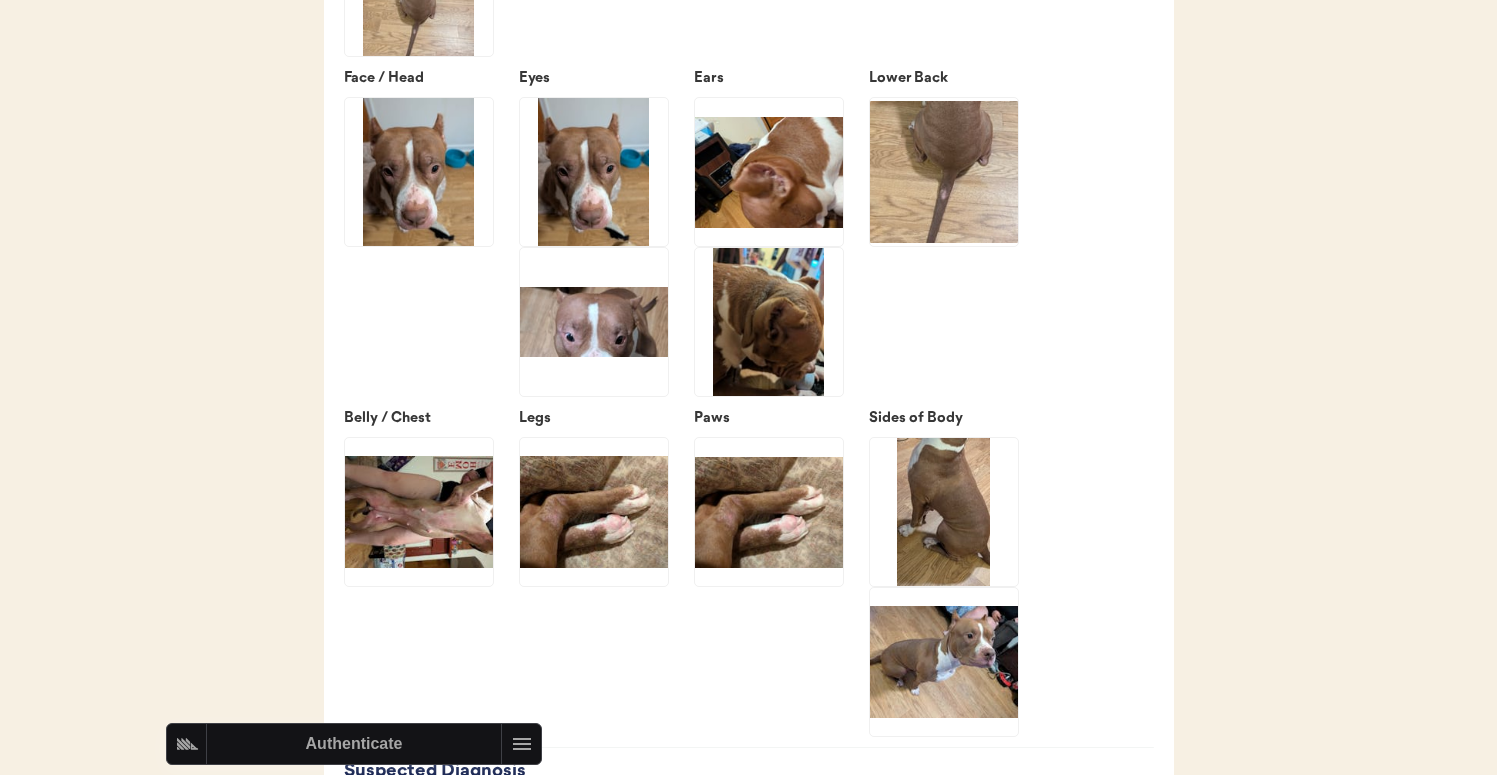 click 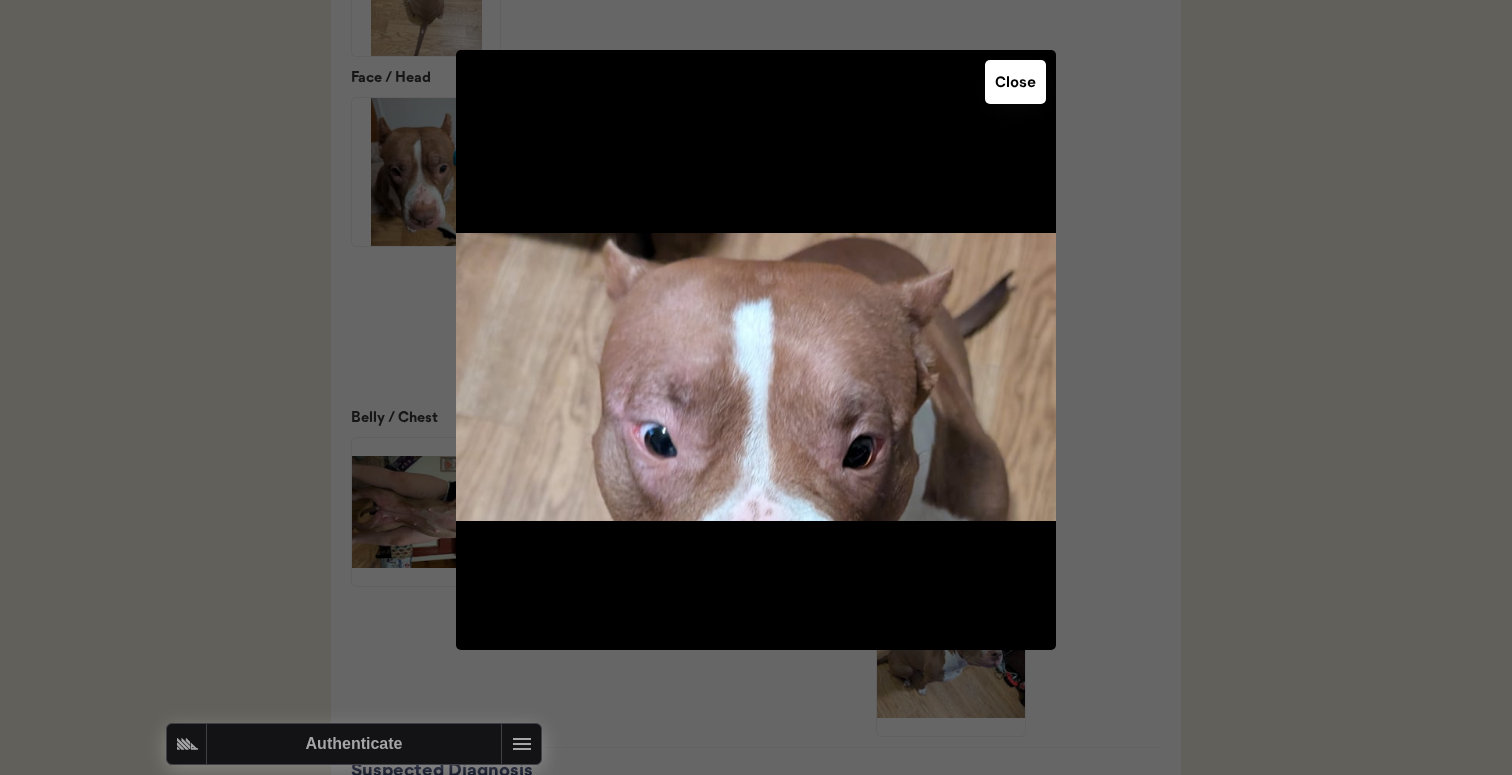 click on "Close" at bounding box center [1015, 82] 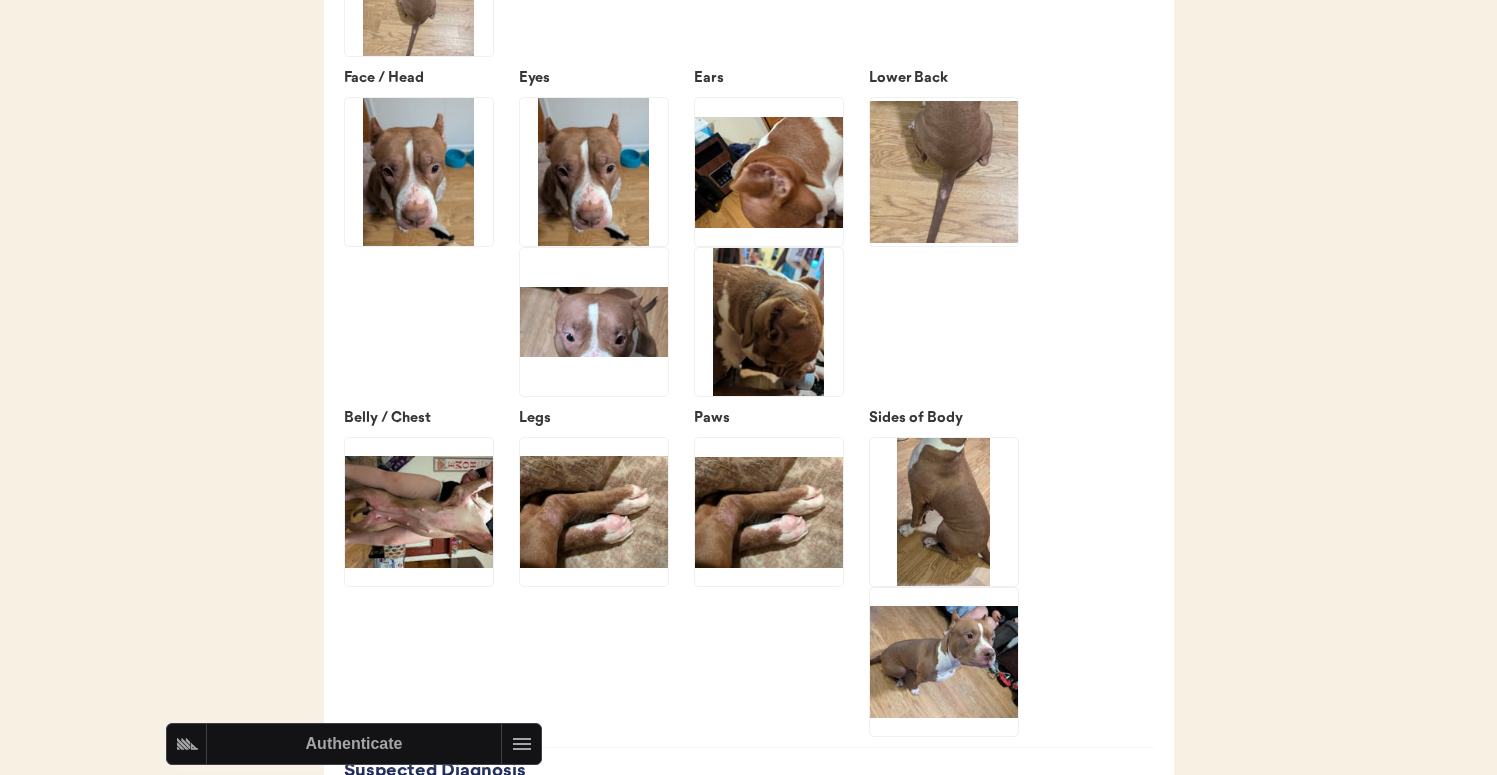click 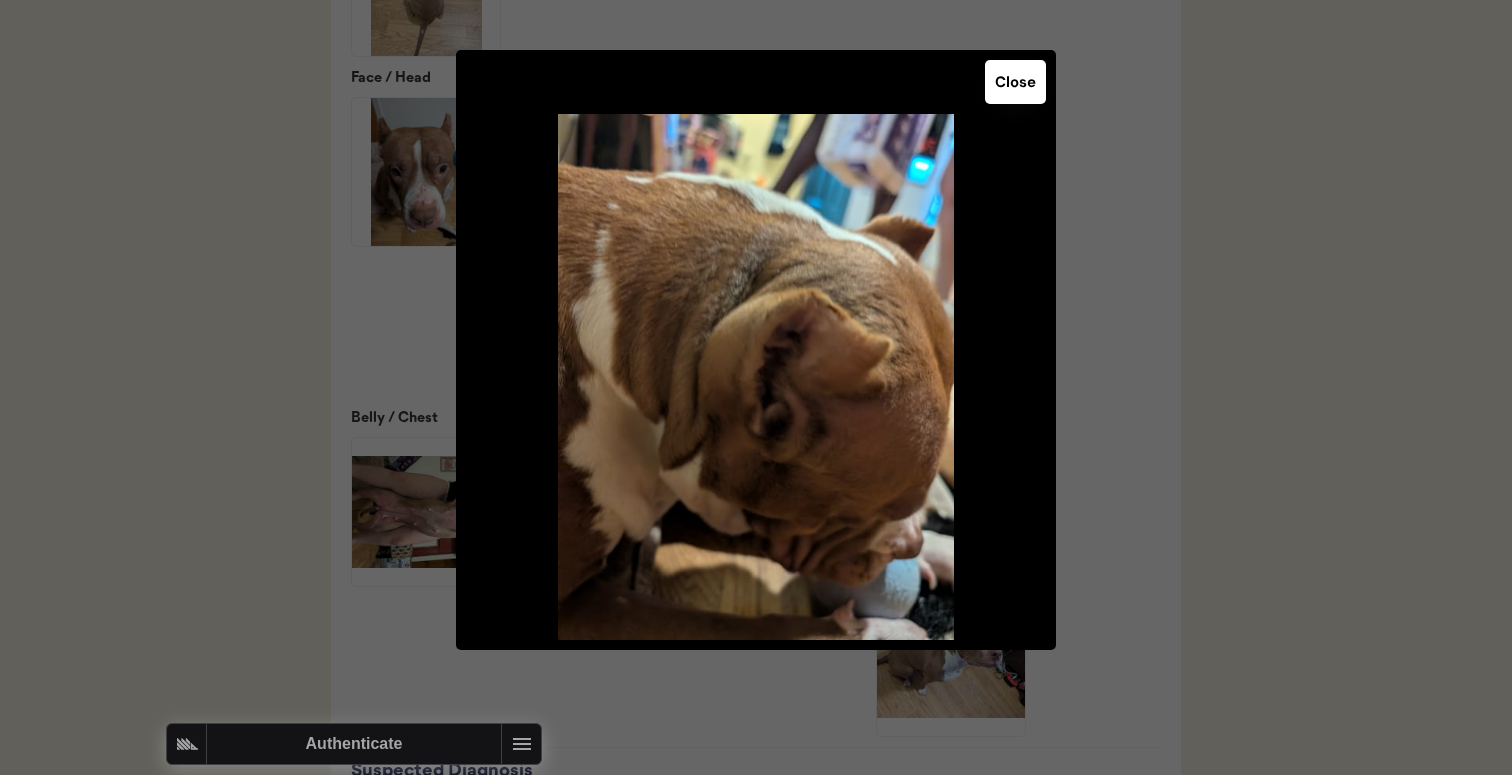 click on "Close" at bounding box center [1015, 82] 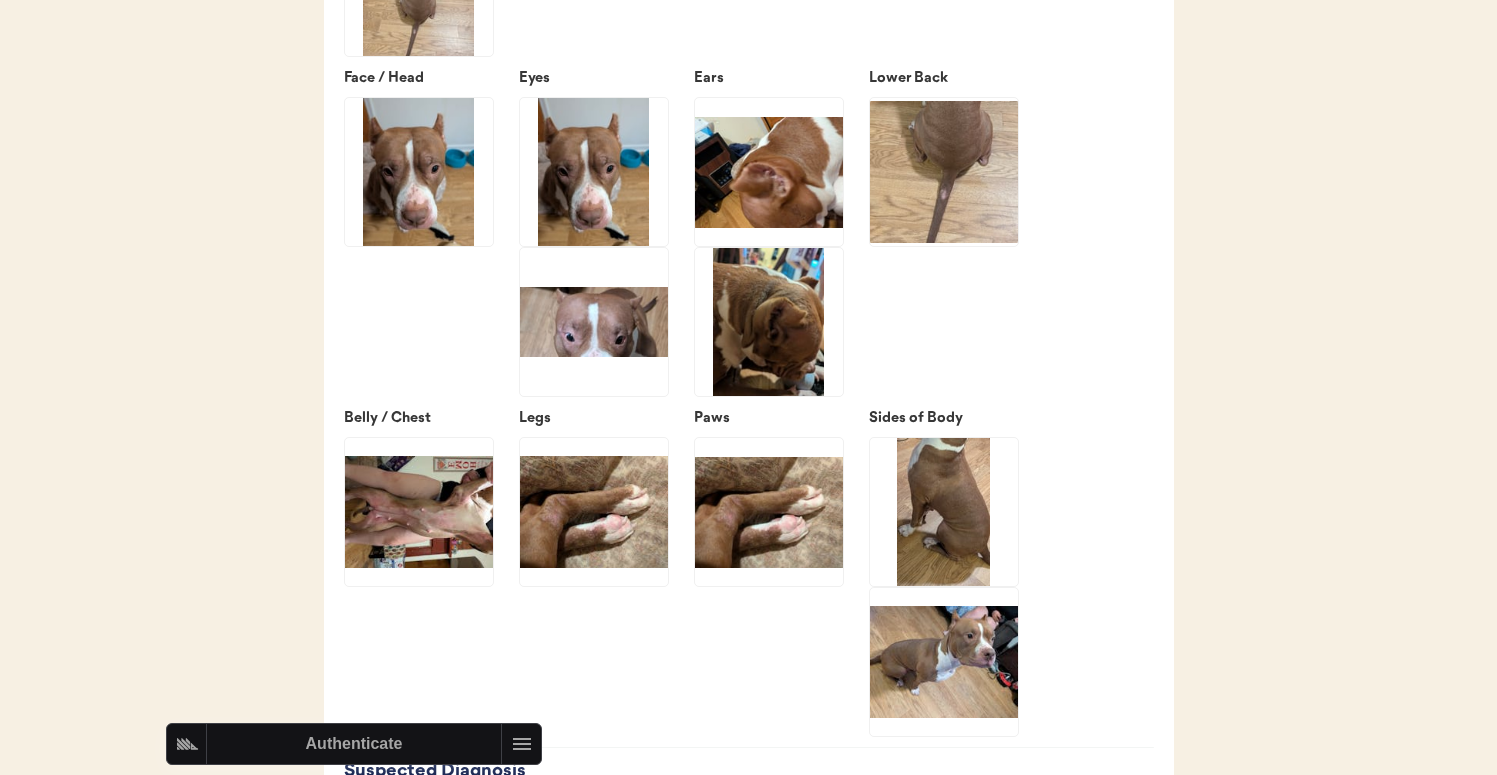 click 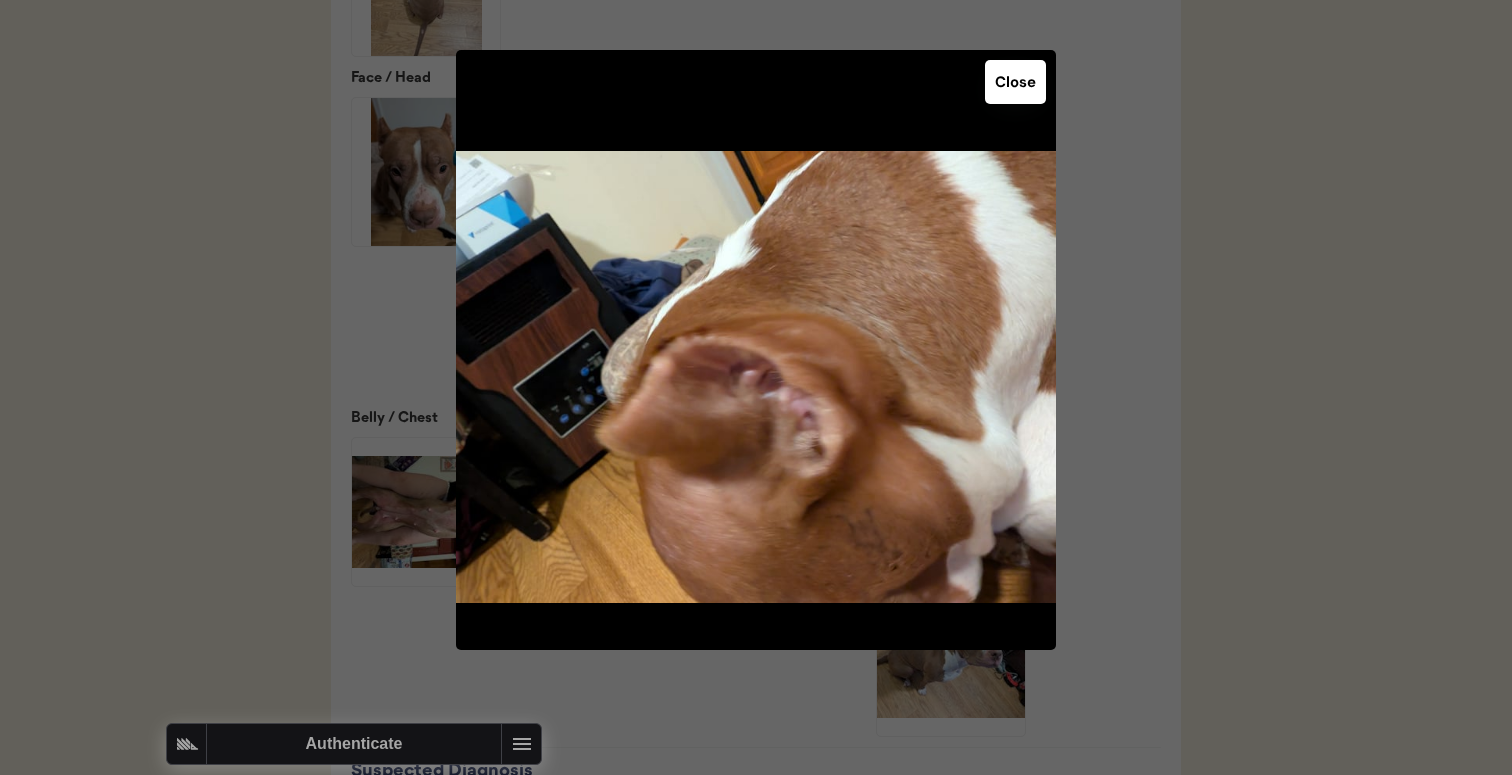 click on "Close" at bounding box center [1015, 82] 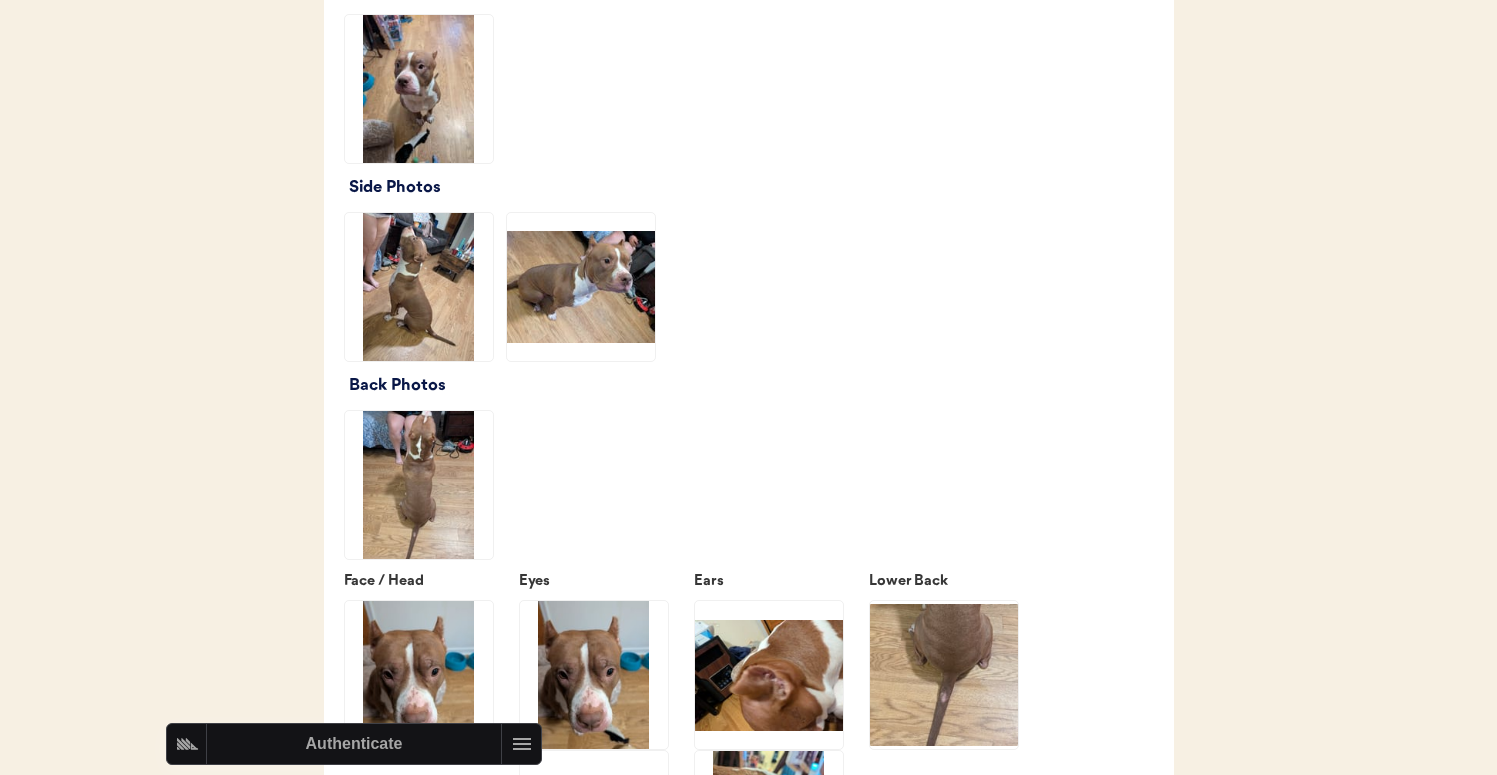 scroll, scrollTop: 2537, scrollLeft: 0, axis: vertical 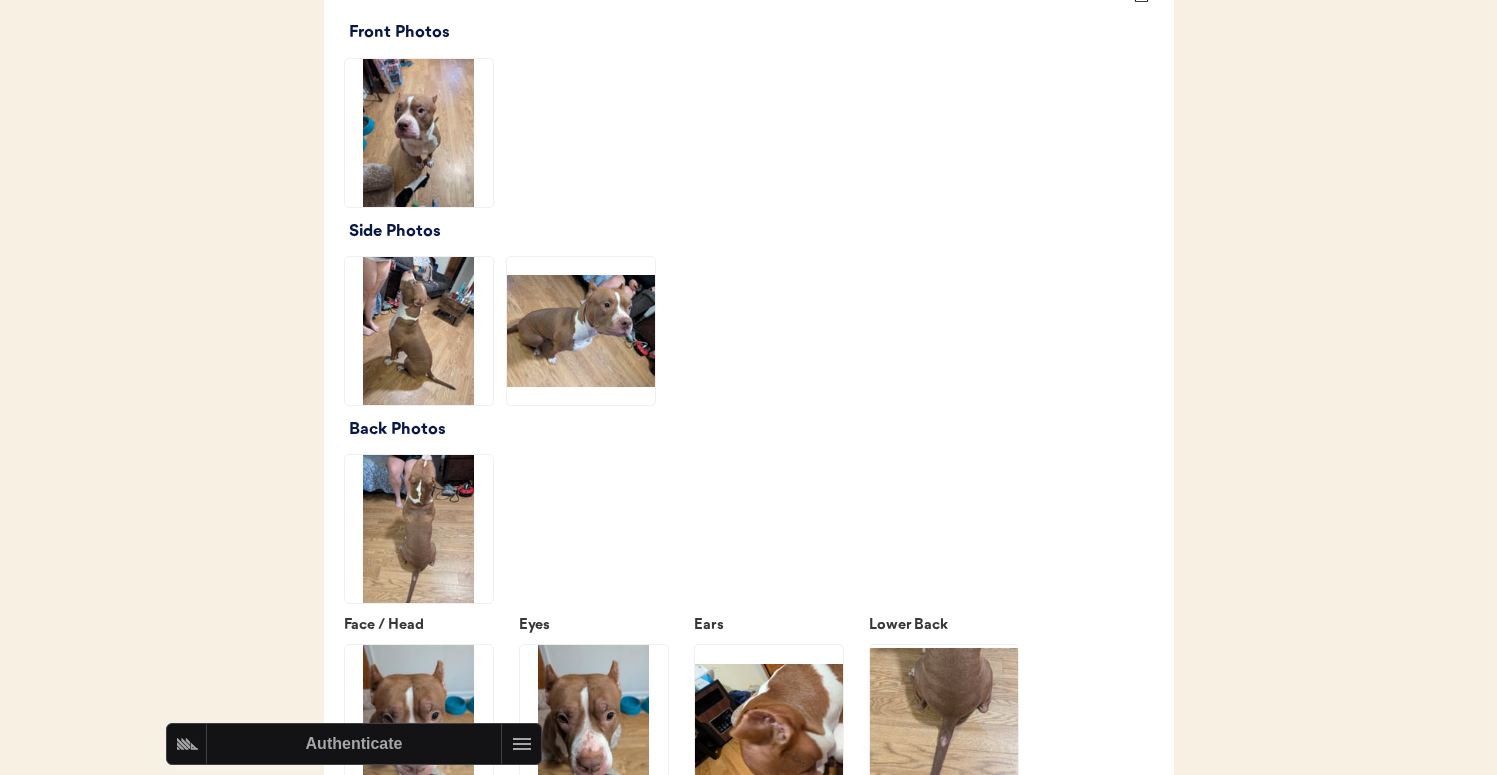 click 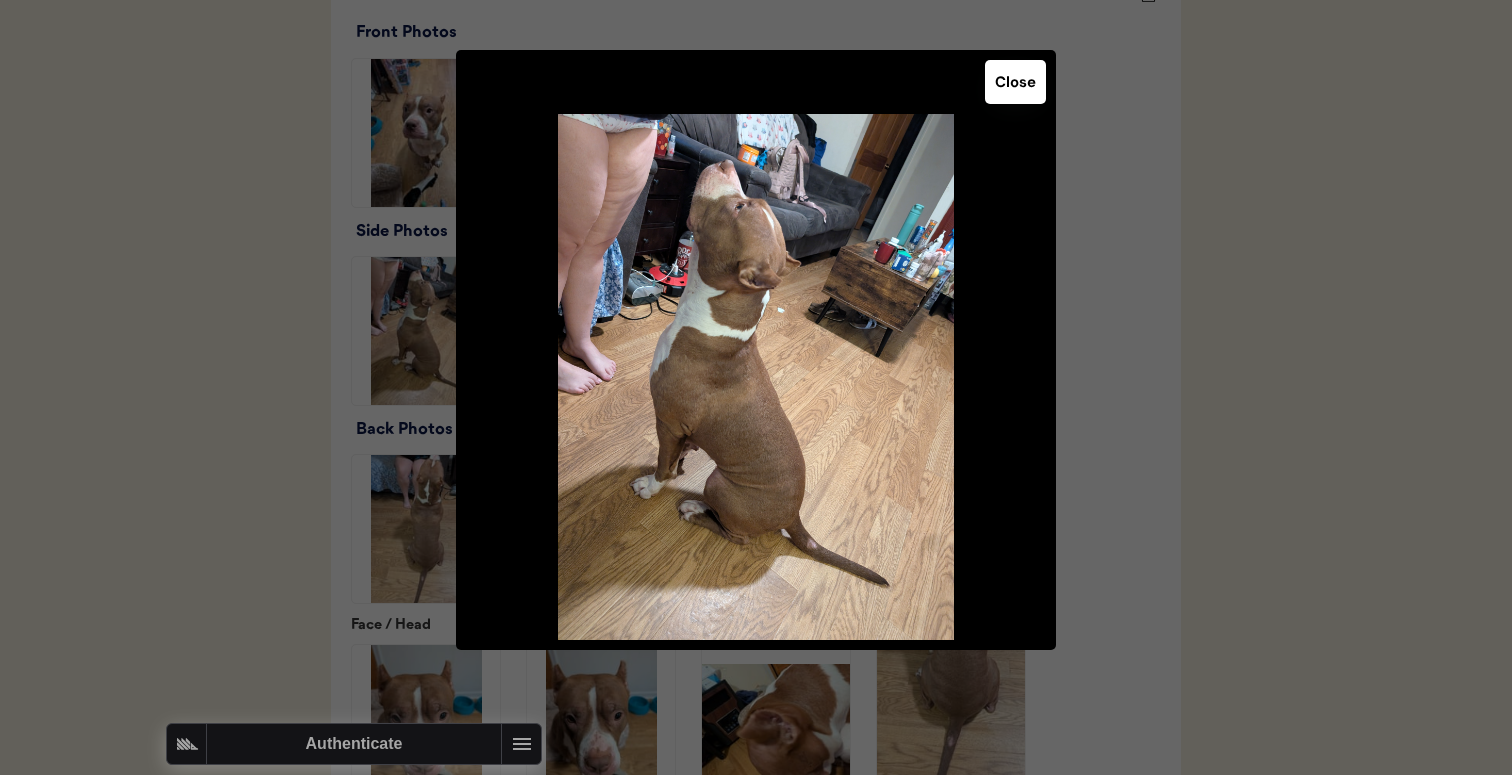click at bounding box center [756, 387] 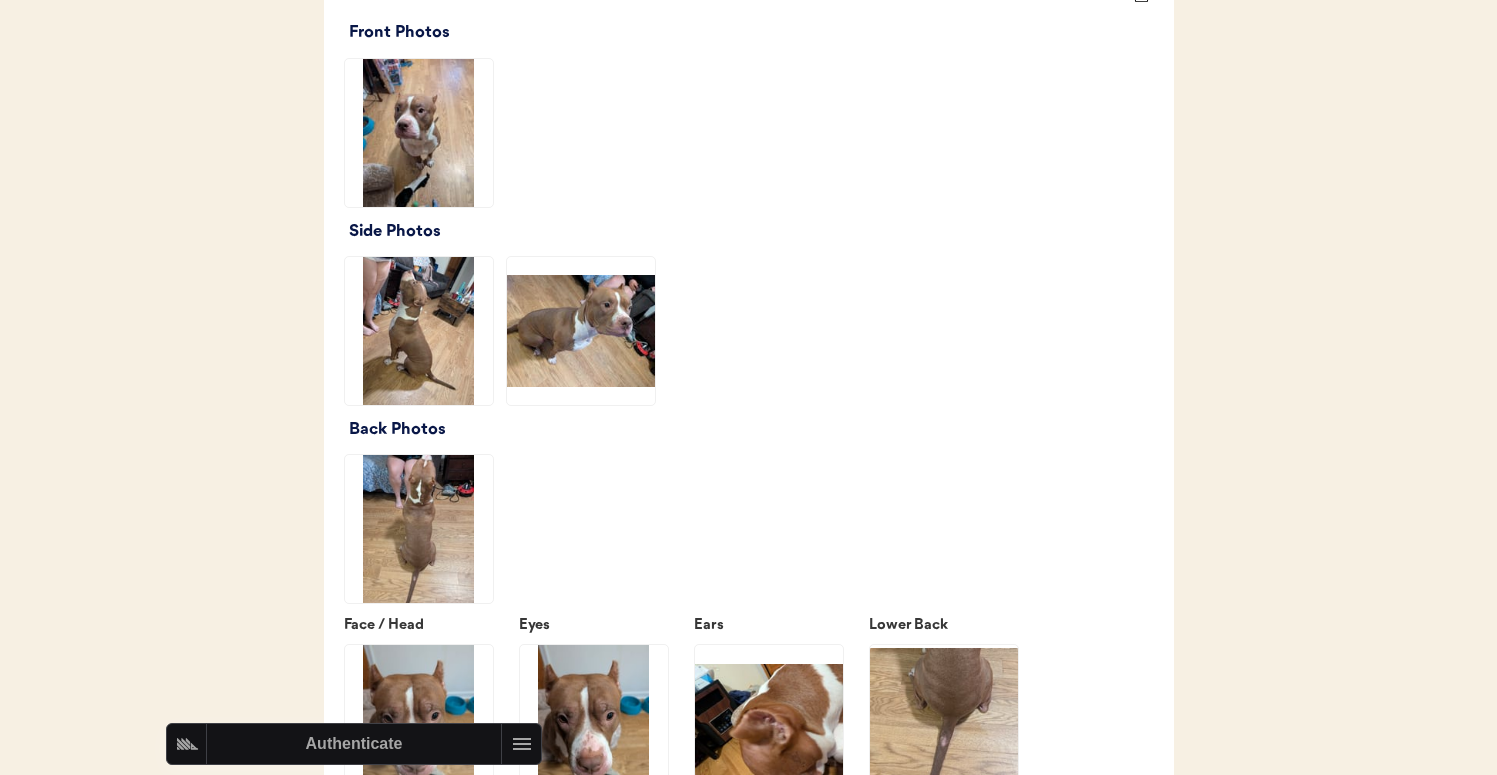 click 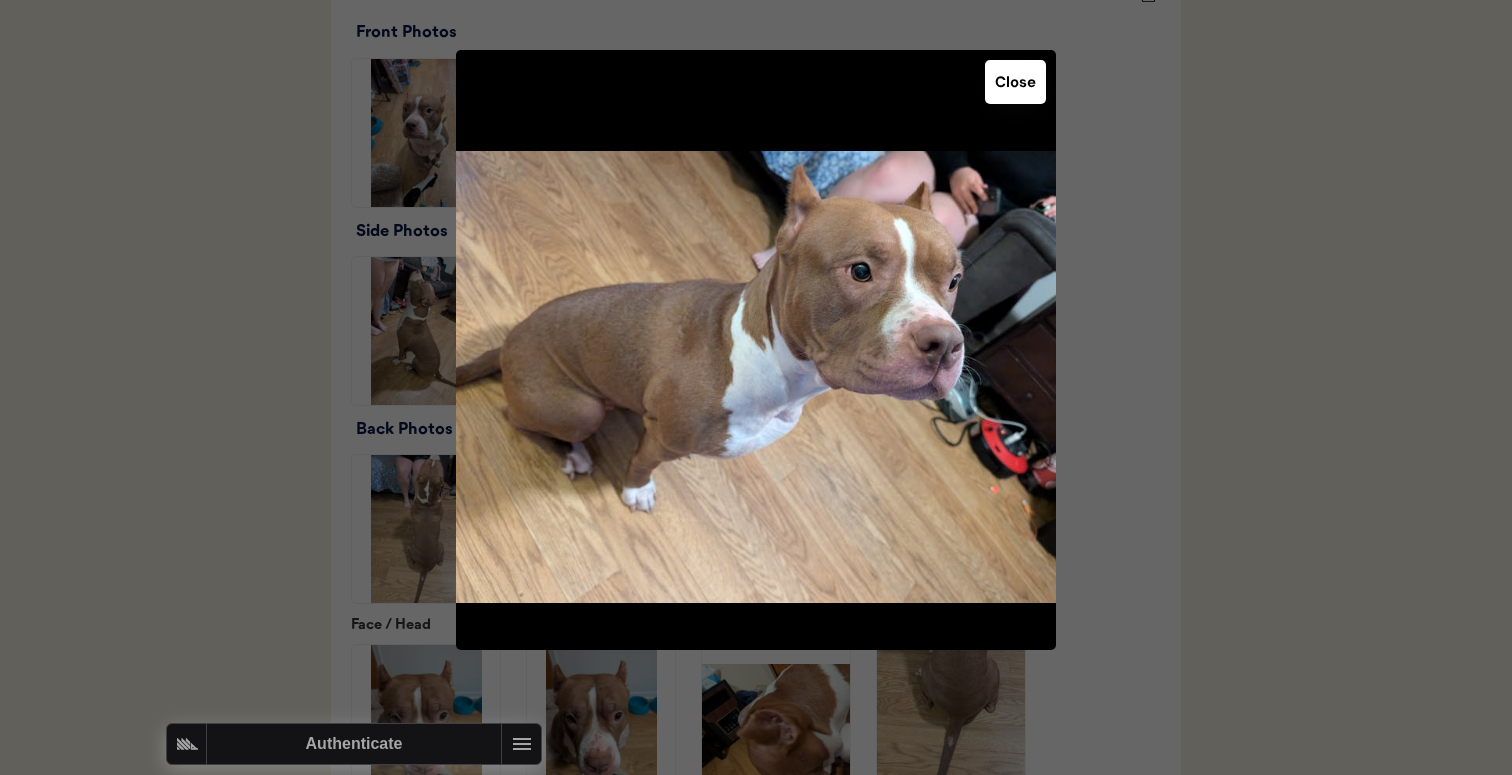 click at bounding box center [756, 387] 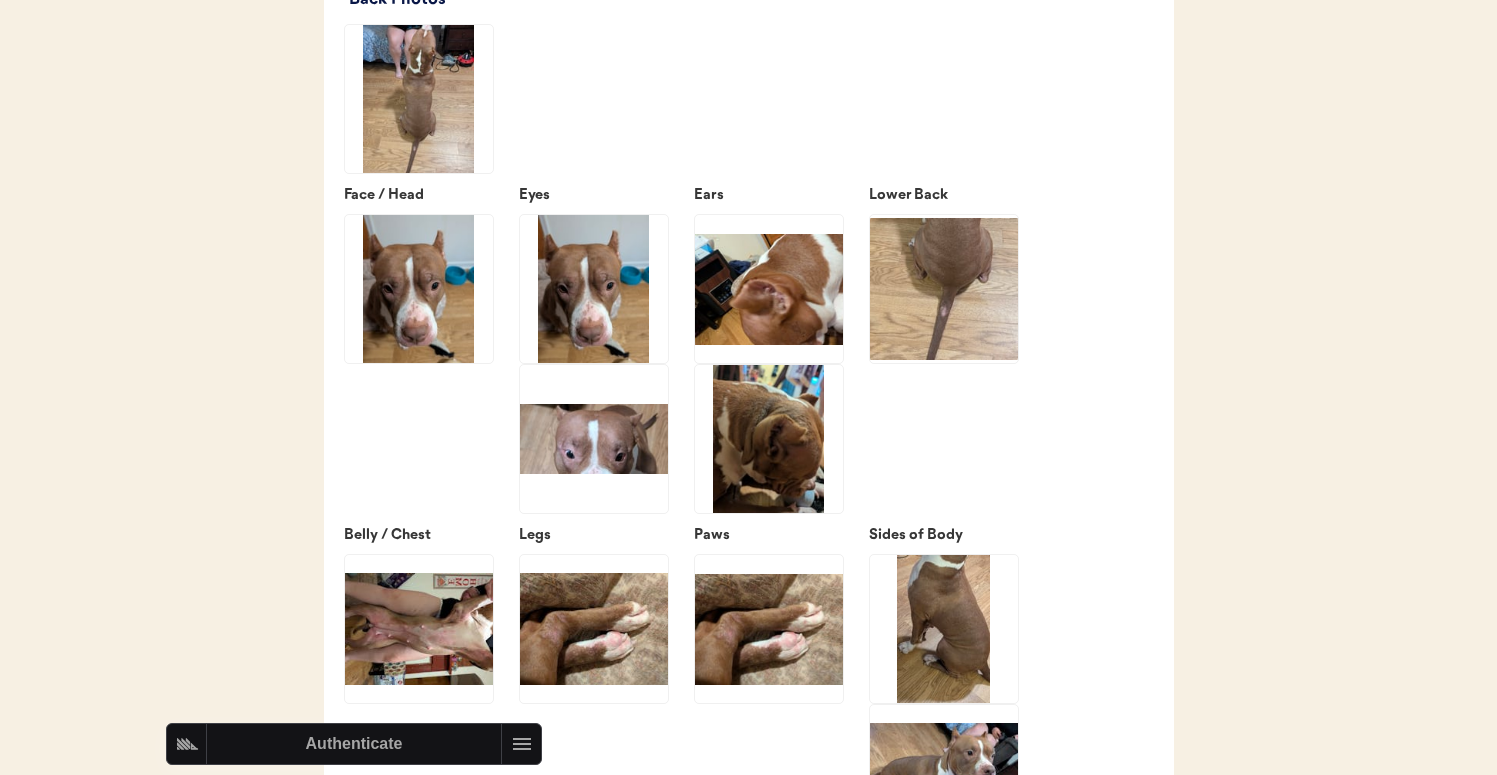 scroll, scrollTop: 3001, scrollLeft: 0, axis: vertical 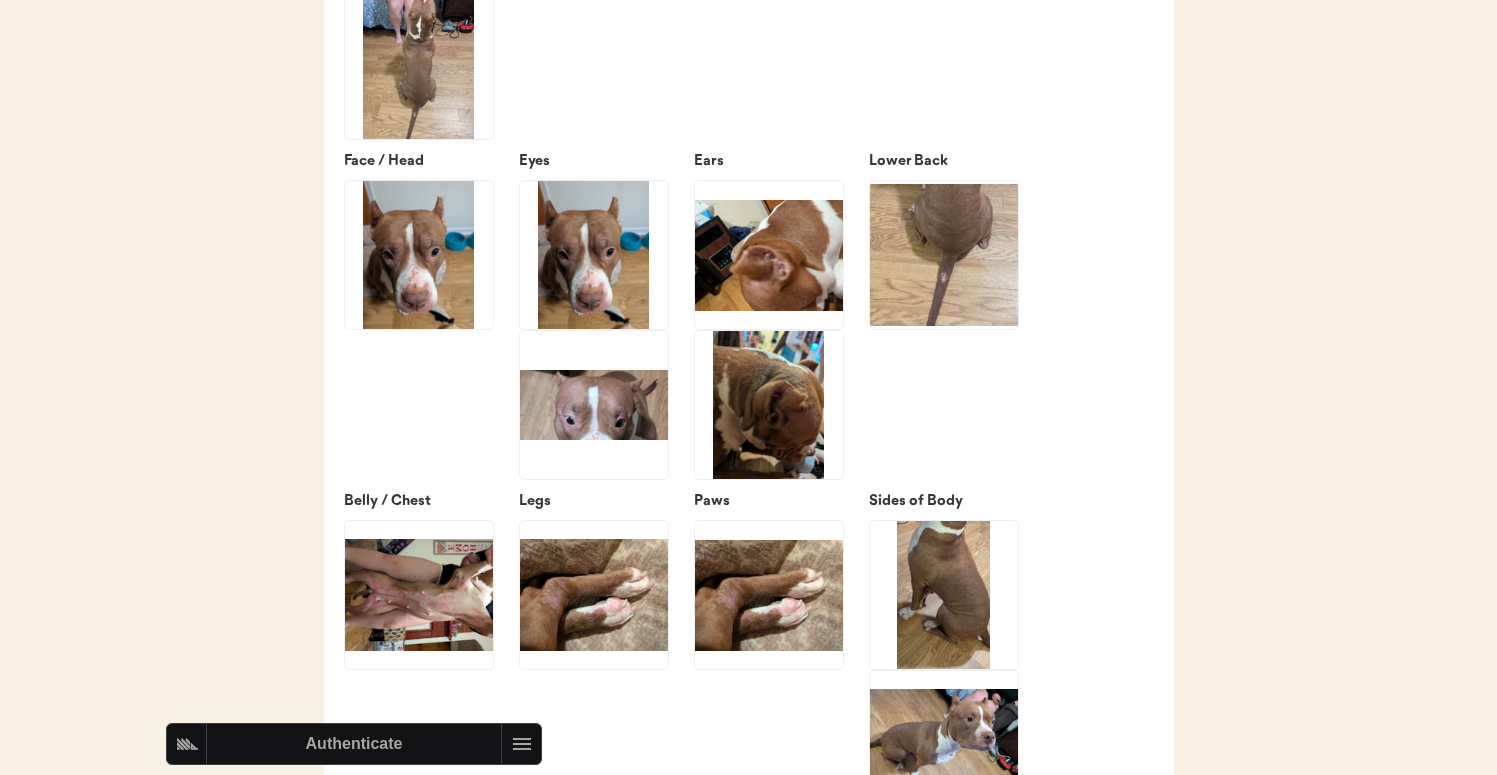 click 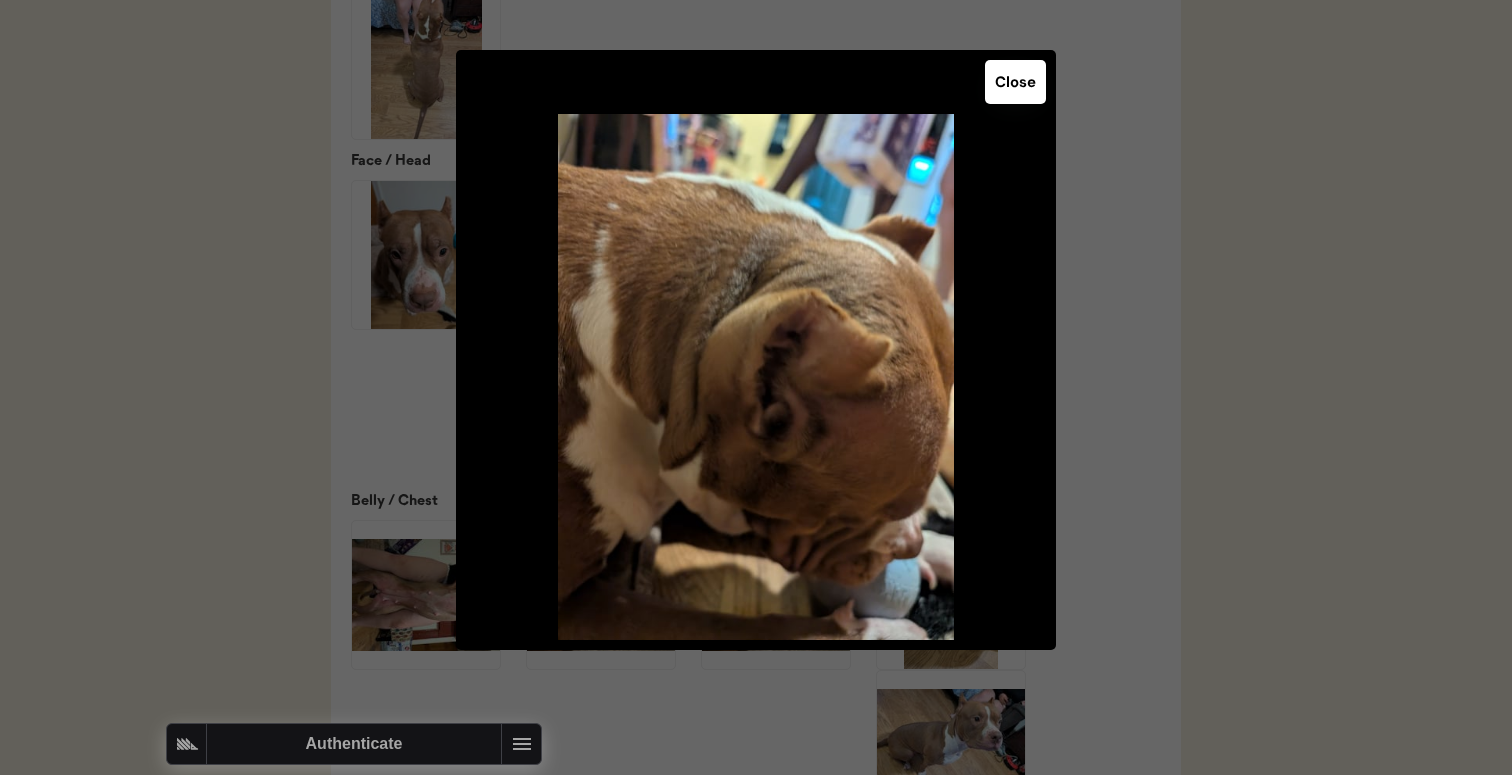 click at bounding box center [756, 387] 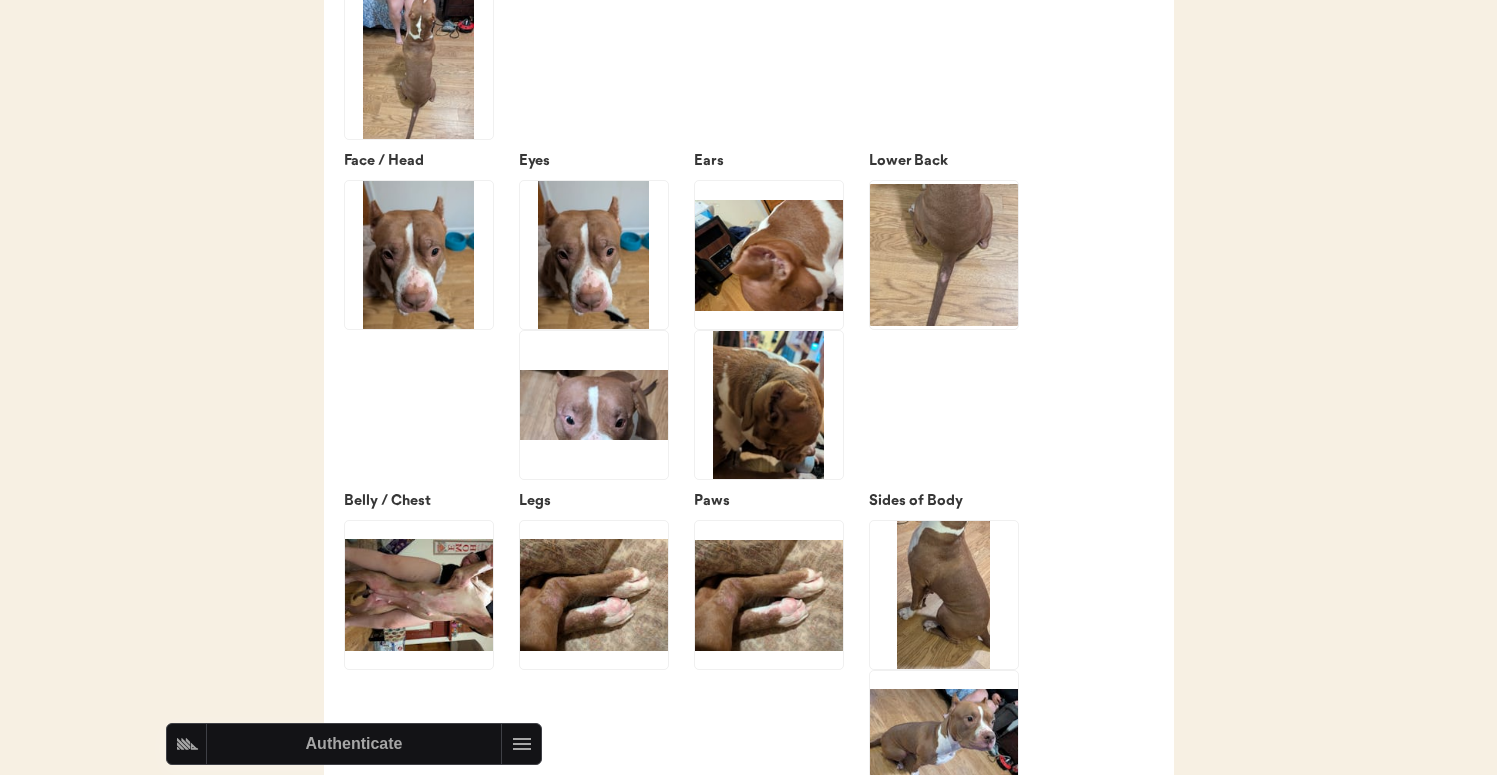 click 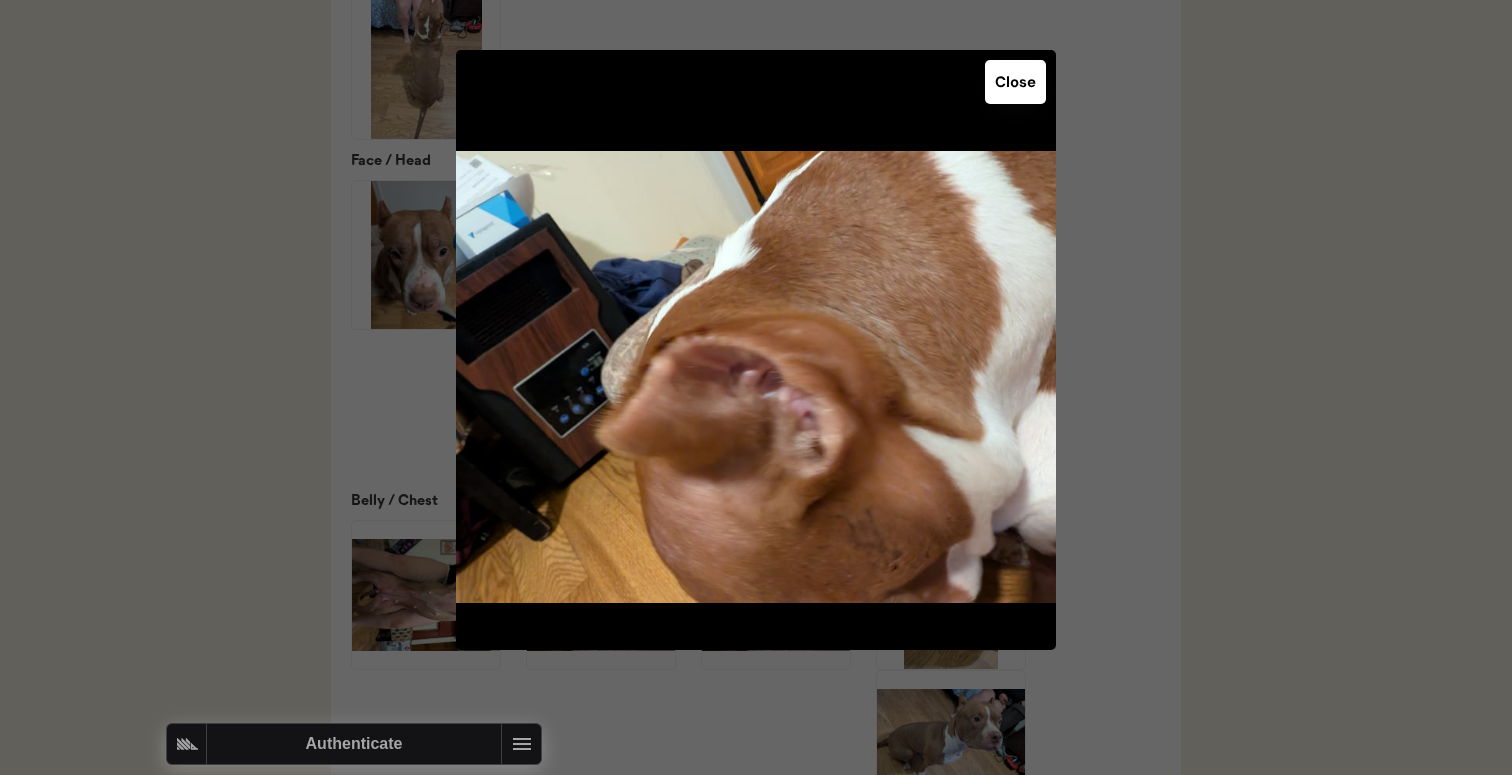 click at bounding box center [756, 387] 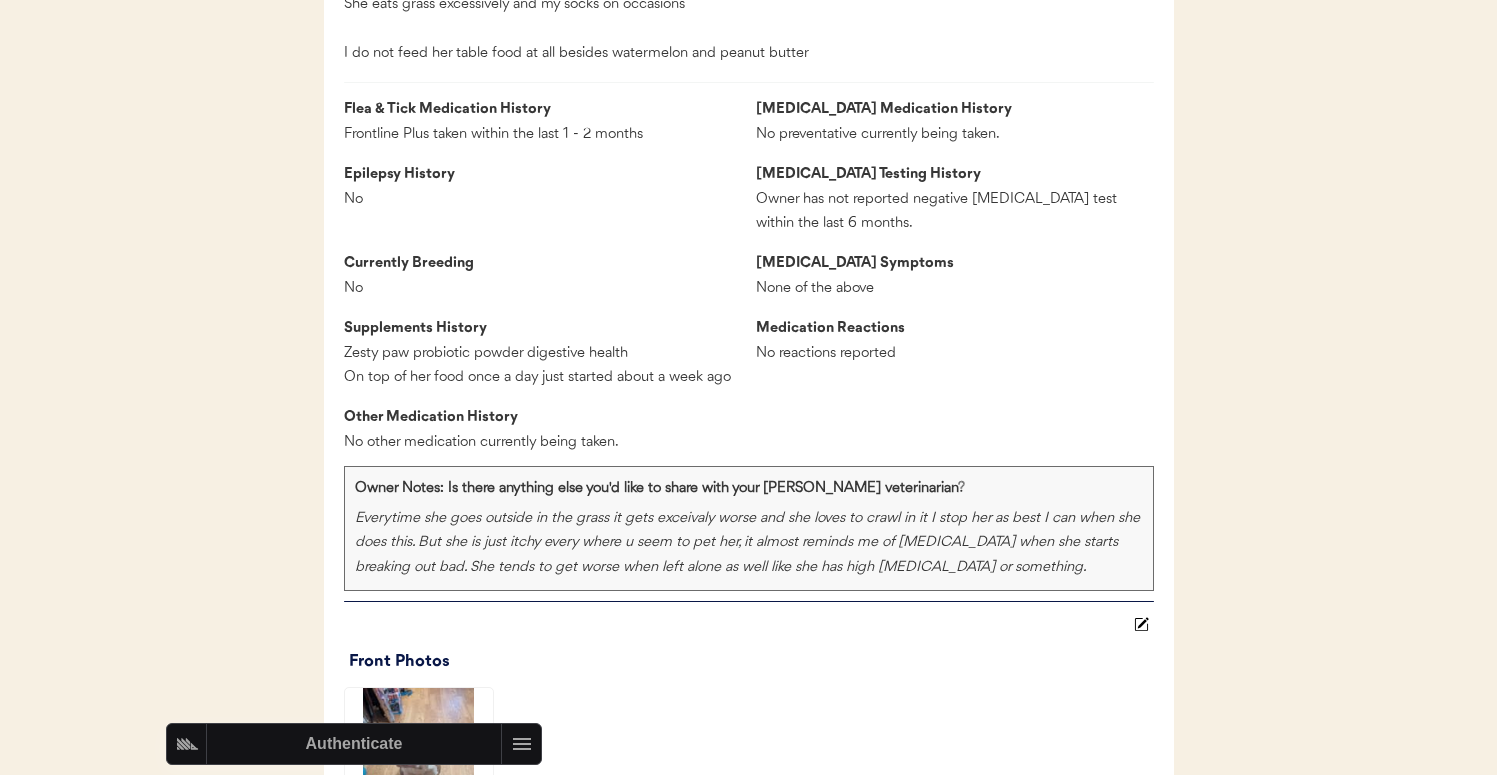 scroll, scrollTop: 0, scrollLeft: 0, axis: both 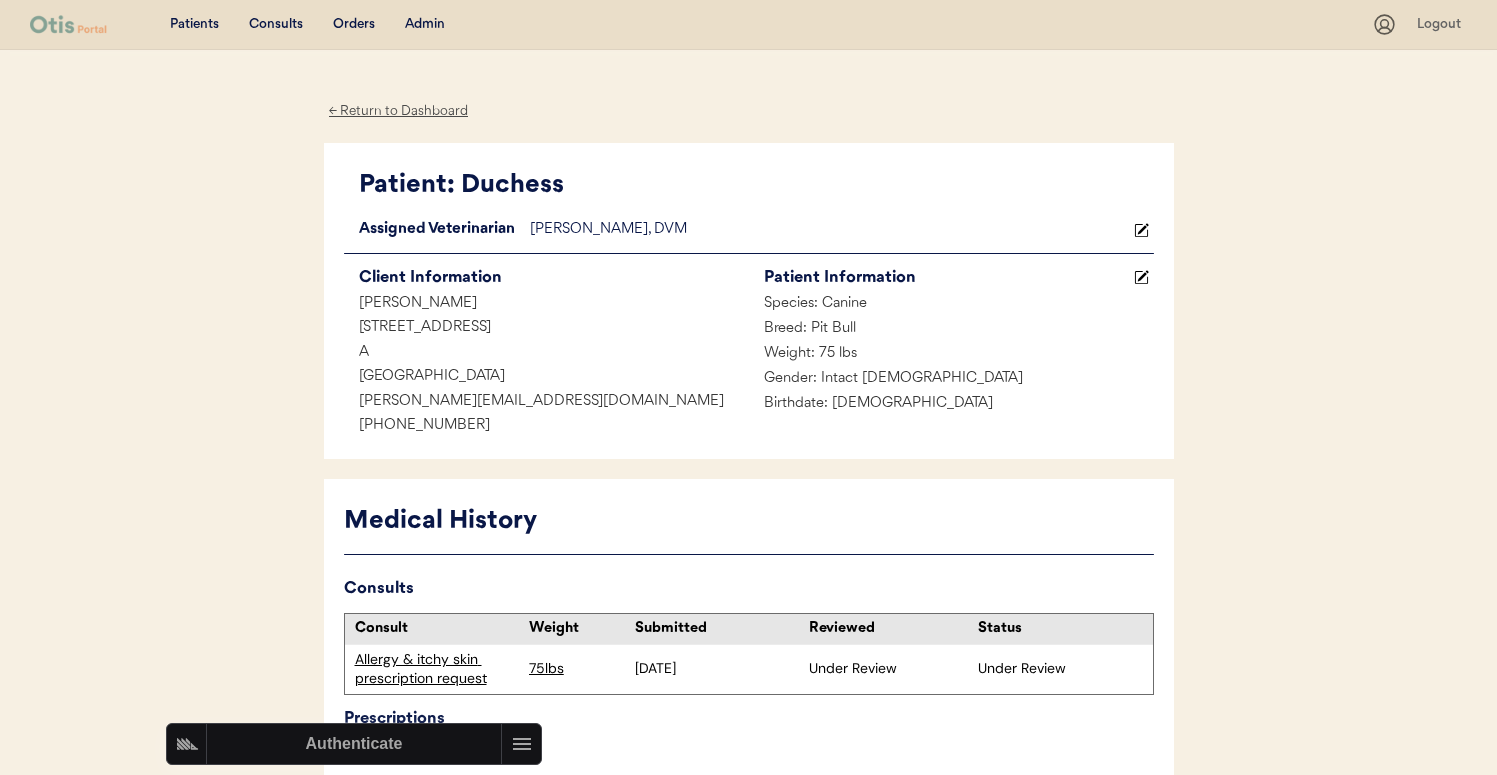 click on "Admin" at bounding box center (425, 25) 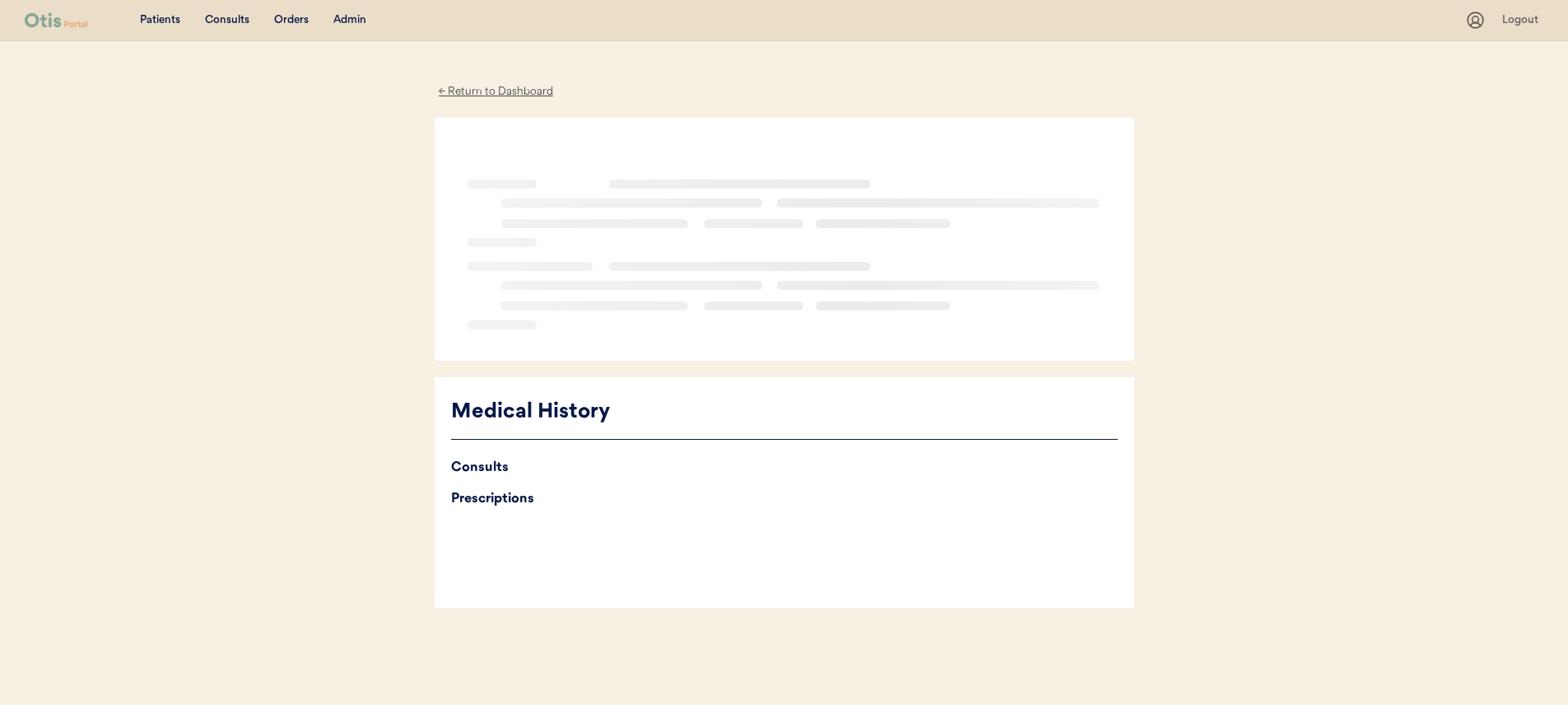 scroll, scrollTop: 0, scrollLeft: 0, axis: both 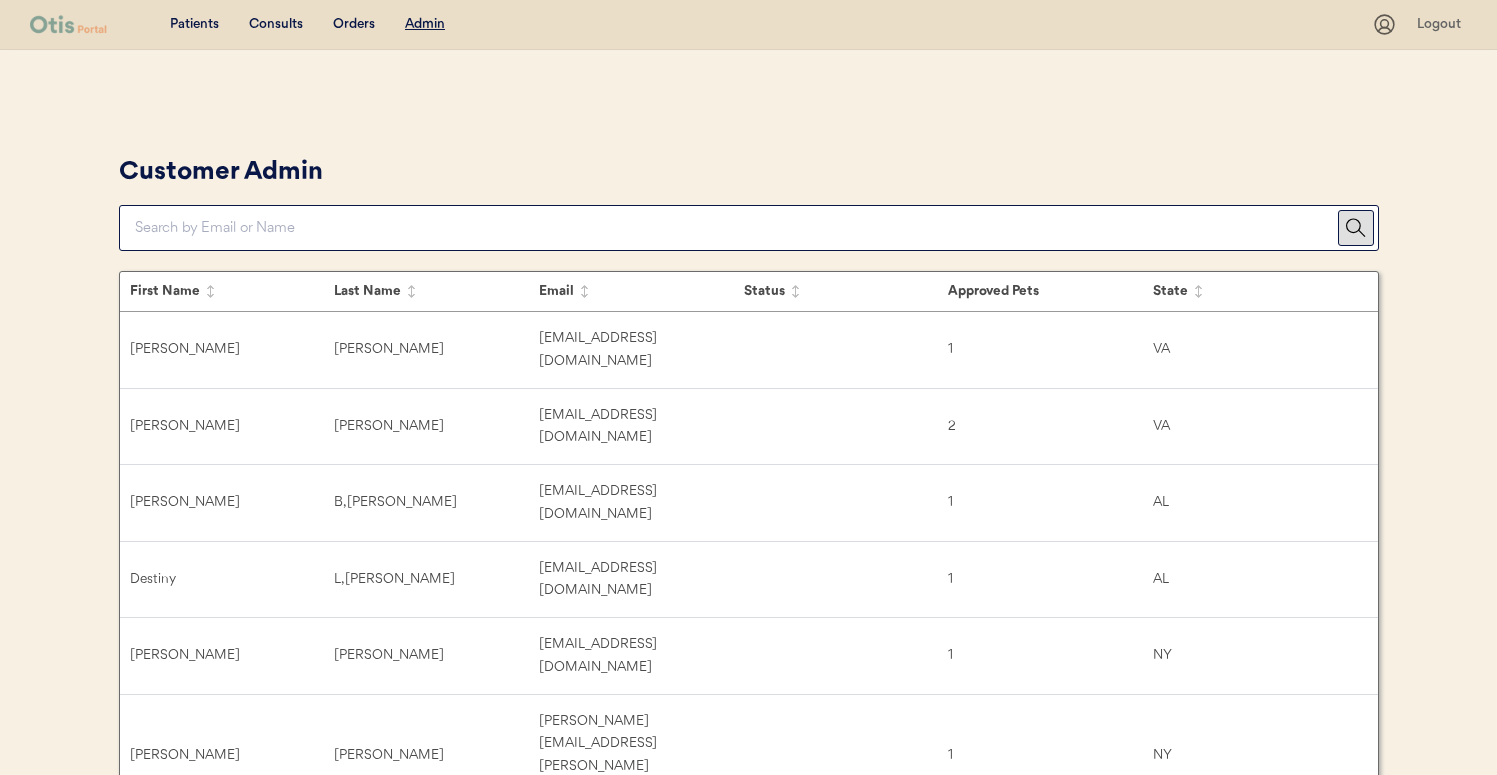 click at bounding box center (736, 228) 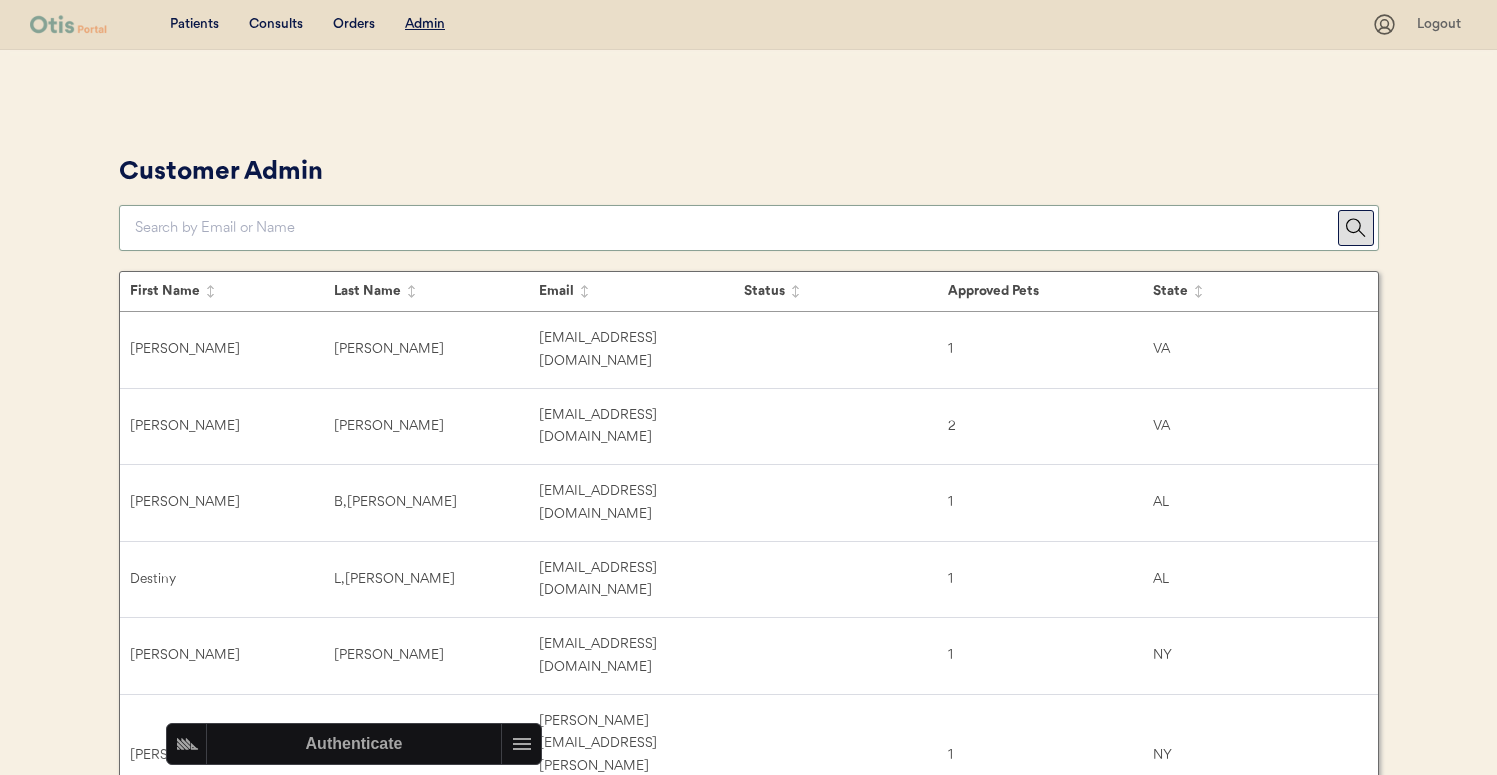 paste on "[PERSON_NAME][EMAIL_ADDRESS][DOMAIN_NAME]" 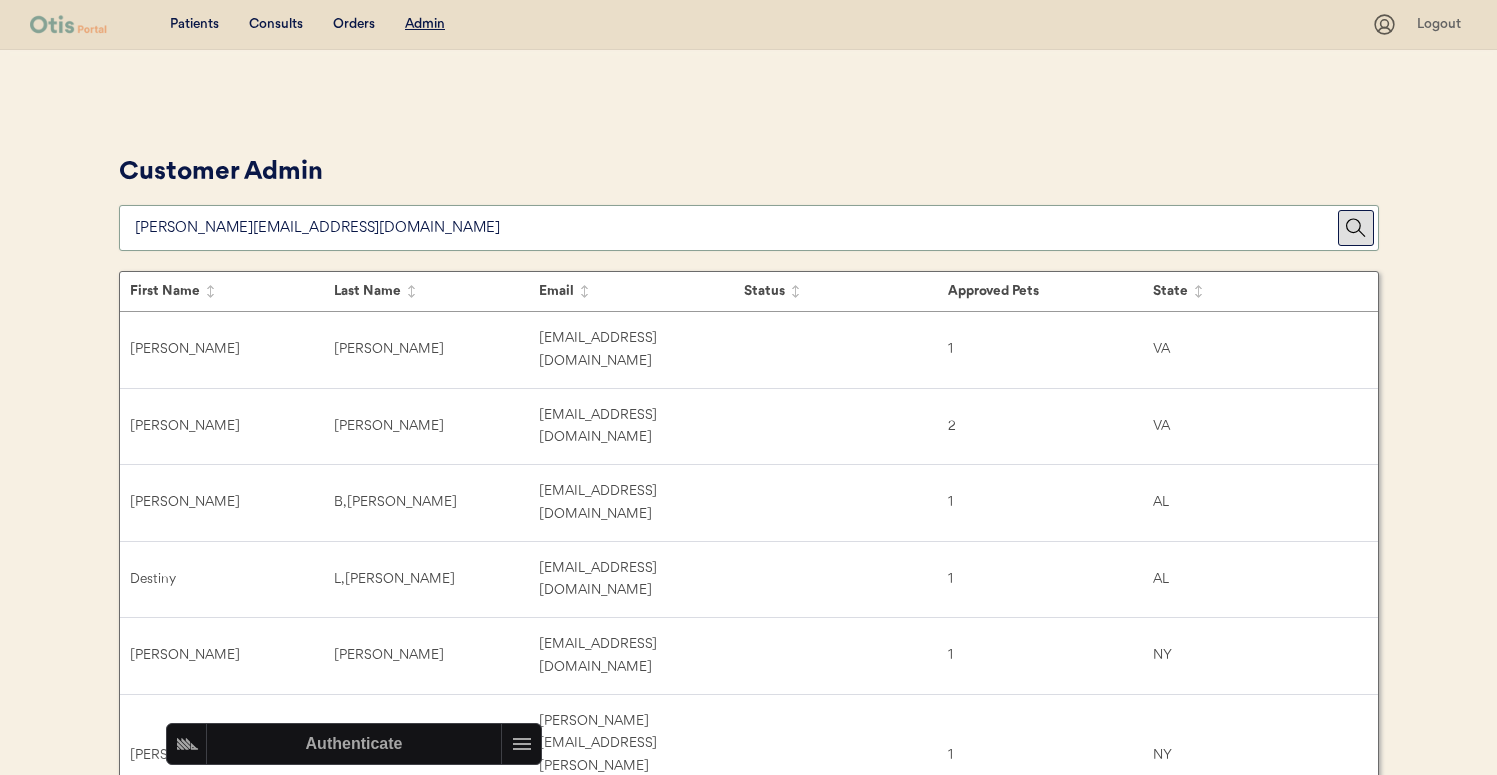 click on "Customer Admin" at bounding box center (749, 200) 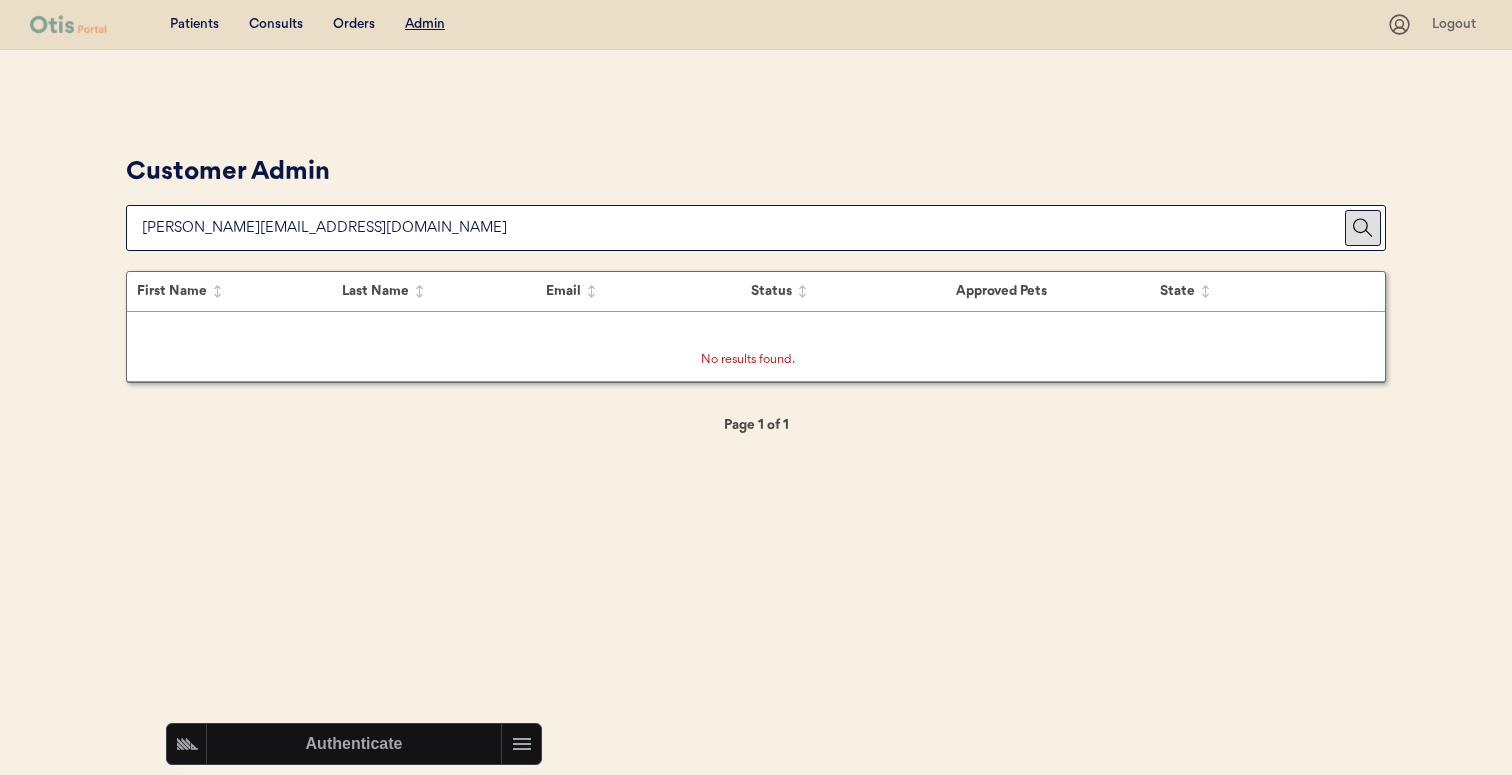 click at bounding box center (743, 228) 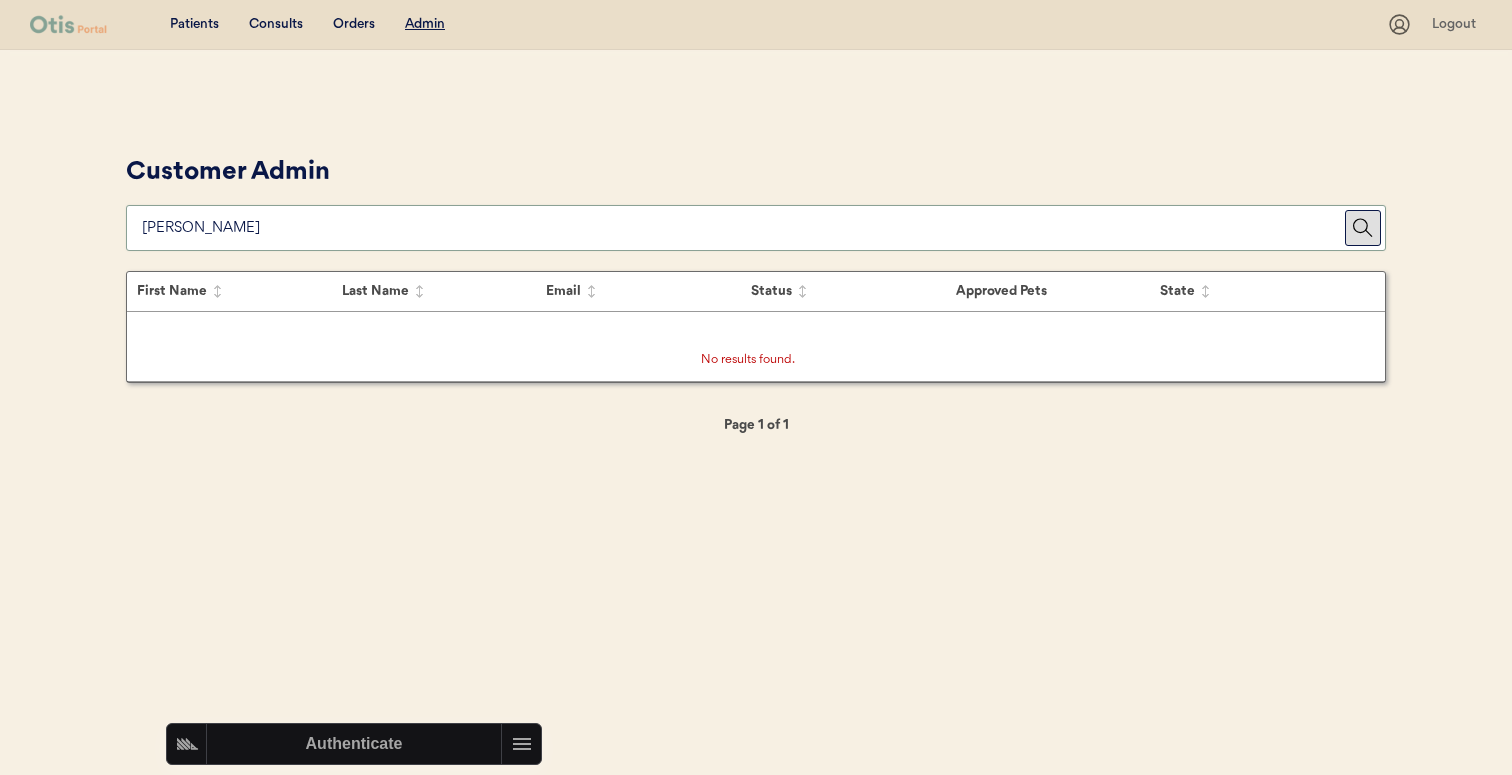 click at bounding box center (743, 228) 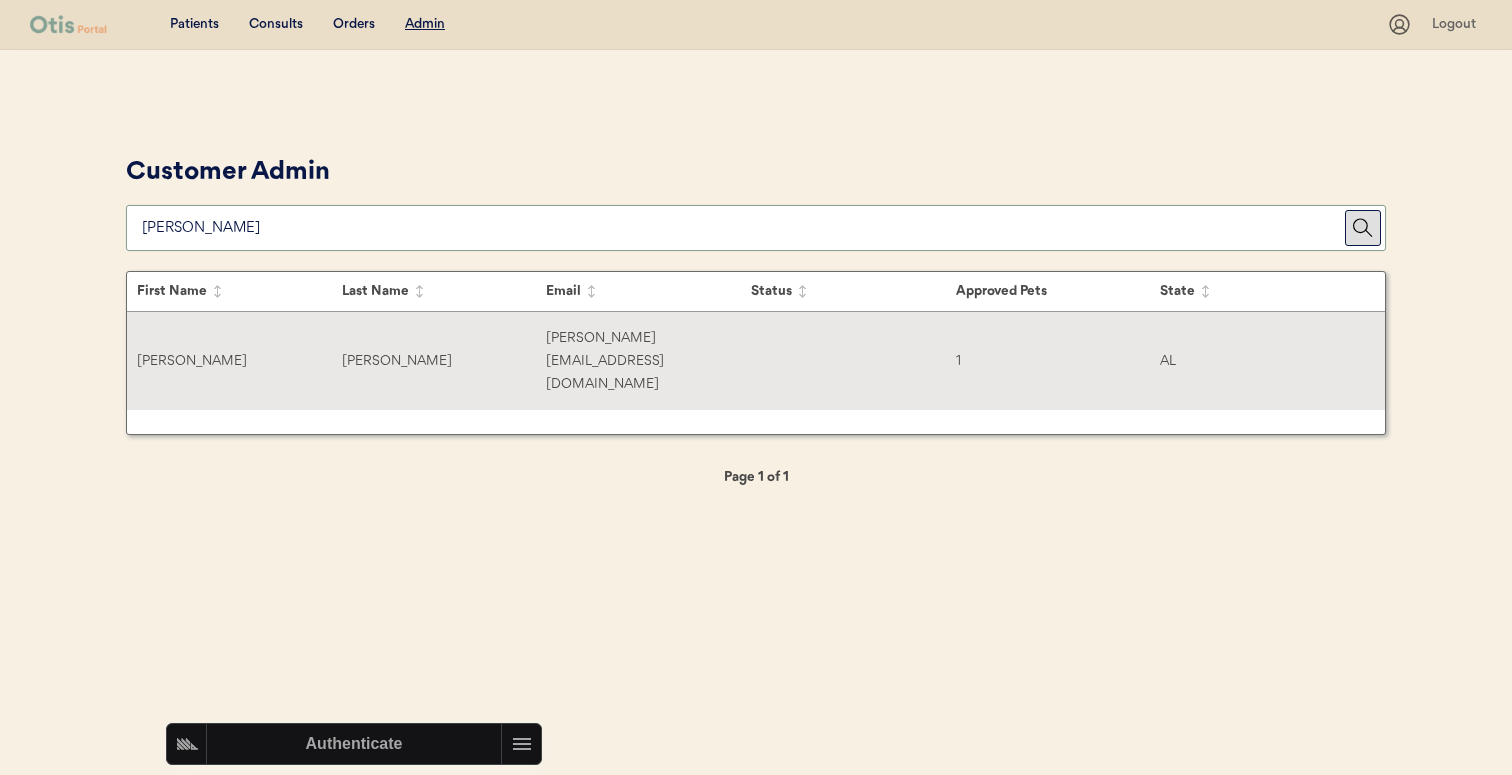 type on "[PERSON_NAME]" 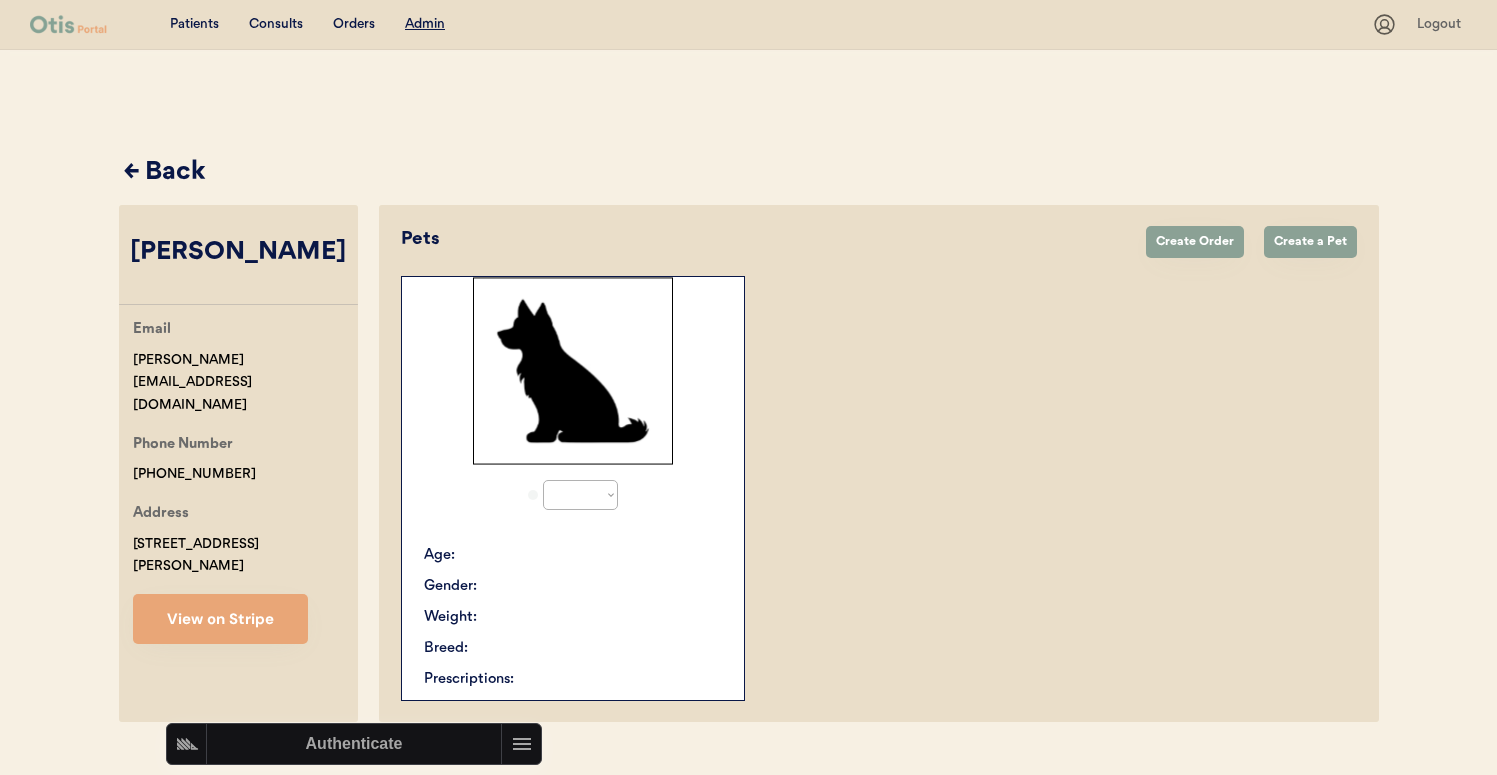 select on "true" 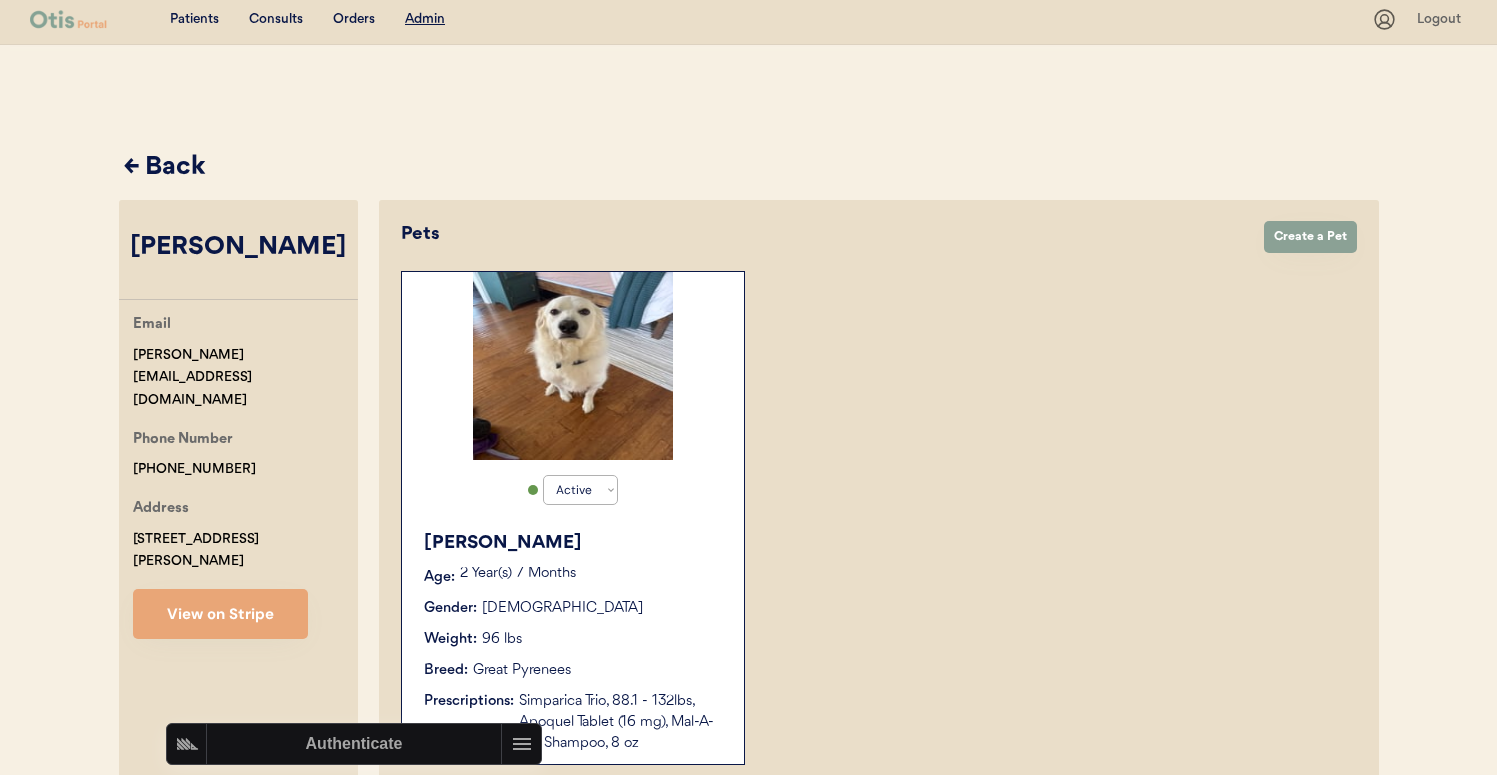 scroll, scrollTop: 0, scrollLeft: 0, axis: both 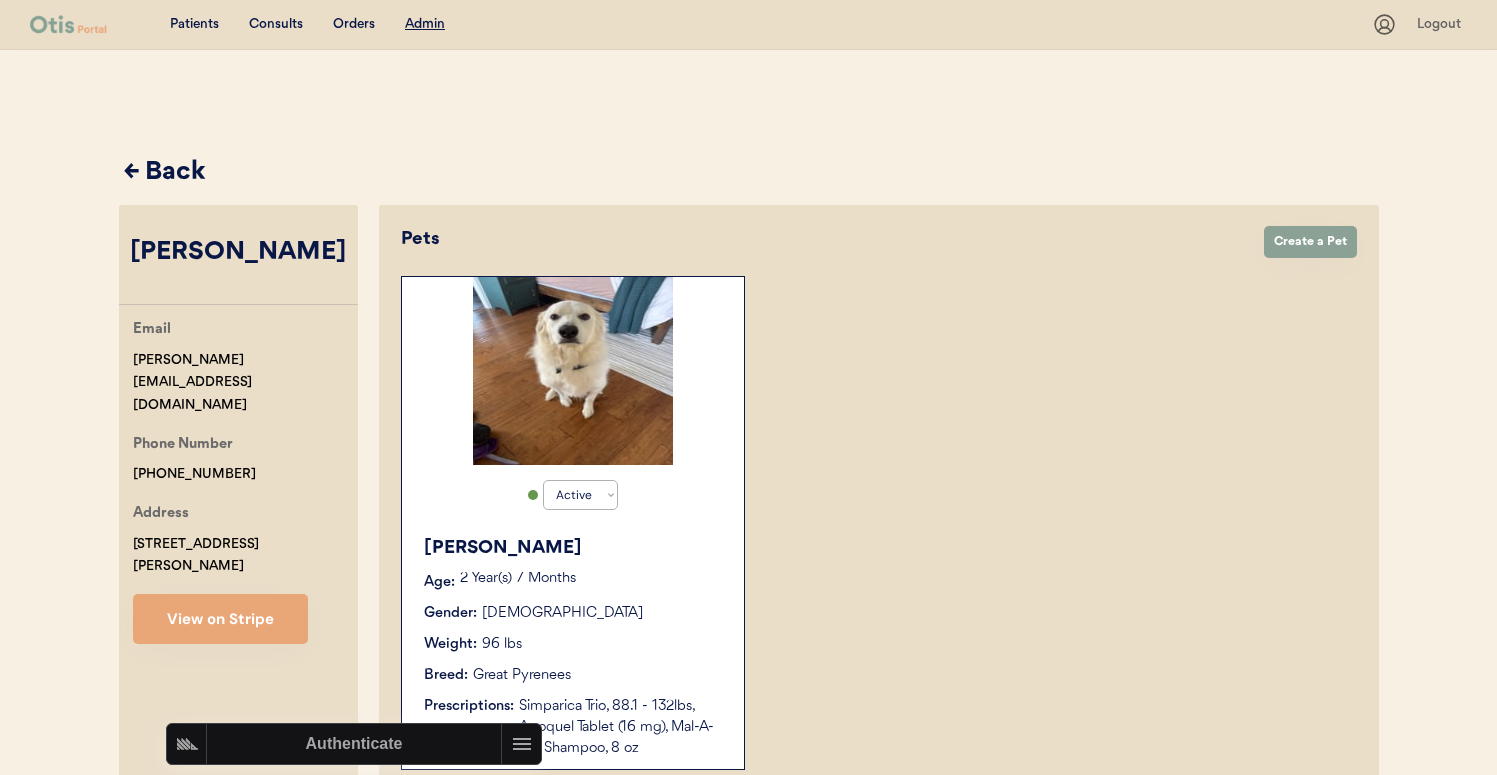 click on "← Back" at bounding box center (751, 173) 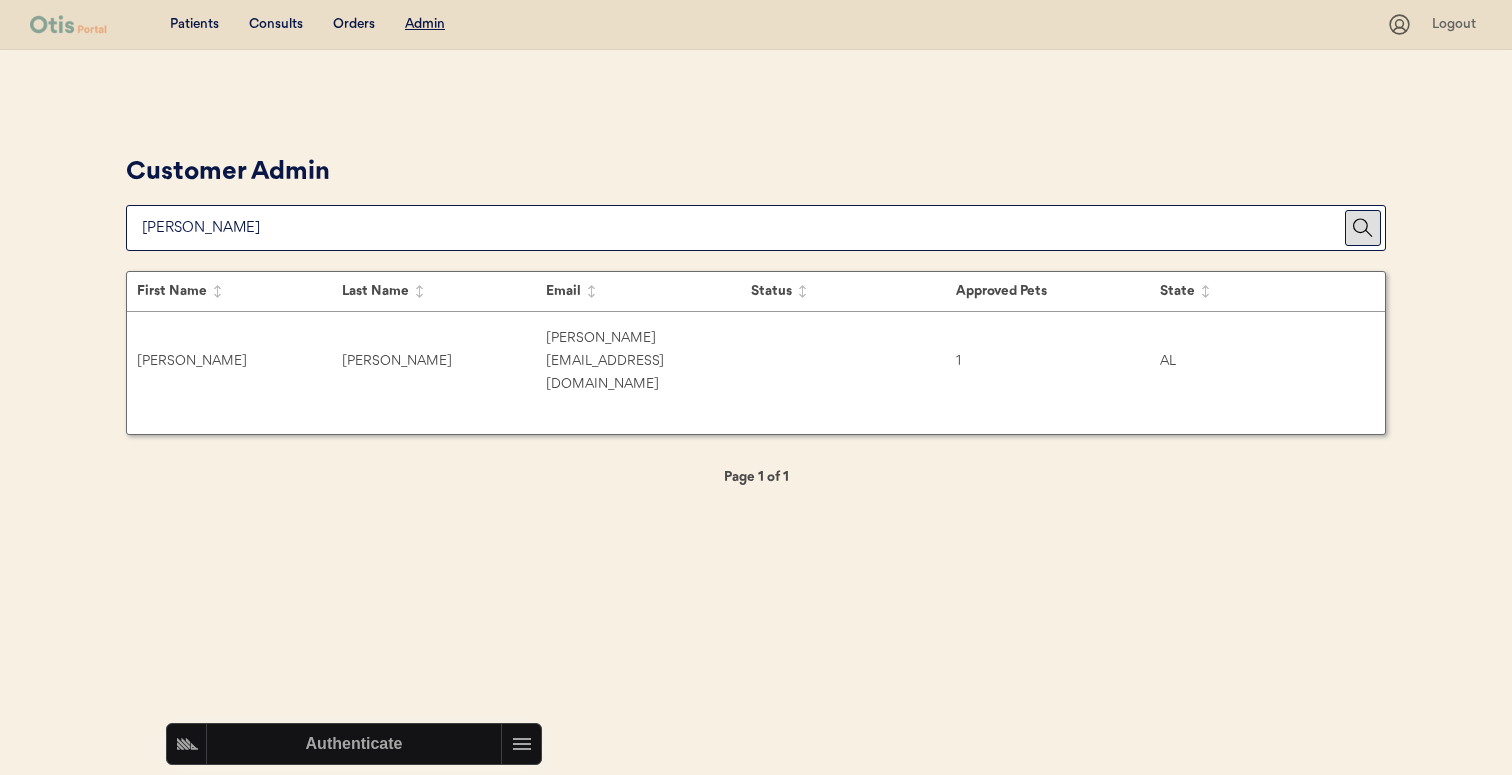 click at bounding box center (743, 228) 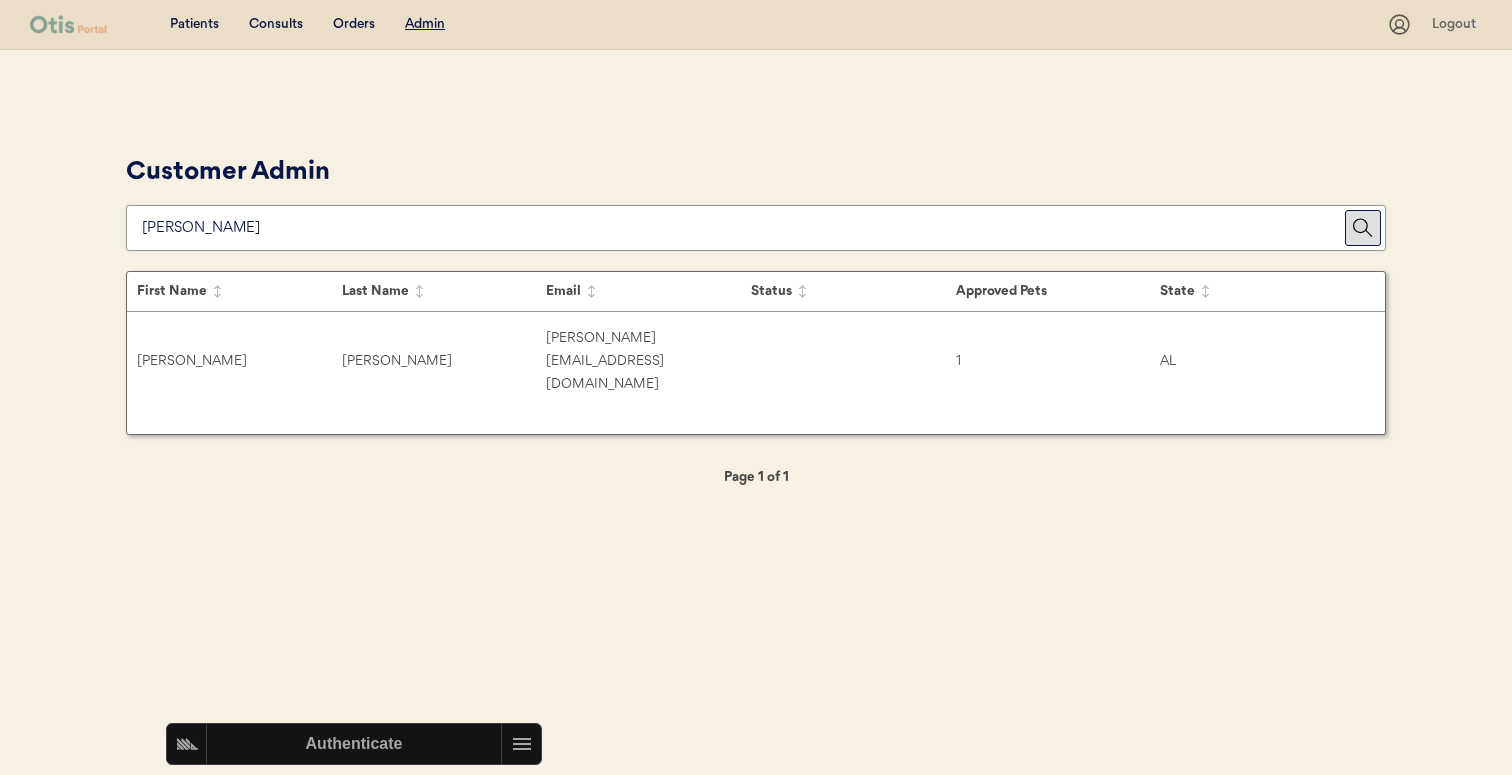 paste on "[EMAIL_ADDRESS][DOMAIN_NAME]" 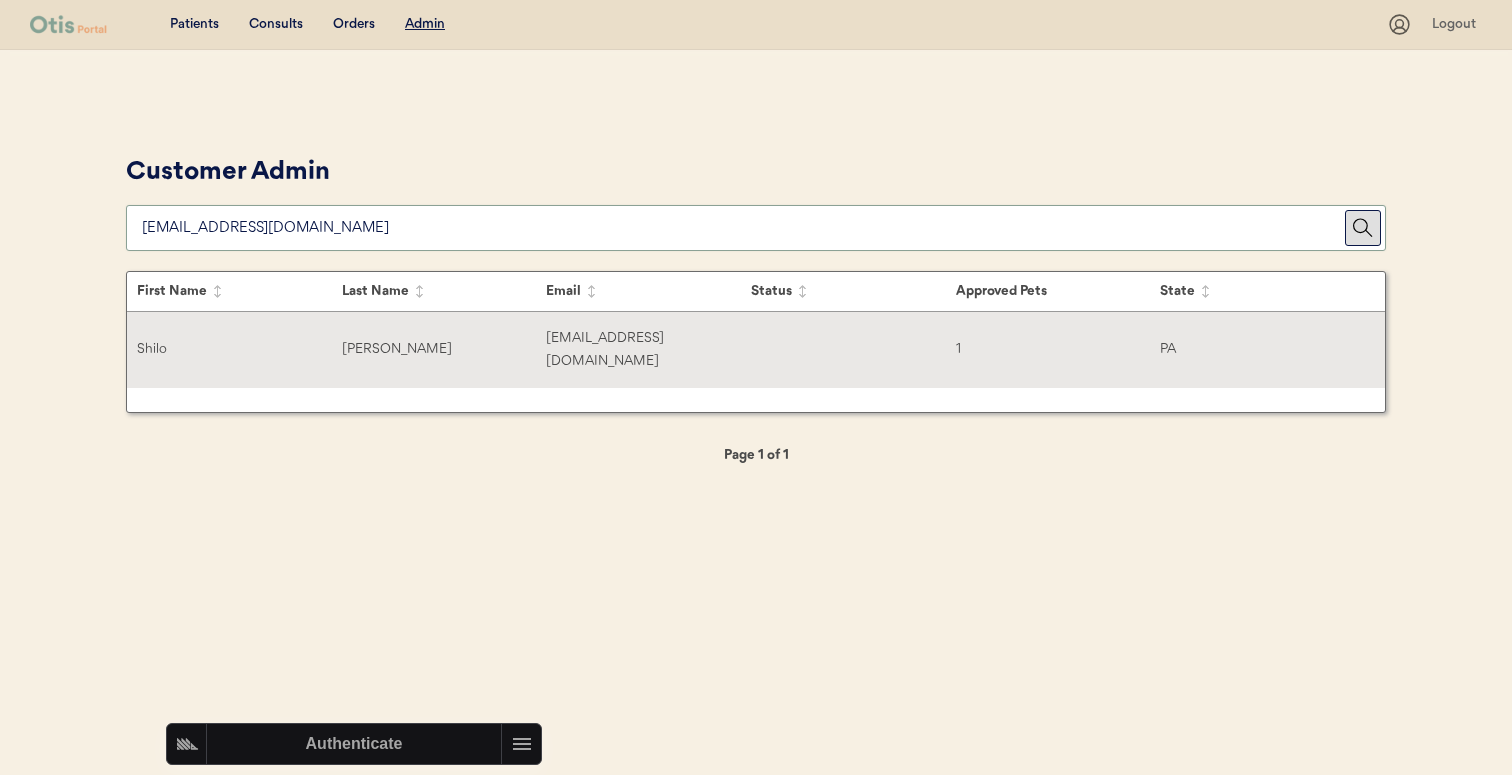 click on "[EMAIL_ADDRESS][DOMAIN_NAME]" at bounding box center (648, 350) 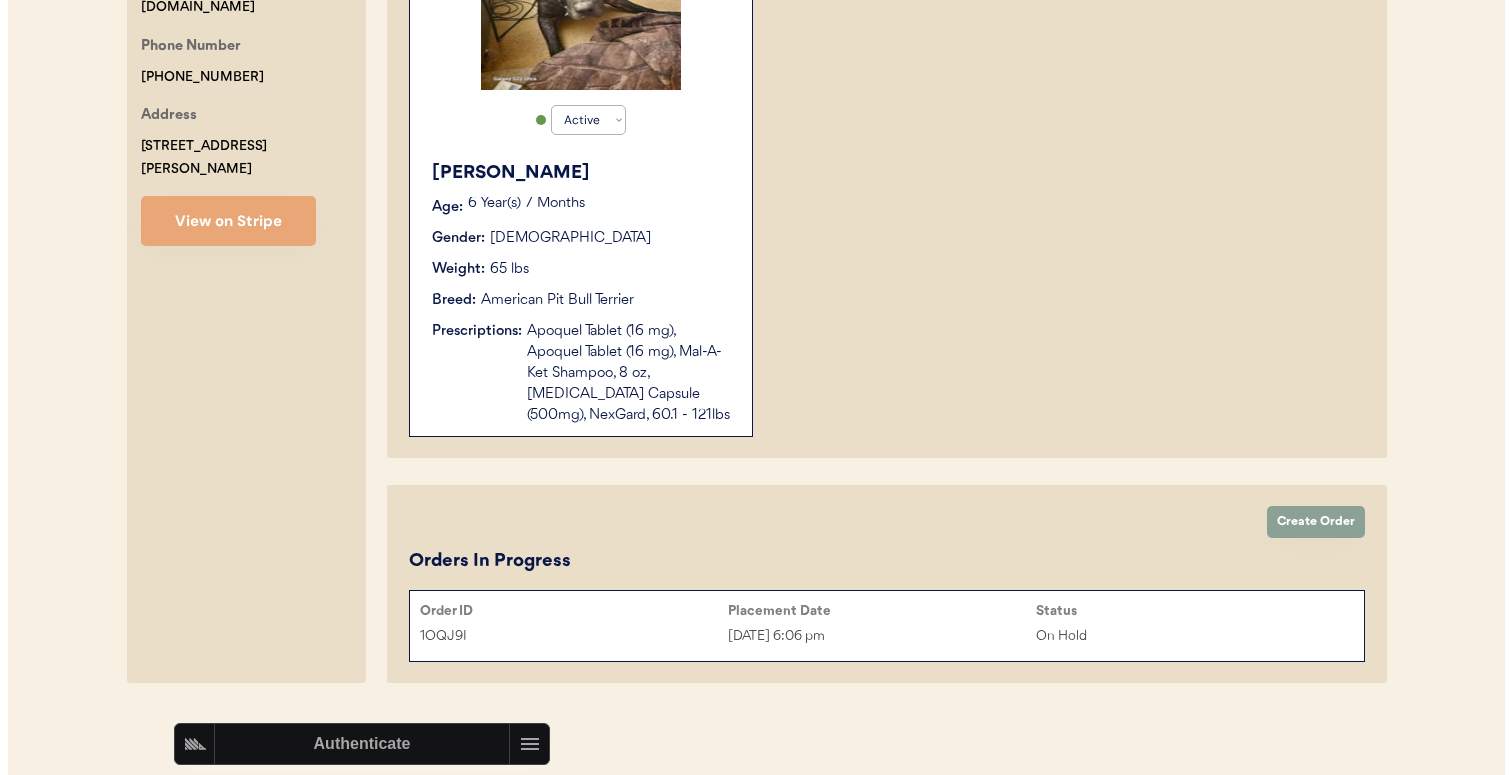 scroll, scrollTop: 0, scrollLeft: 0, axis: both 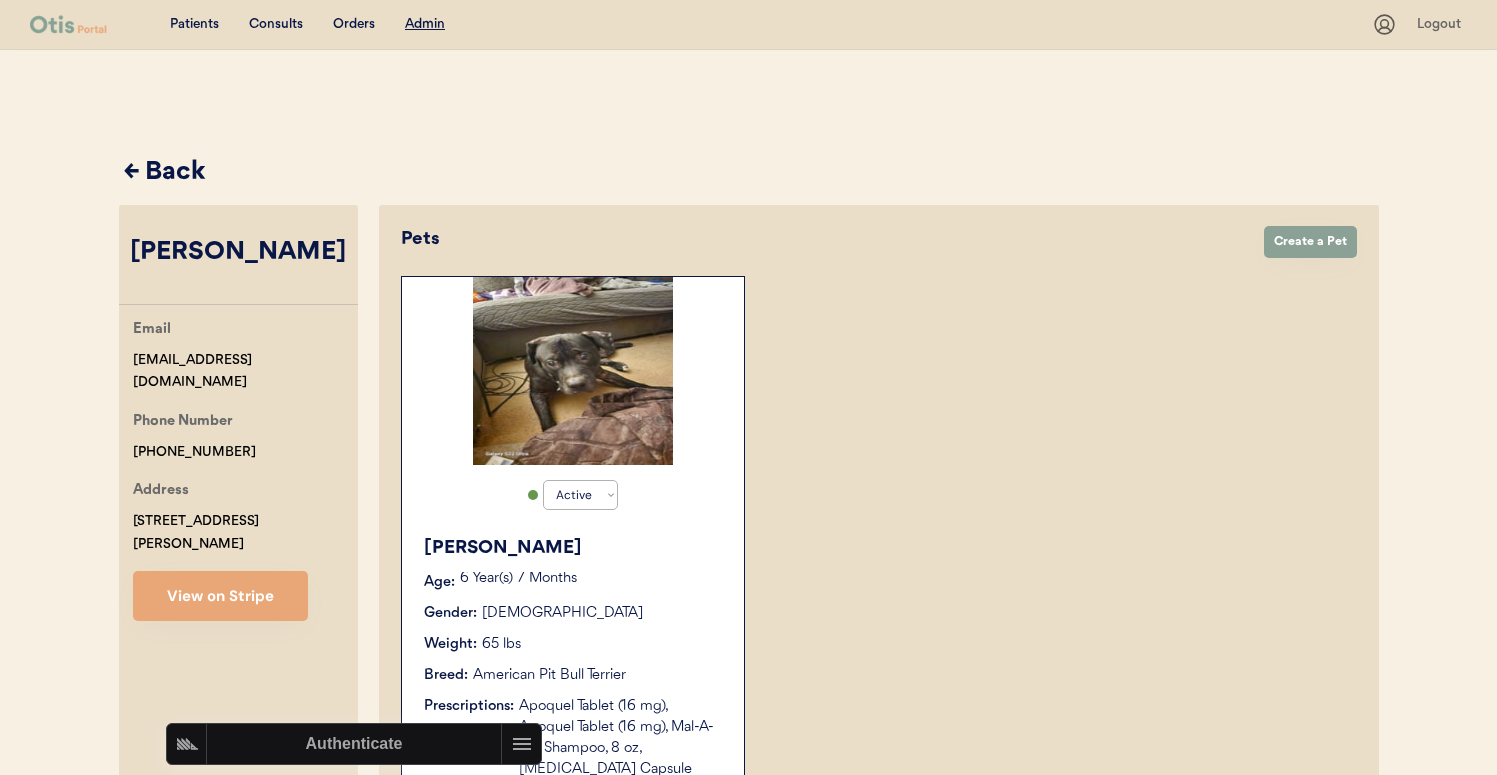 click on "← Back" at bounding box center (751, 173) 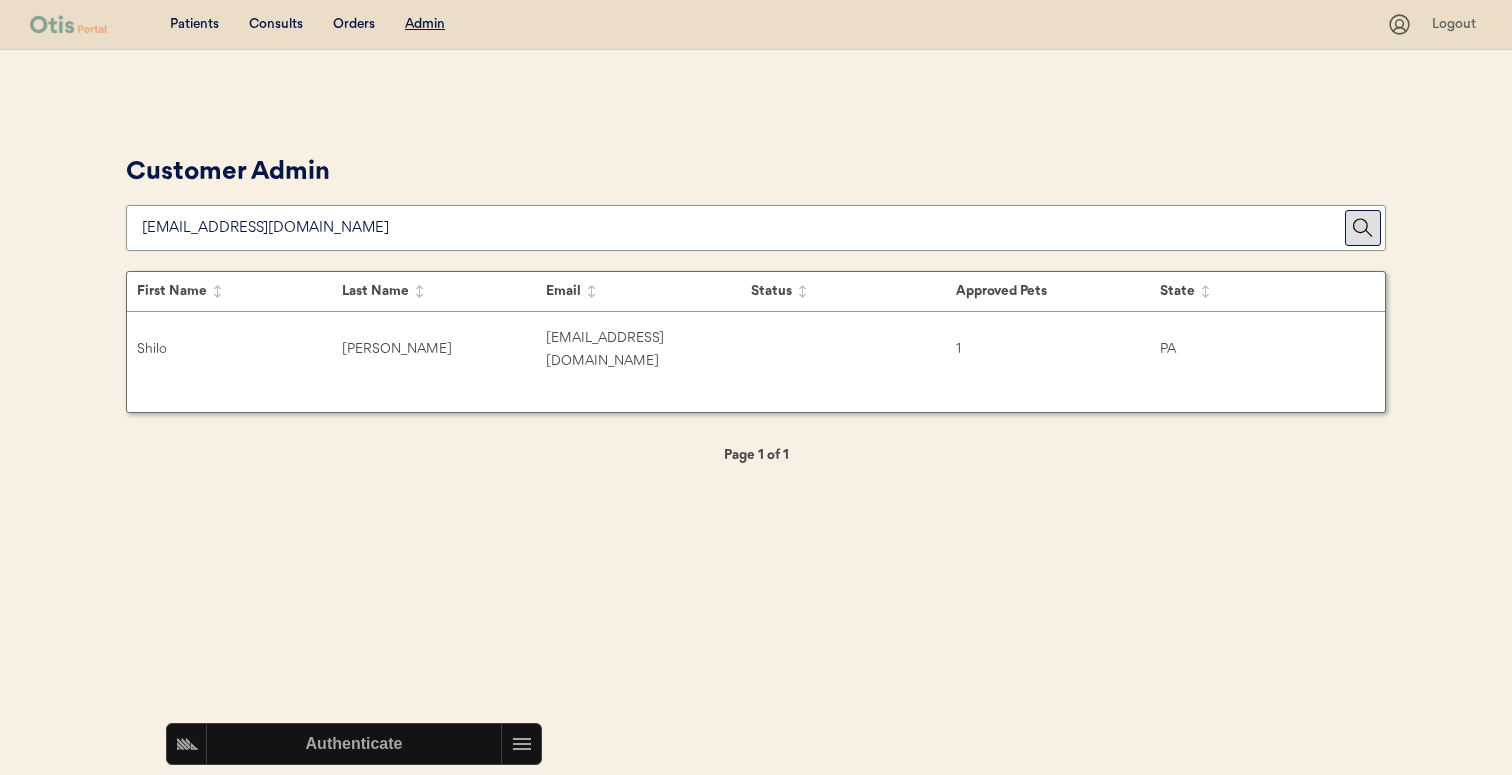 click at bounding box center (743, 228) 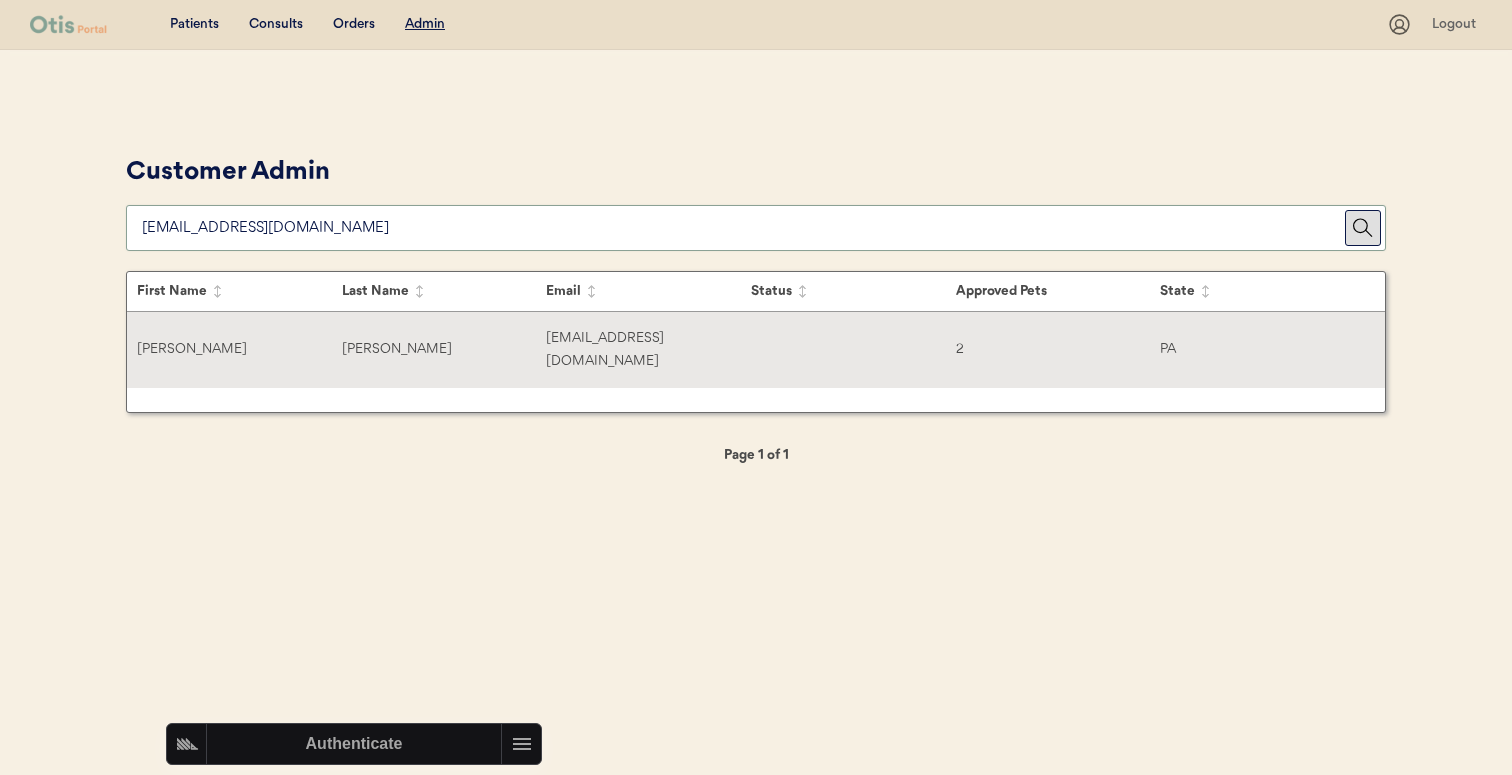 type on "aecosentino@gmail.com" 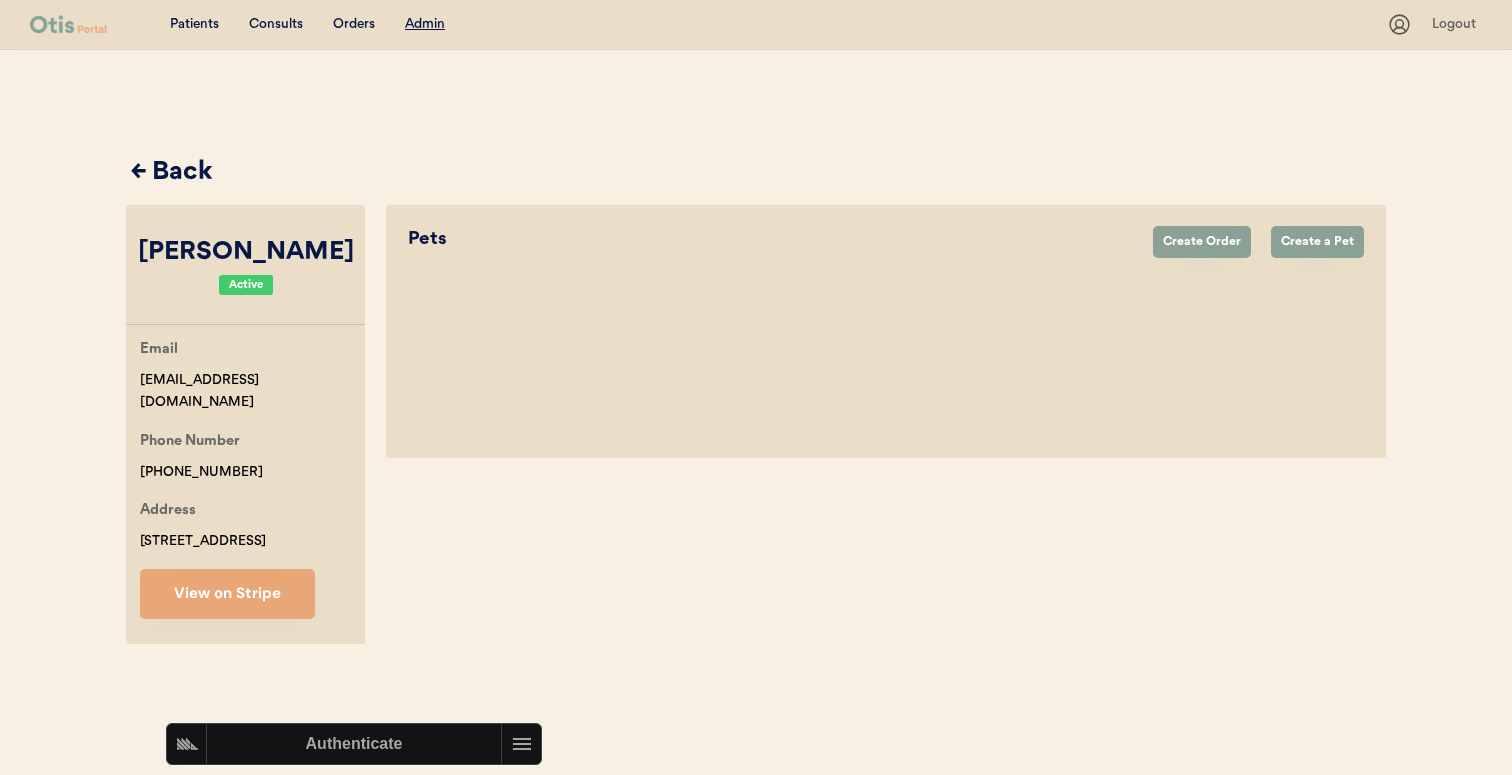 select on "true" 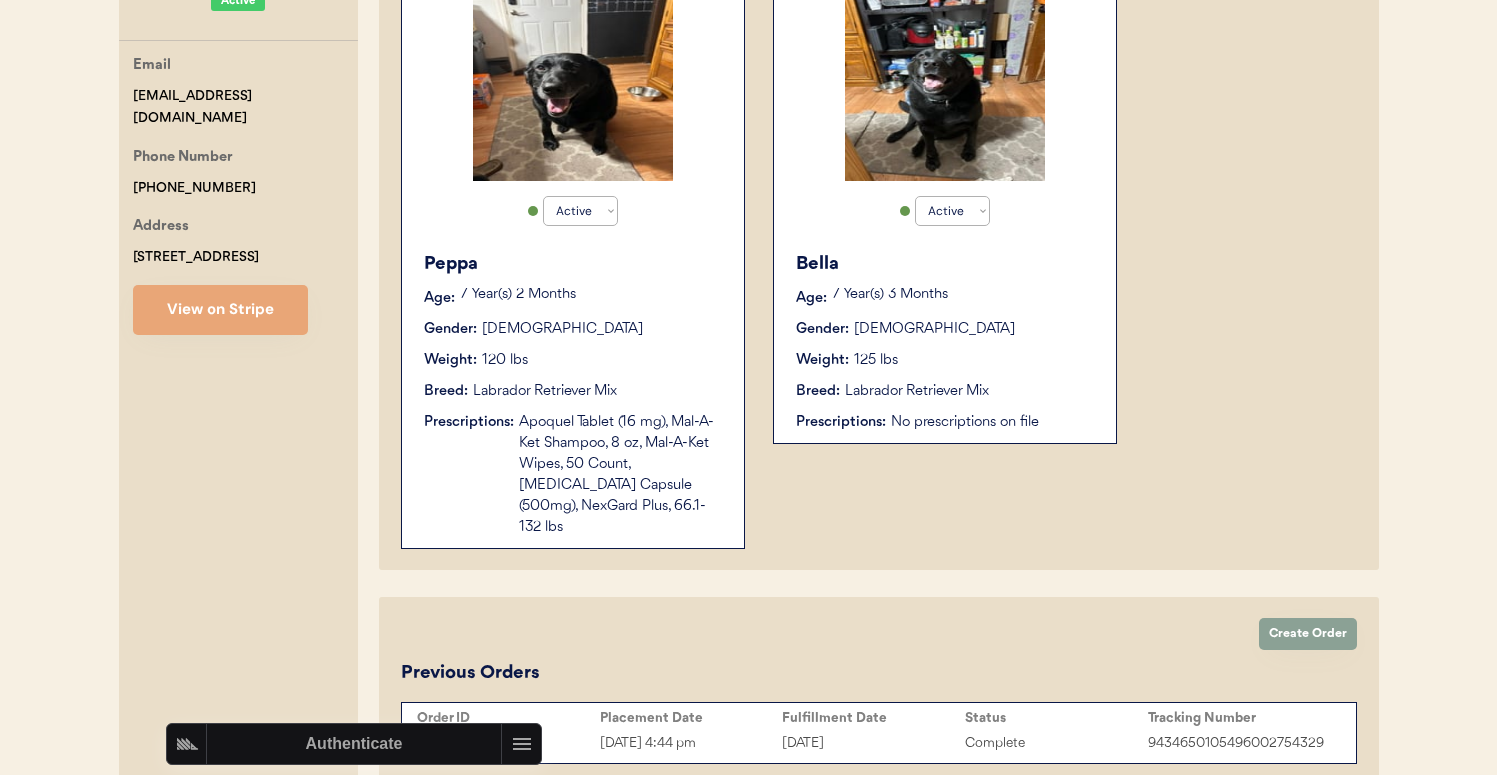 scroll, scrollTop: 0, scrollLeft: 0, axis: both 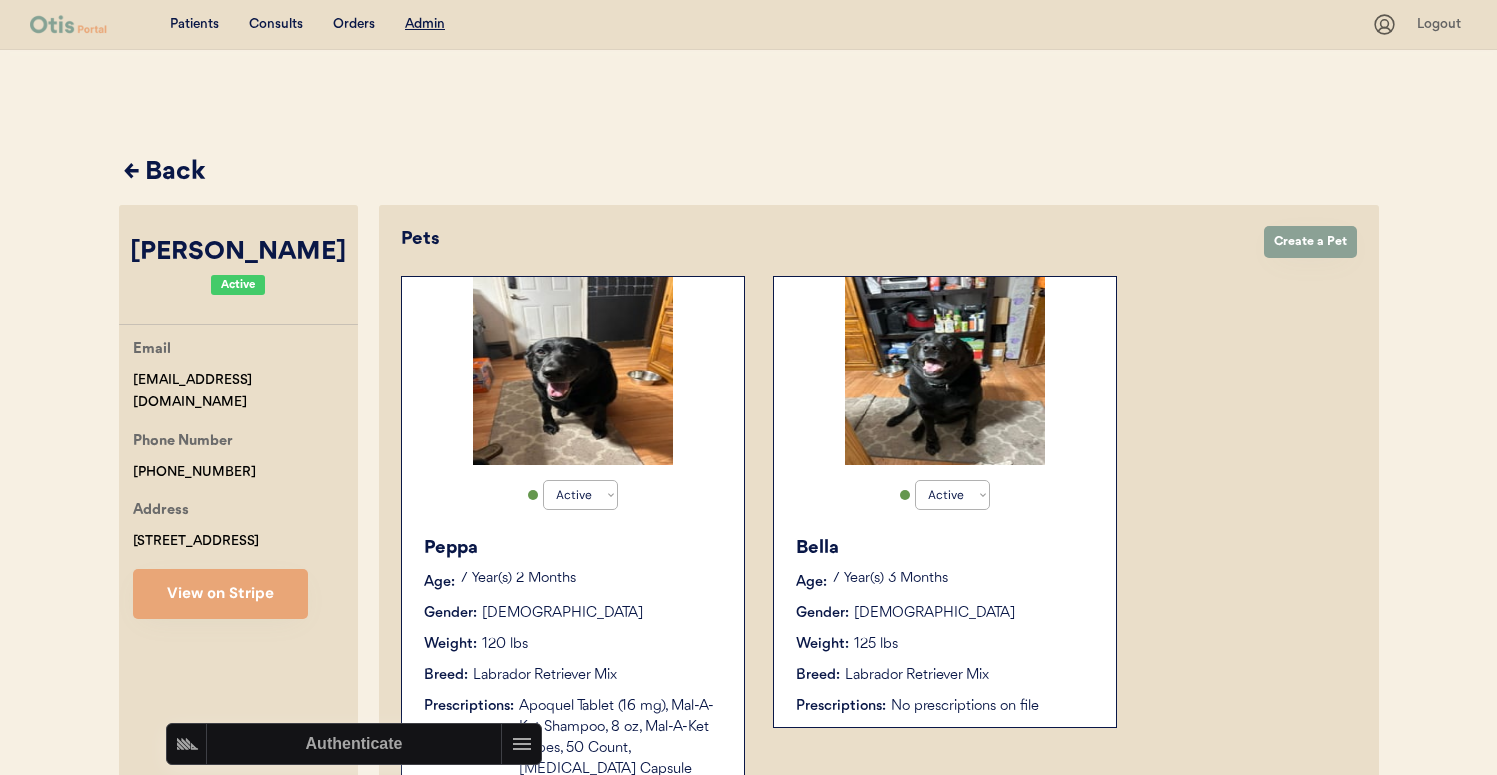 click on "← Back" at bounding box center [751, 173] 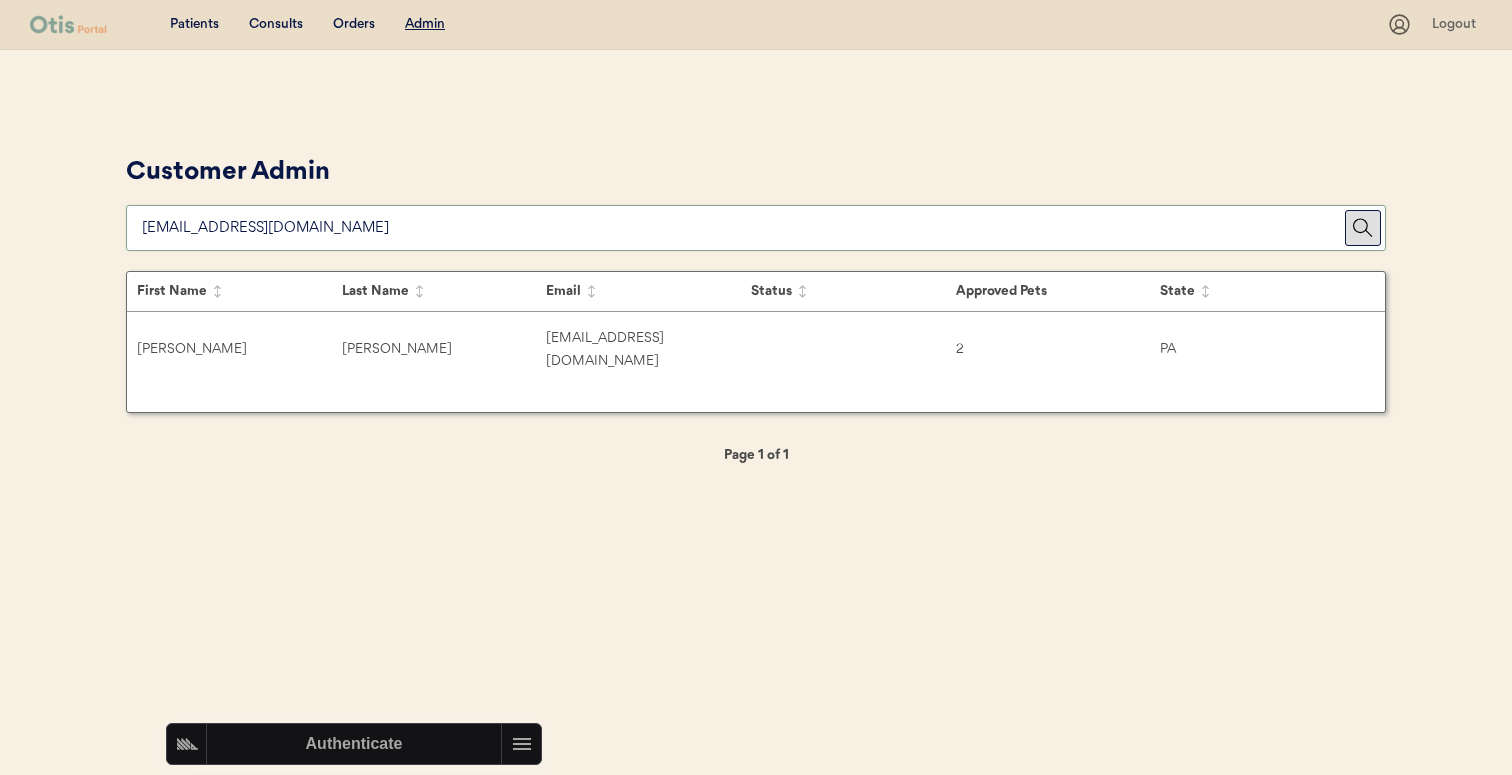 click at bounding box center [743, 228] 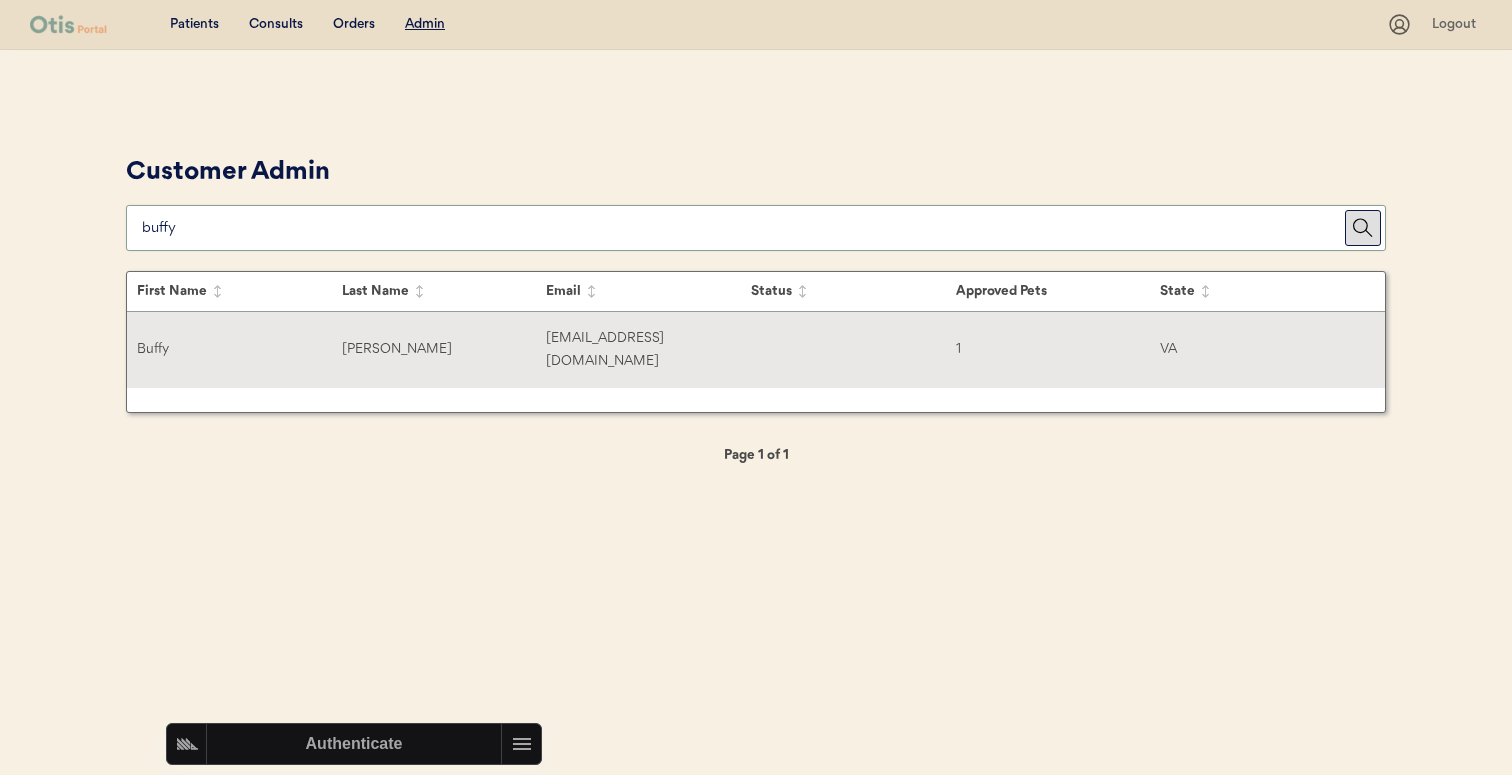 click on "Buffy Brizendine footballmom.buff@gmail.com 1 VA" at bounding box center [756, 350] 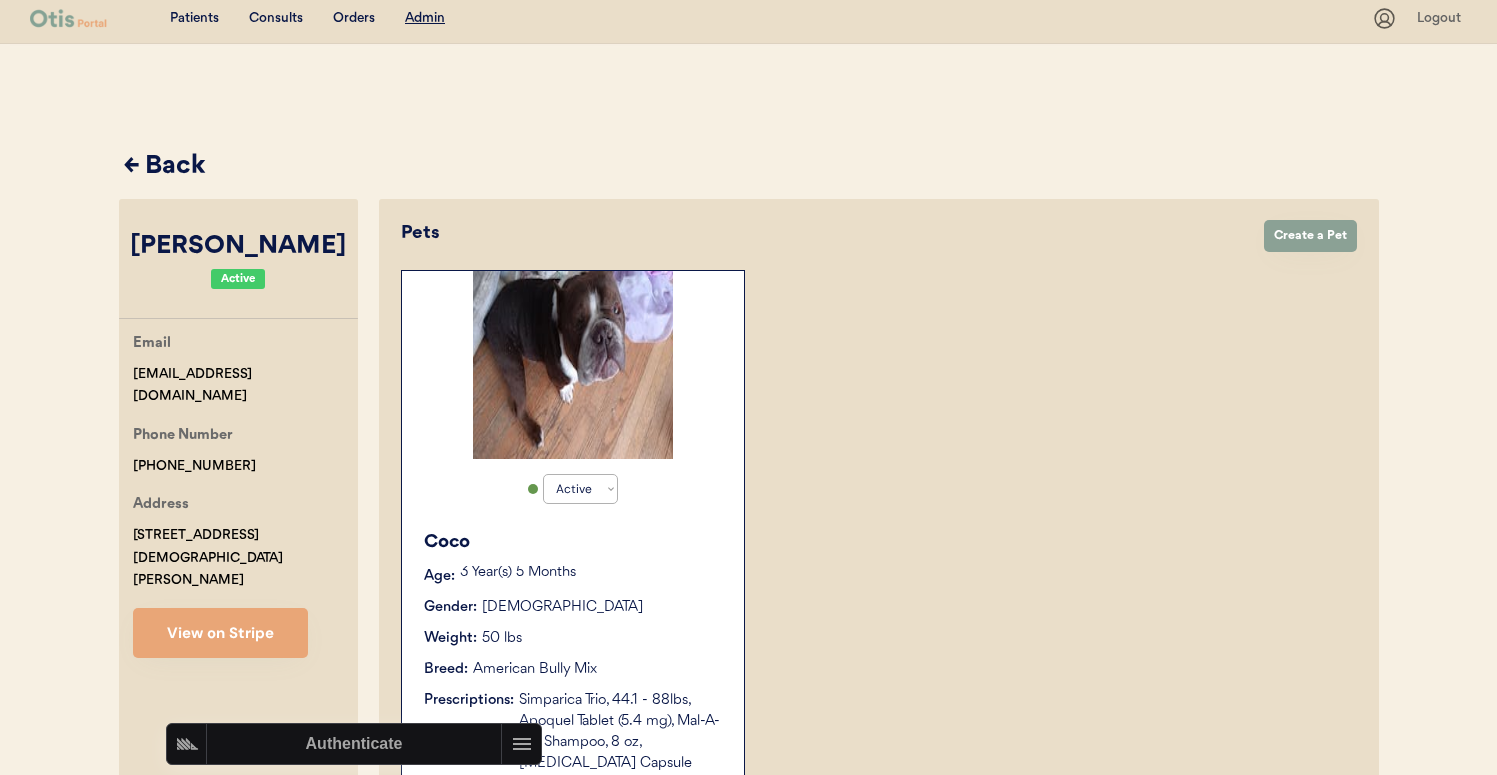 scroll, scrollTop: 0, scrollLeft: 0, axis: both 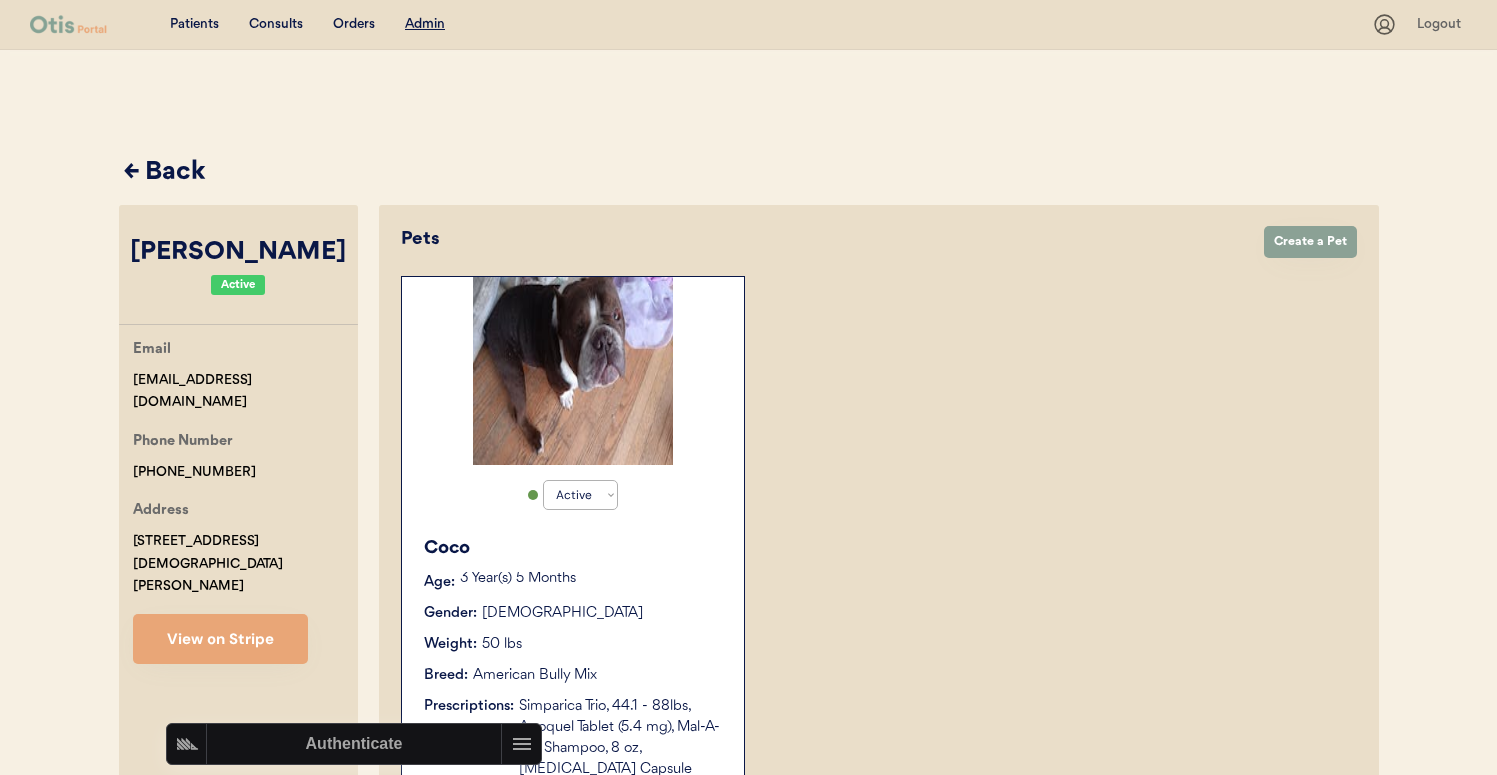 click on "← Back" at bounding box center (751, 173) 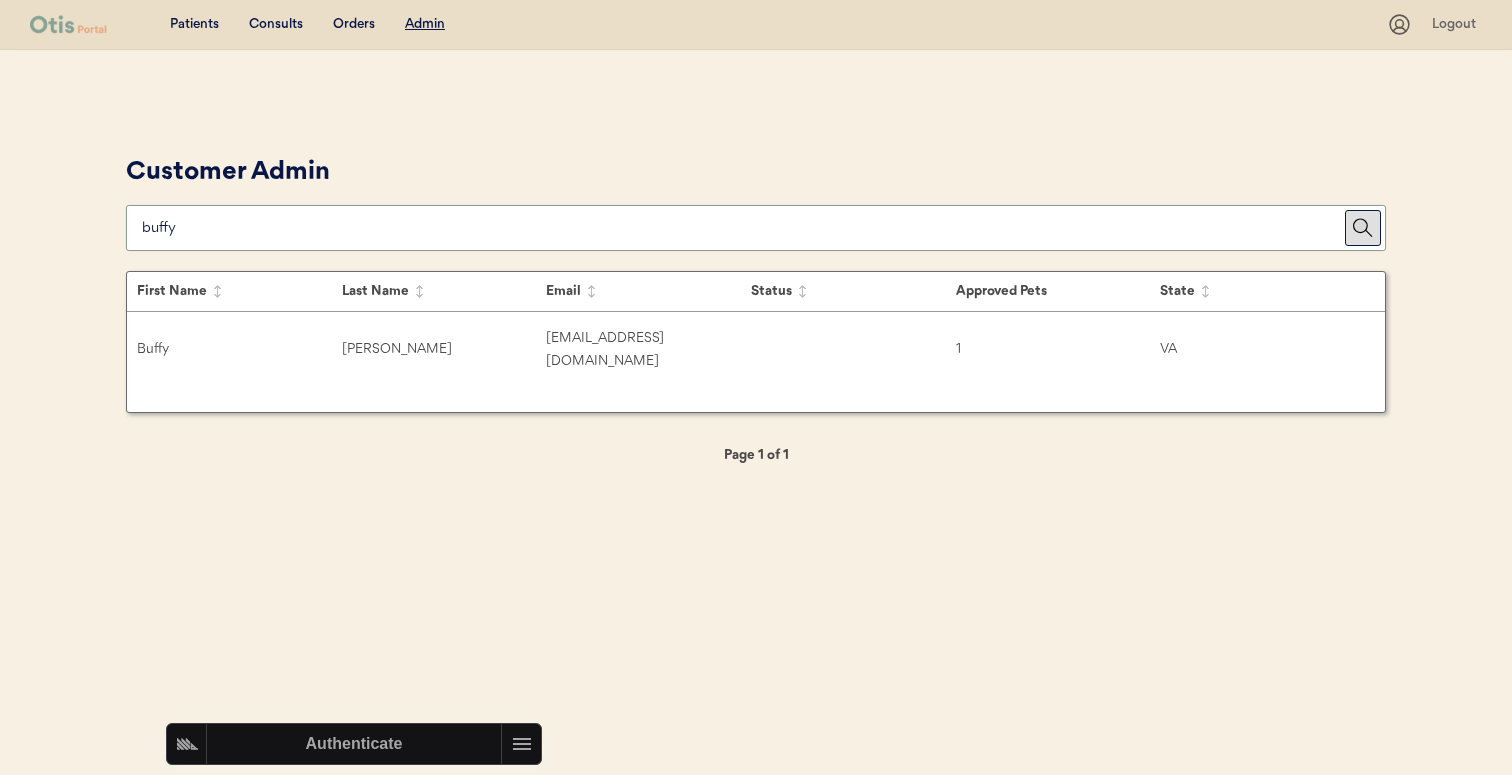 paste on "dohealing@gmail.com" 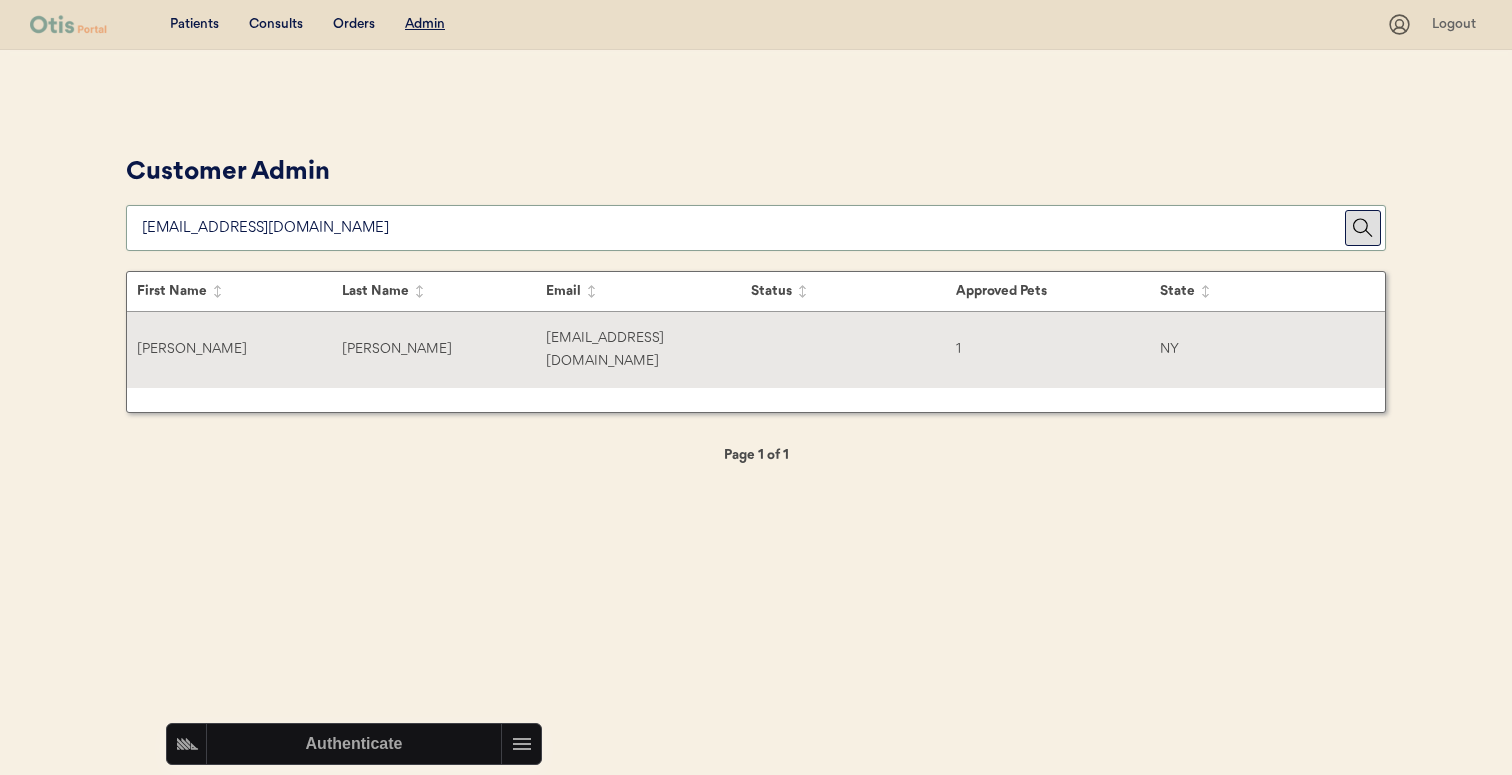 click on "Oconnell" at bounding box center (444, 349) 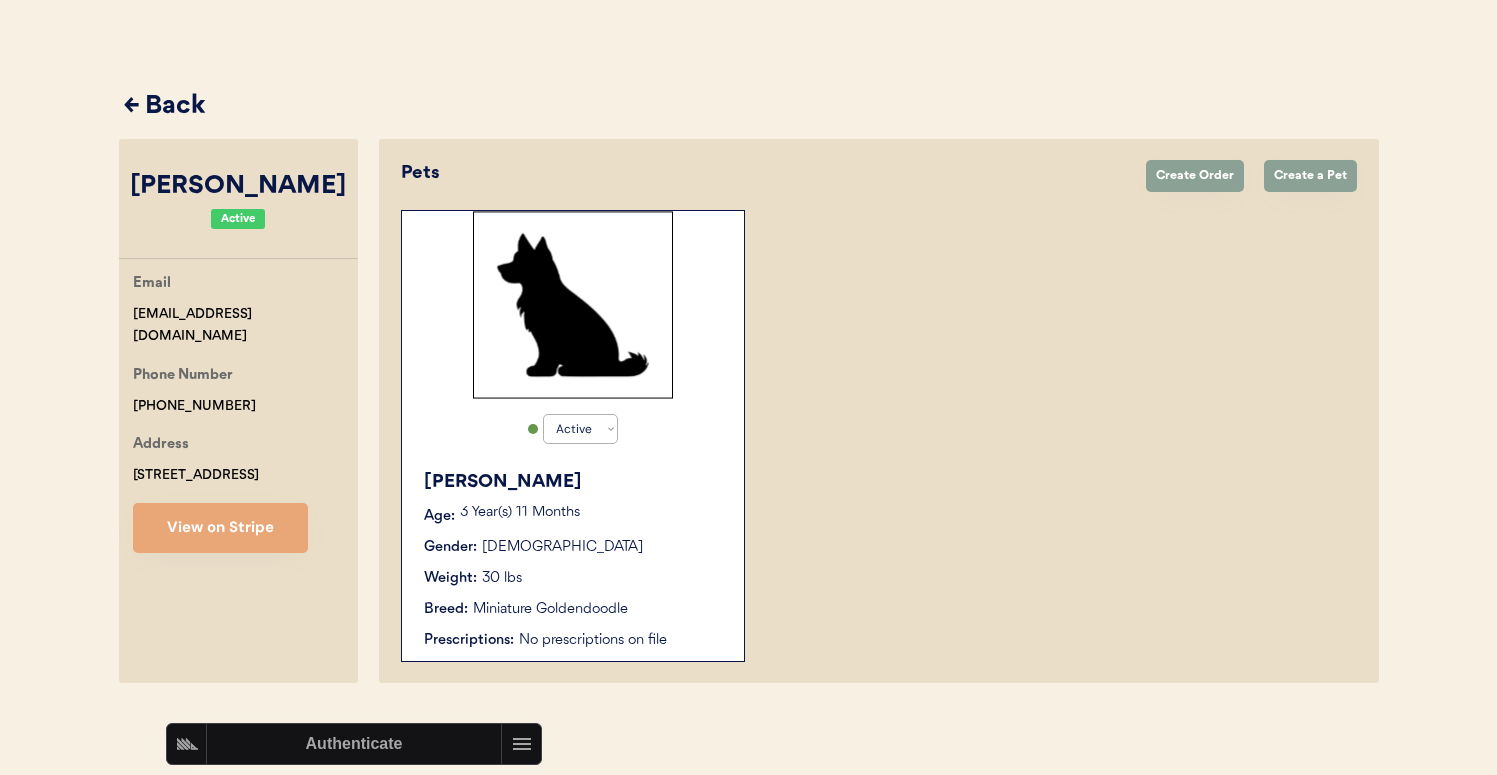 scroll, scrollTop: 62, scrollLeft: 0, axis: vertical 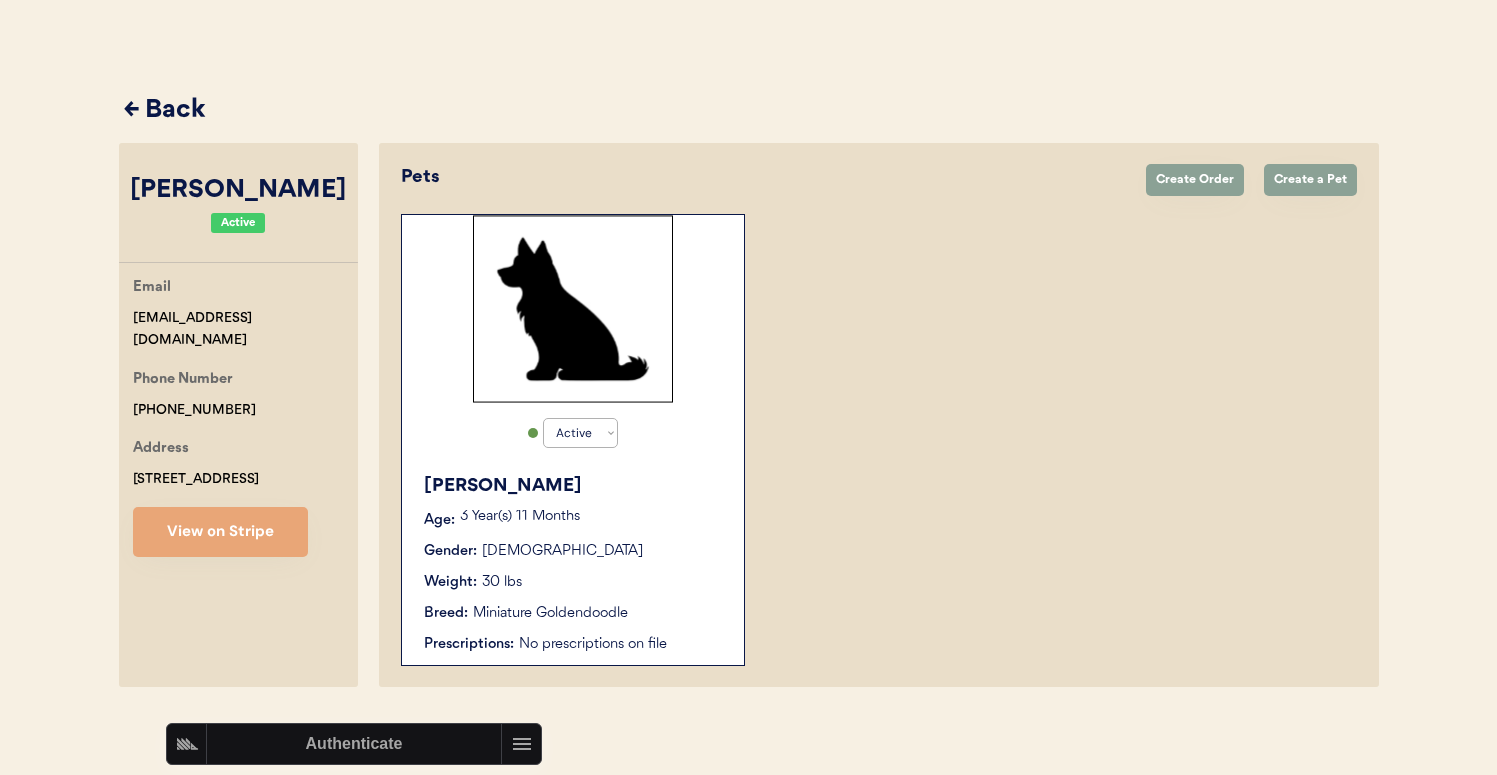 click on "← Back" at bounding box center (751, 111) 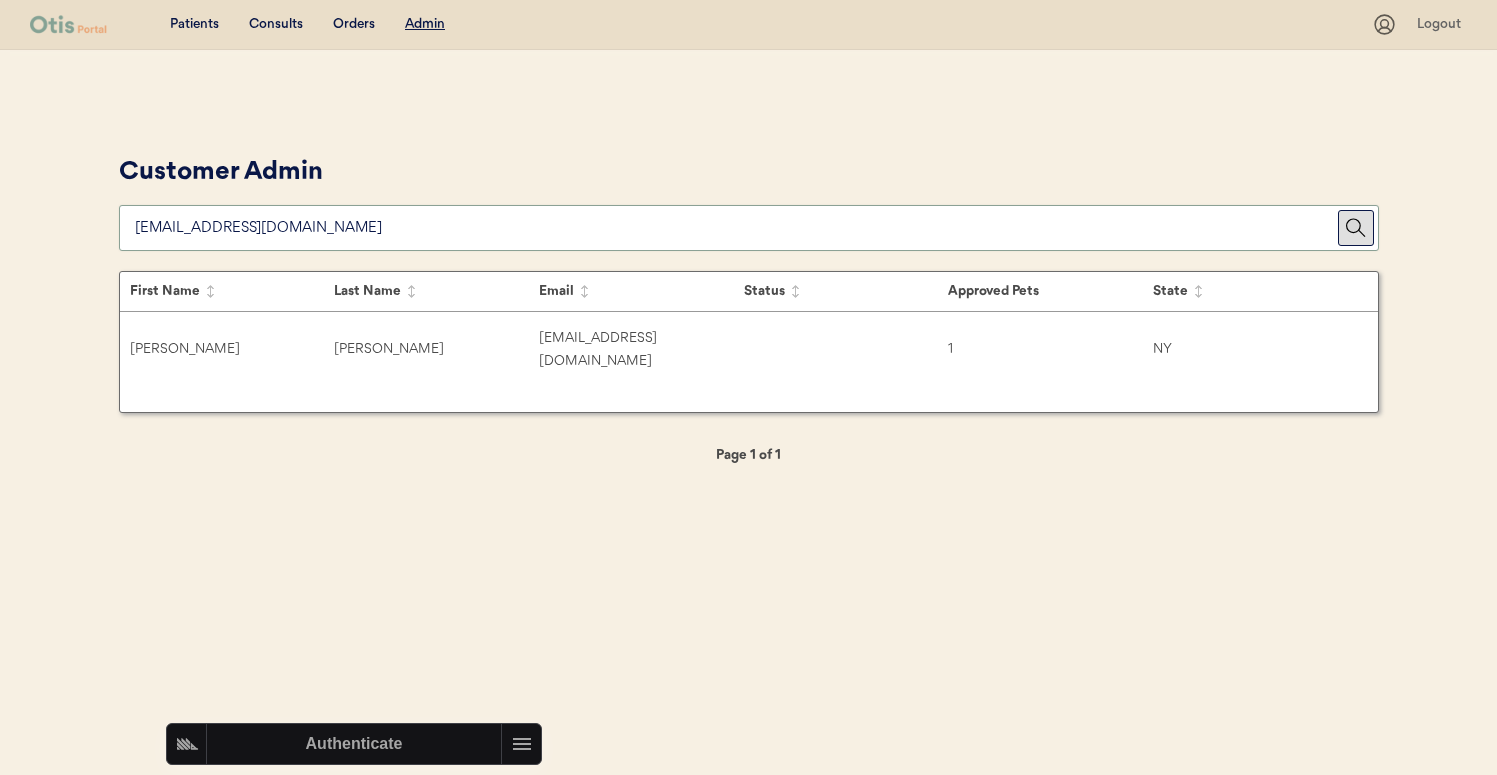 scroll, scrollTop: 0, scrollLeft: 0, axis: both 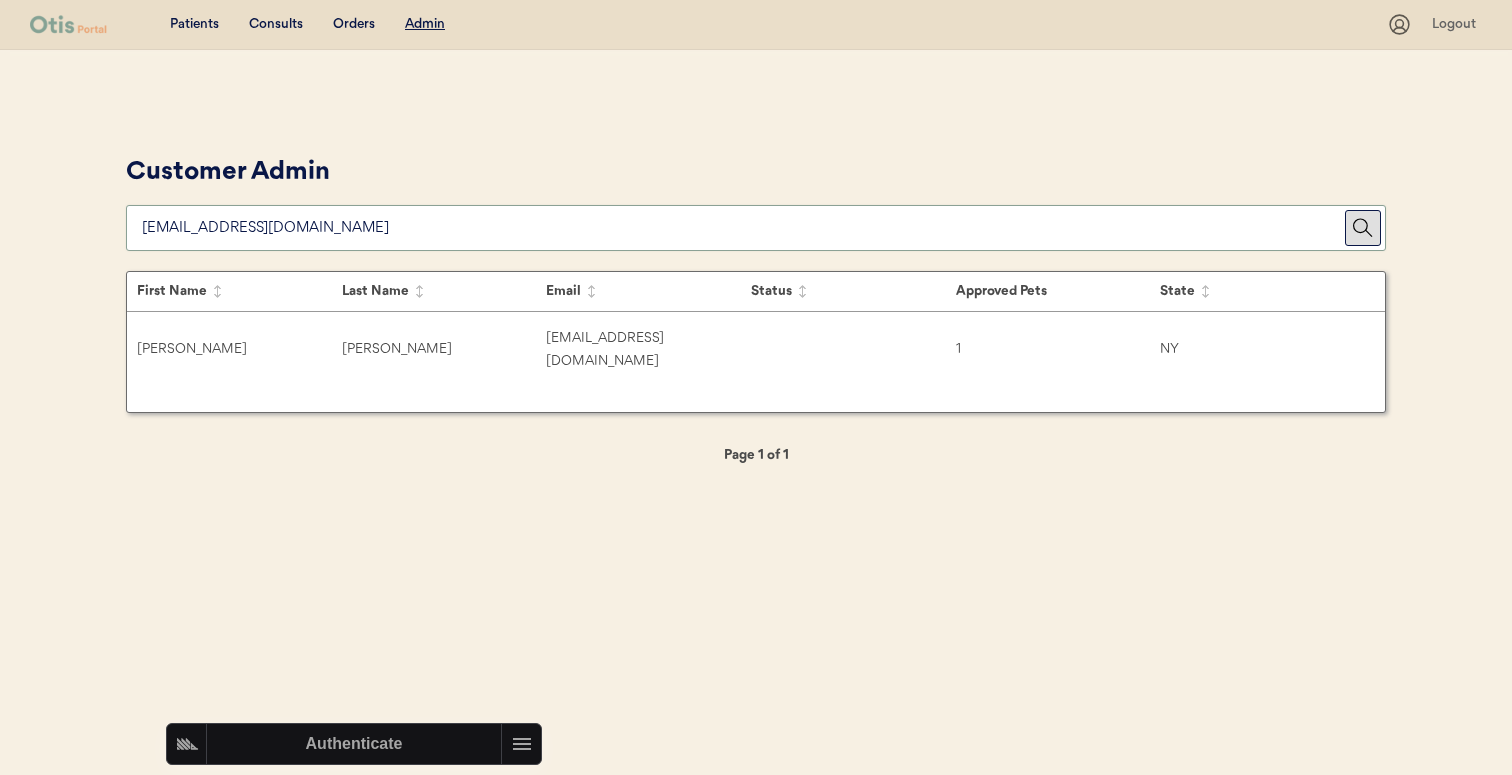 paste on "shelbymitchell997@gmail.com" 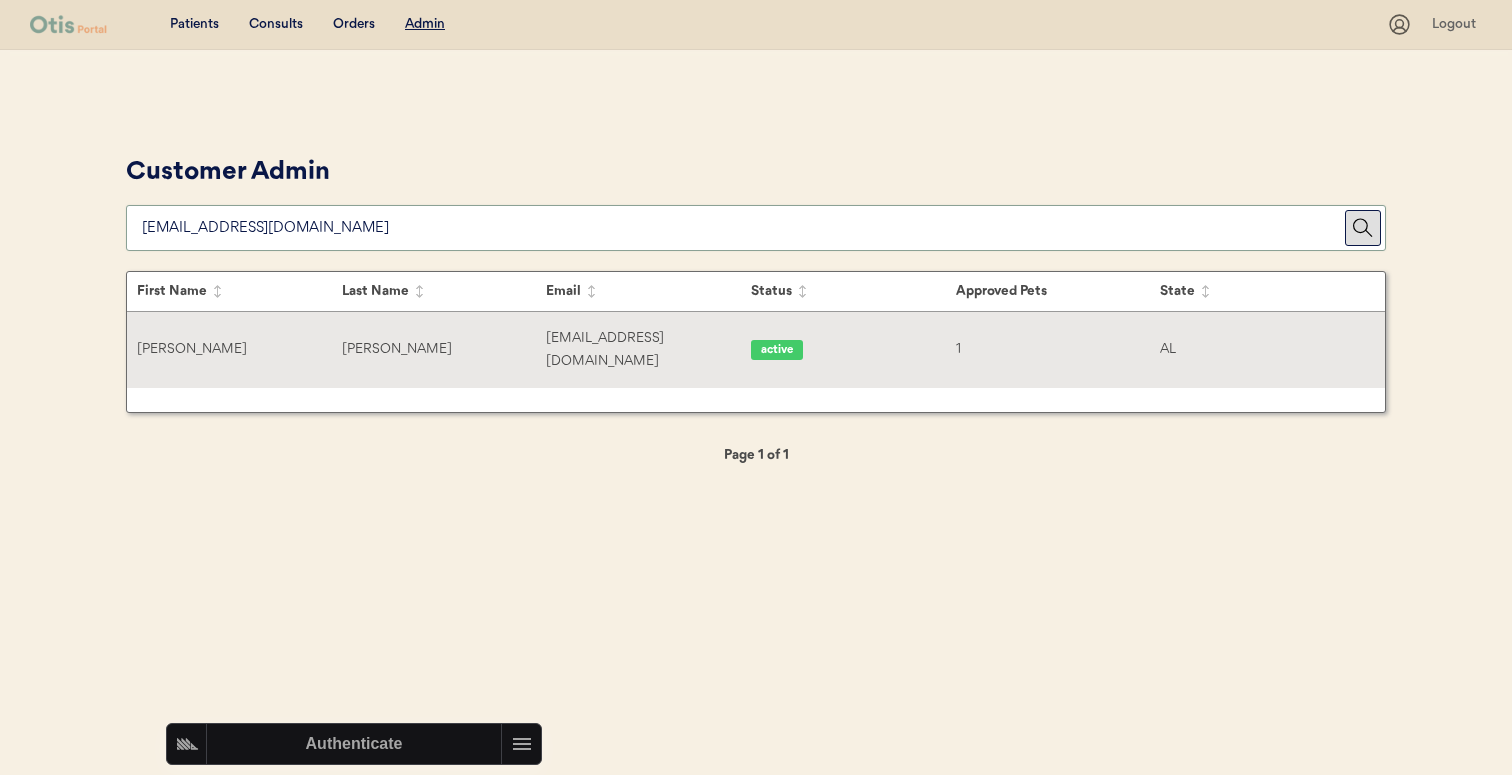 click on "Shelby" at bounding box center [239, 349] 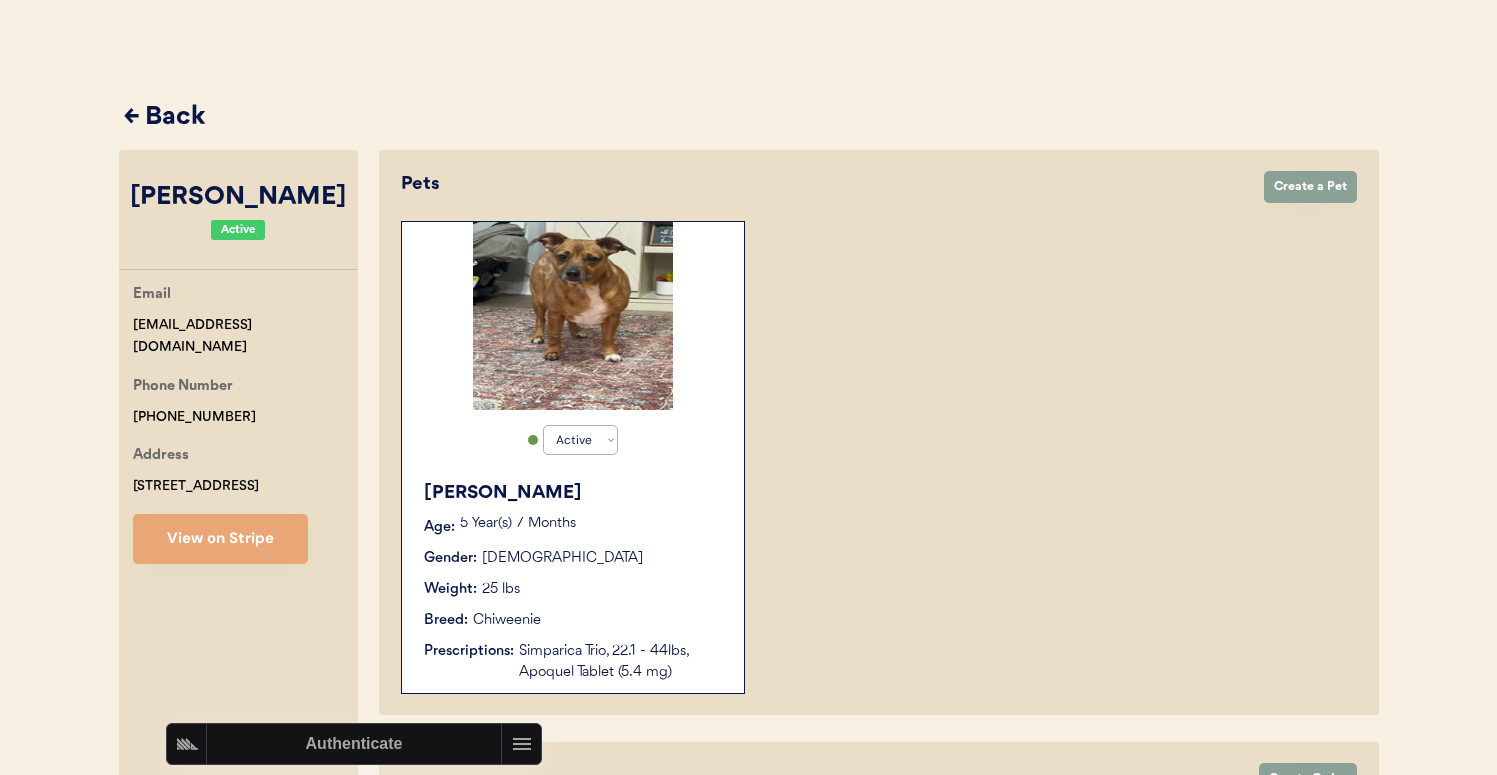 scroll, scrollTop: 56, scrollLeft: 0, axis: vertical 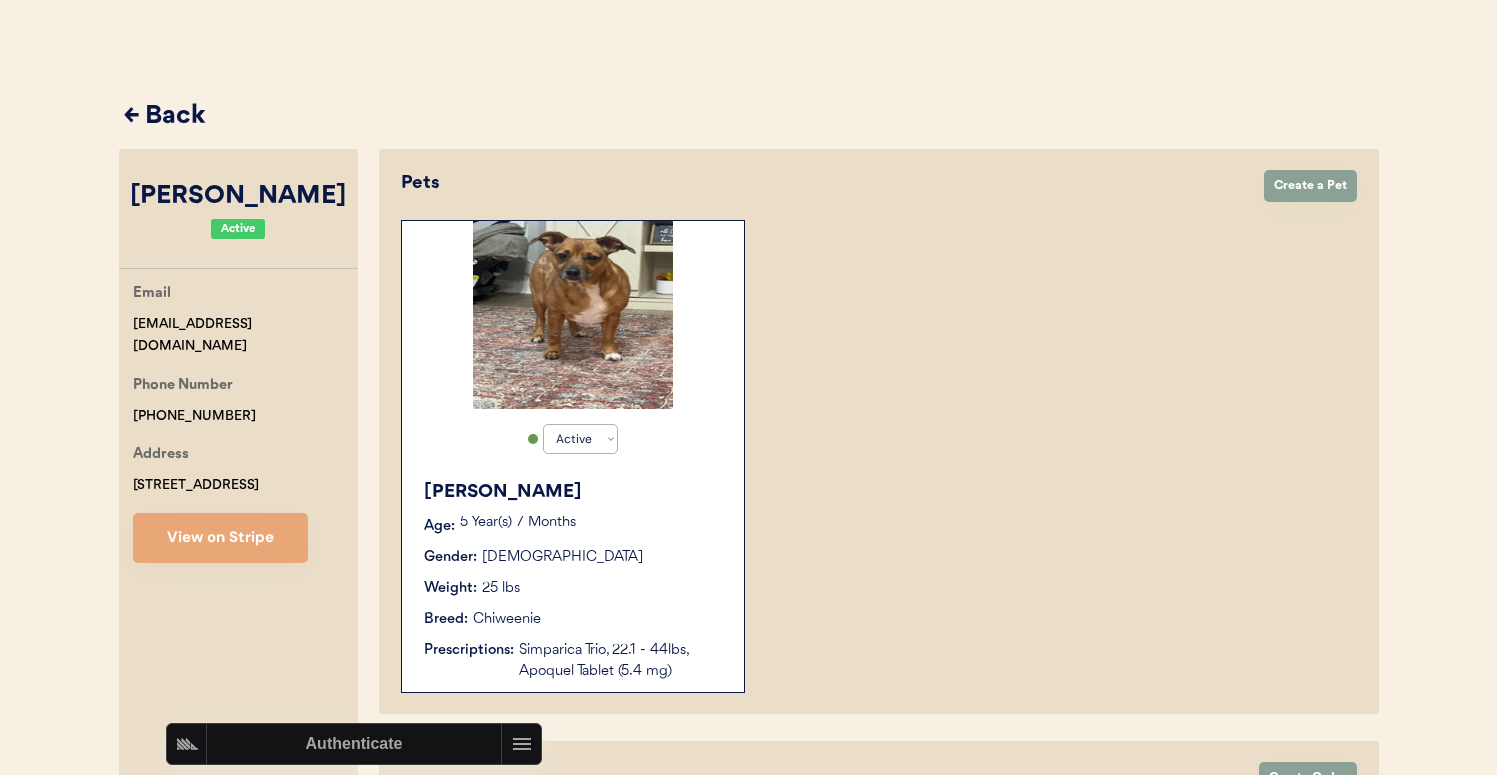 drag, startPoint x: 145, startPoint y: 105, endPoint x: 292, endPoint y: 202, distance: 176.11928 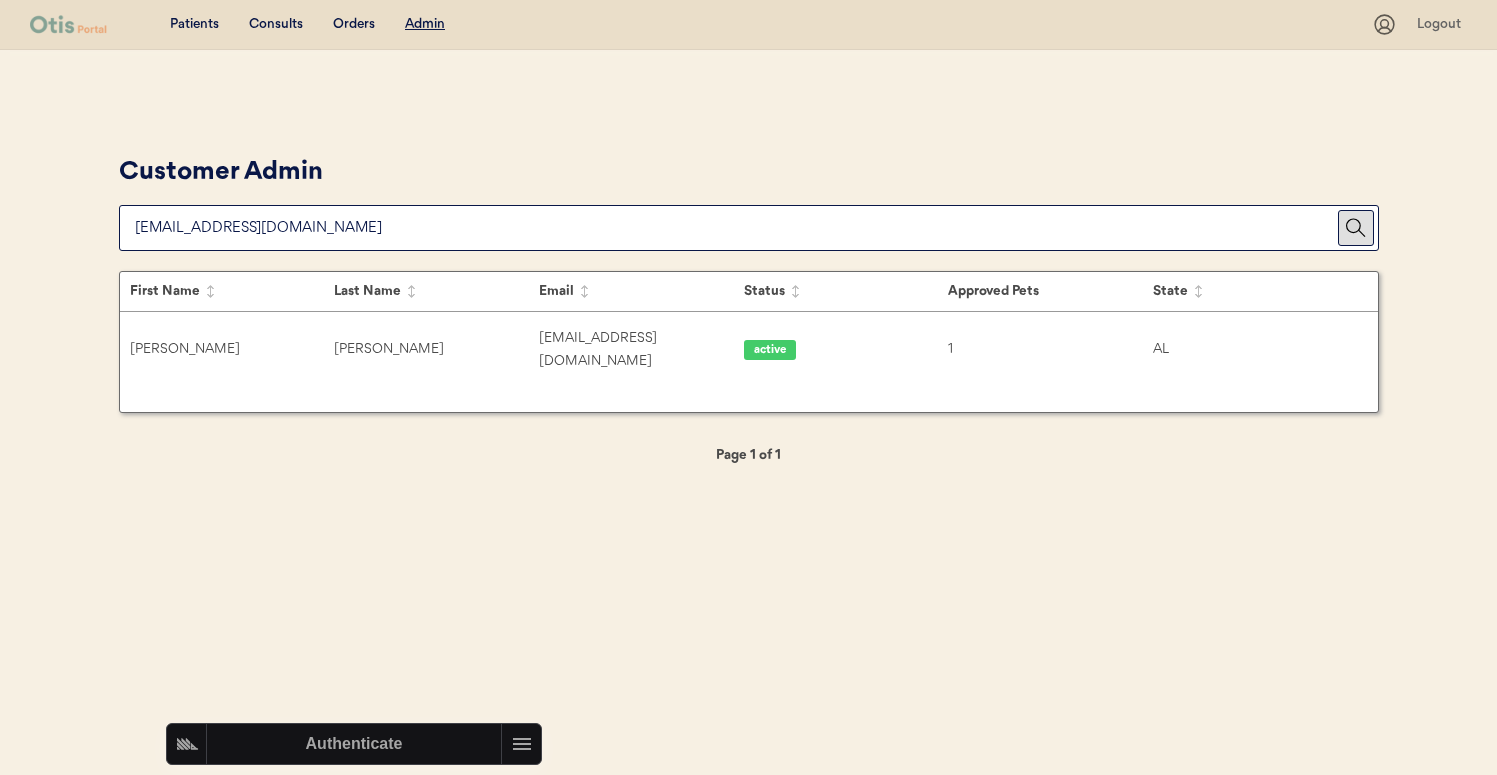 scroll, scrollTop: 0, scrollLeft: 0, axis: both 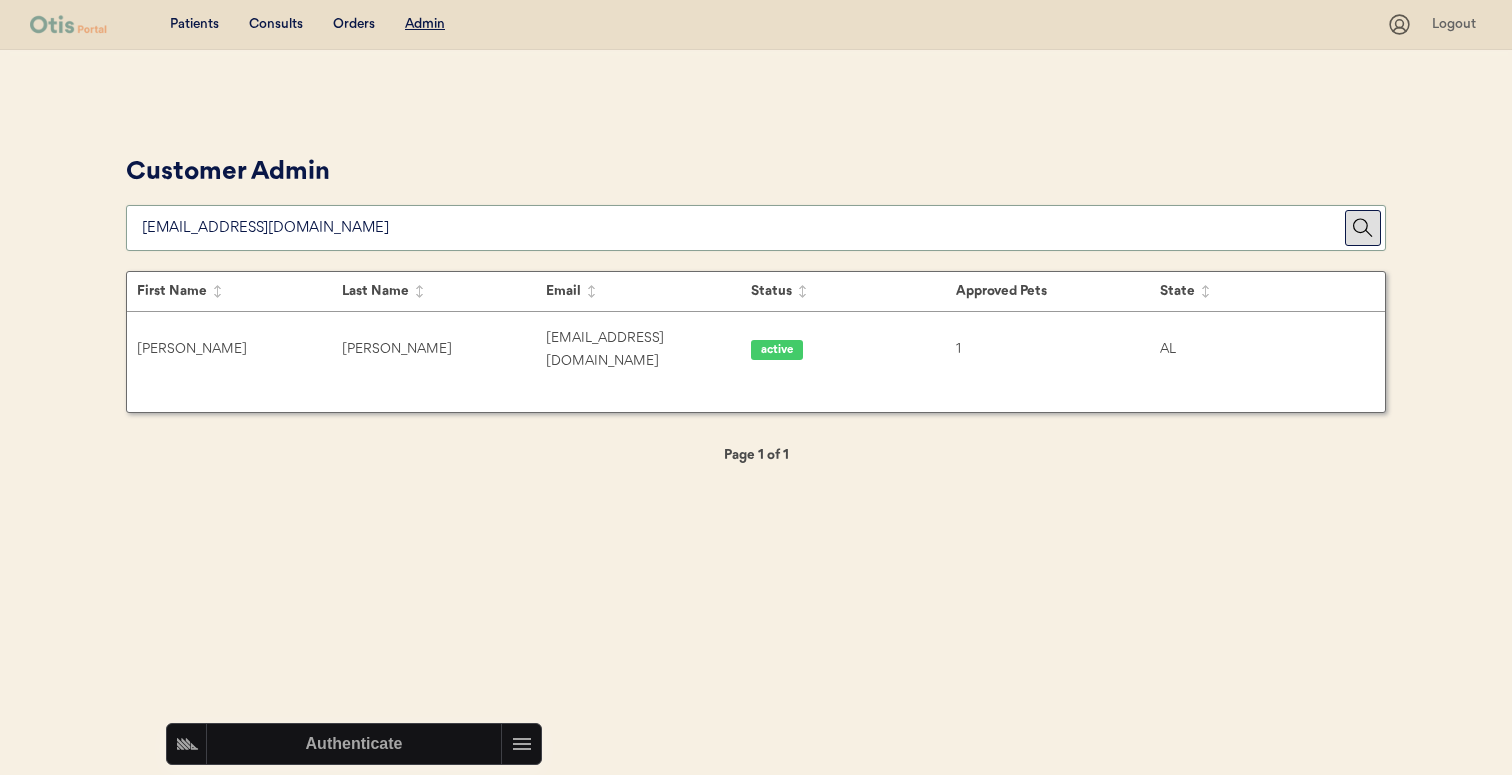 click at bounding box center [743, 228] 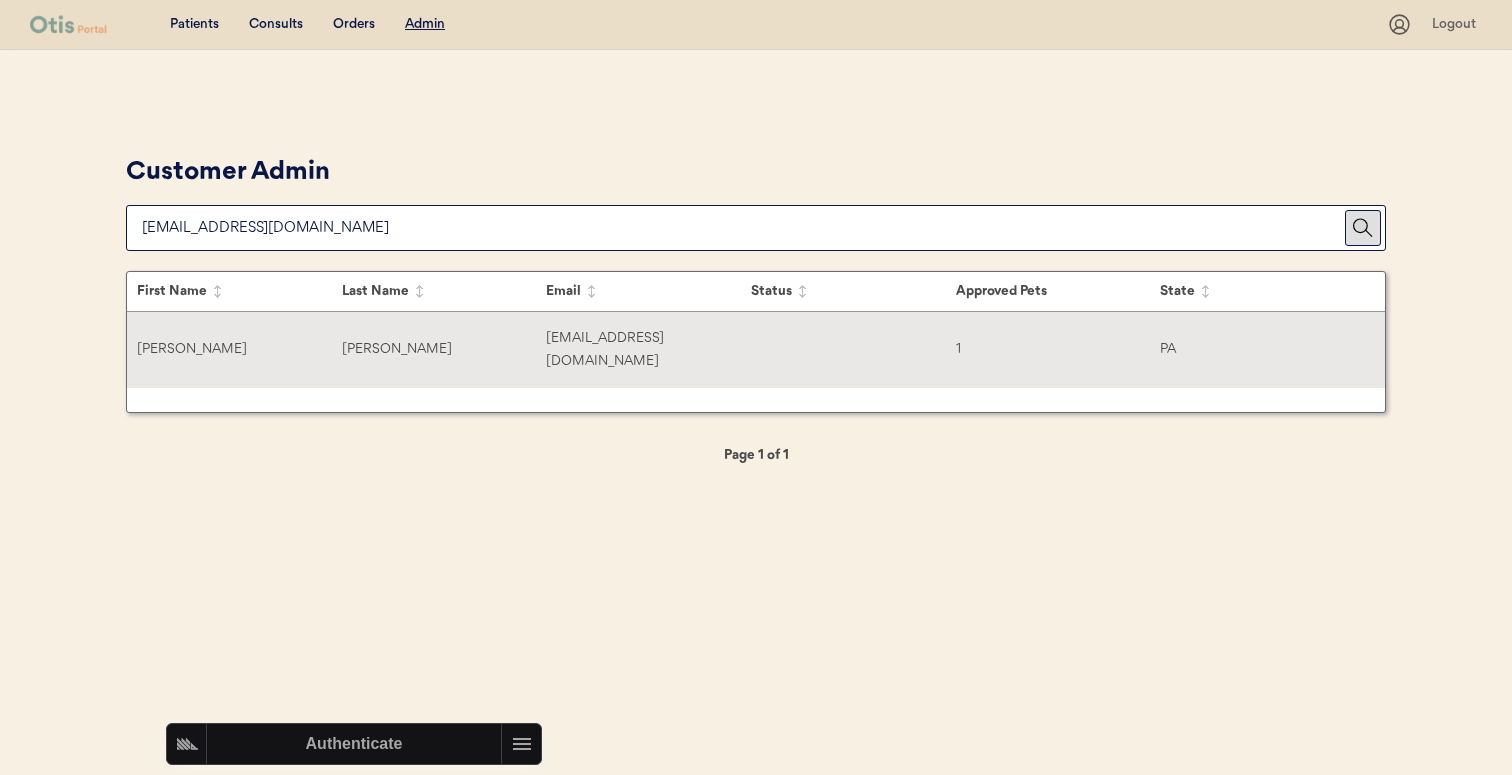 click on "Bennett" at bounding box center (444, 349) 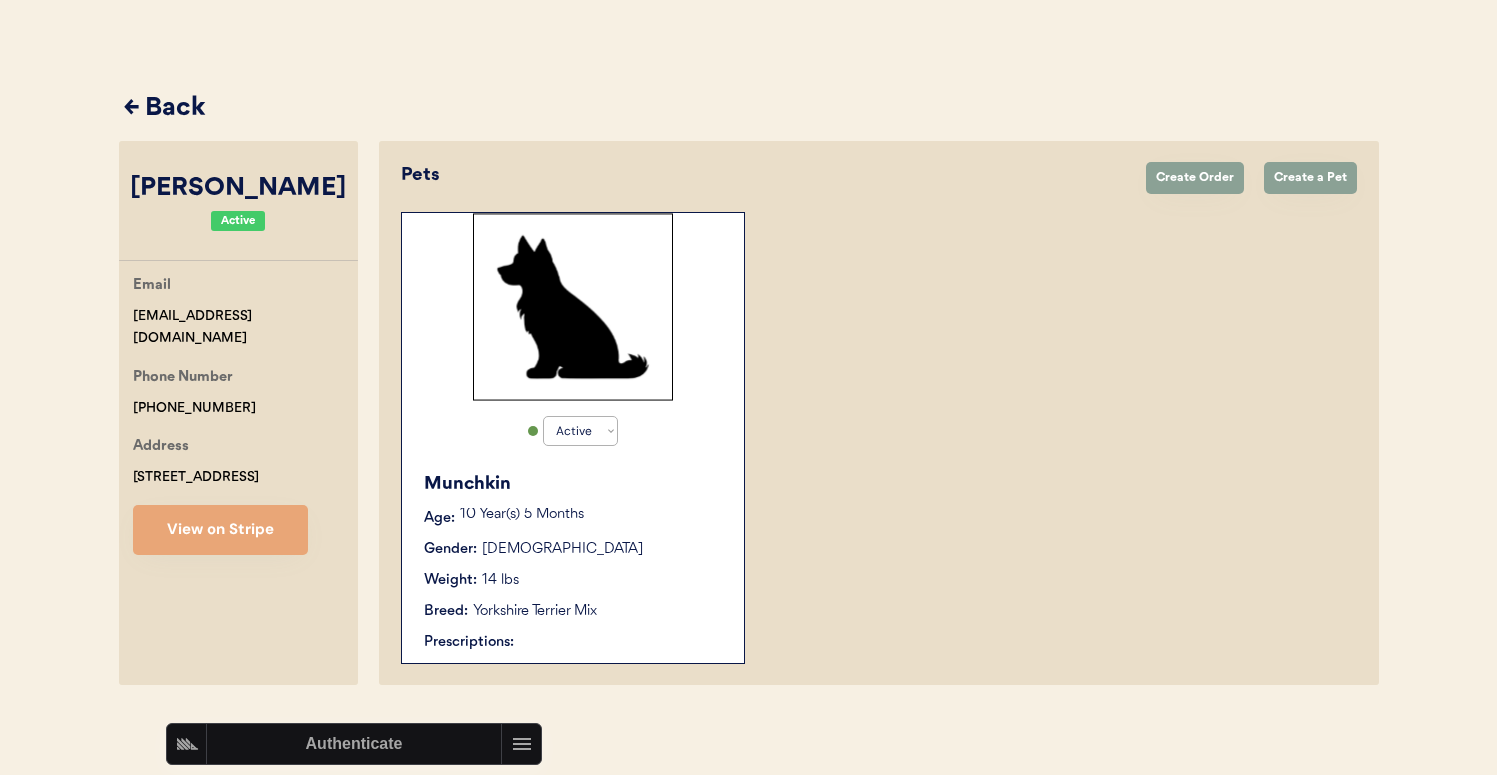 scroll, scrollTop: 66, scrollLeft: 0, axis: vertical 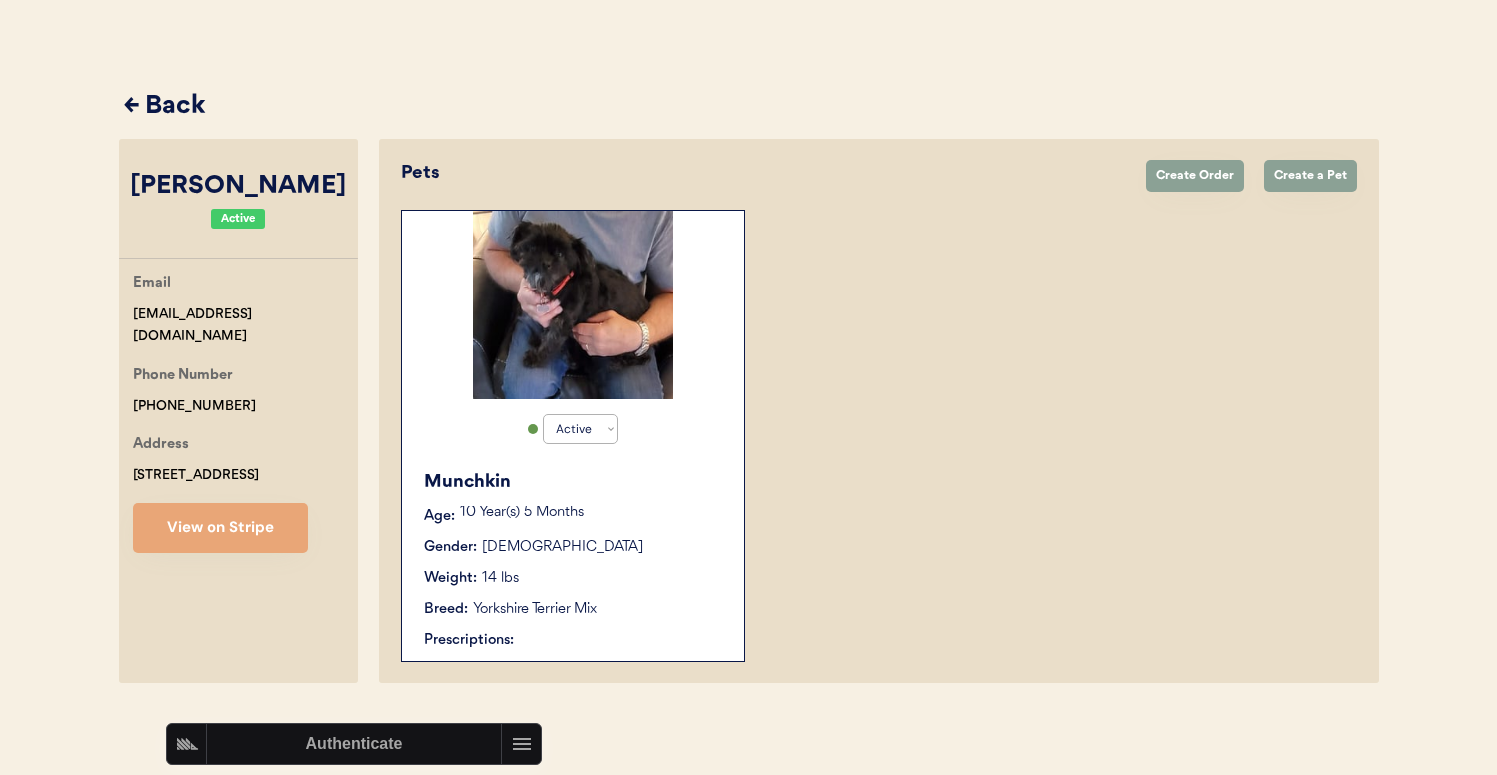 click on "10 Year(s) 5 Months" at bounding box center (592, 513) 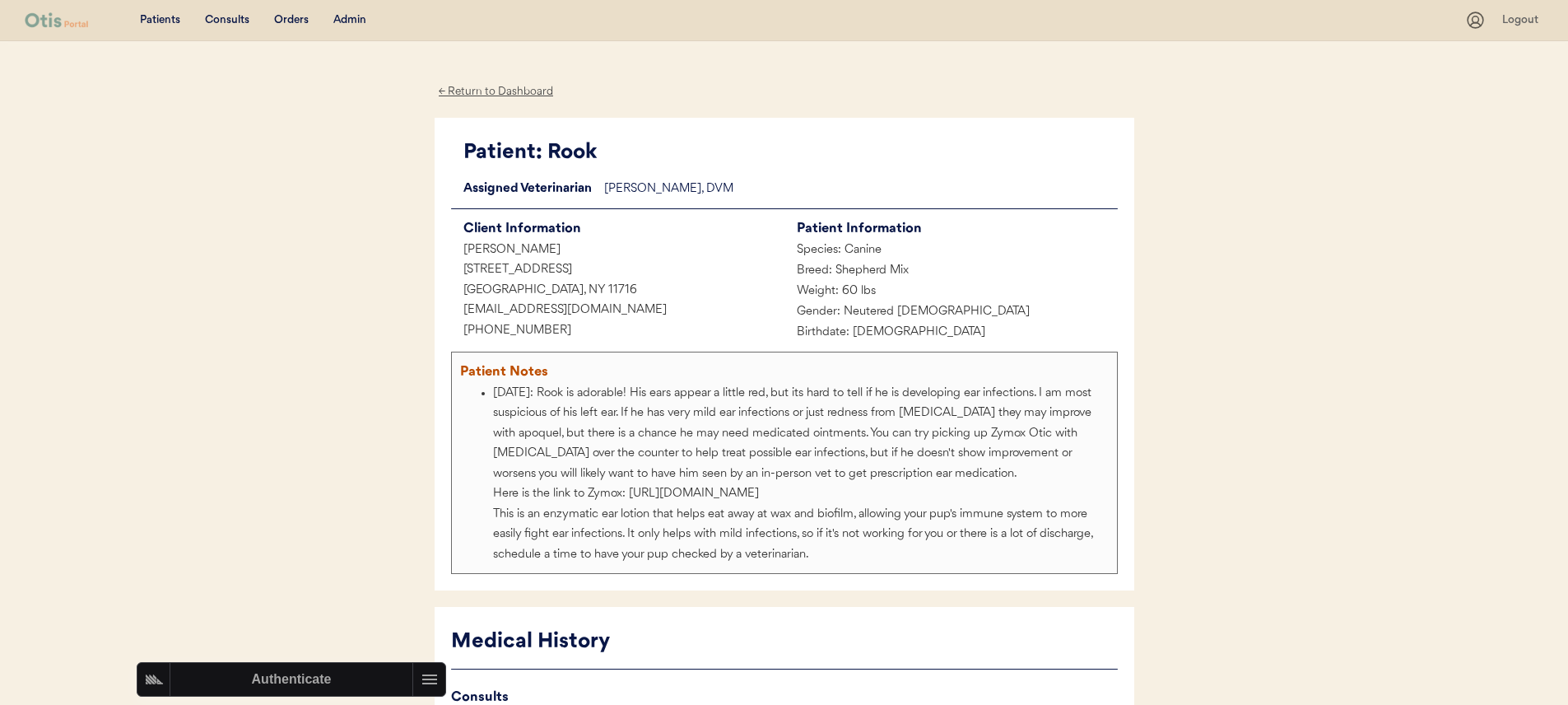scroll, scrollTop: 0, scrollLeft: 0, axis: both 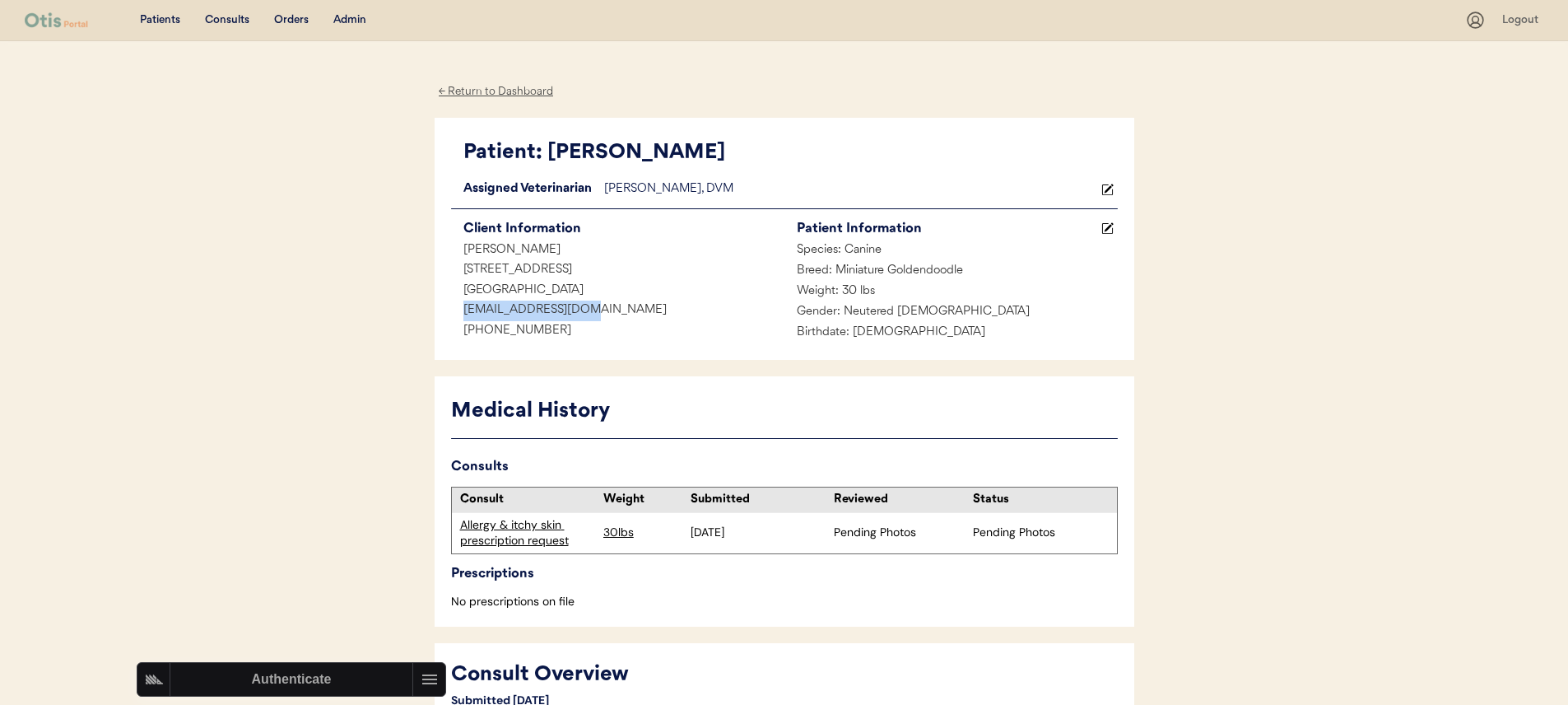 drag, startPoint x: 610, startPoint y: 309, endPoint x: 349, endPoint y: 310, distance: 261.00192 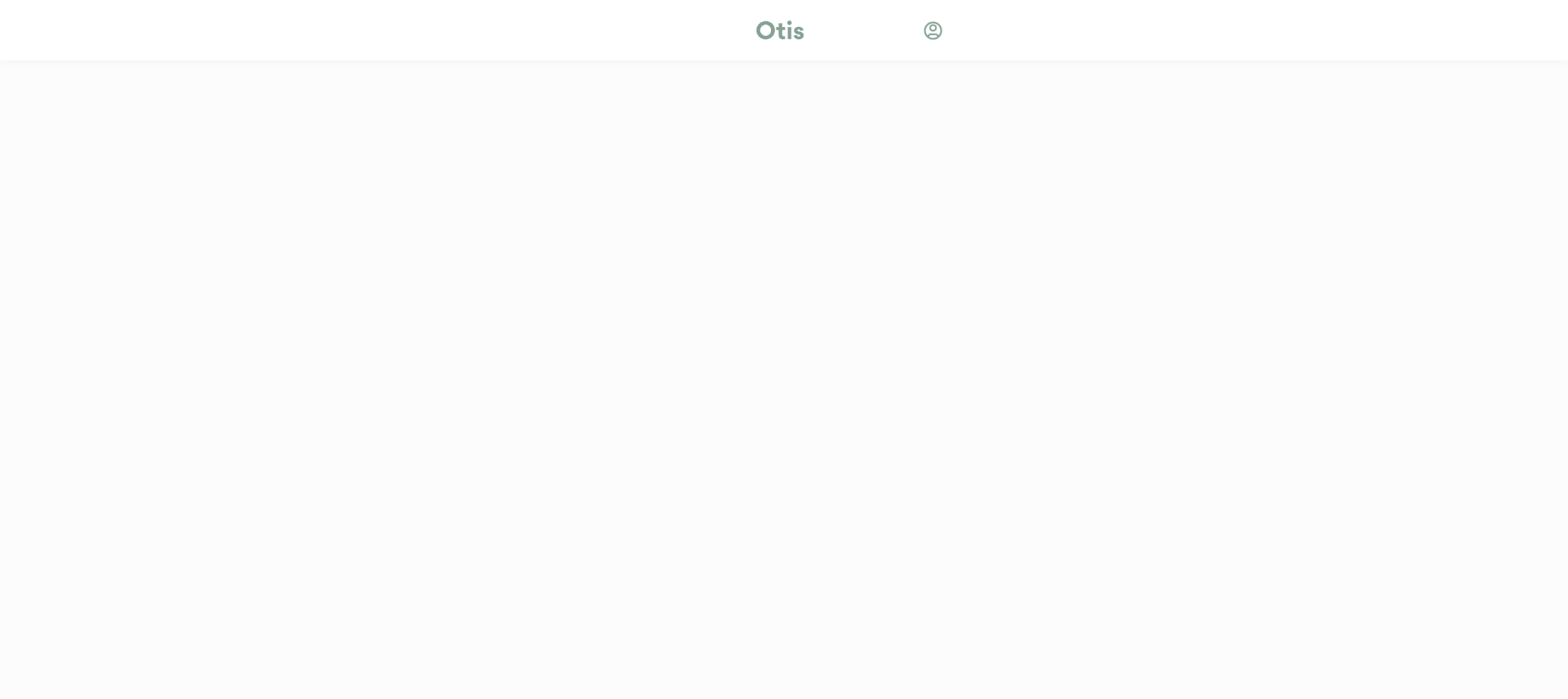 scroll, scrollTop: 0, scrollLeft: 0, axis: both 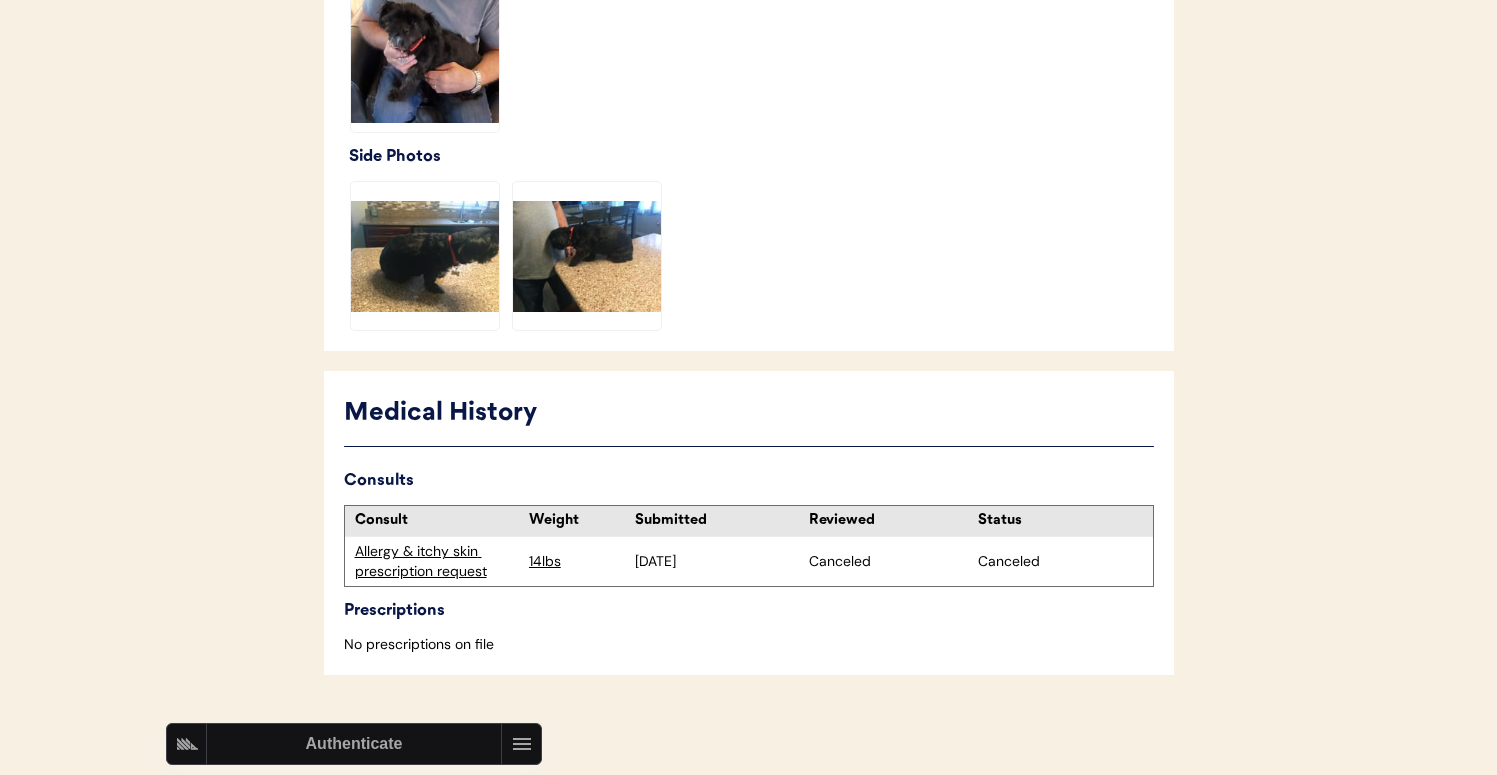 click on "Allergy & itchy skin prescription request" at bounding box center (437, 561) 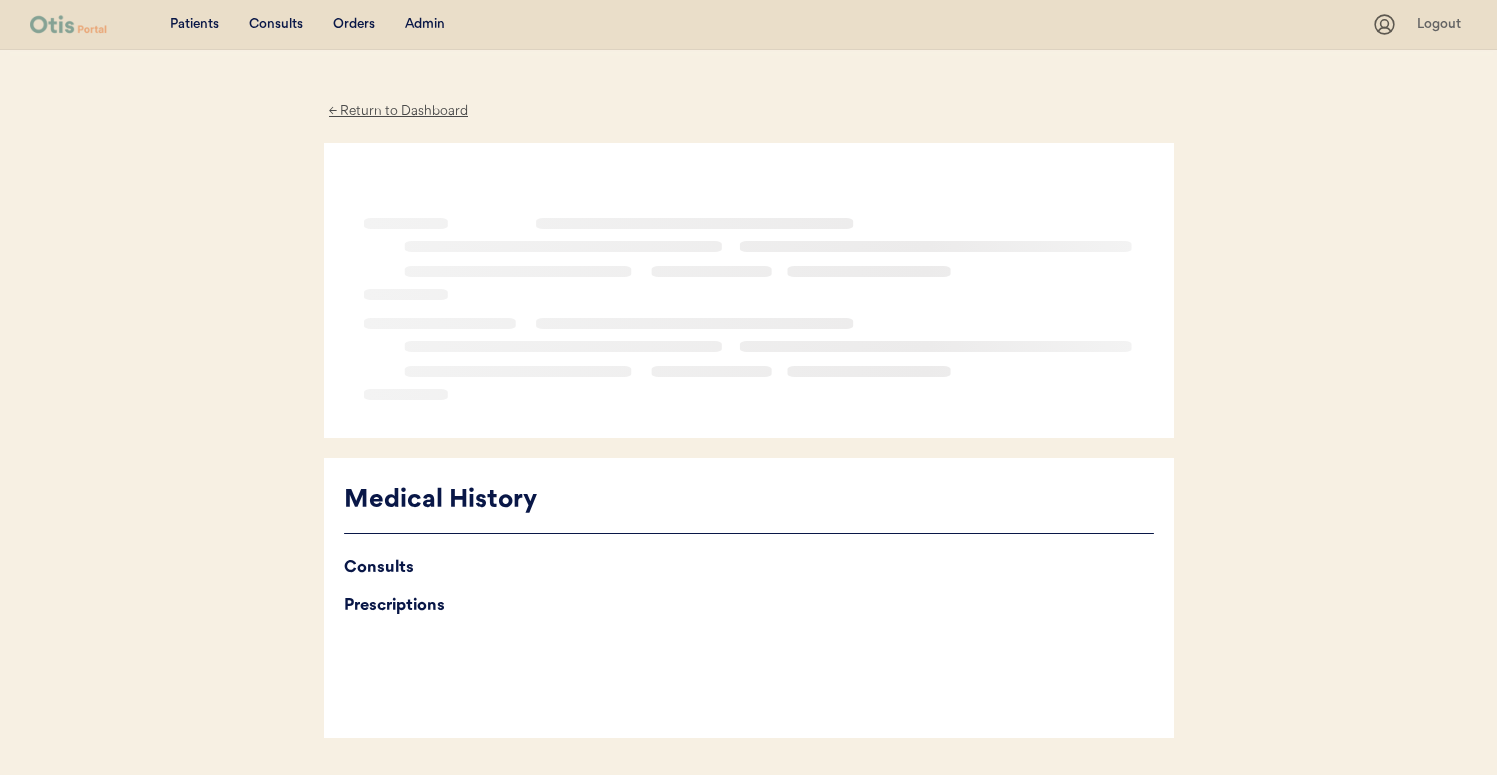 scroll, scrollTop: 0, scrollLeft: 0, axis: both 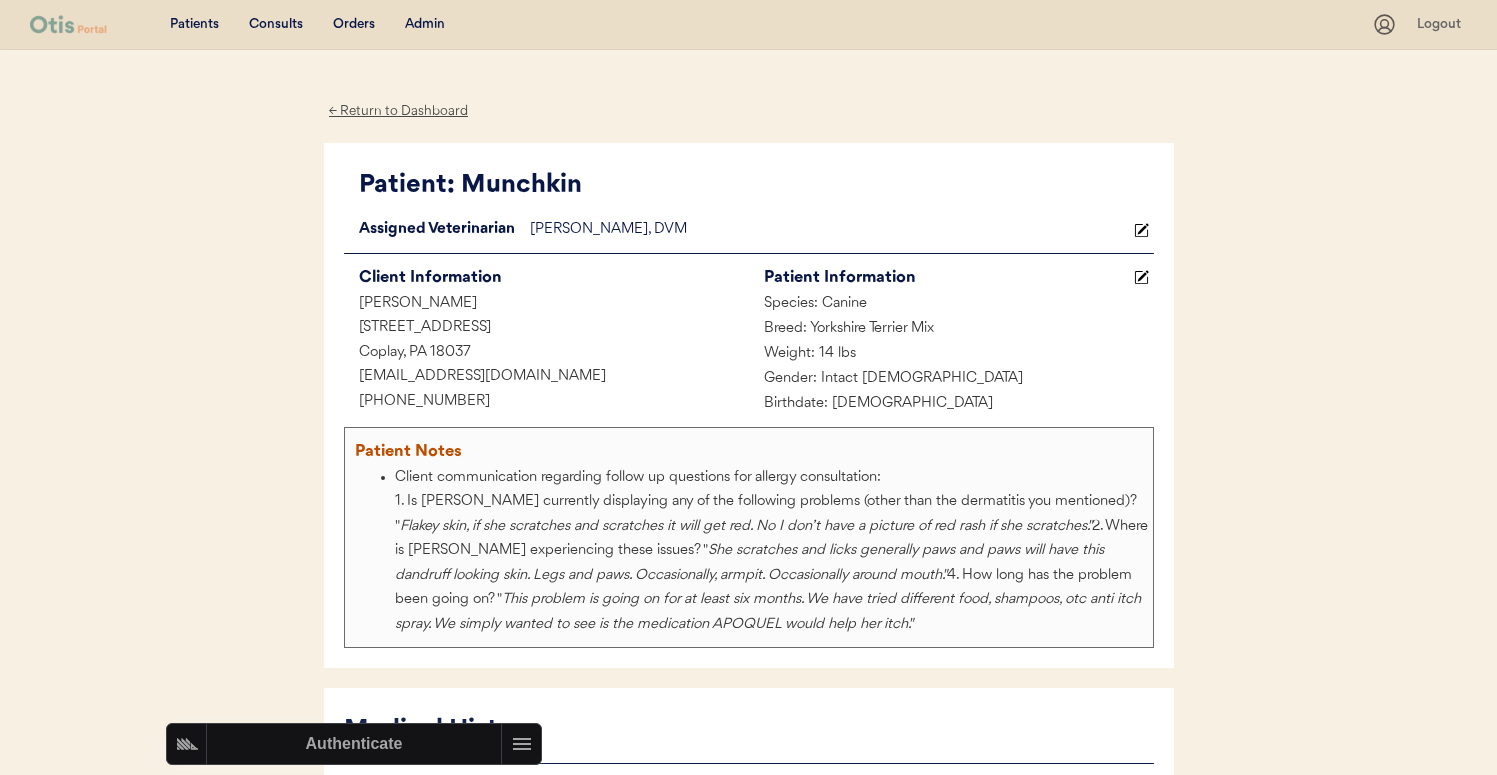 click on "Patients Consults Orders Admin Logout ← Return to Dashboard Patient: Munchkin
Loading...
Assigned Veterinarian [PERSON_NAME], DVM Client Information [PERSON_NAME] [STREET_ADDRESS] [EMAIL_ADDRESS][DOMAIN_NAME] [PHONE_NUMBER] Patient Information Species: Canine Breed: Yorkshire Terrier Mix Weight: 14 lbs Gender: Intact [DEMOGRAPHIC_DATA] Birthdate: [DEMOGRAPHIC_DATA] Patient Notes Client communication regarding follow up questions for allergy consultation:
1. Is [PERSON_NAME] currently displaying any of the following problems (other than the dermatitis you mentioned)? " Flakey skin, if she scratches and scratches it will get red. No I don’t have a picture of red rash if she scratches."
4. How long has the problem been going on? "" at bounding box center [748, 2372] 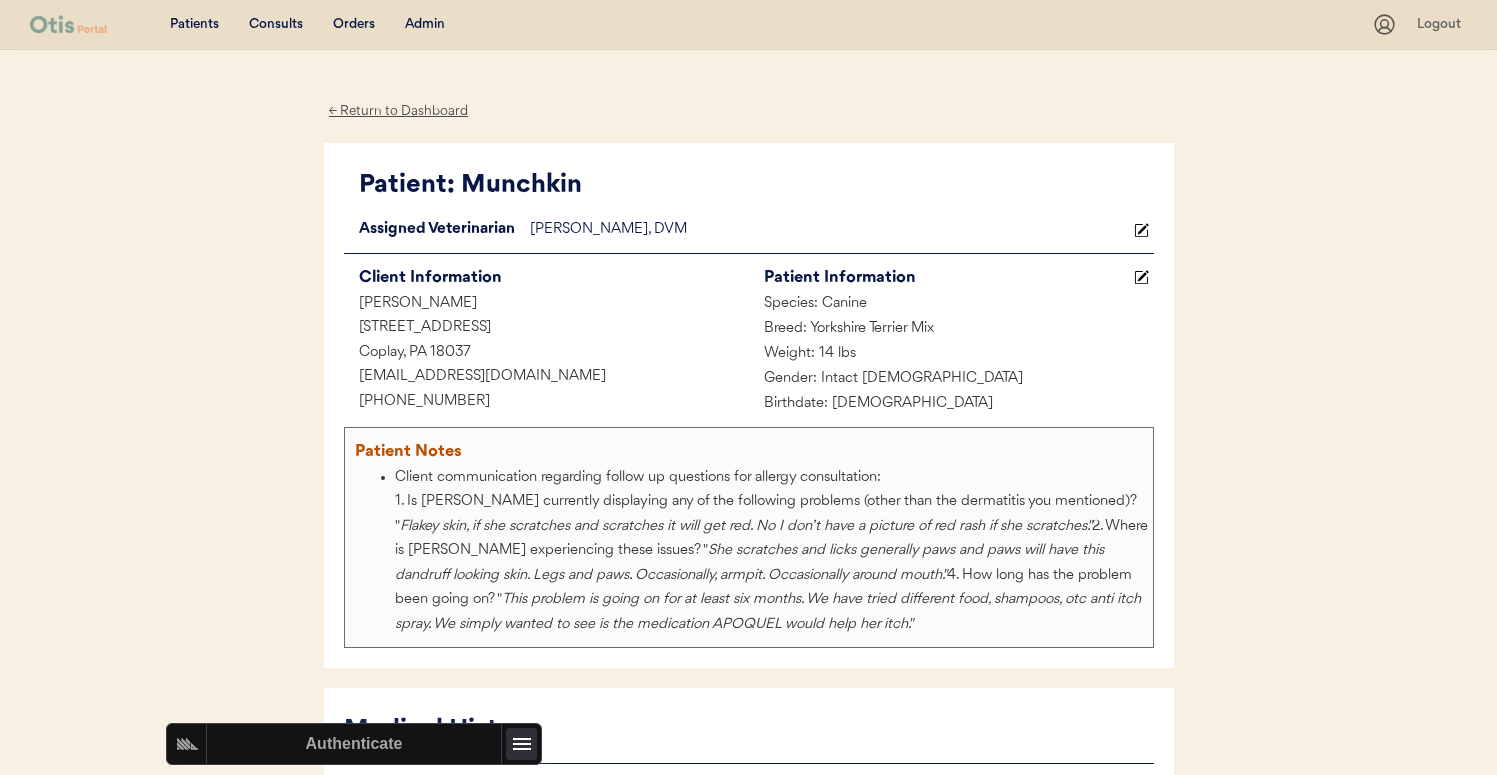 click 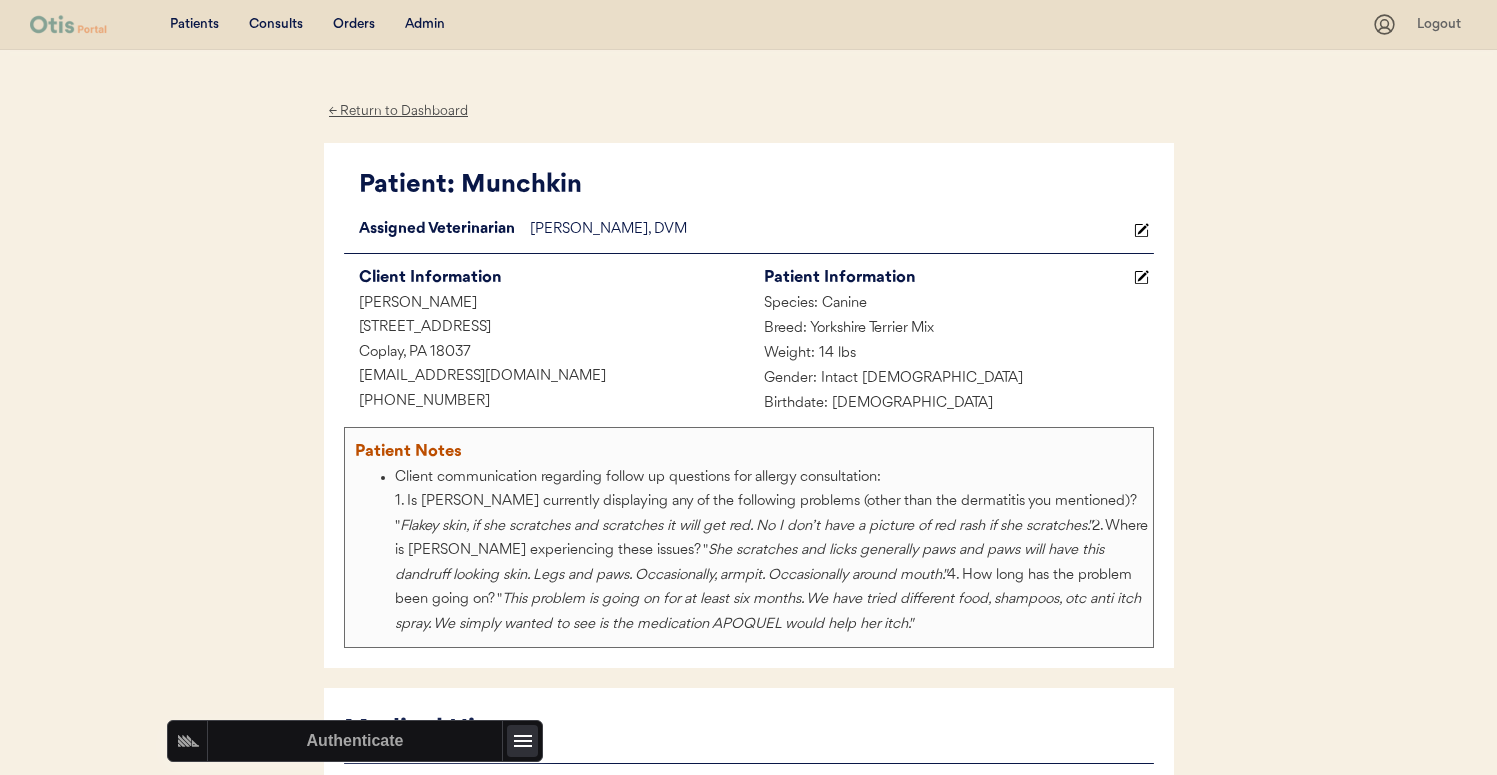 click 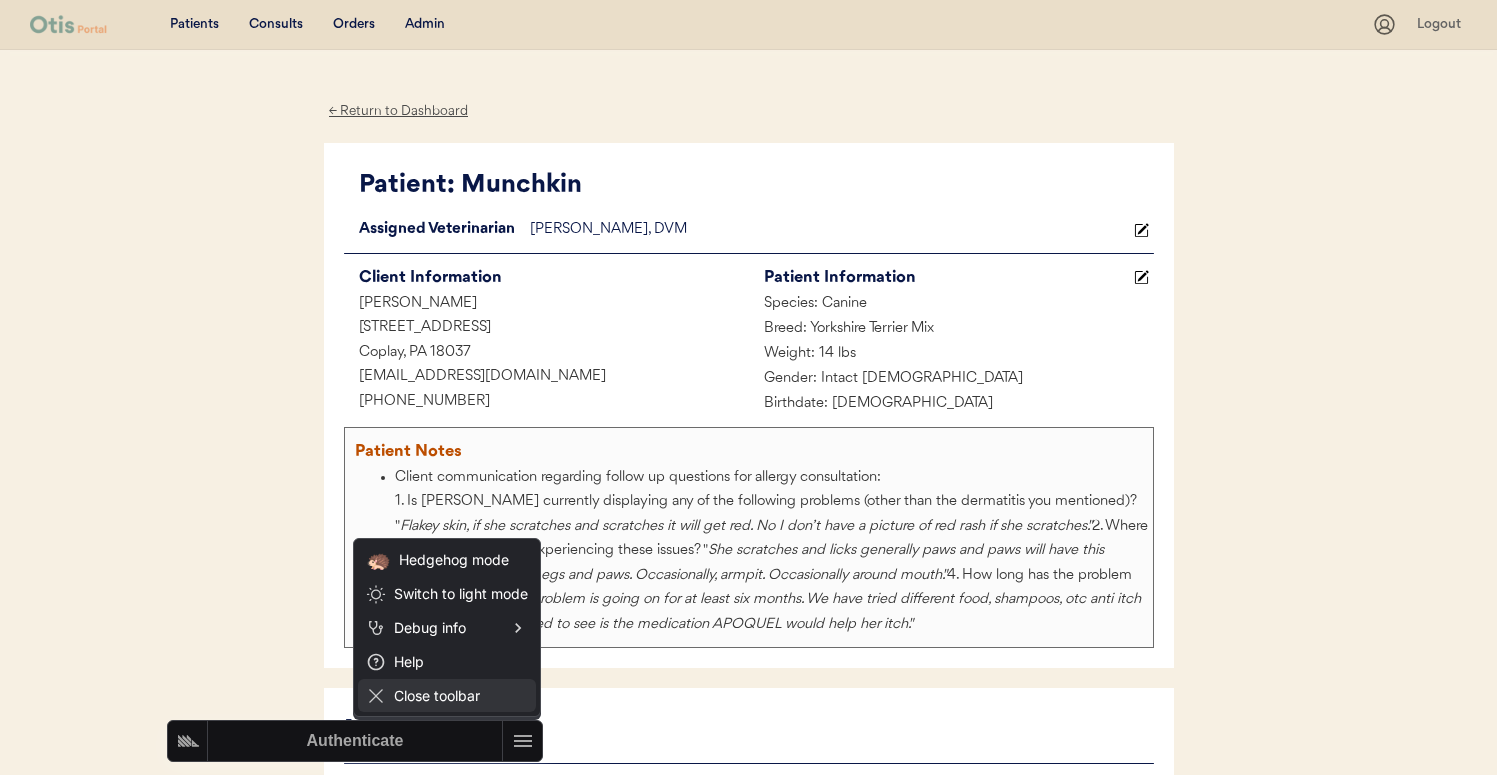 click on "Close toolbar" at bounding box center [461, 695] 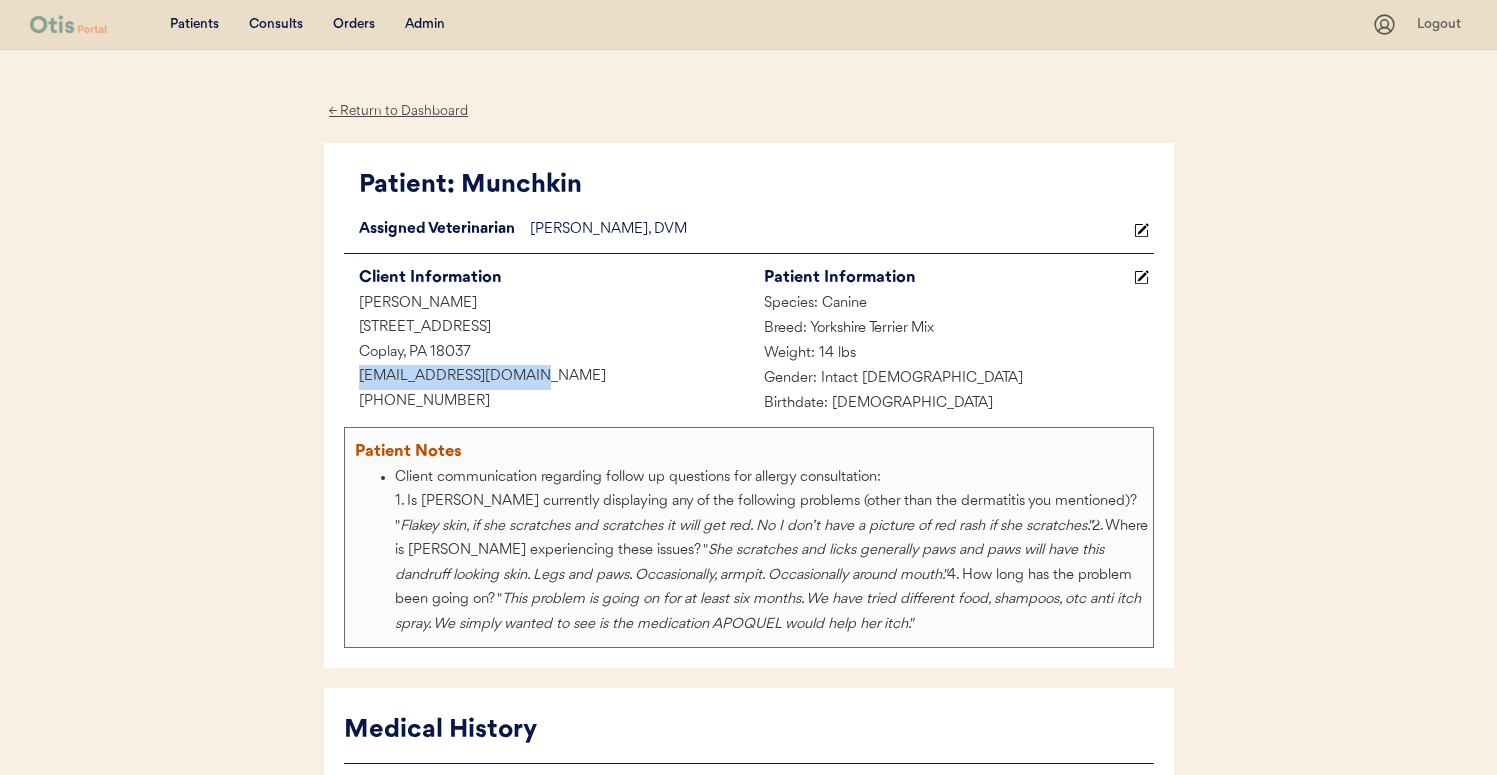 drag, startPoint x: 498, startPoint y: 373, endPoint x: 295, endPoint y: 371, distance: 203.00986 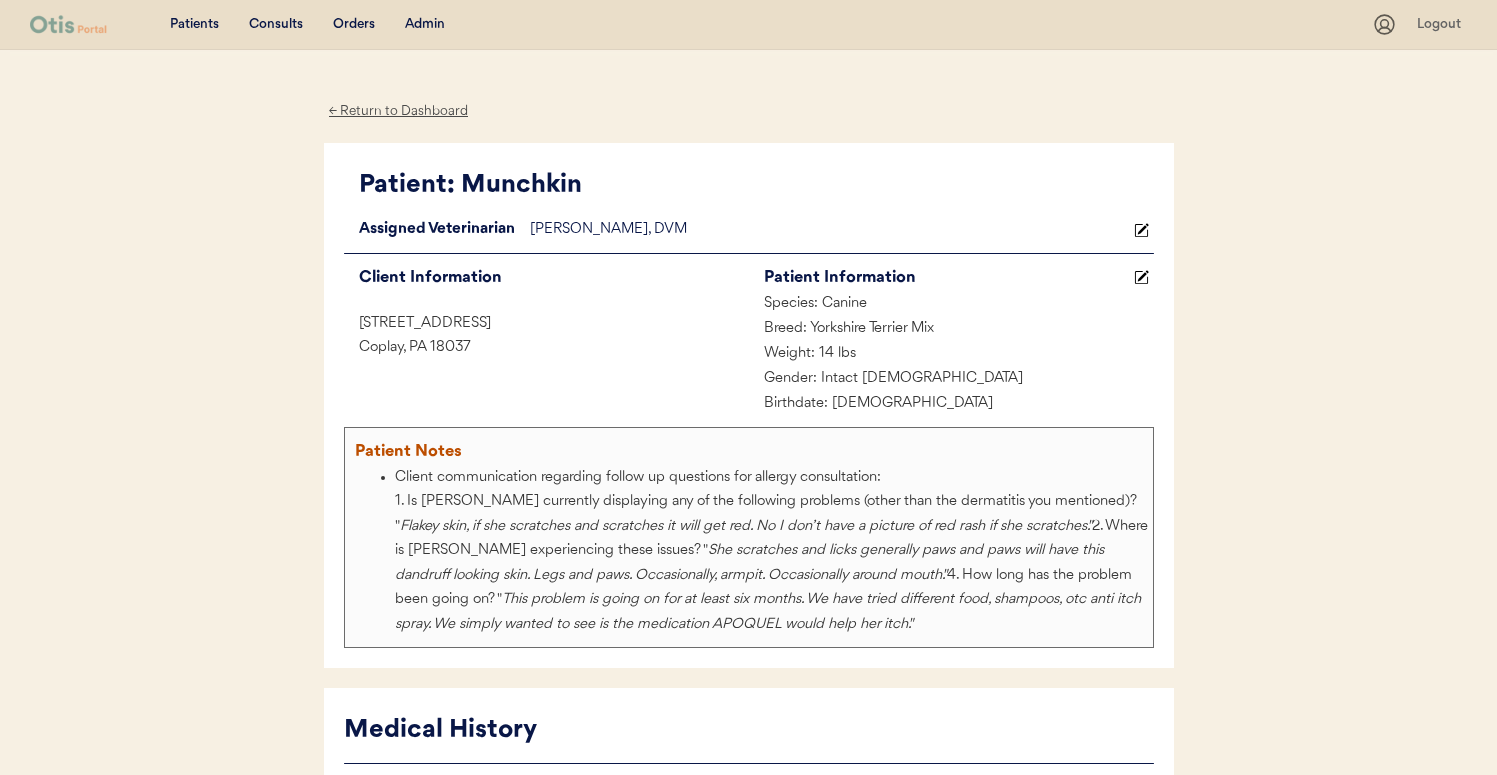 click on "Admin" at bounding box center (425, 25) 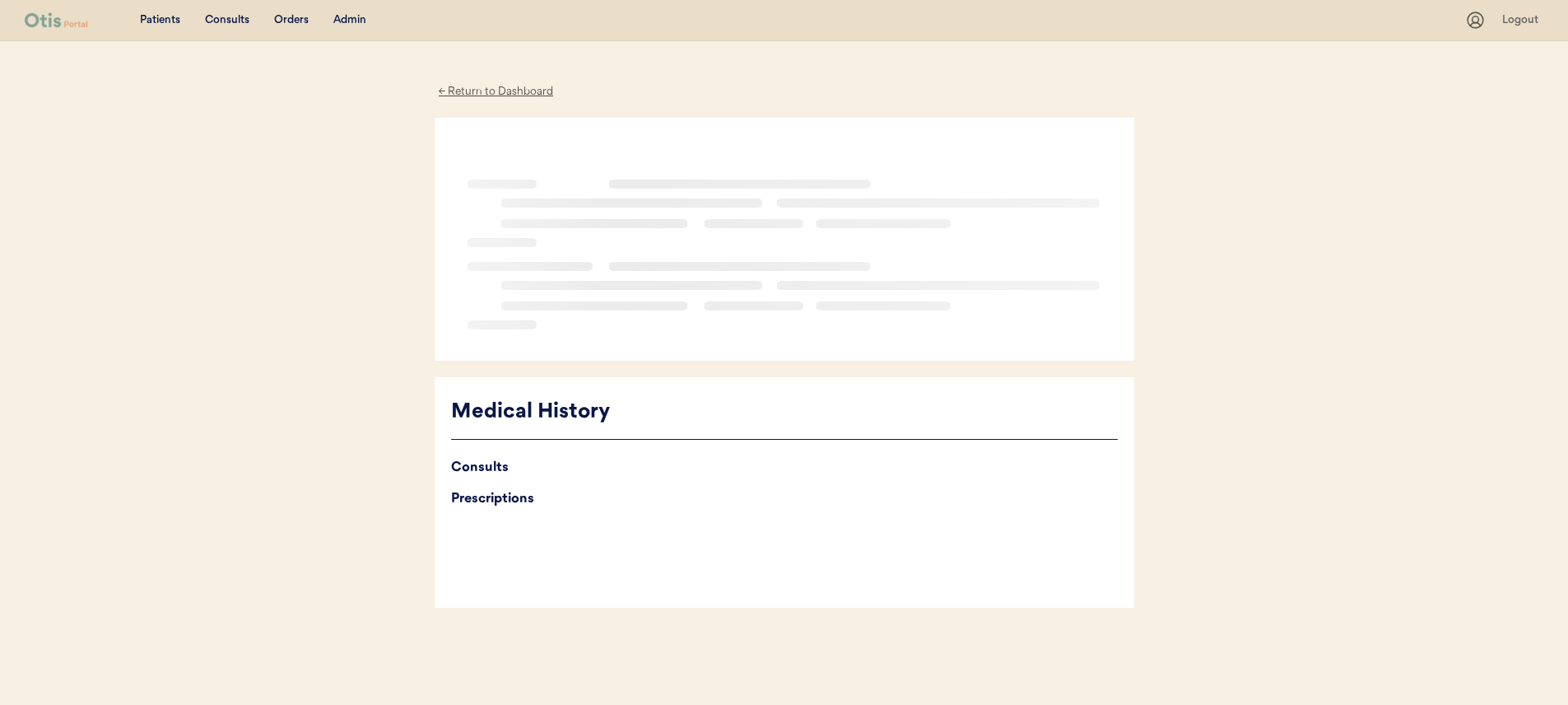 scroll, scrollTop: 0, scrollLeft: 0, axis: both 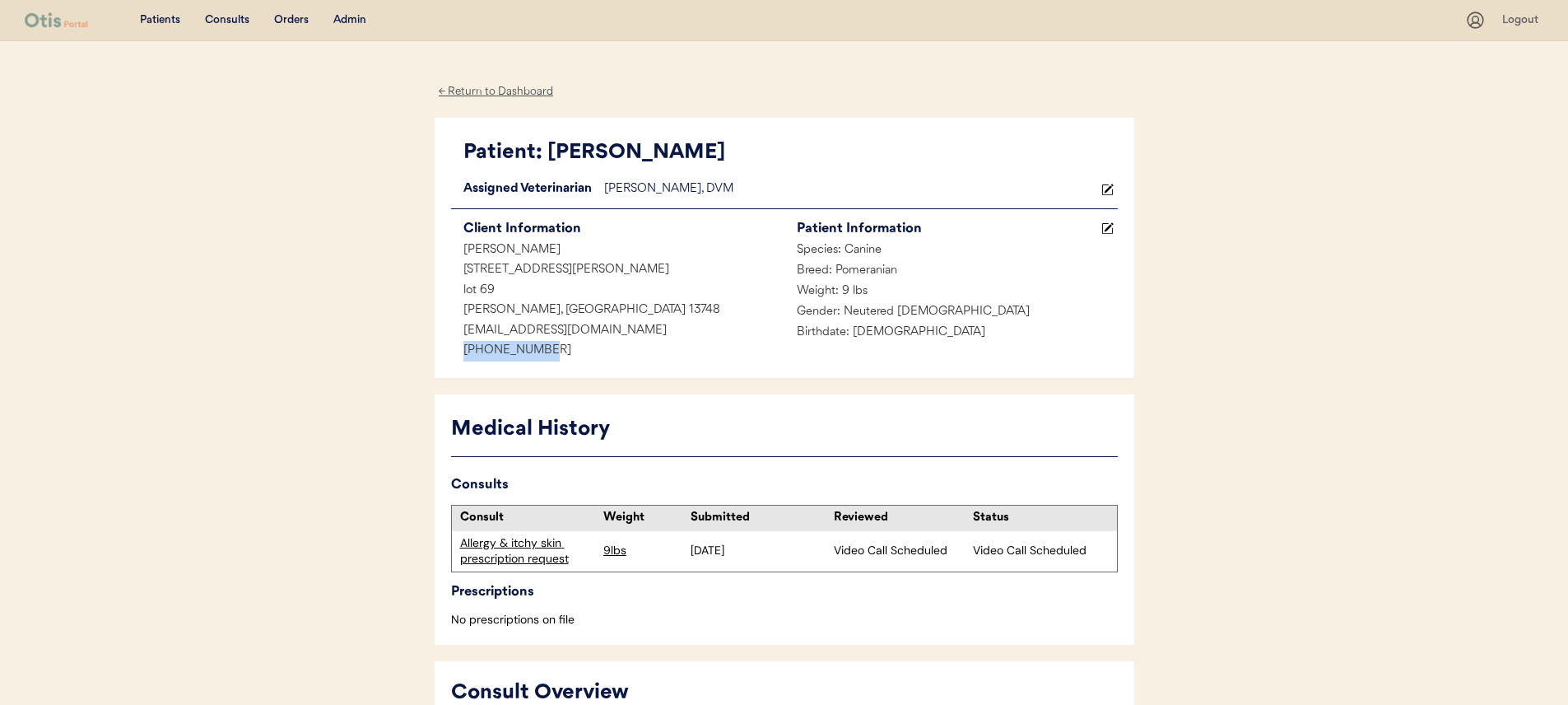 drag, startPoint x: 578, startPoint y: 350, endPoint x: 388, endPoint y: 341, distance: 190.21304 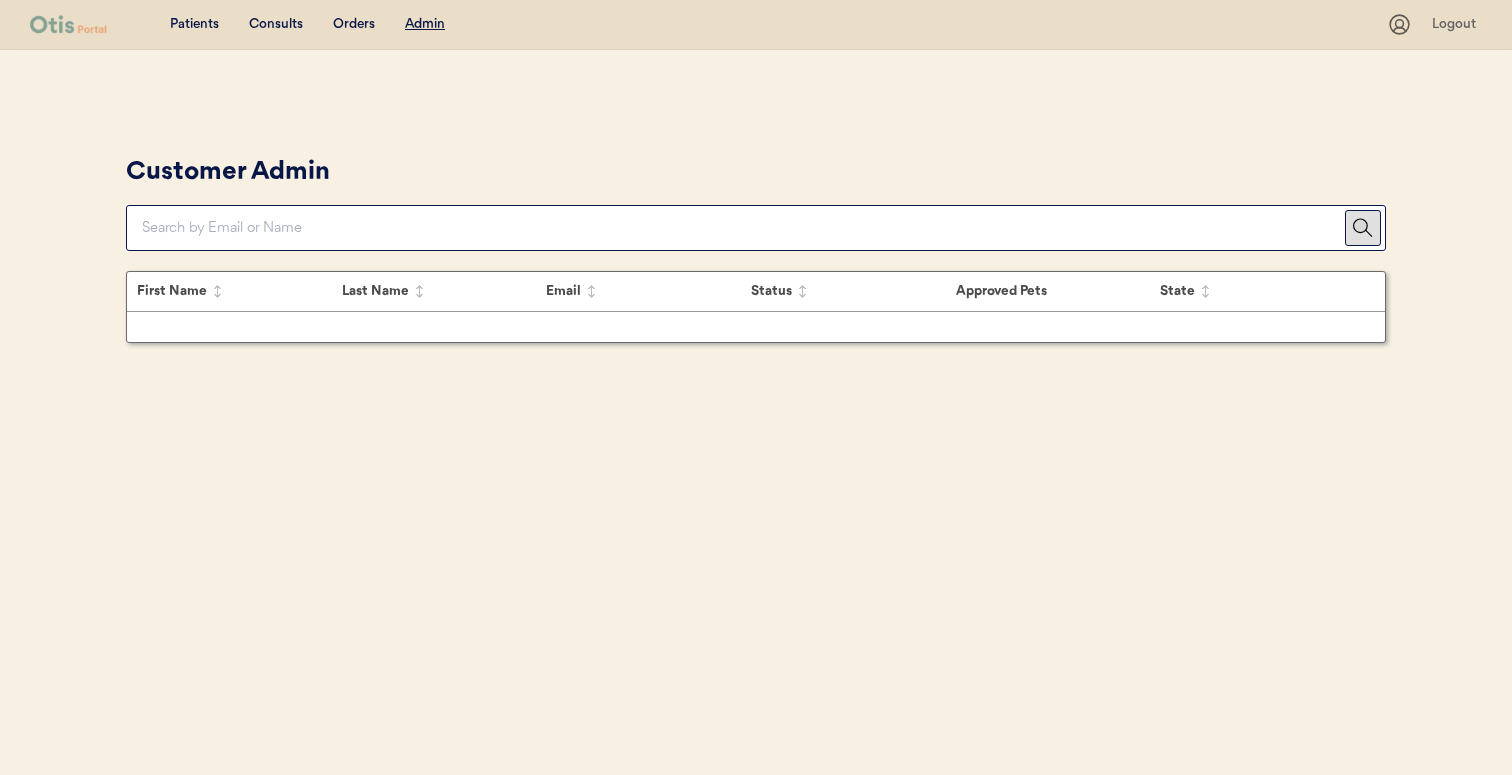 scroll, scrollTop: 0, scrollLeft: 0, axis: both 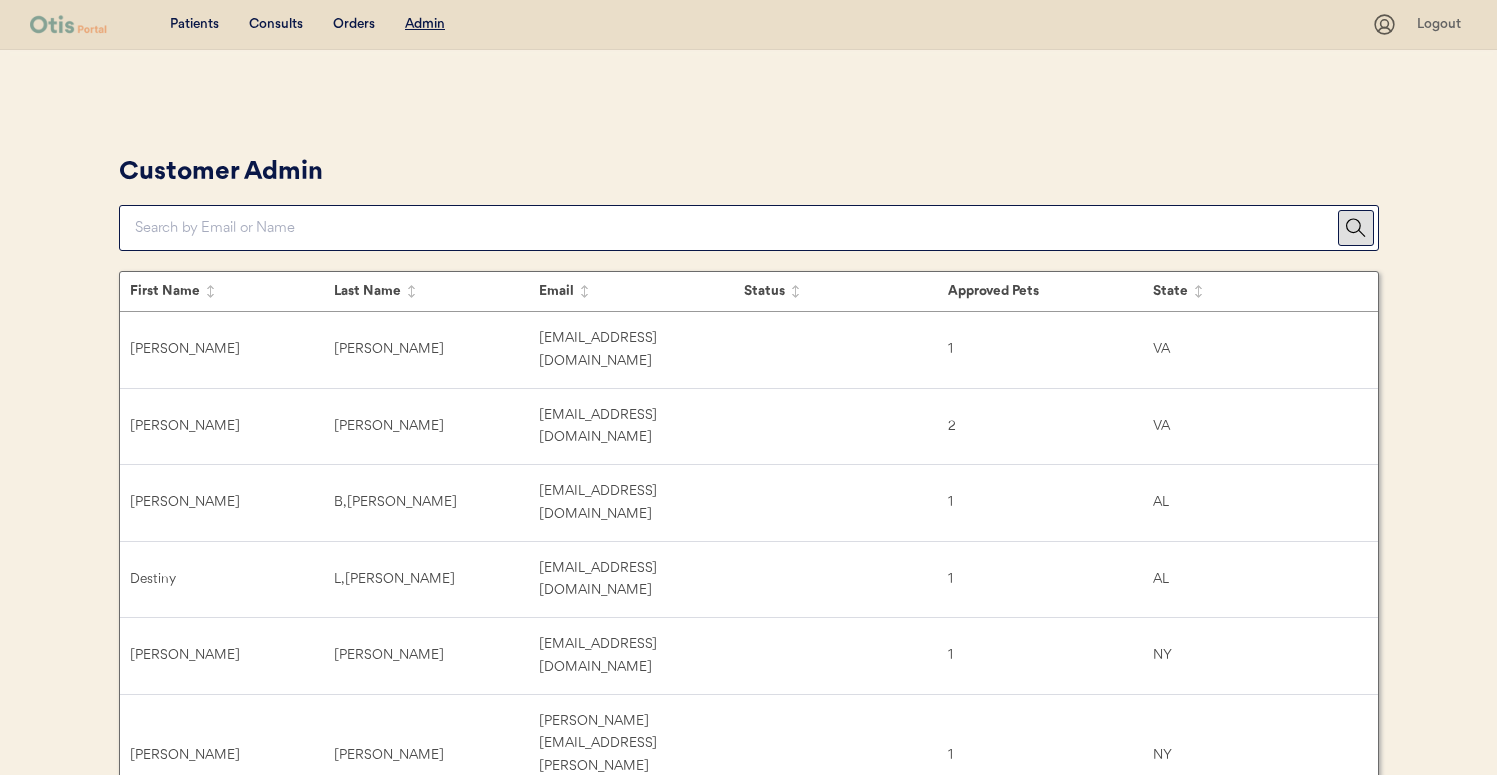 click at bounding box center (736, 228) 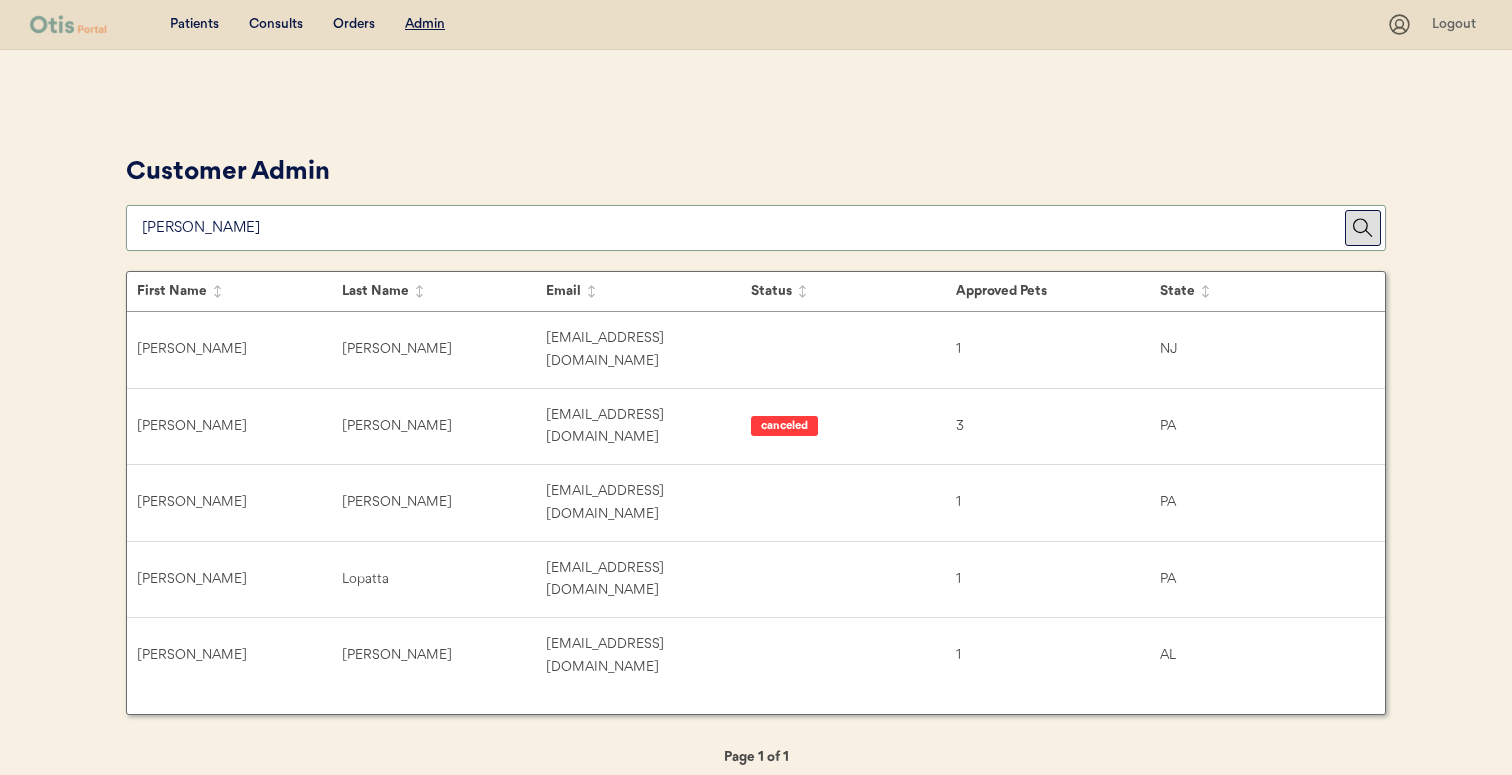 type on "[PERSON_NAME]" 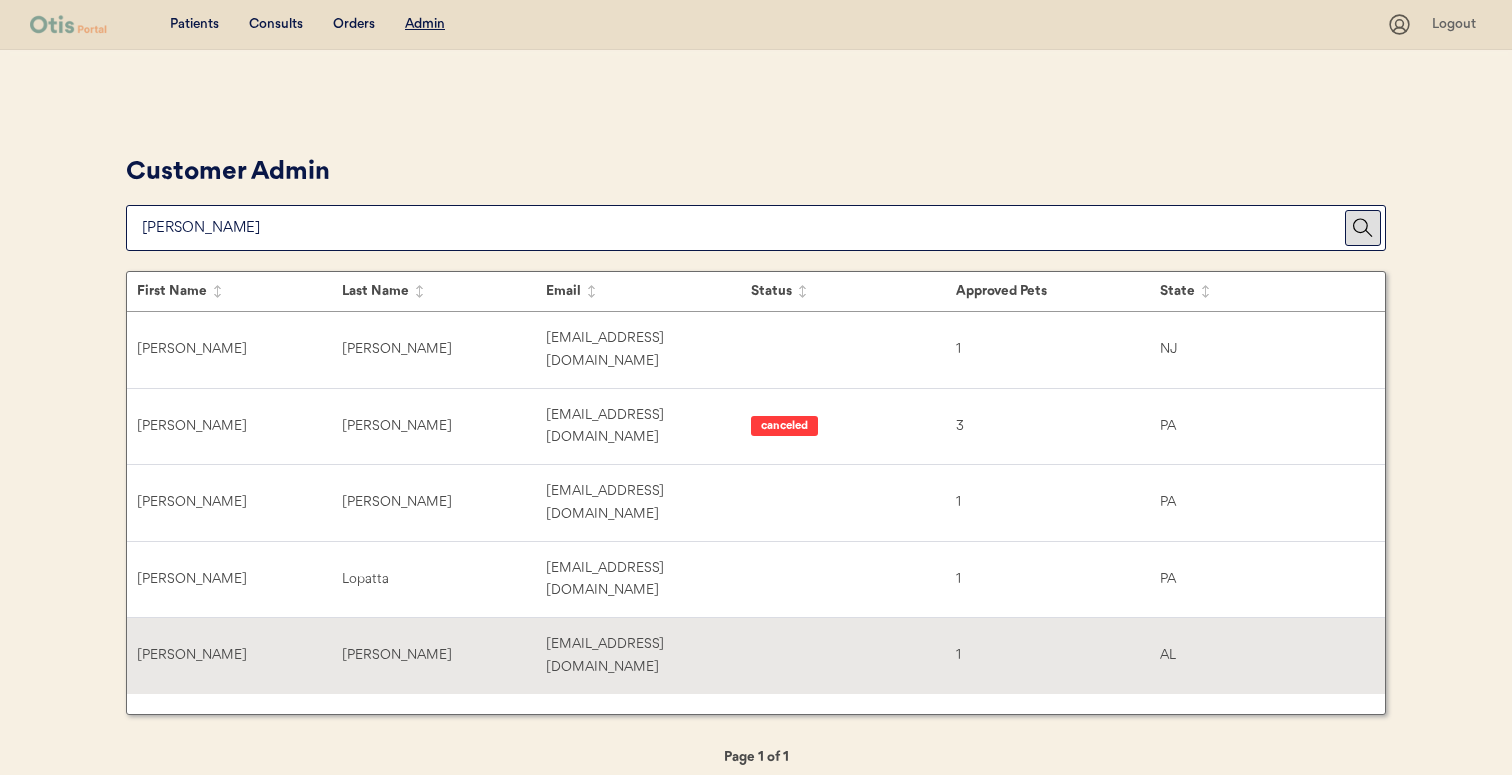click on "[PERSON_NAME]" at bounding box center [444, 655] 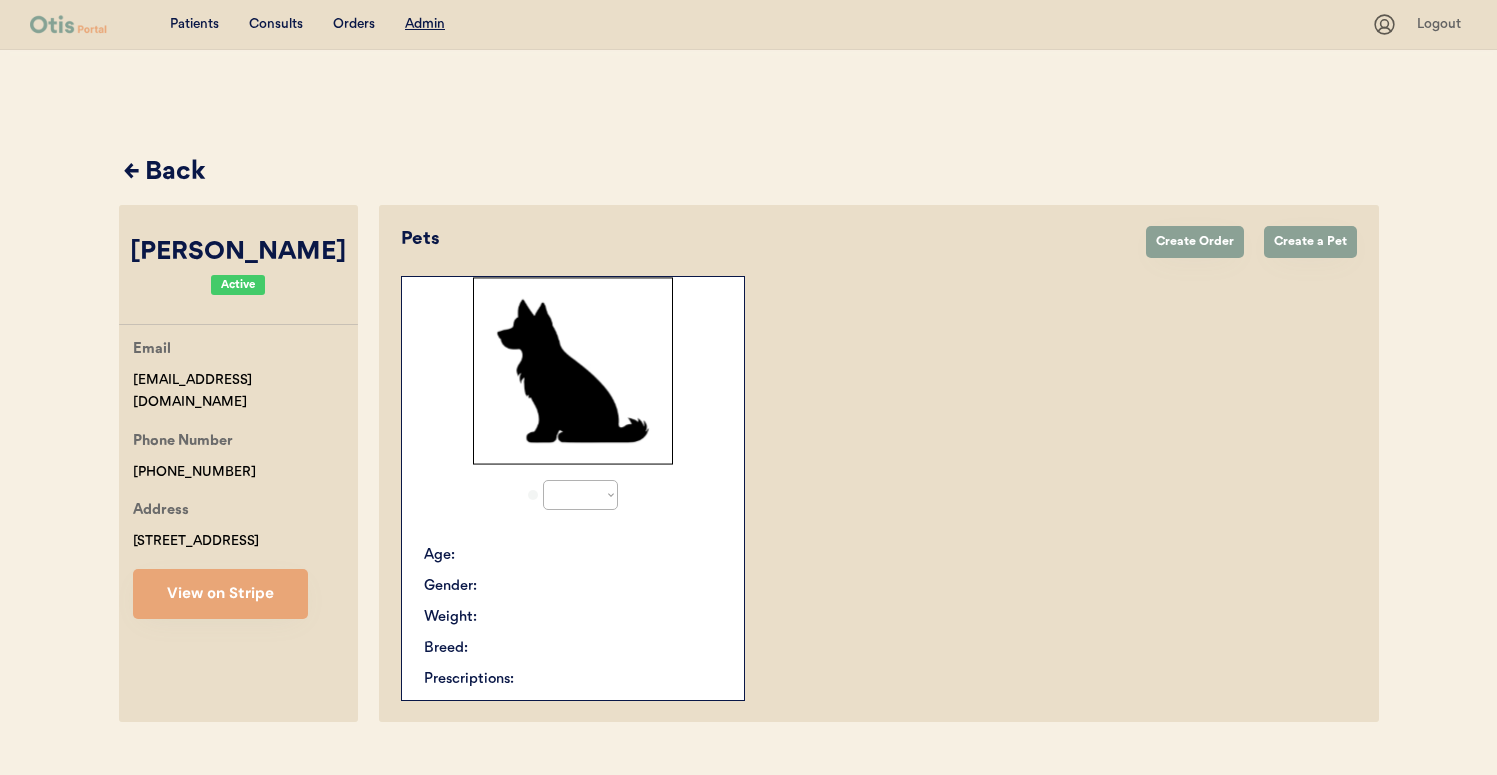 select on "true" 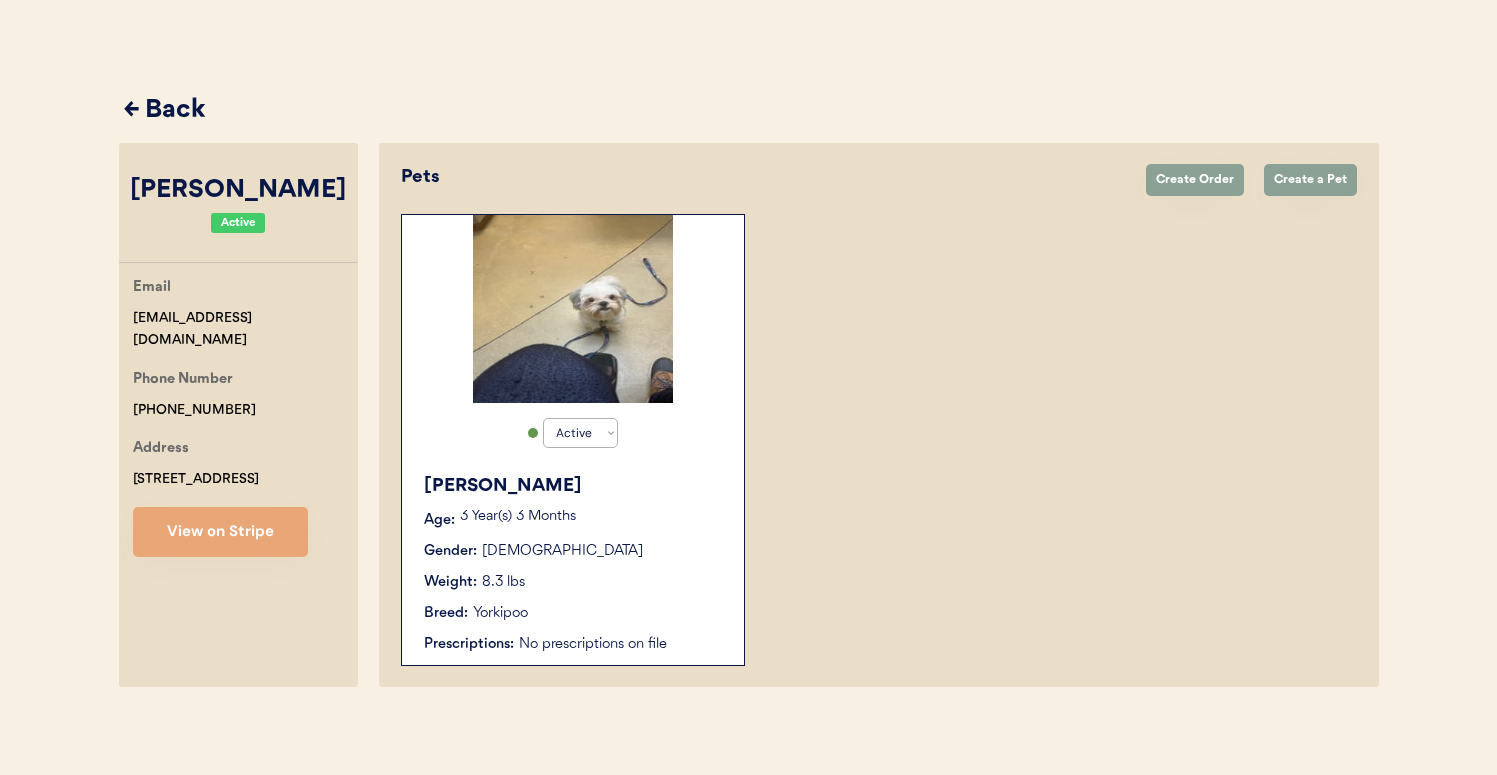 scroll, scrollTop: 66, scrollLeft: 0, axis: vertical 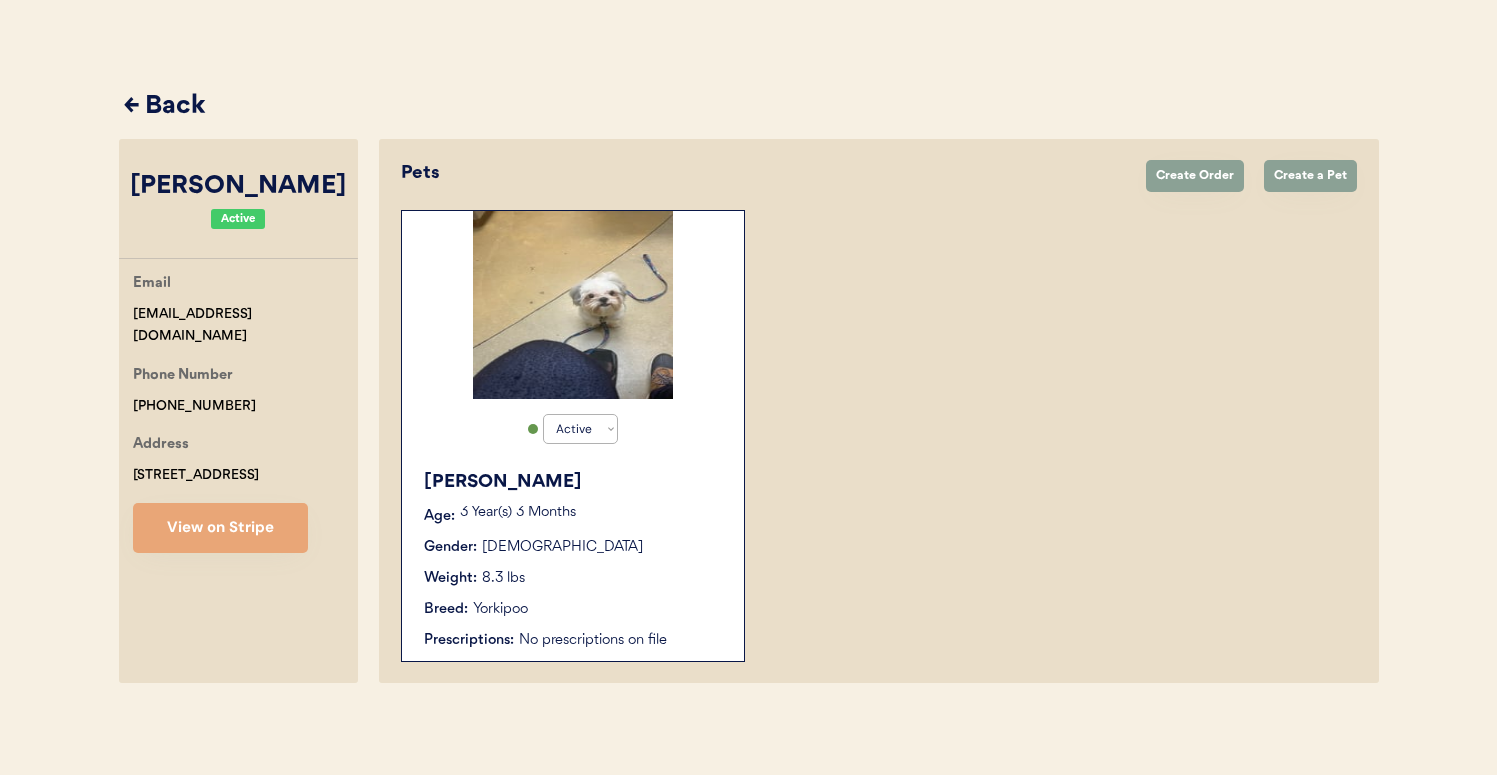 click on "Charlie Age:
3 Year(s) 3 Months
Gender: Male Weight: 8.3 lbs Breed: Yorkipoo Prescriptions: No prescriptions on file" at bounding box center (573, 560) 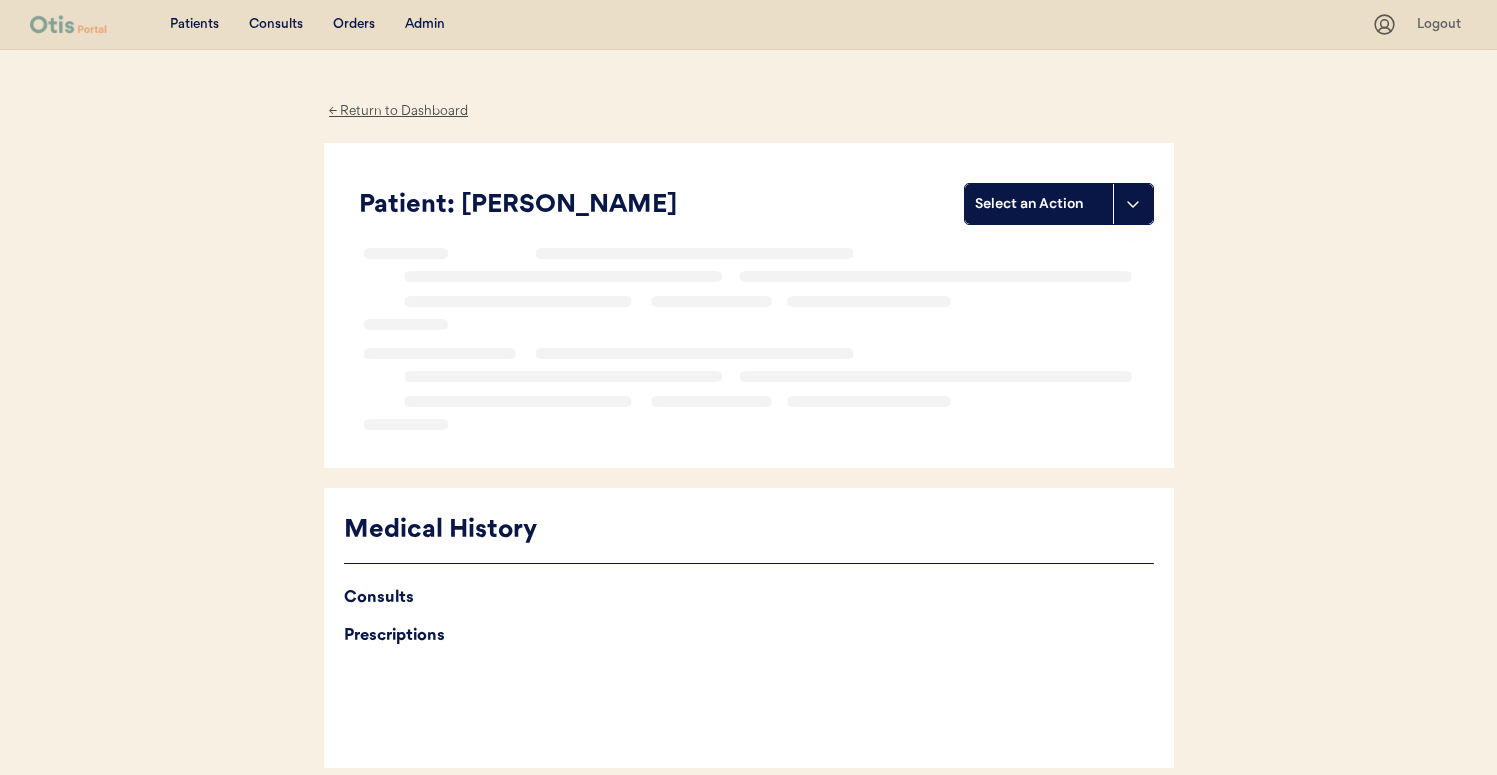 scroll, scrollTop: 0, scrollLeft: 0, axis: both 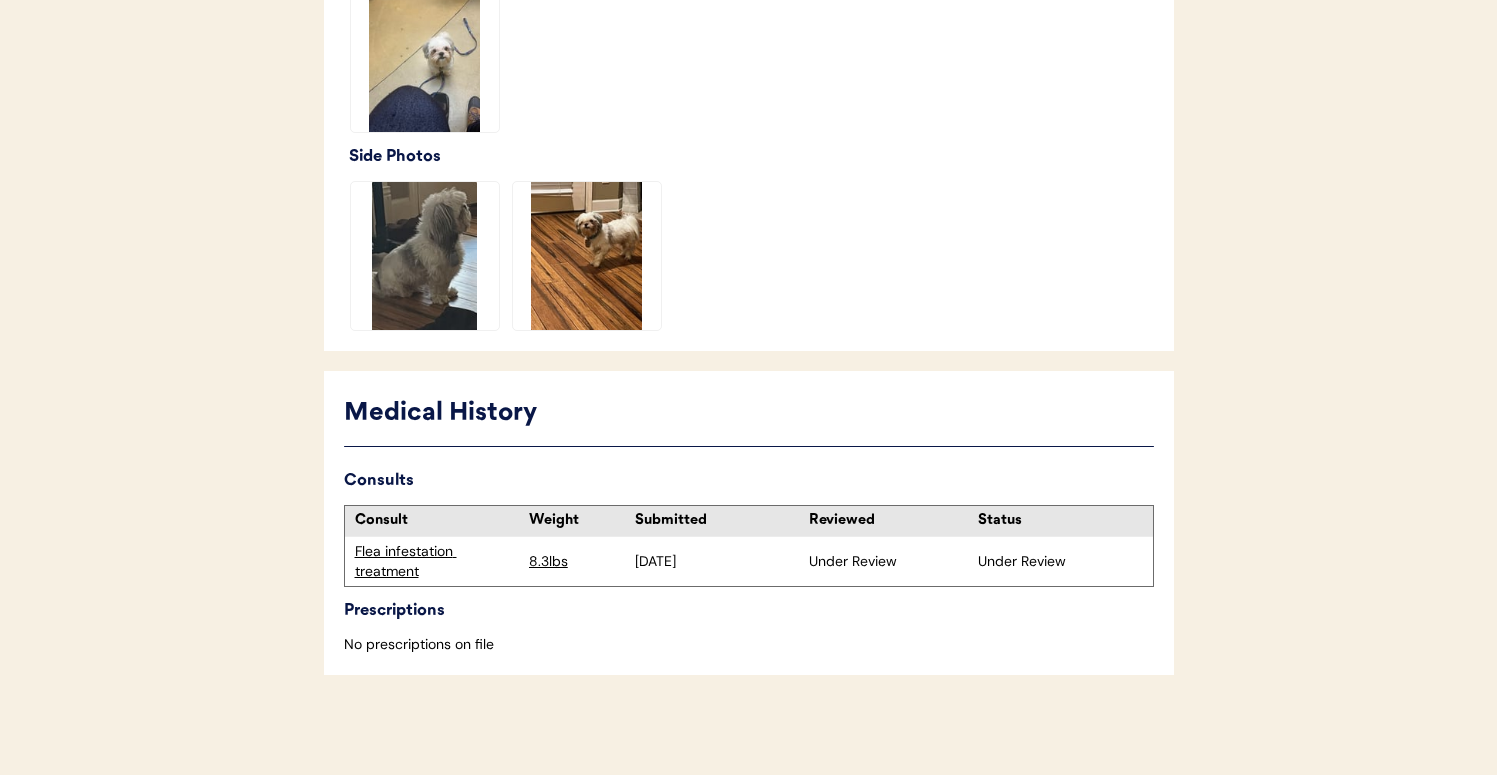 click on "Flea infestation treatment" at bounding box center (437, 561) 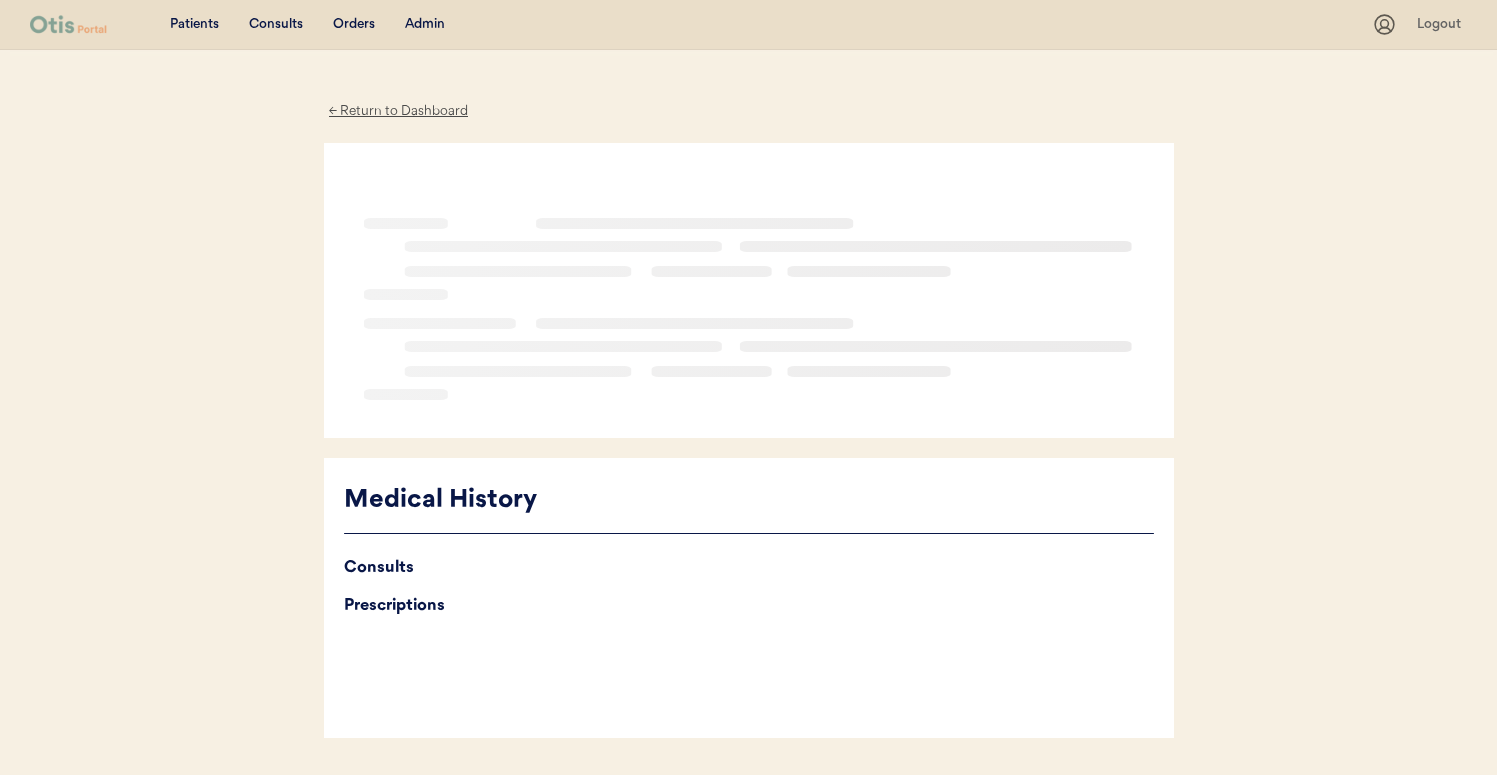 scroll, scrollTop: 0, scrollLeft: 0, axis: both 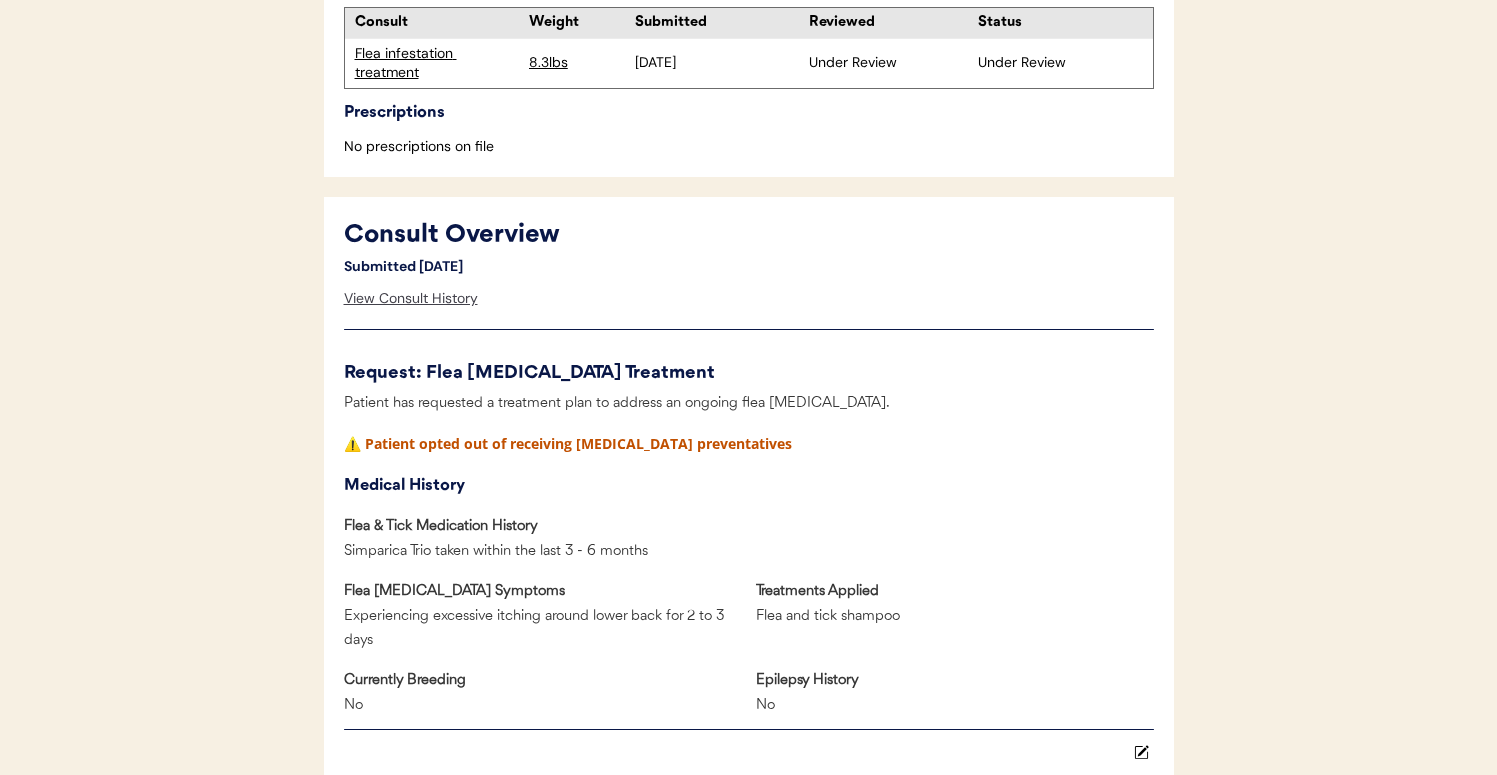 click on "View Consult History" at bounding box center [411, 299] 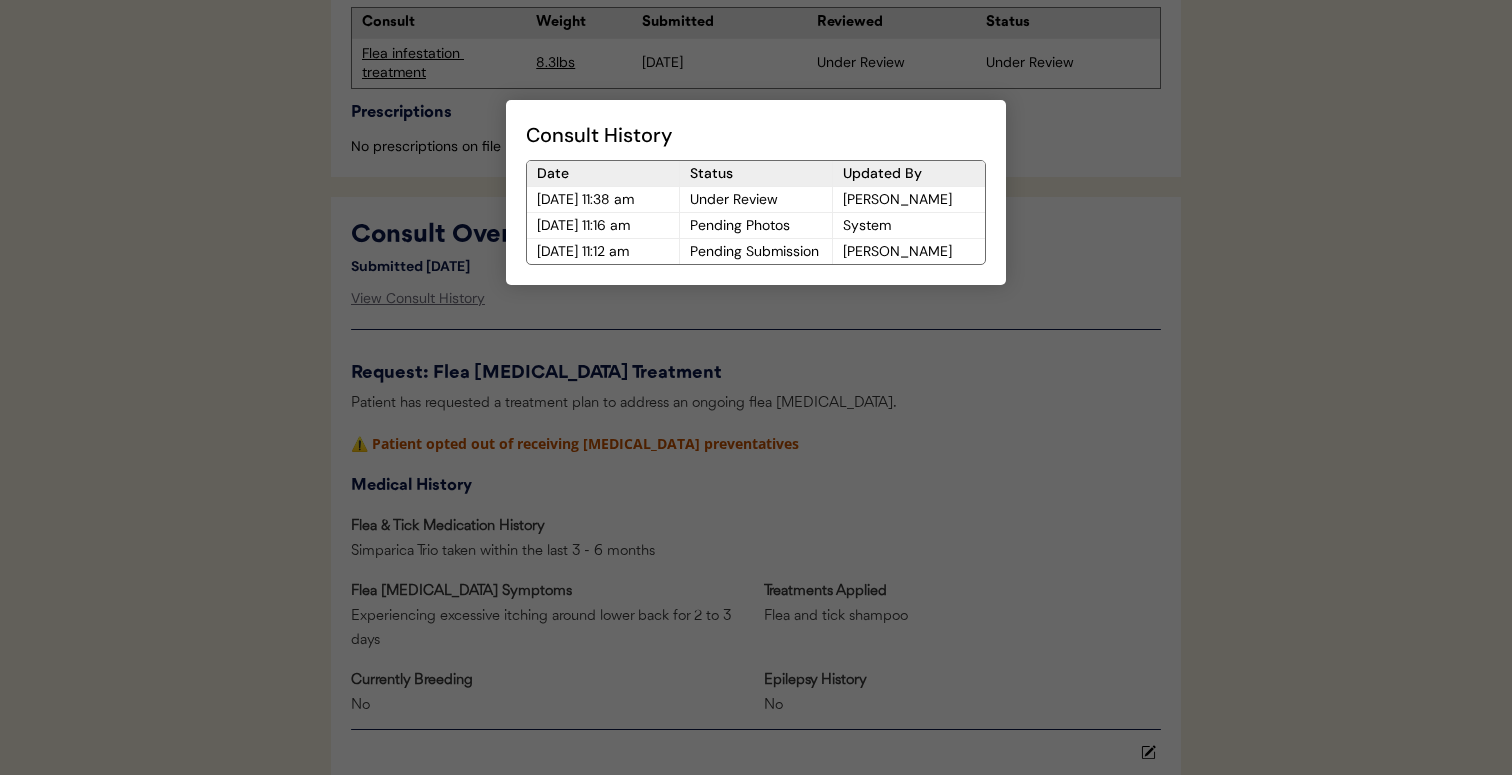 click at bounding box center (756, 387) 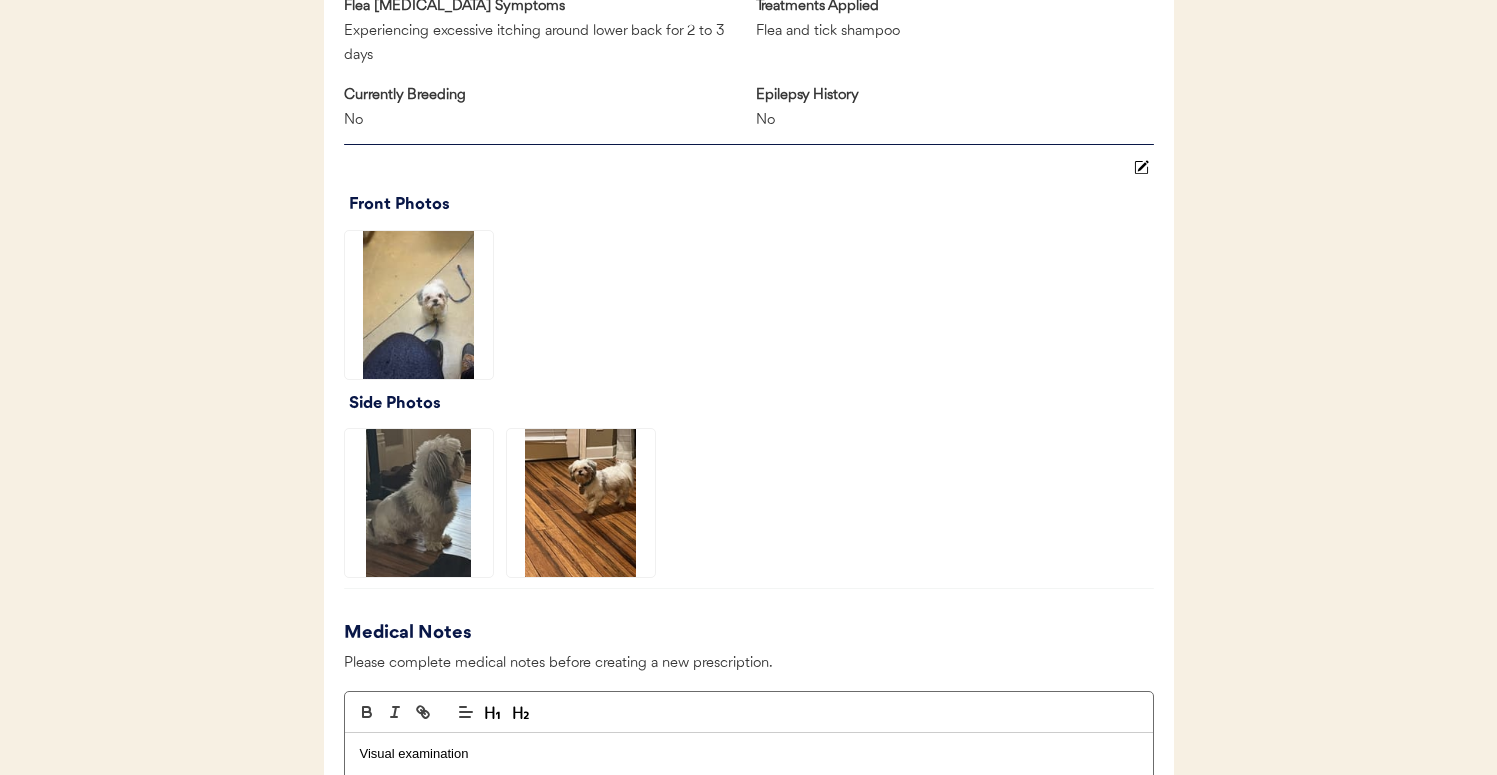 scroll, scrollTop: 0, scrollLeft: 0, axis: both 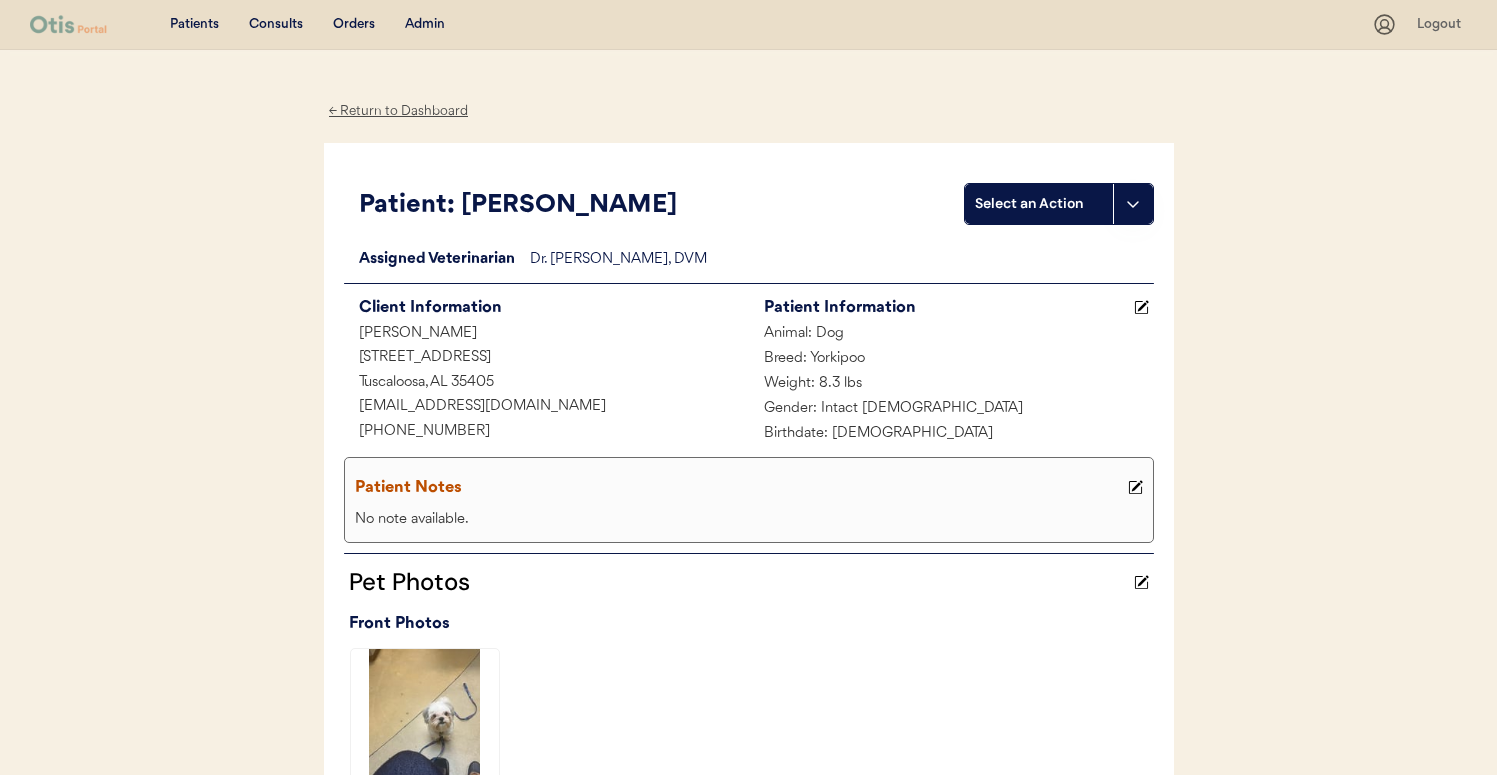 click on "Admin" at bounding box center (425, 25) 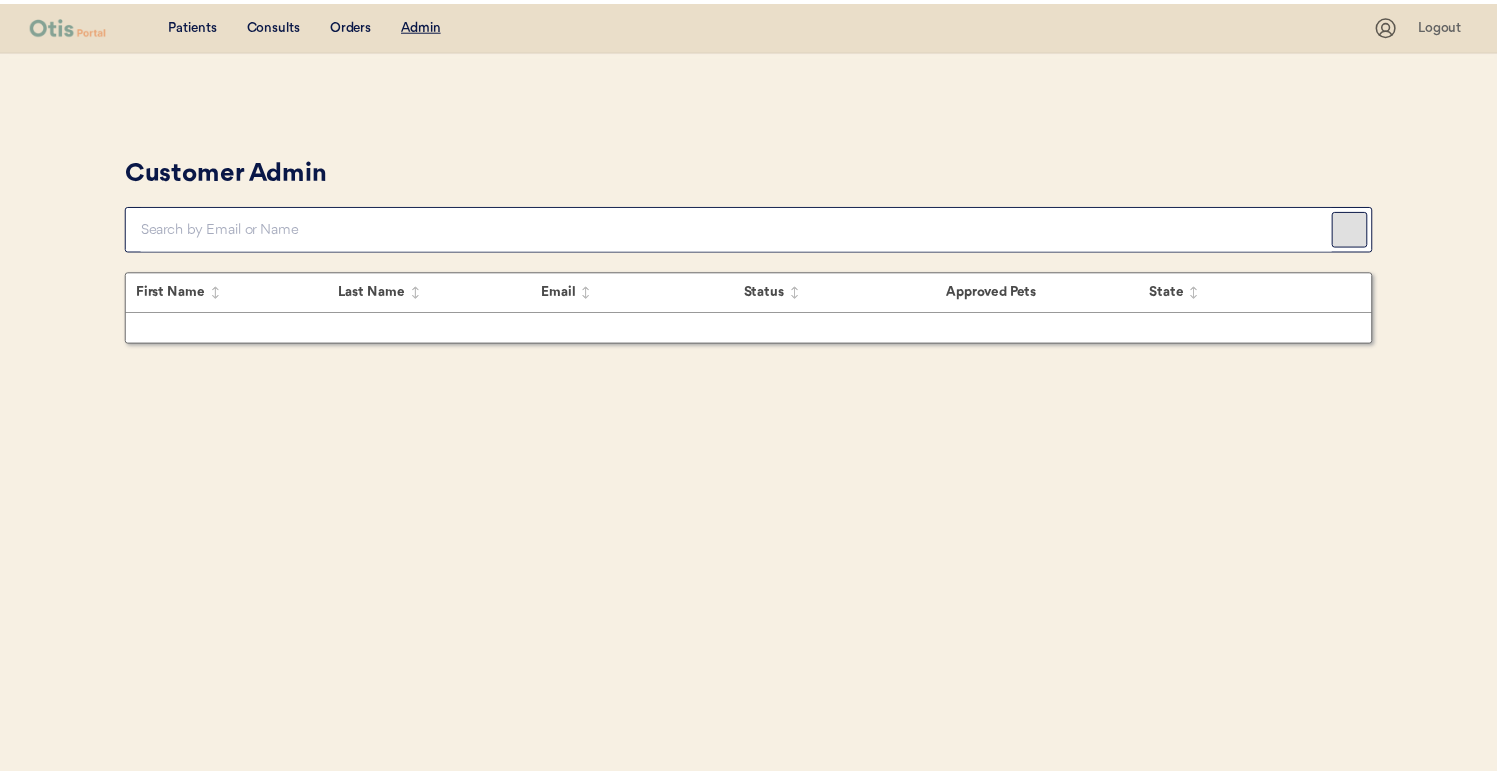 scroll, scrollTop: 0, scrollLeft: 0, axis: both 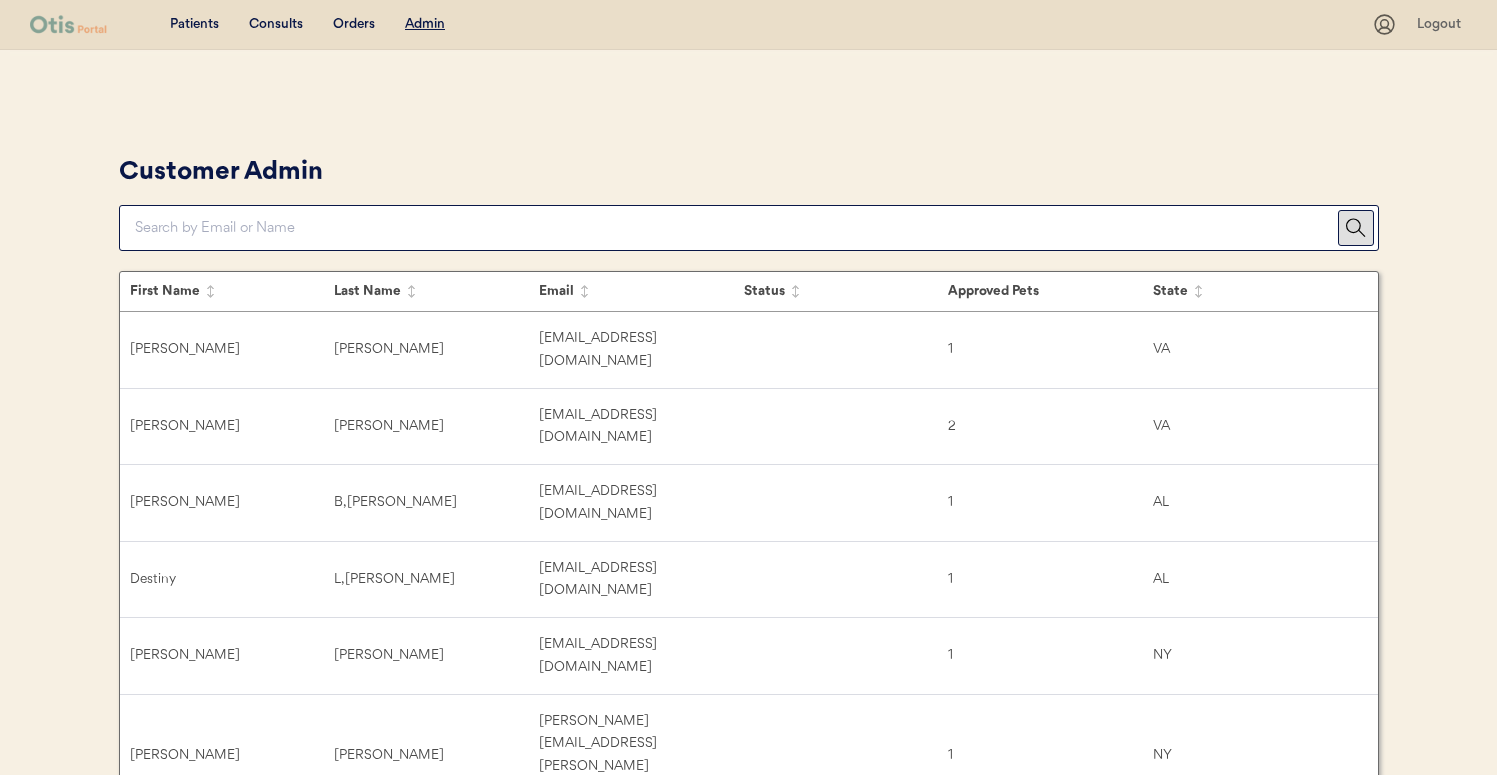 click on "Patients Consults Orders Admin Logout Customer Admin First Name Last Name Email Status Approved Pets State Rochelle Ezzell rezzell42187@gmail.com 1 VA Toni Evans tonievans2512@gmail.com 2 VA Christopher B, Mcbay mcbaymargrett@gmail.com 1 AL Destiny L, Pate destinyburgess9174@gmail.com 1 AL Rebecca Jenkins rejenkins24@outlook.com 1 NY Annmarie Starace annmarie.starace@yahoo.com 1 NY Pamela Harris psmall08@yahoo.com 1 AL Jamie Geroux jgeroux1288@aol.com 1 NY Jeanie Prichard prichardjeanie@gmail.com 1 AL Kynsey Upton kynseyupton@hotmail.com 1 AL Jason L, Wood jwood091909@gmail.com 1 NY AMANDA S, ASHWORTH amanda.ashworth79@gmail.com 1 VA Samantha Stevens martin.stevens1988@gmail.com 1 VA Shanira Garvin nirasprings96@gmail.com 1 PA Amanda Abbott yallcomeback@hotmail.com 2 AL Dariana Perez darianaperez11@gmail.com 1 NY Megan Odegaard modegaard315@gmail.com 1 PA JOHNNY W, BOYETTE boyettejohnny@yahoo.com 1 AL Sky Nelson skynelson1992@icloud.com 2 PA Jennifer H, Warren jwarren2@mcpss.com 1 AL Jude K, Wicksell 1 NY 1 1" at bounding box center (748, 1236) 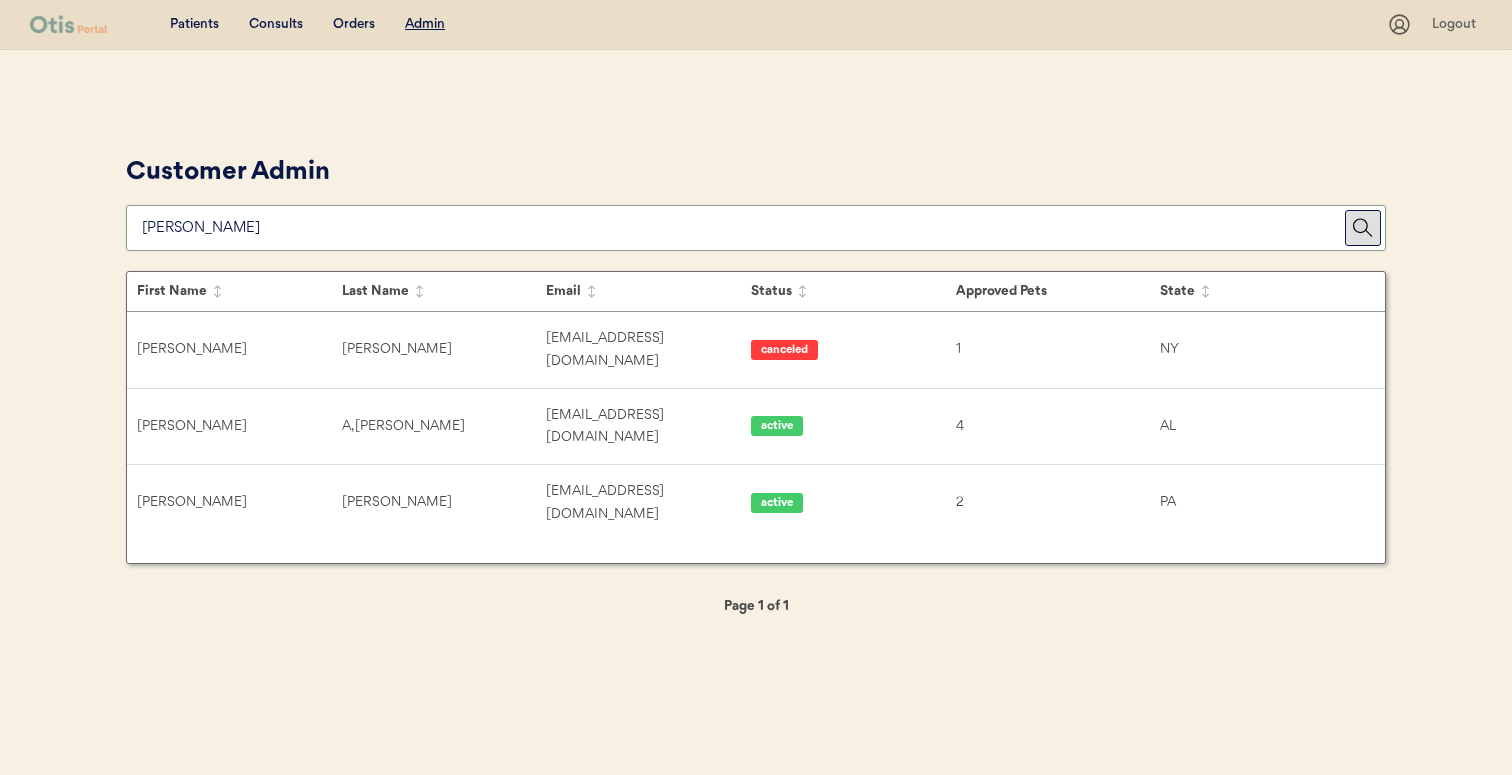 type on "cheryl" 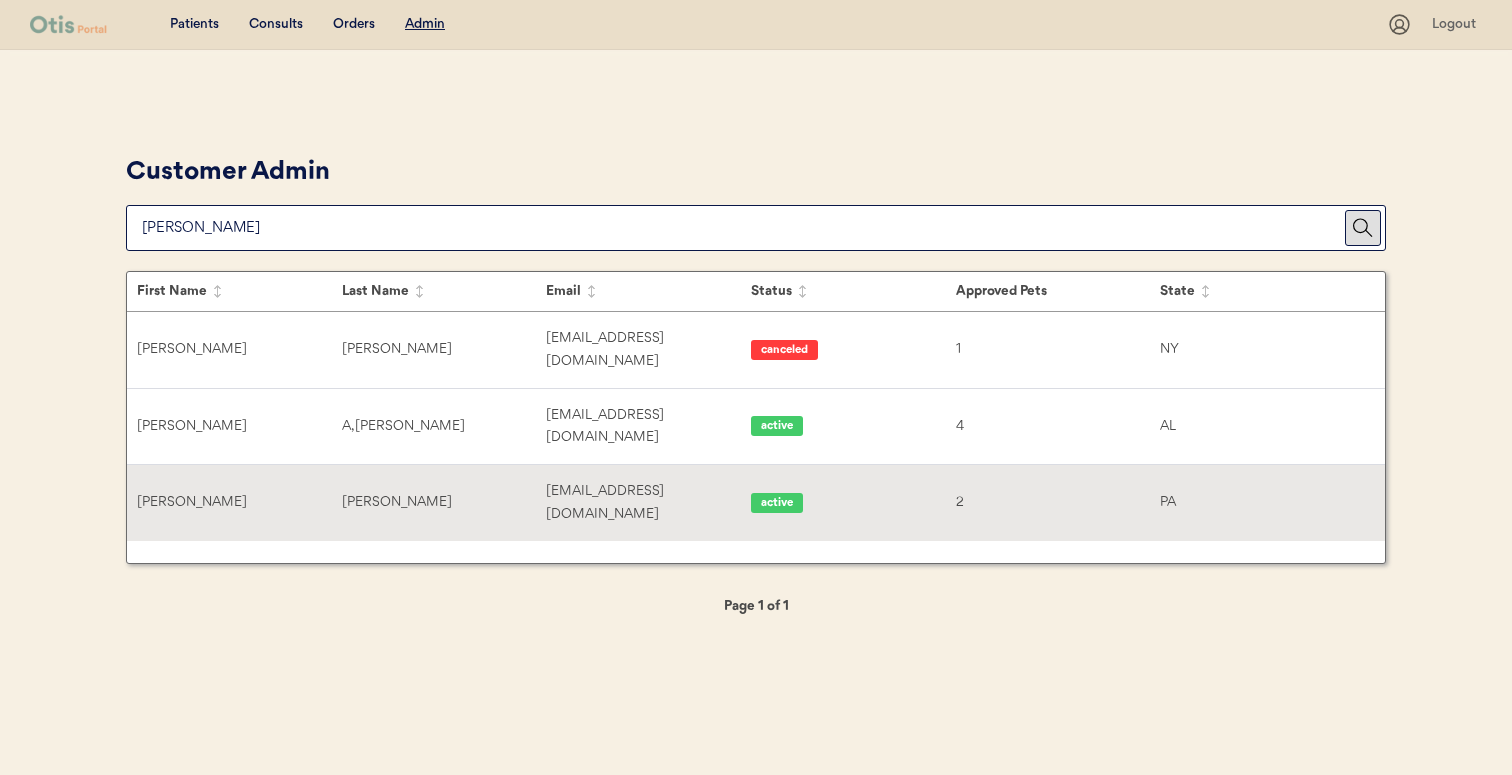click on "Doucette" at bounding box center [444, 502] 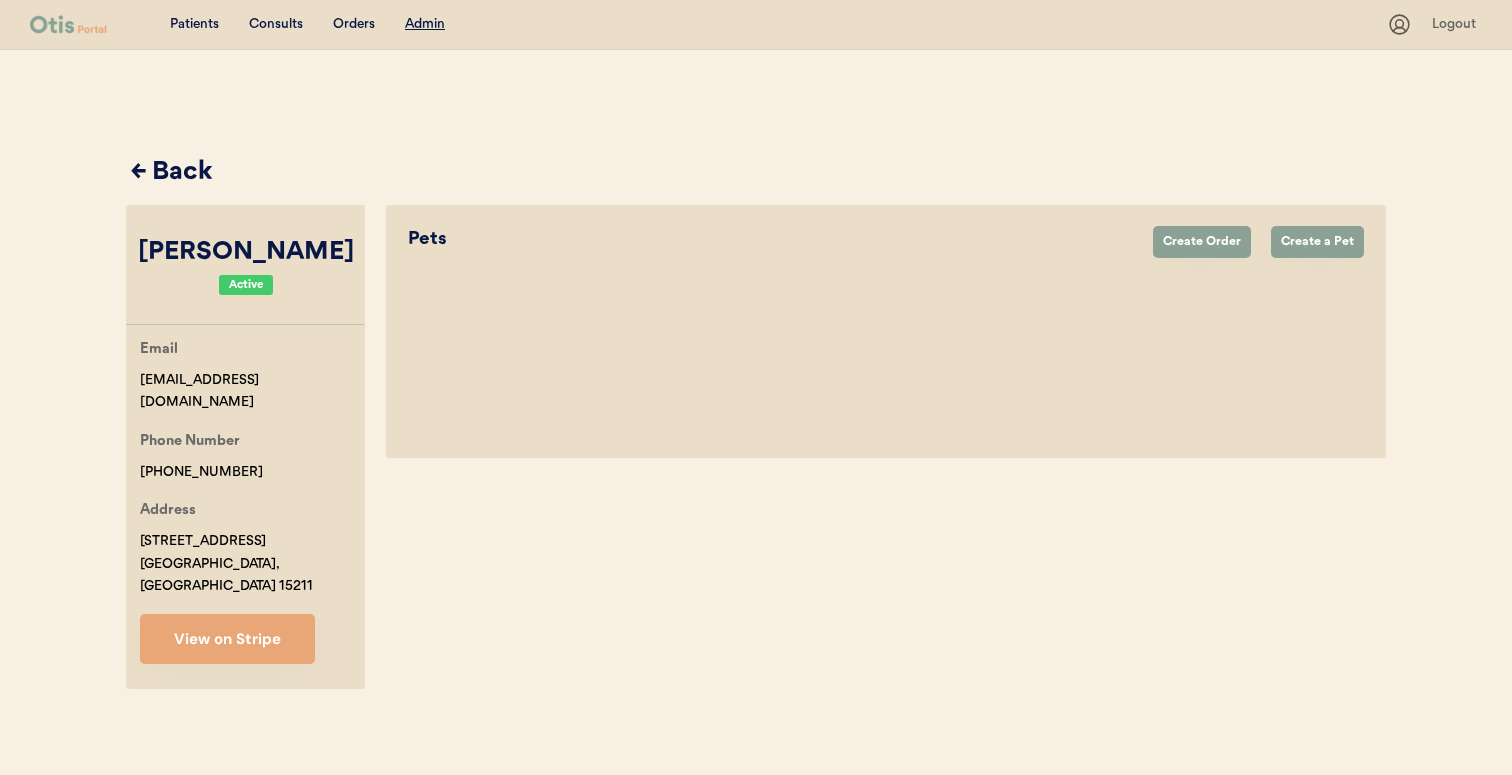 select on "true" 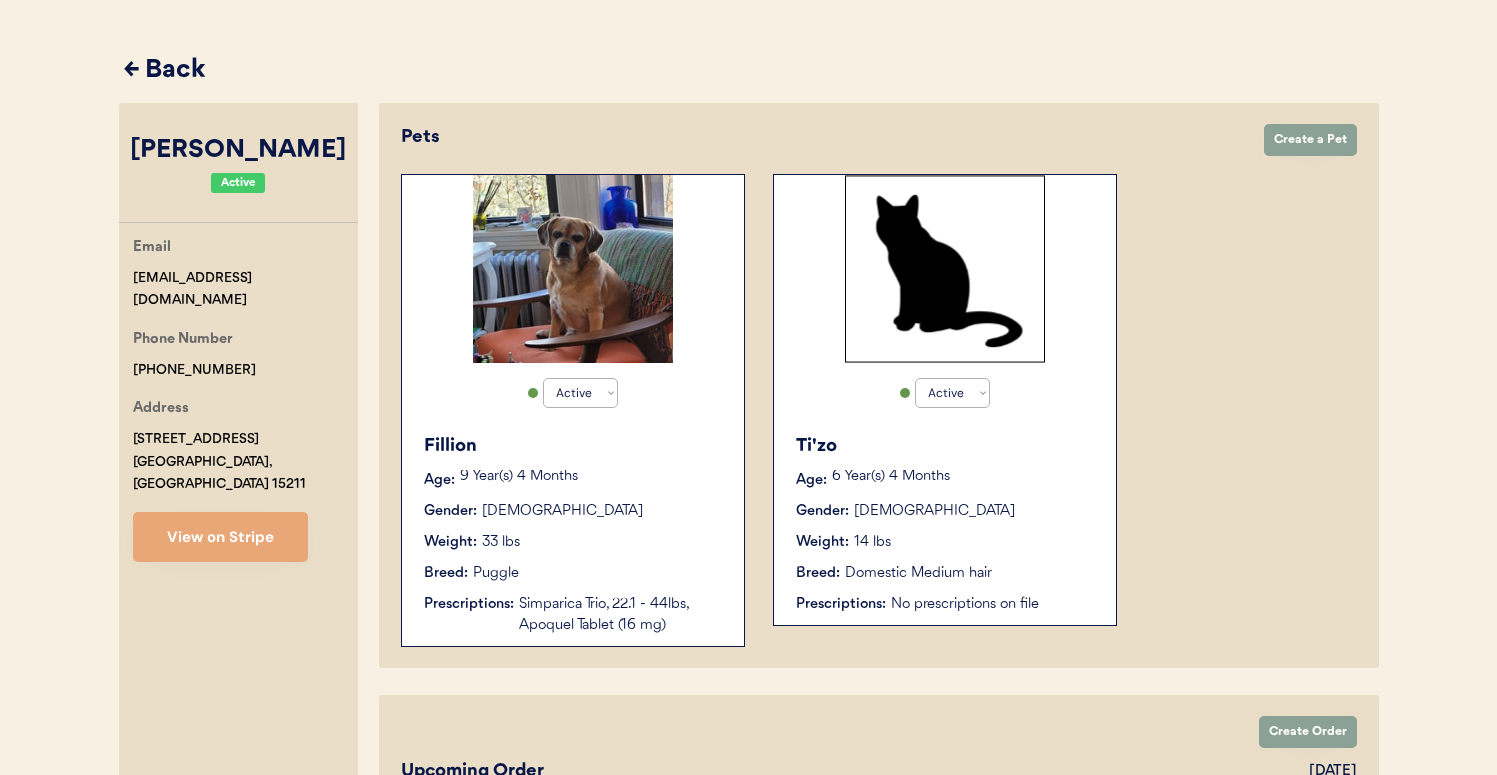 scroll, scrollTop: 141, scrollLeft: 0, axis: vertical 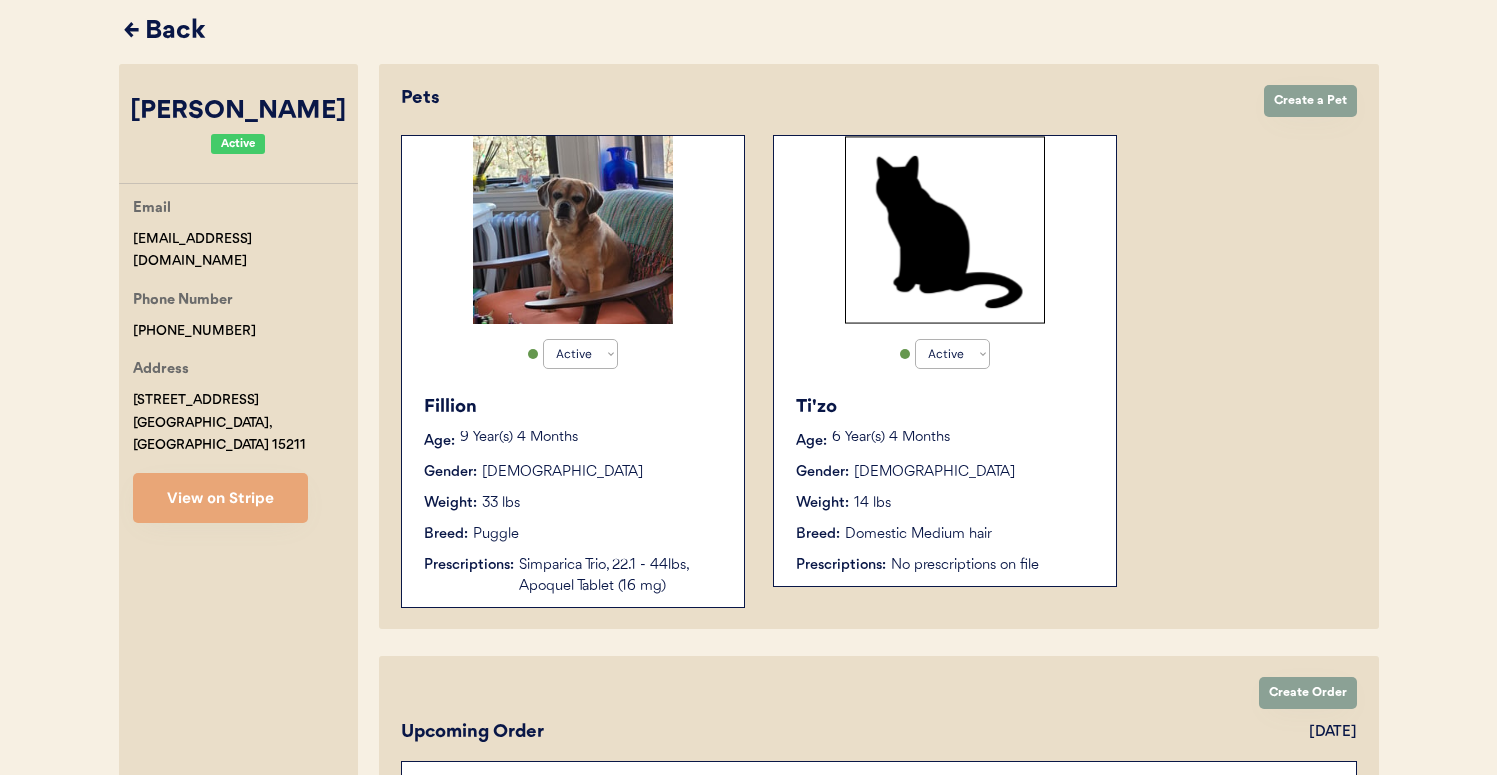 click on "← Back" at bounding box center (751, 32) 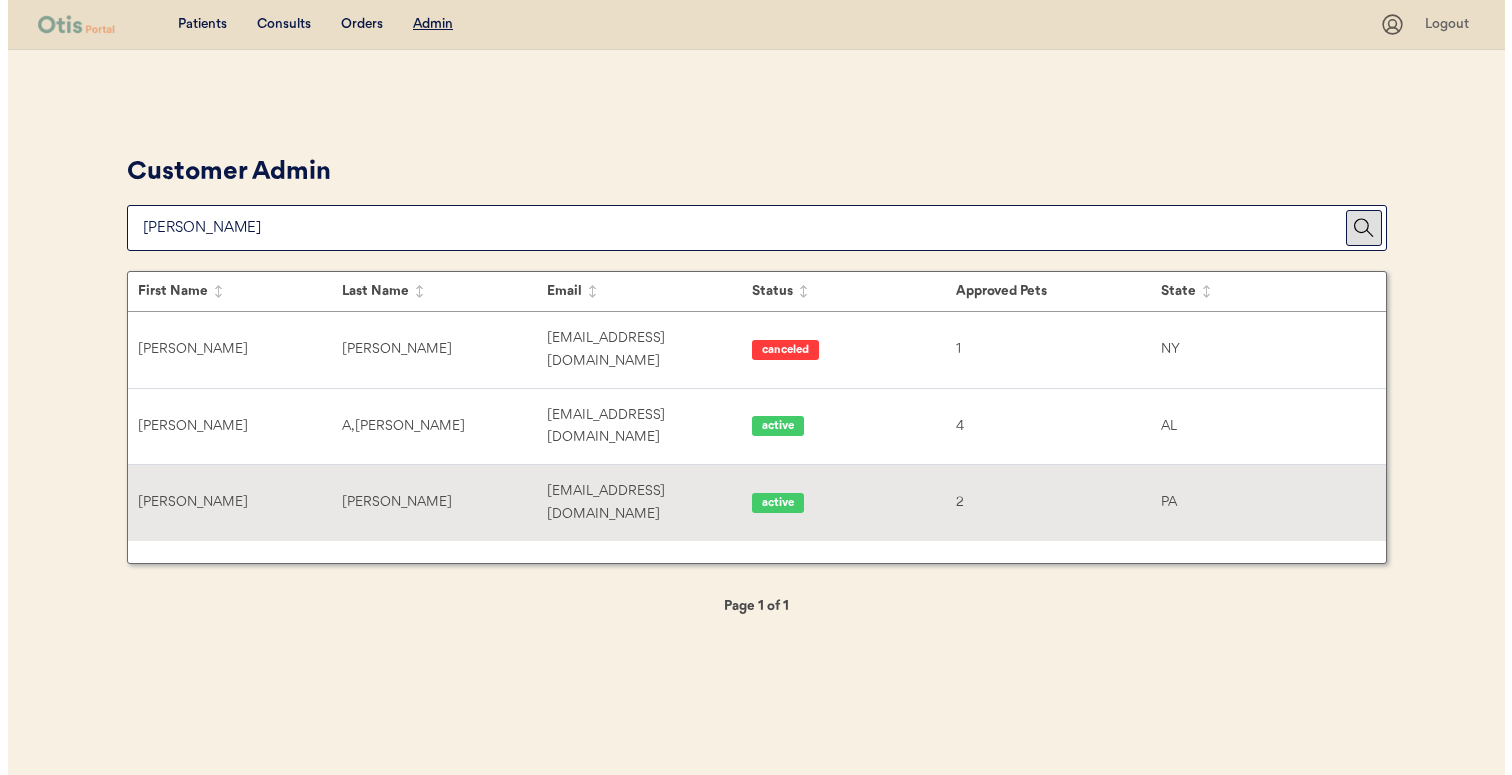 scroll, scrollTop: 0, scrollLeft: 0, axis: both 